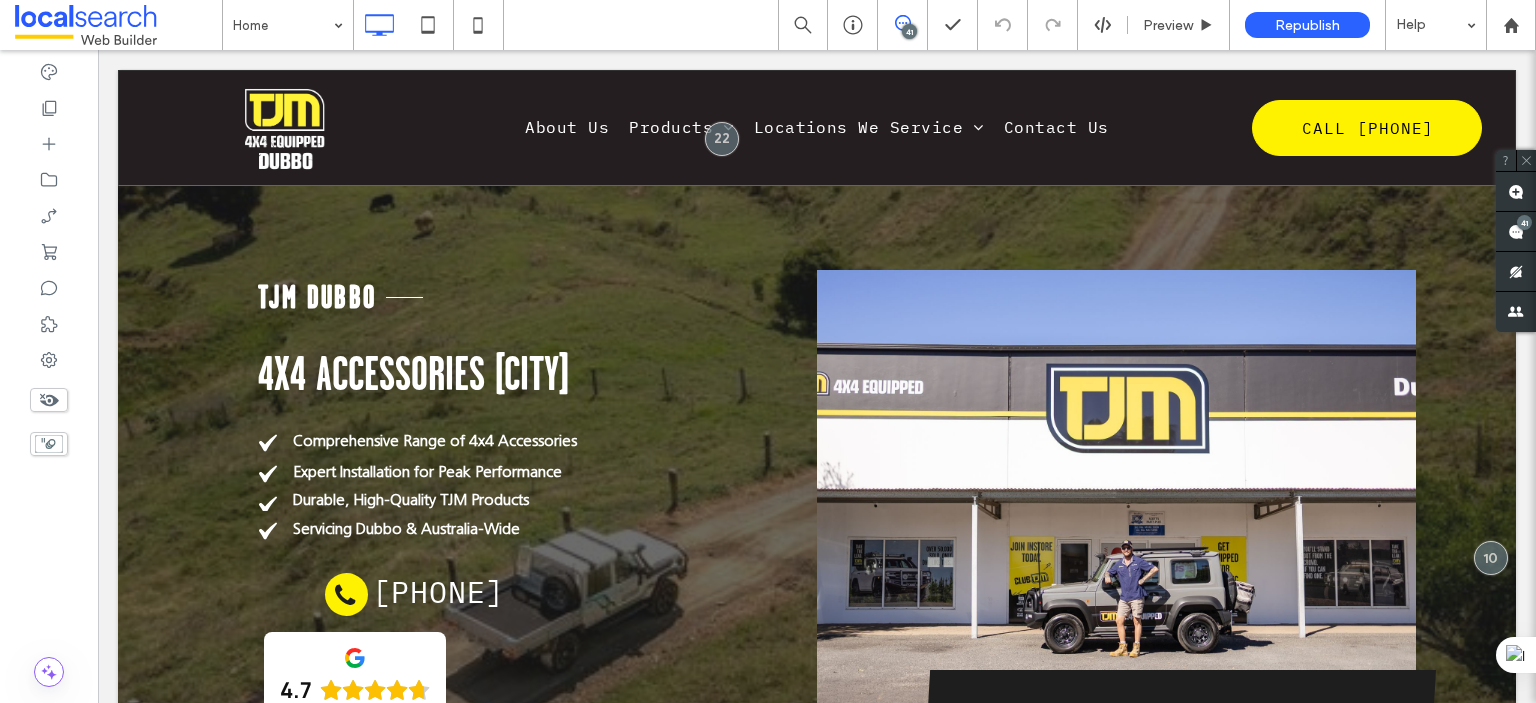 scroll, scrollTop: 600, scrollLeft: 0, axis: vertical 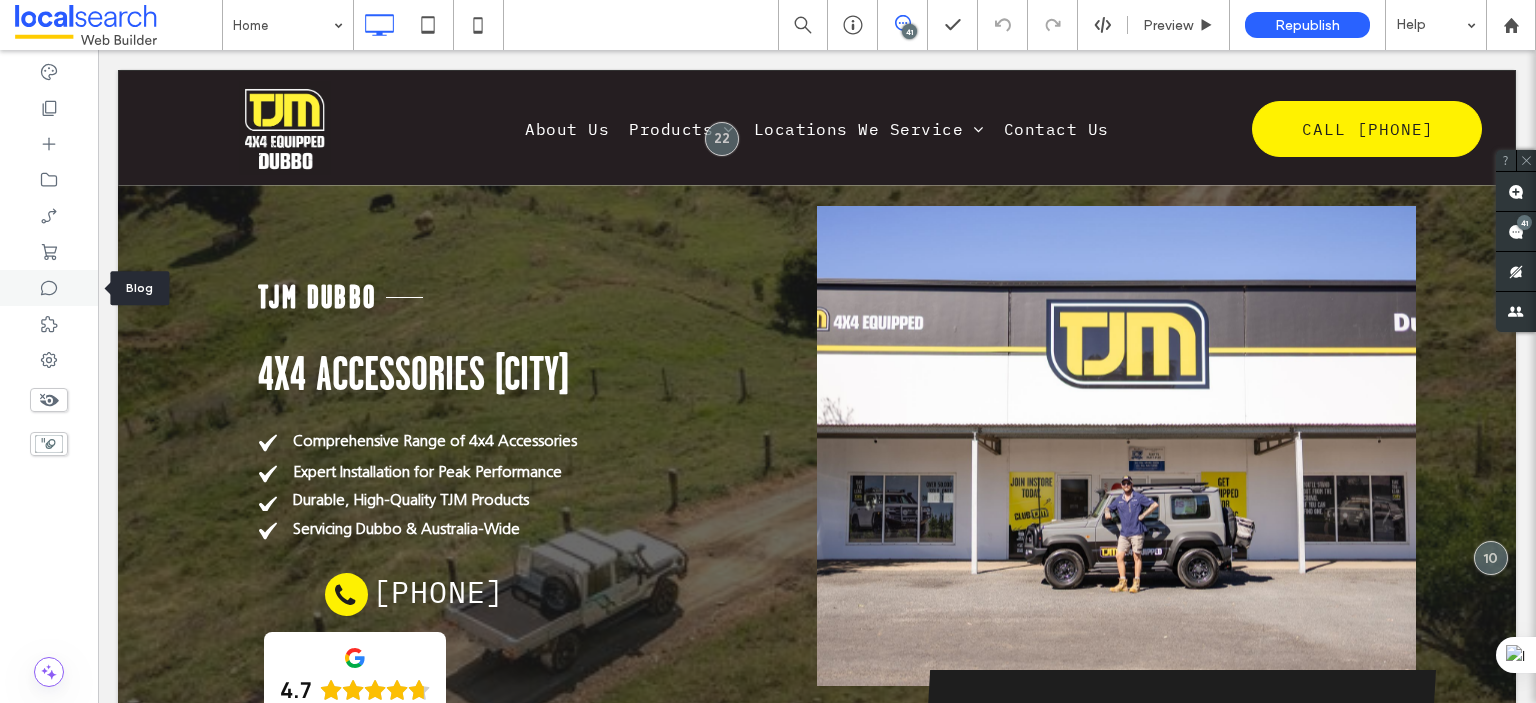 click at bounding box center [49, 288] 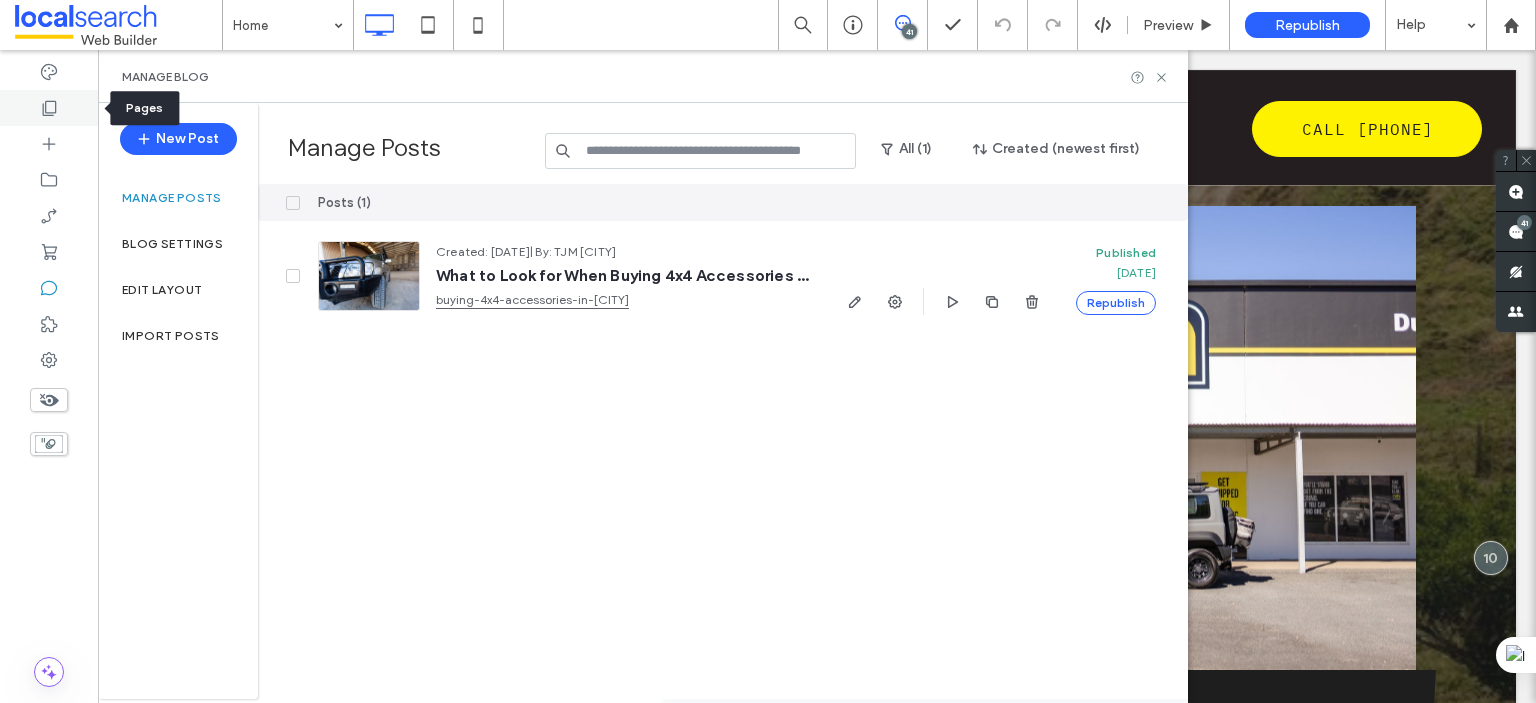 click 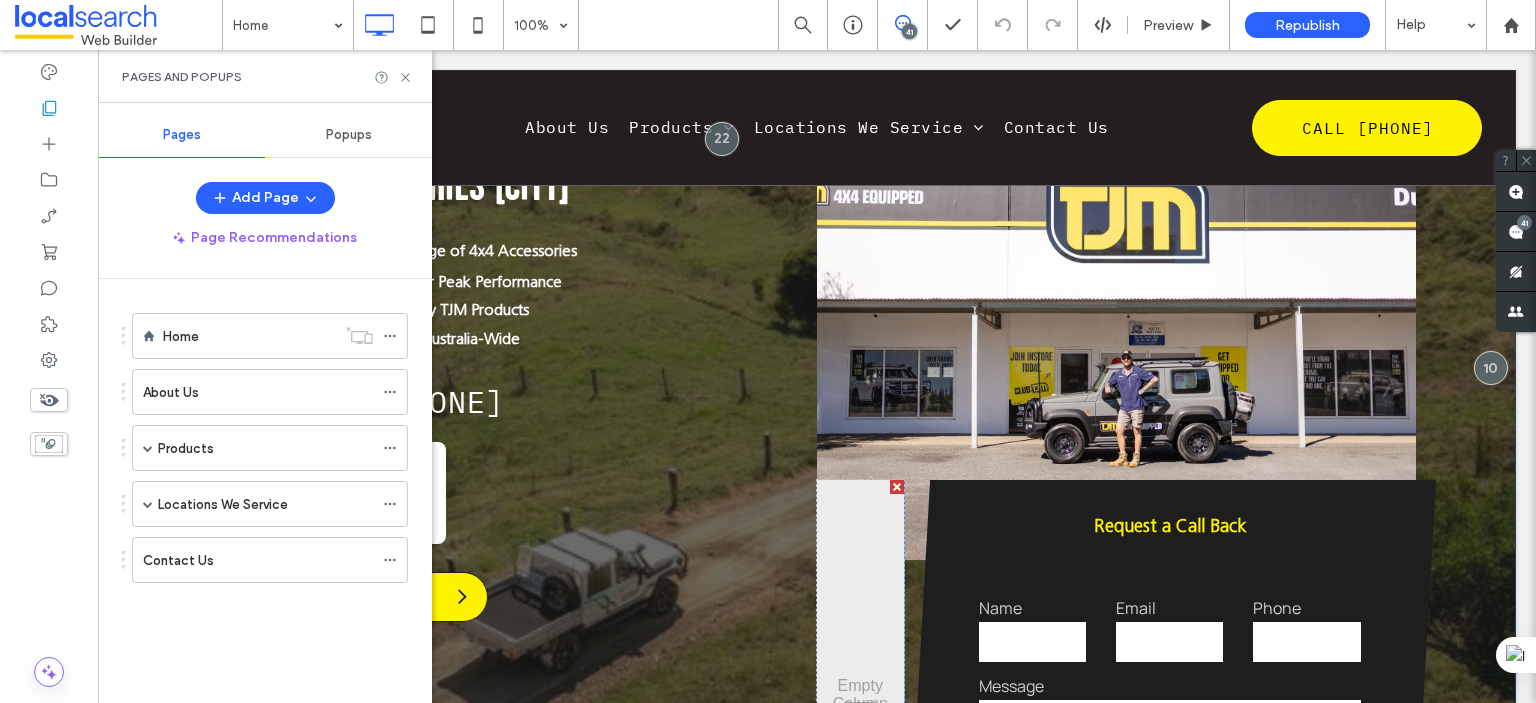 scroll, scrollTop: 0, scrollLeft: 0, axis: both 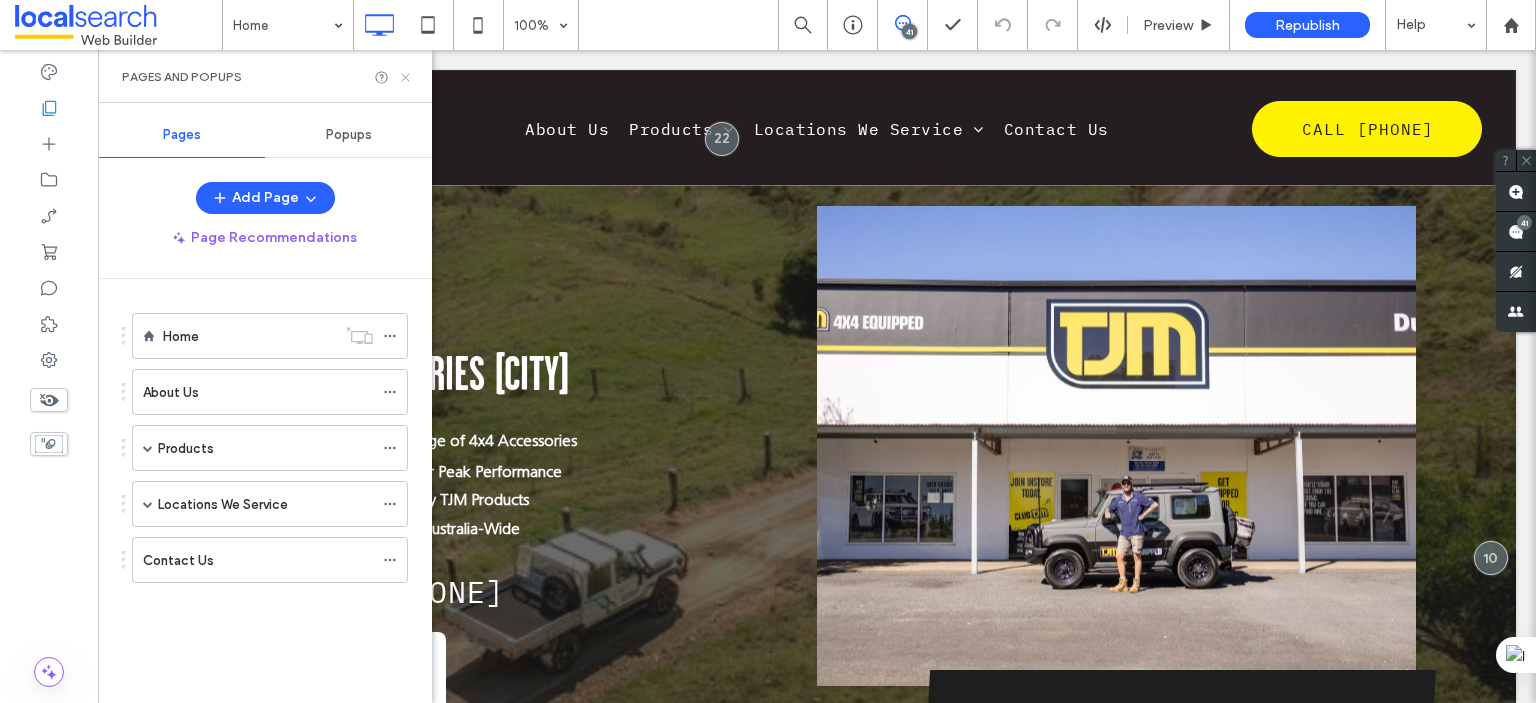 click 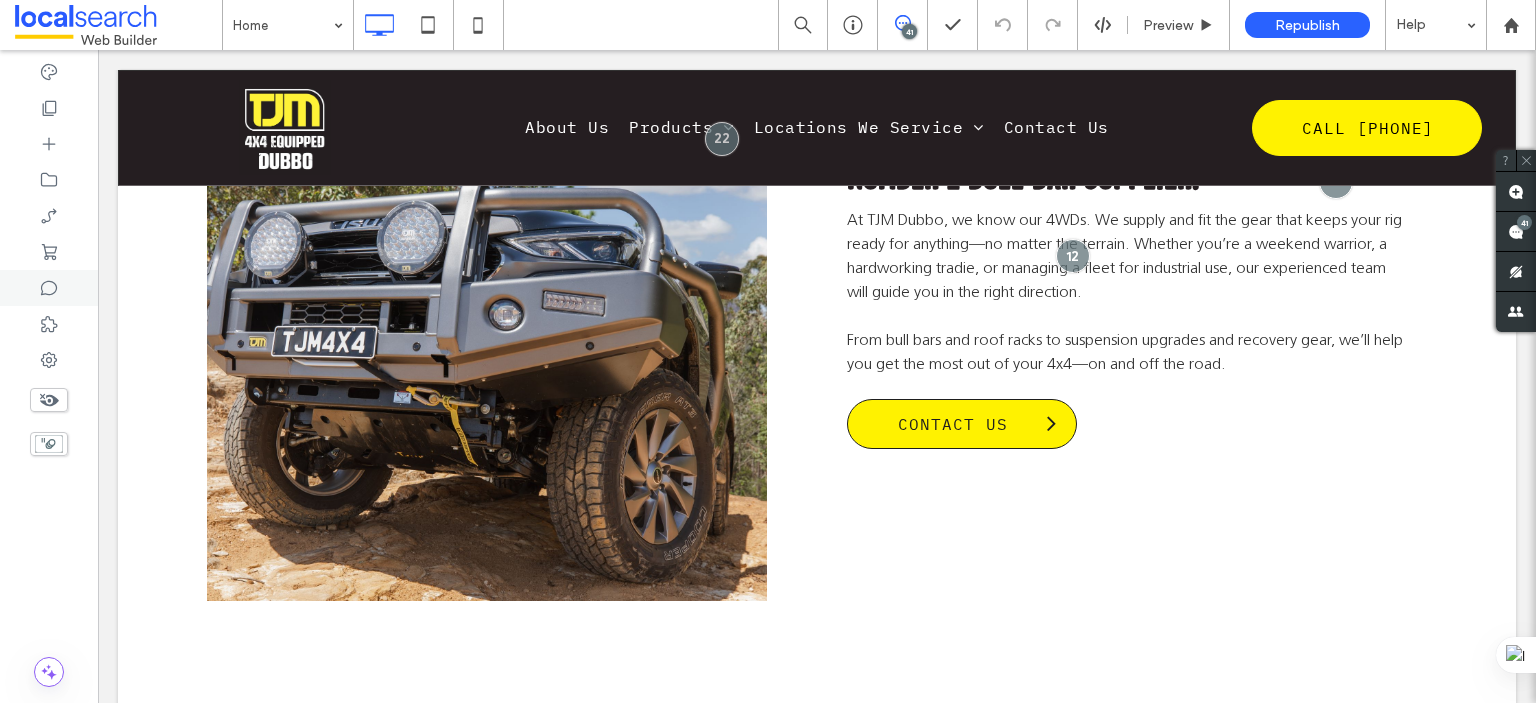 scroll, scrollTop: 1000, scrollLeft: 0, axis: vertical 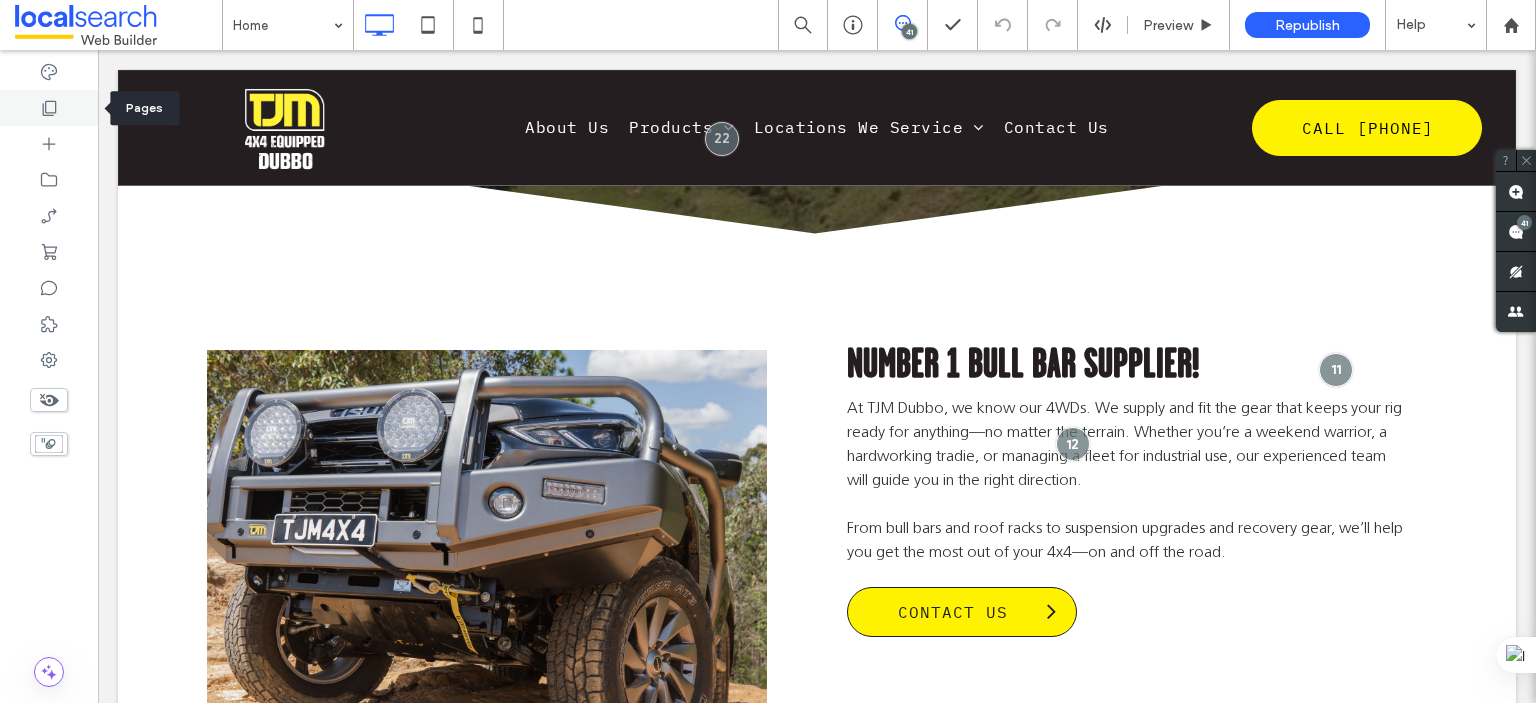 click 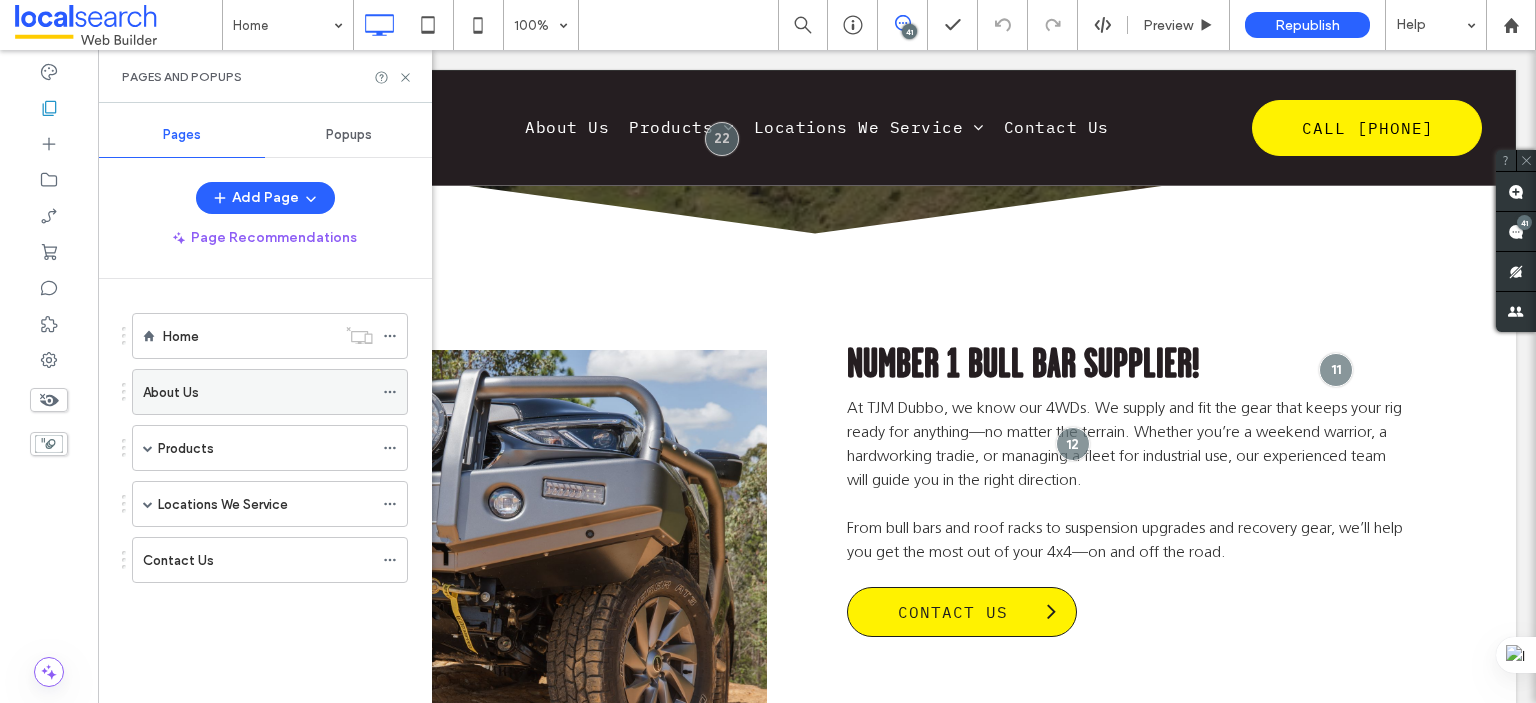 click 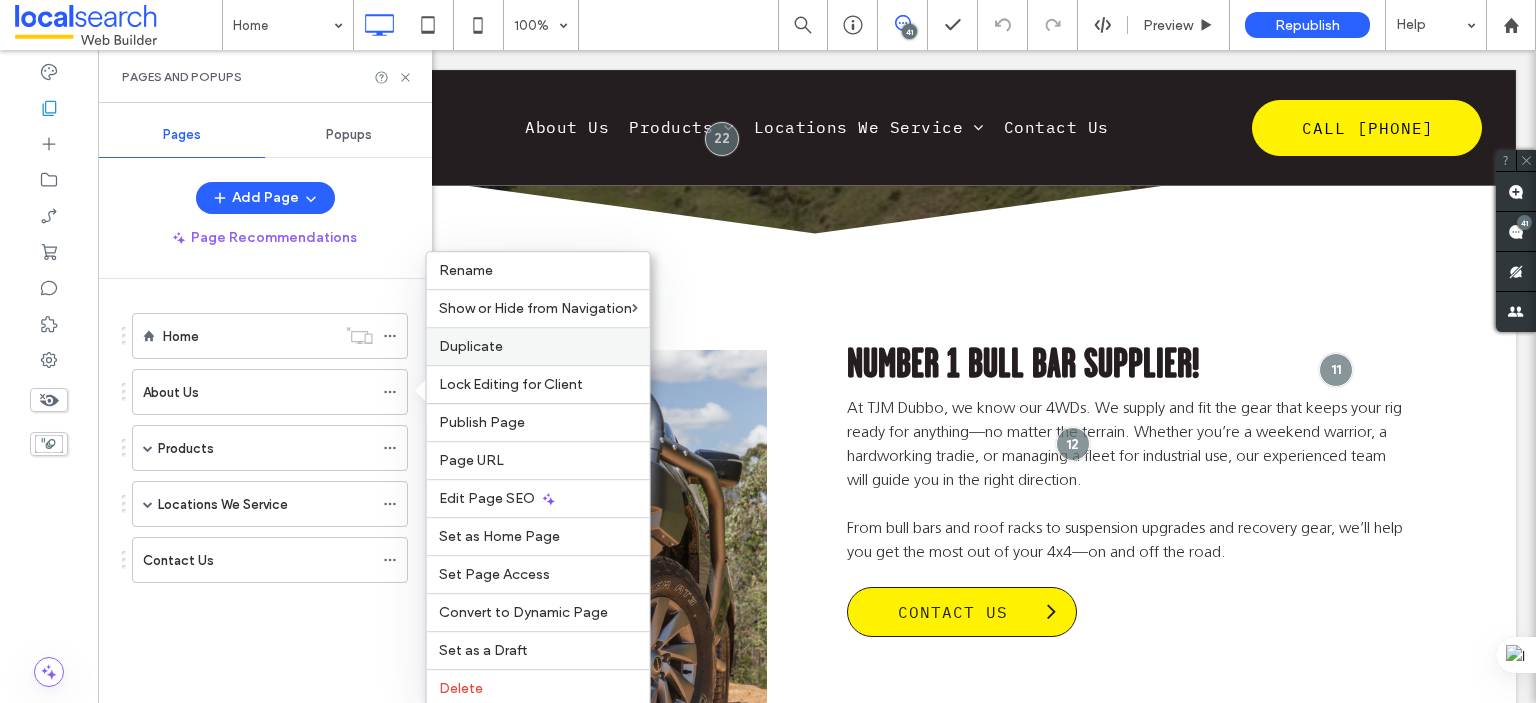 click on "Duplicate" at bounding box center (471, 346) 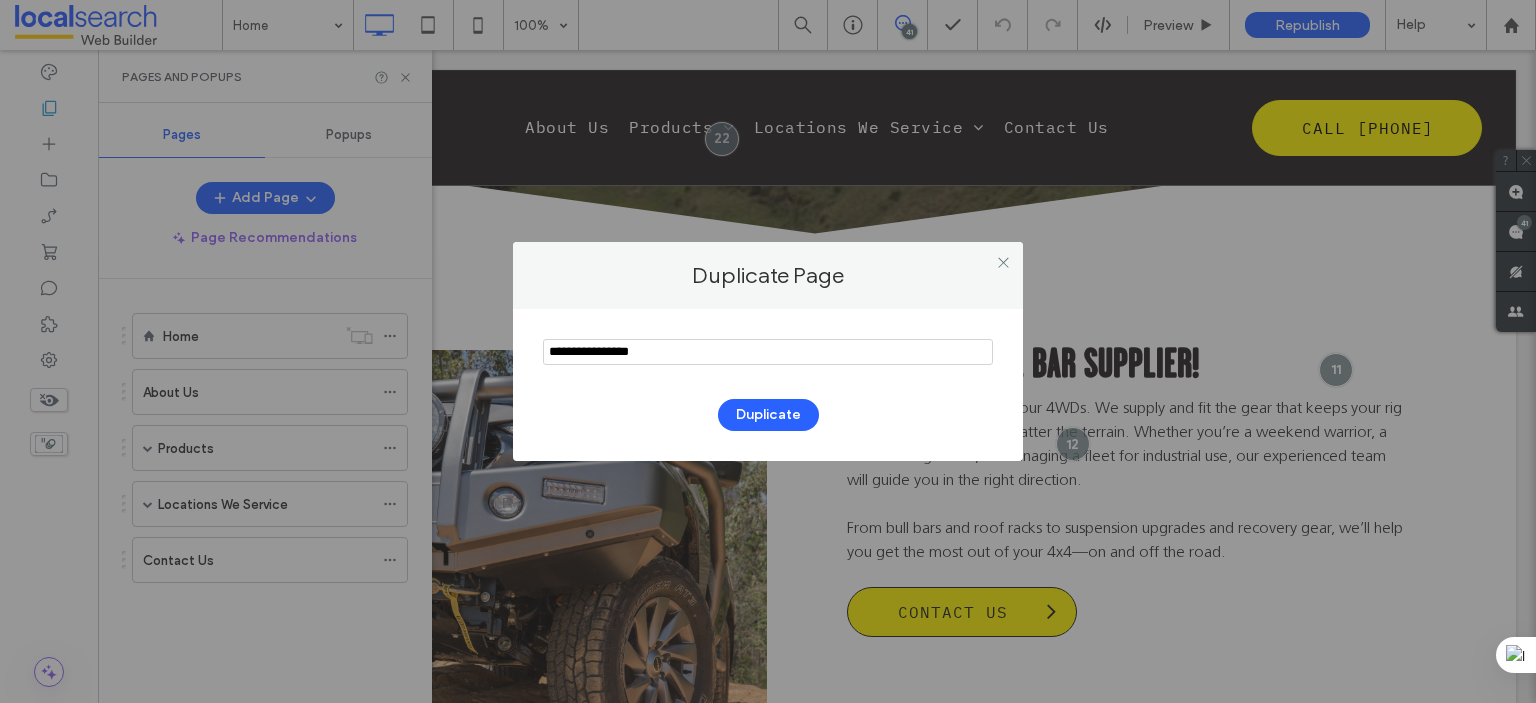 drag, startPoint x: 664, startPoint y: 360, endPoint x: 537, endPoint y: 353, distance: 127.192764 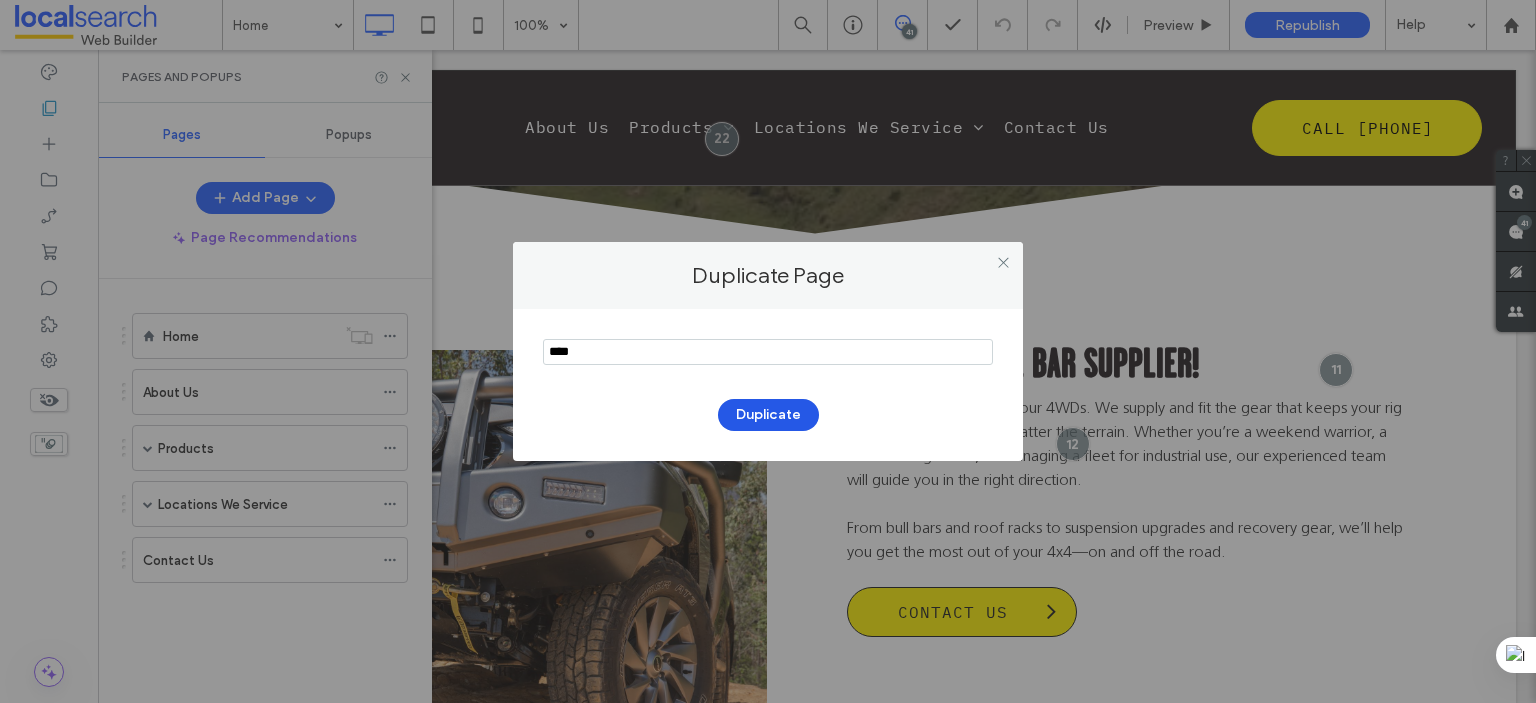 type on "****" 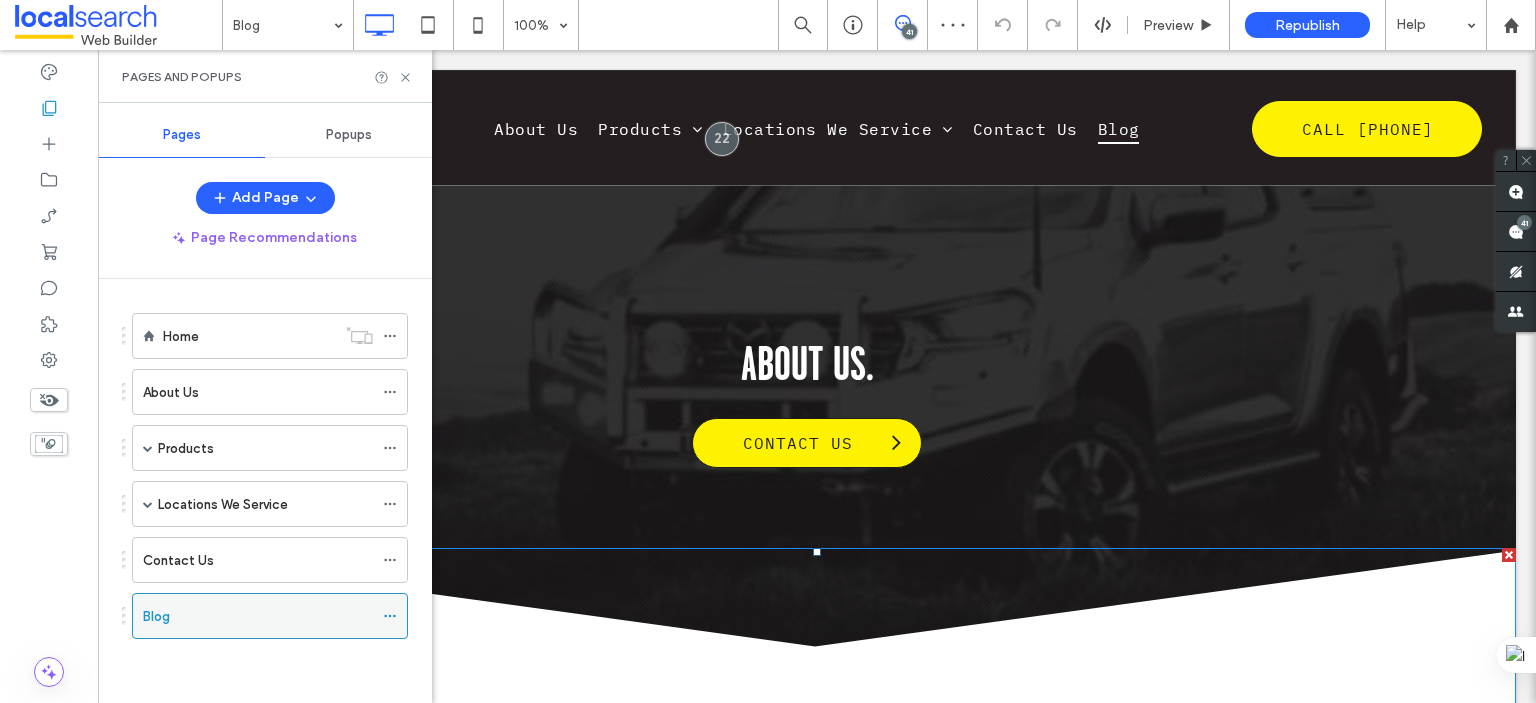 scroll, scrollTop: 100, scrollLeft: 0, axis: vertical 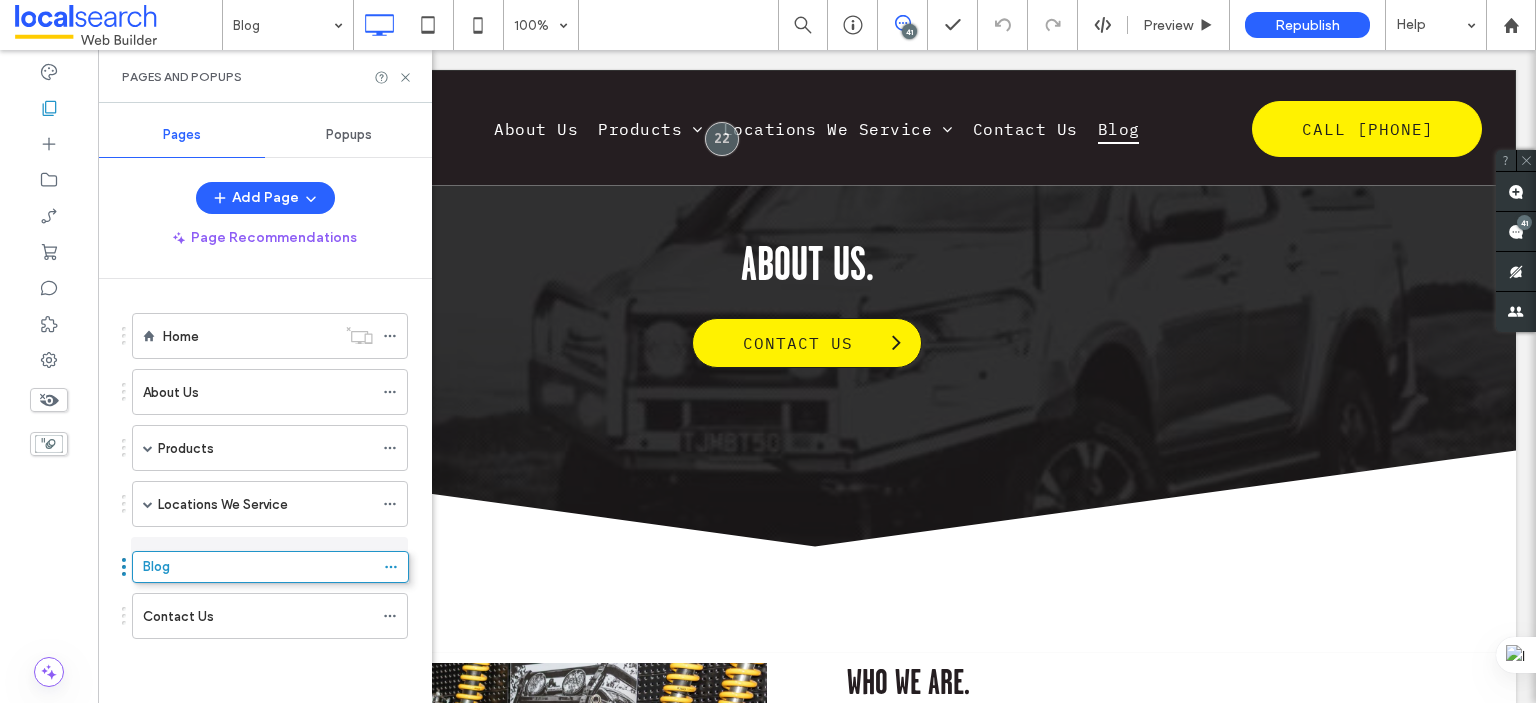 drag, startPoint x: 123, startPoint y: 611, endPoint x: 123, endPoint y: 571, distance: 40 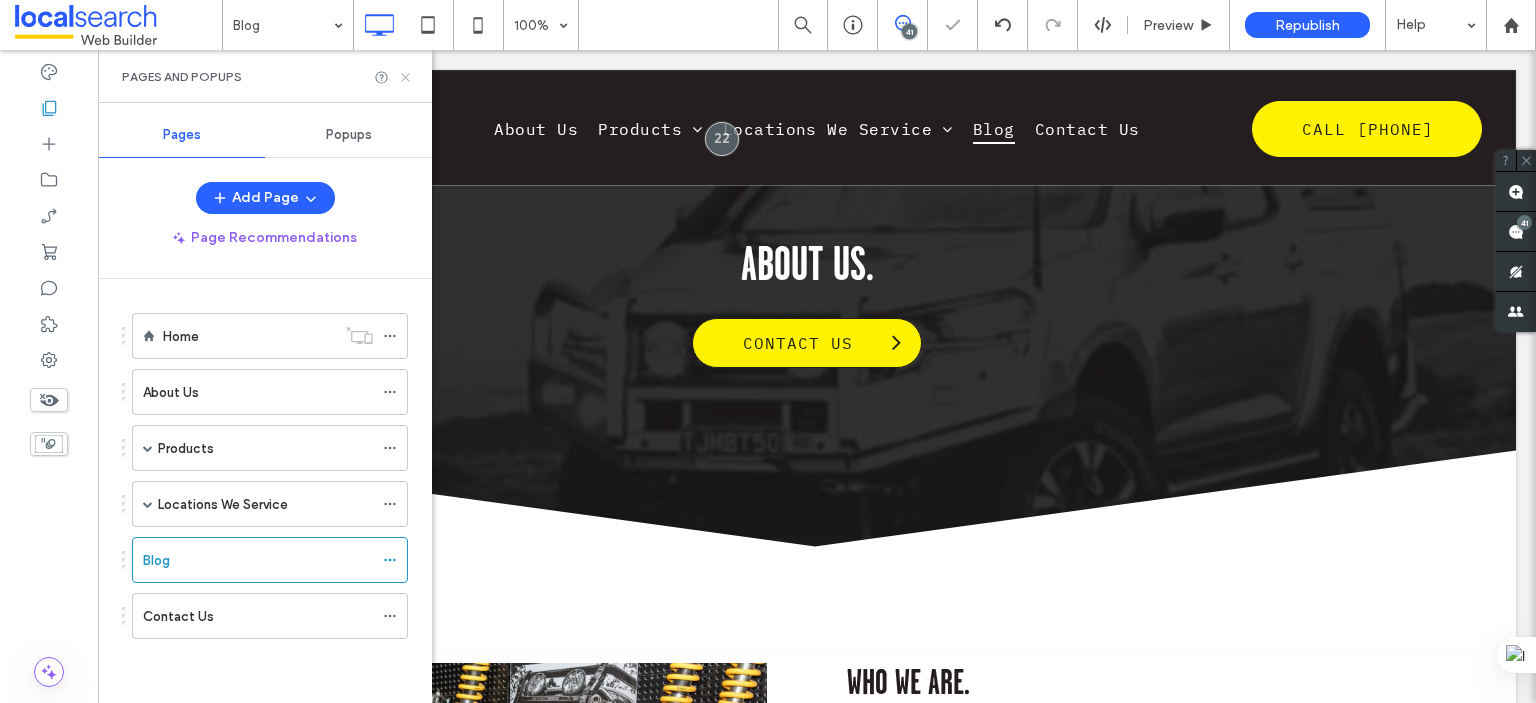click 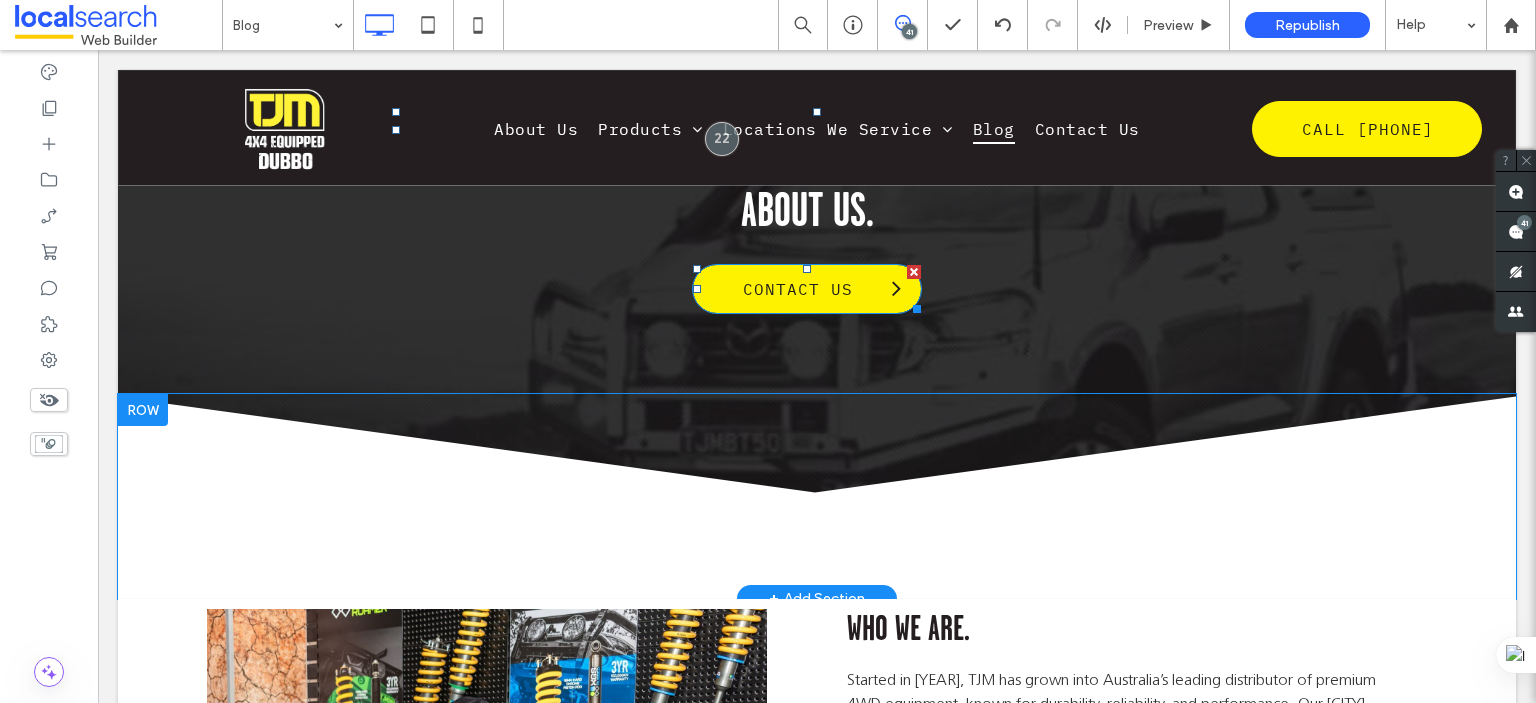 scroll, scrollTop: 0, scrollLeft: 0, axis: both 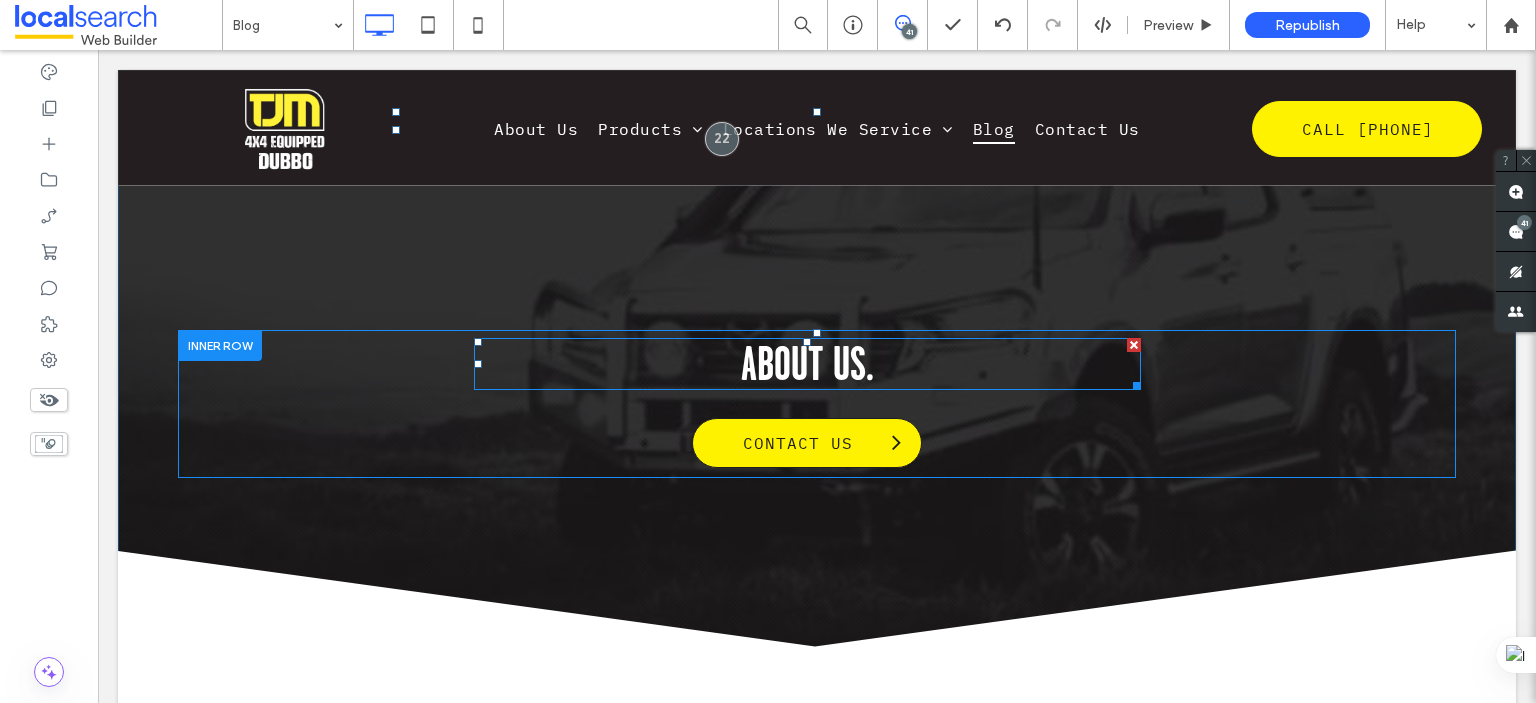click on "About Us." at bounding box center [807, 364] 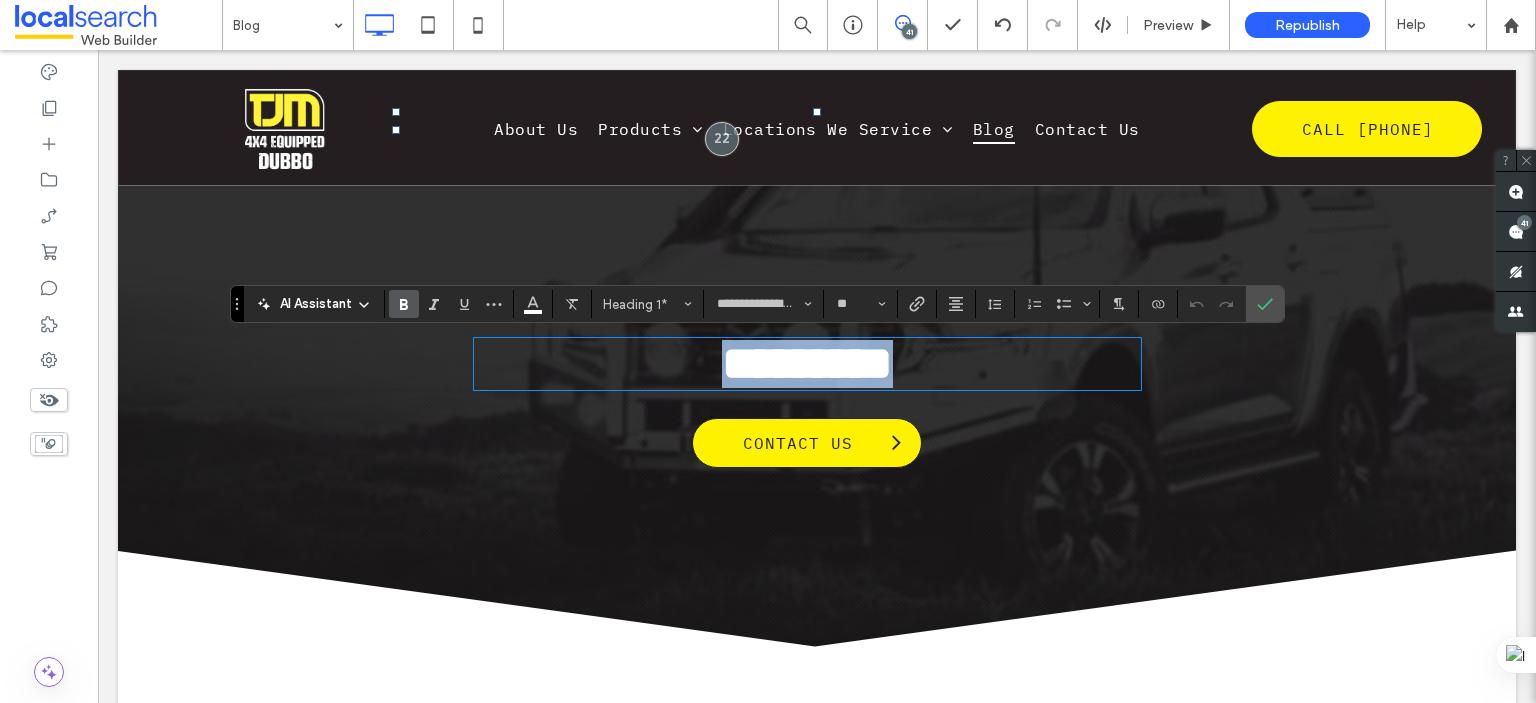 type 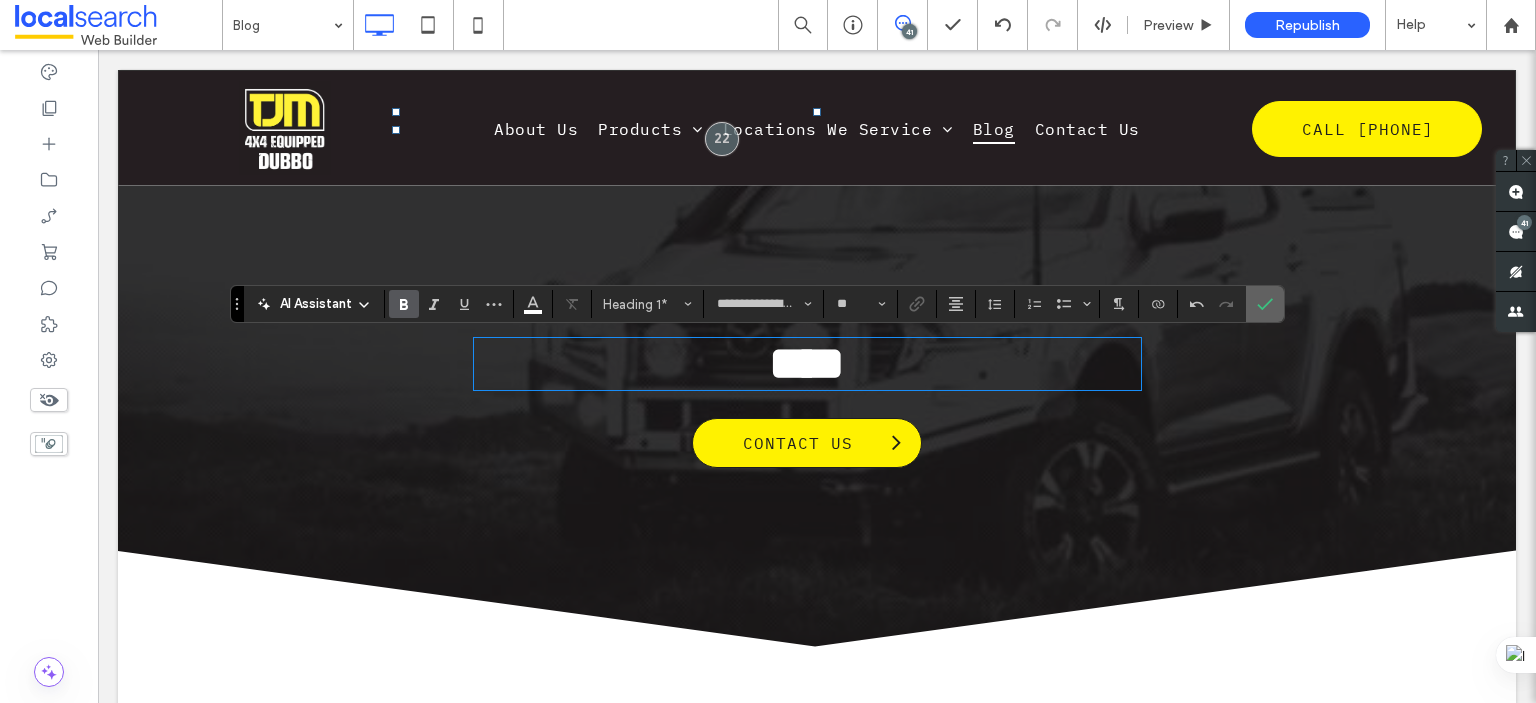 click at bounding box center (1265, 304) 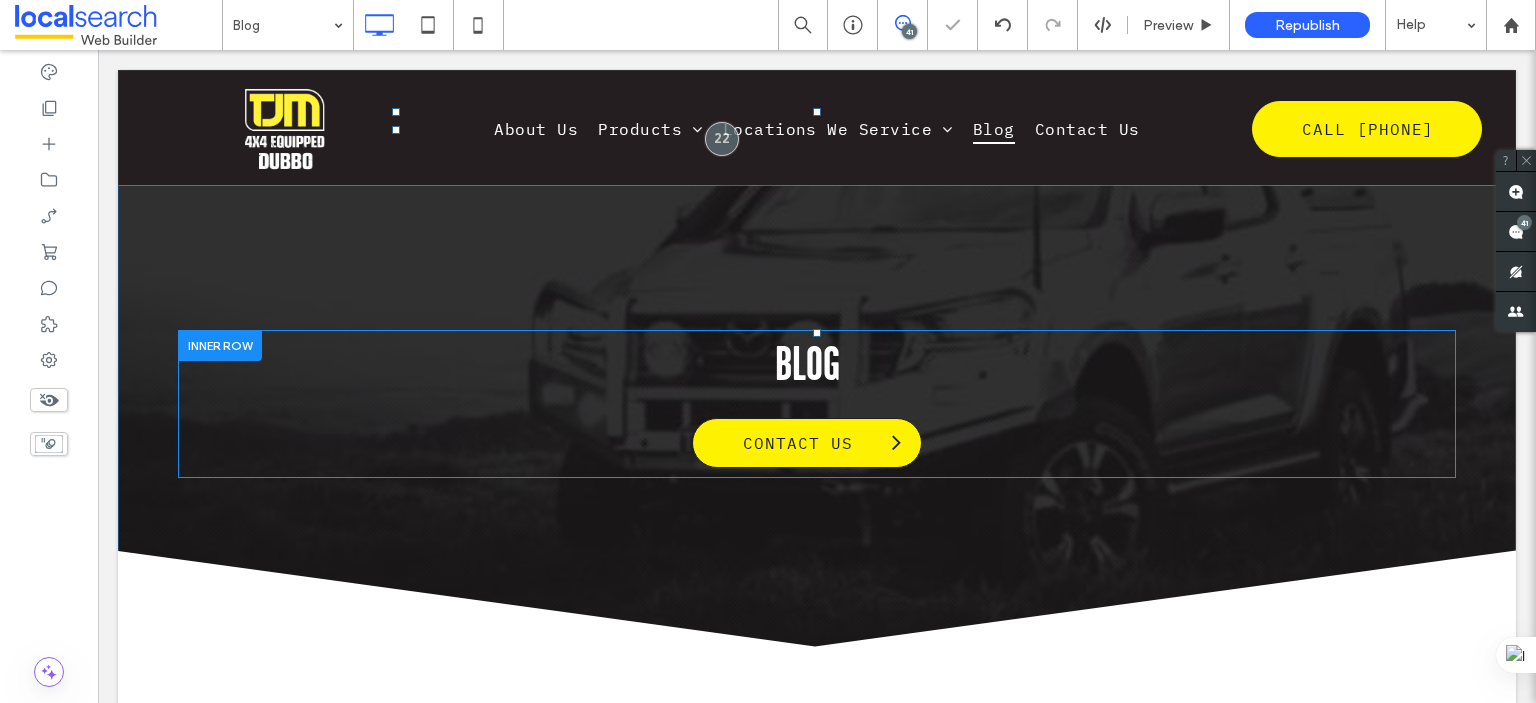click on "Blog
Contact Us
Click To Paste
Click To Paste
Row + Add Section" at bounding box center [817, 399] 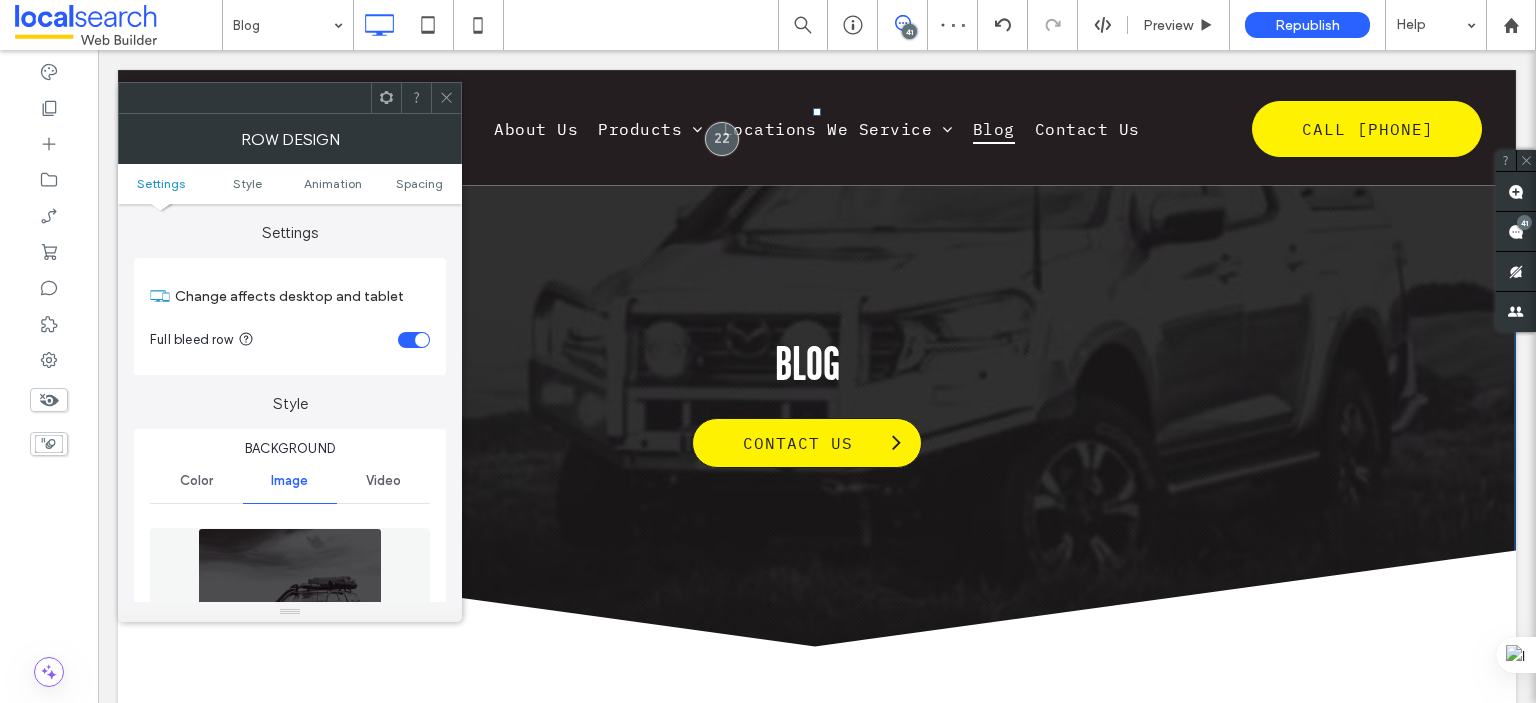 scroll, scrollTop: 200, scrollLeft: 0, axis: vertical 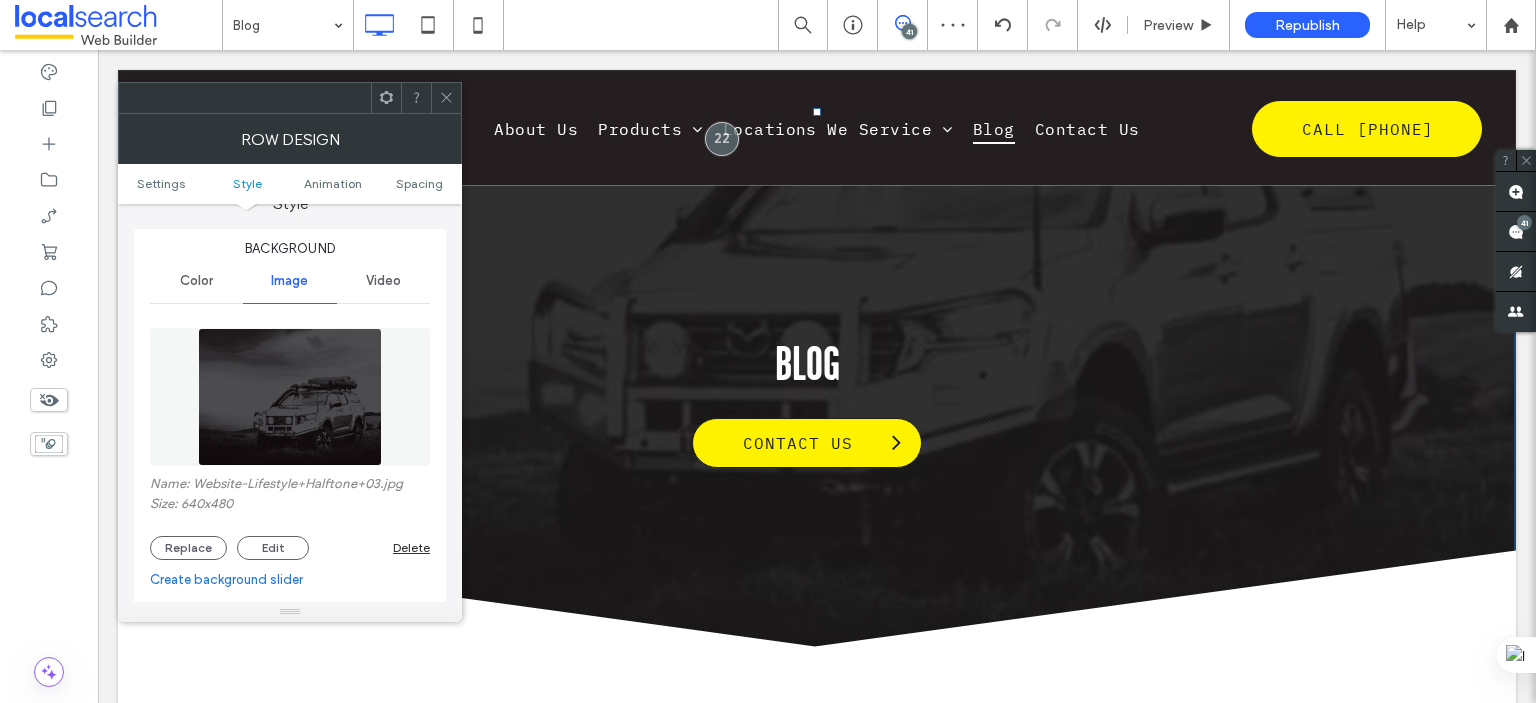 click at bounding box center (289, 397) 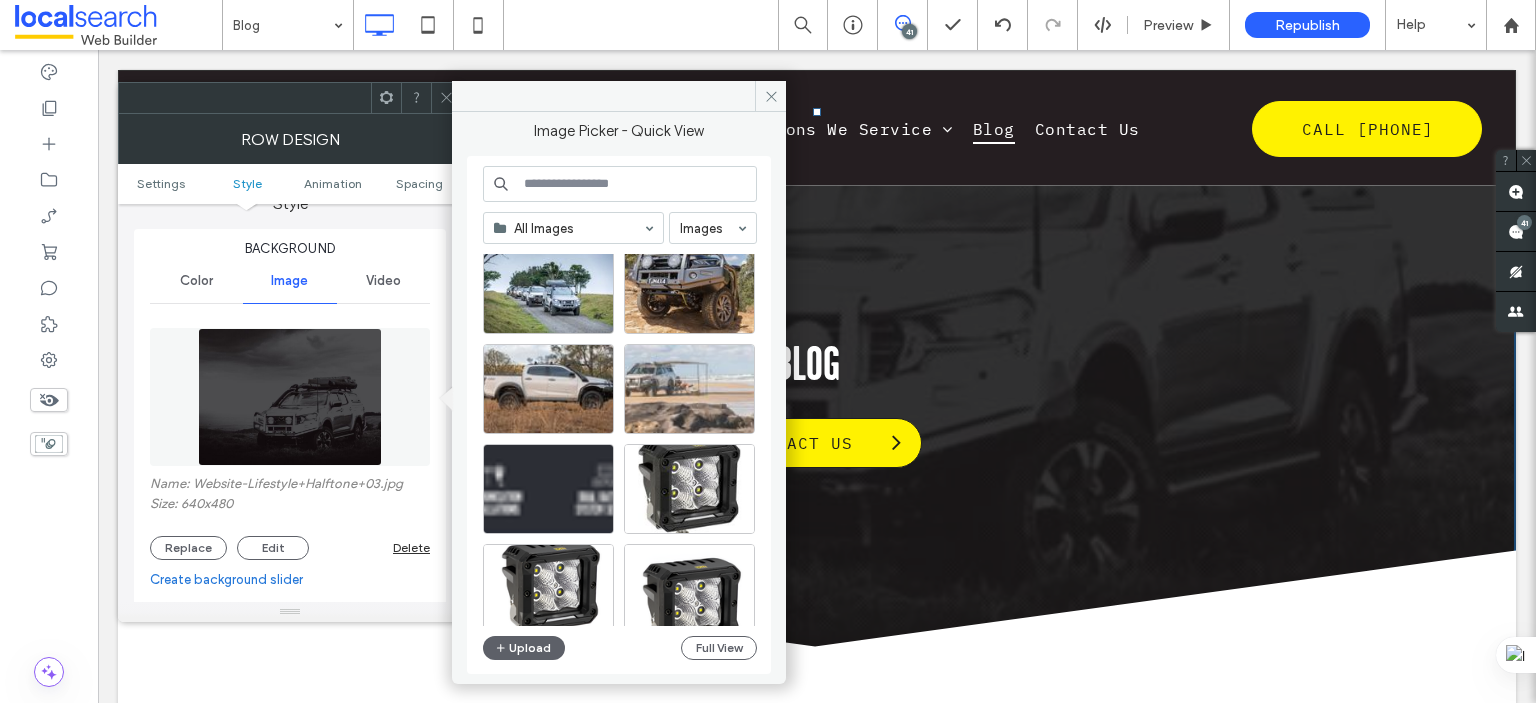 scroll, scrollTop: 857, scrollLeft: 0, axis: vertical 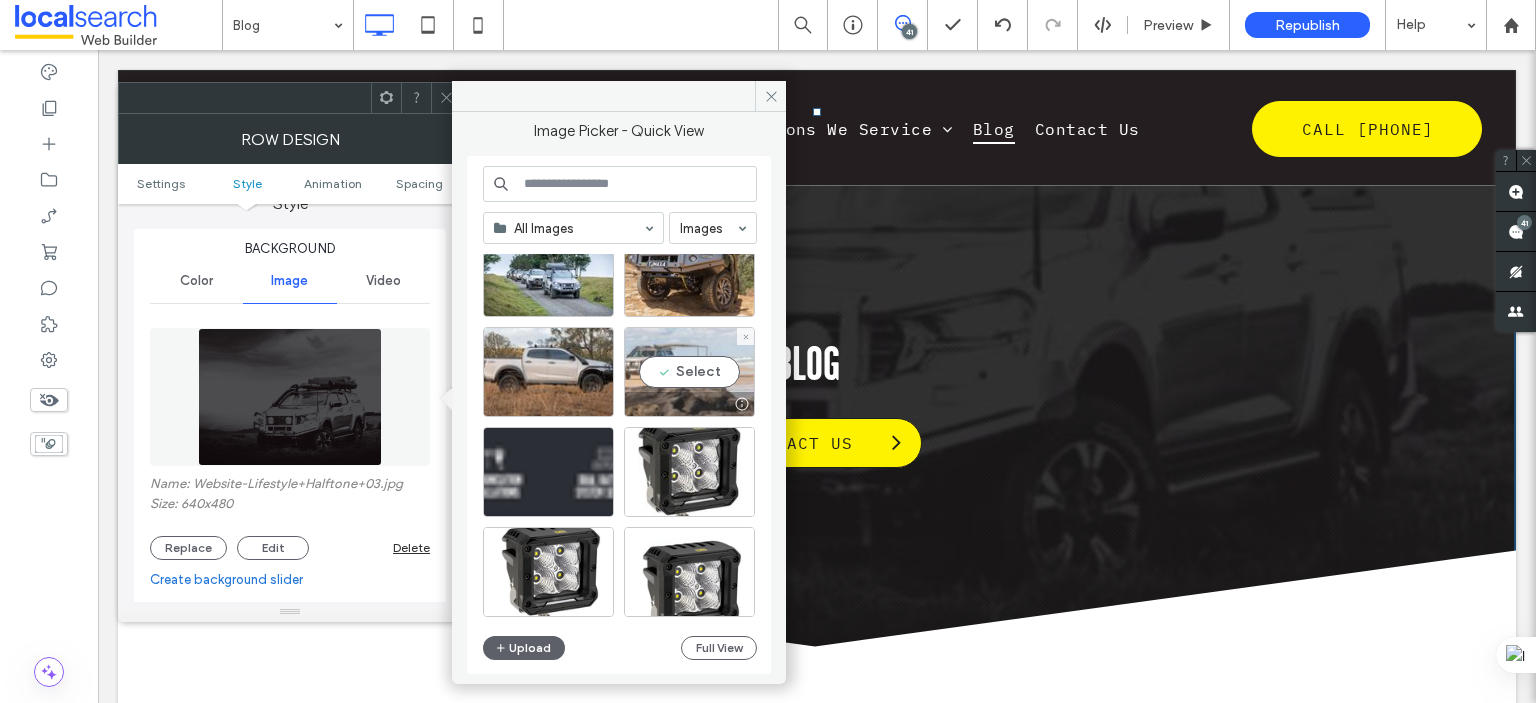 click on "Select" at bounding box center [689, 372] 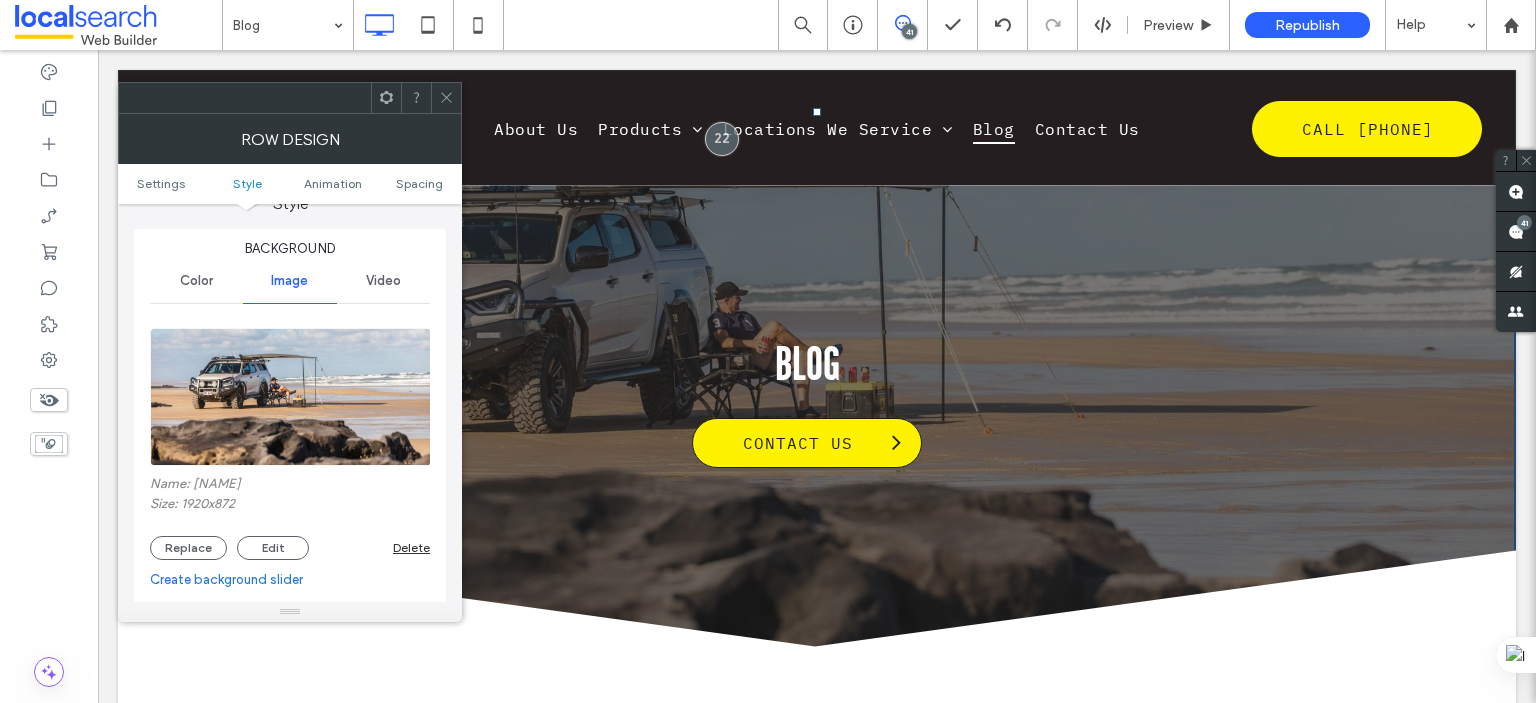 click 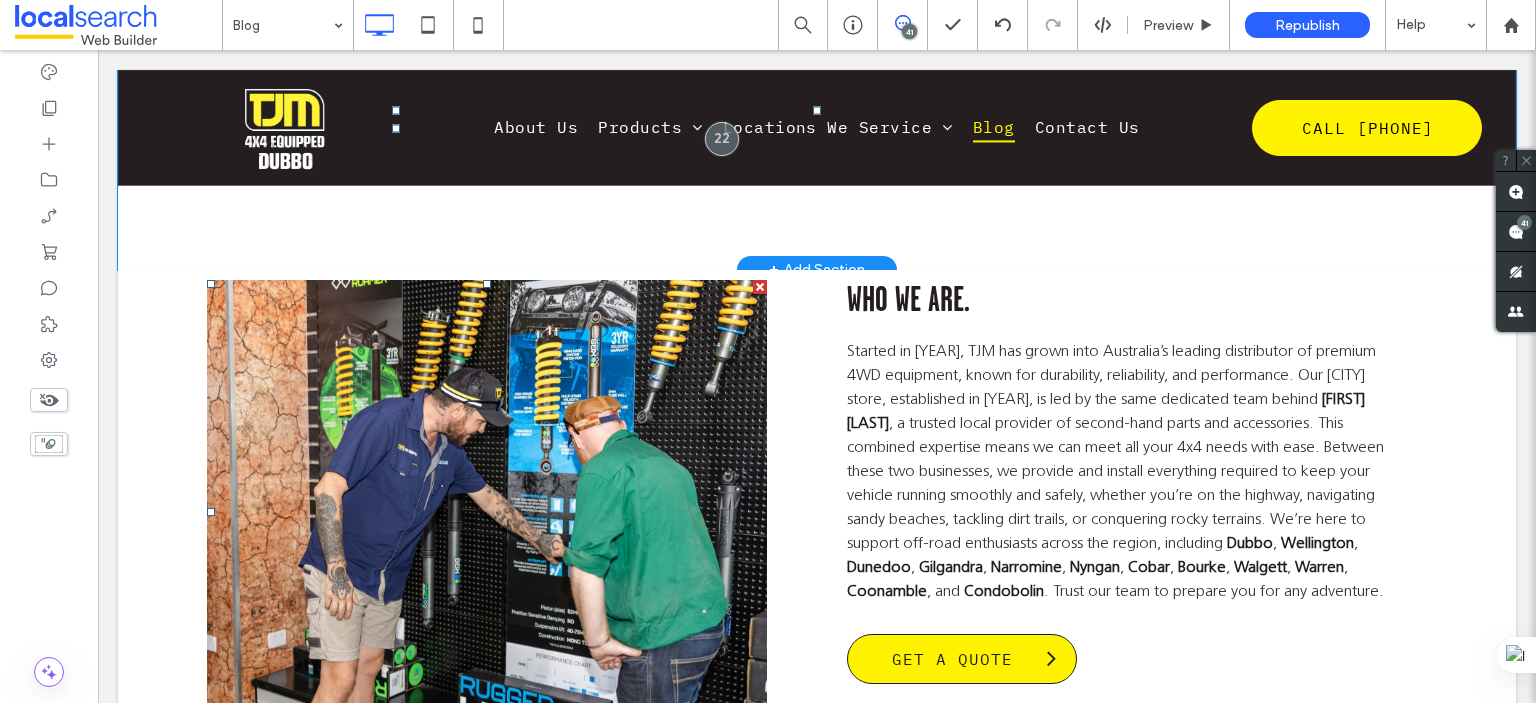 scroll, scrollTop: 500, scrollLeft: 0, axis: vertical 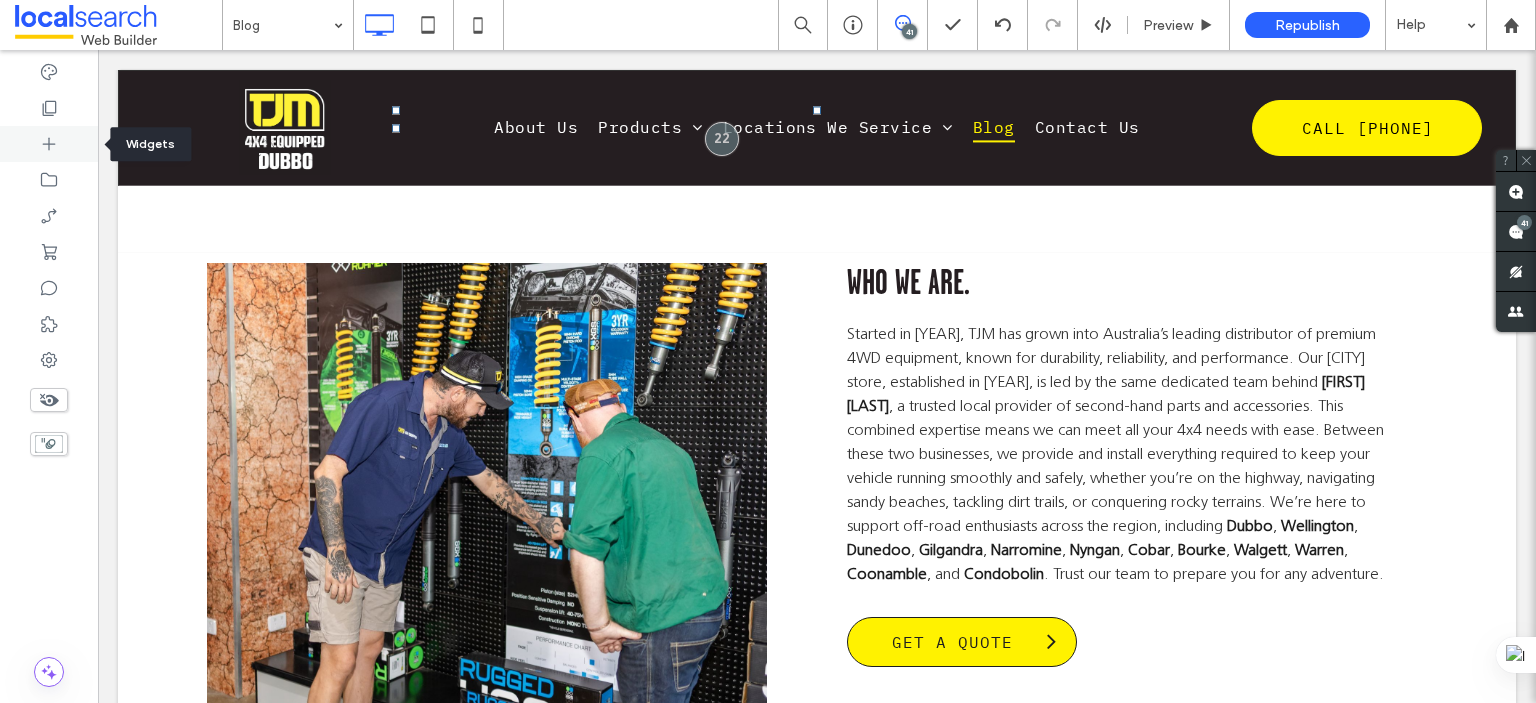 click 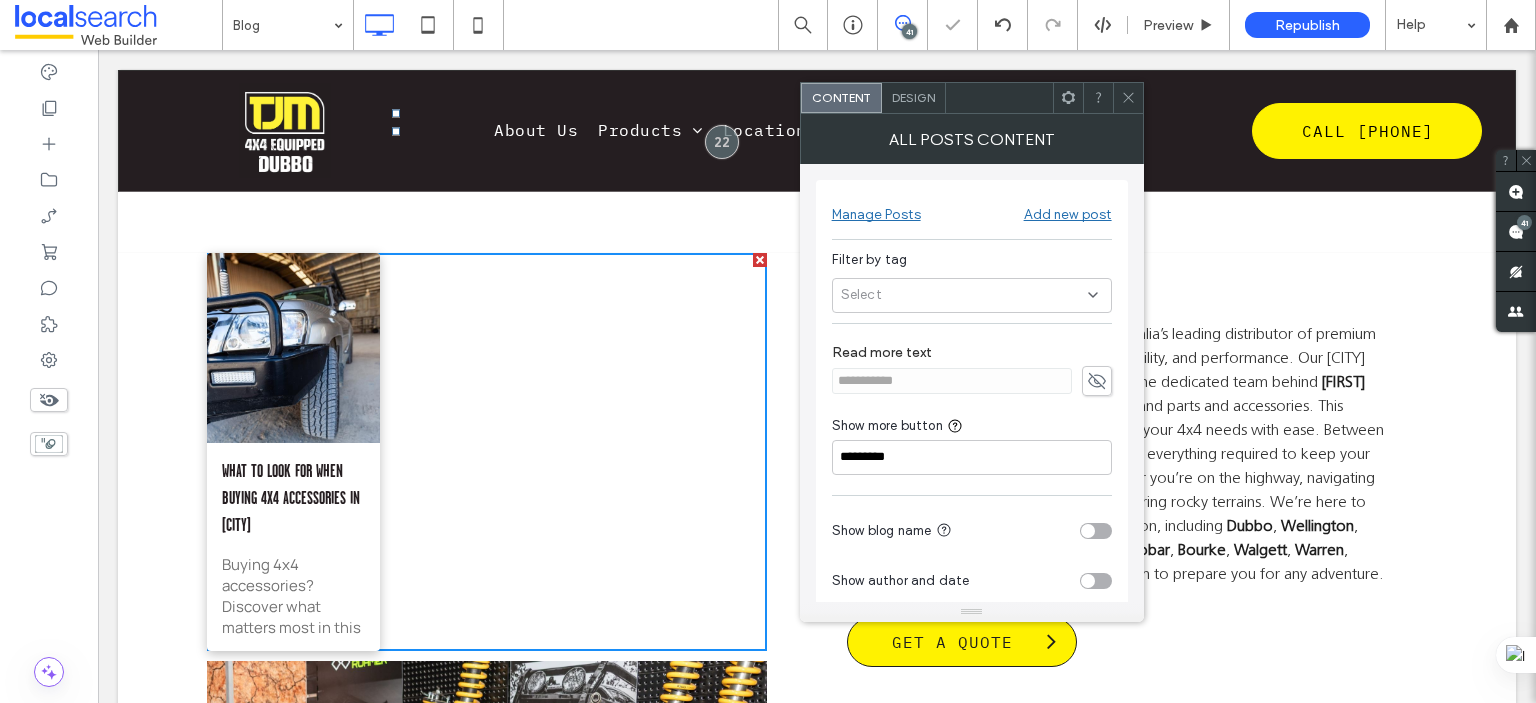 click 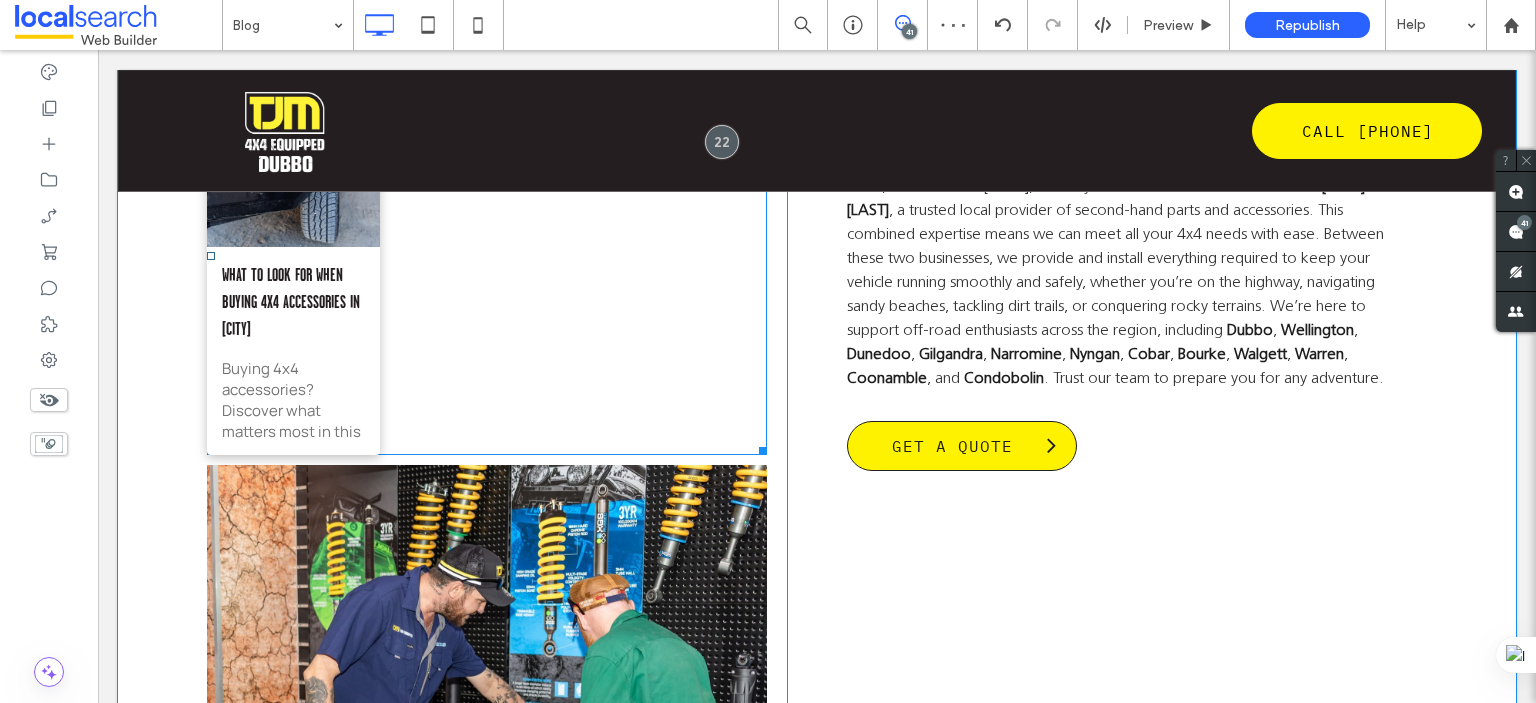 scroll, scrollTop: 700, scrollLeft: 0, axis: vertical 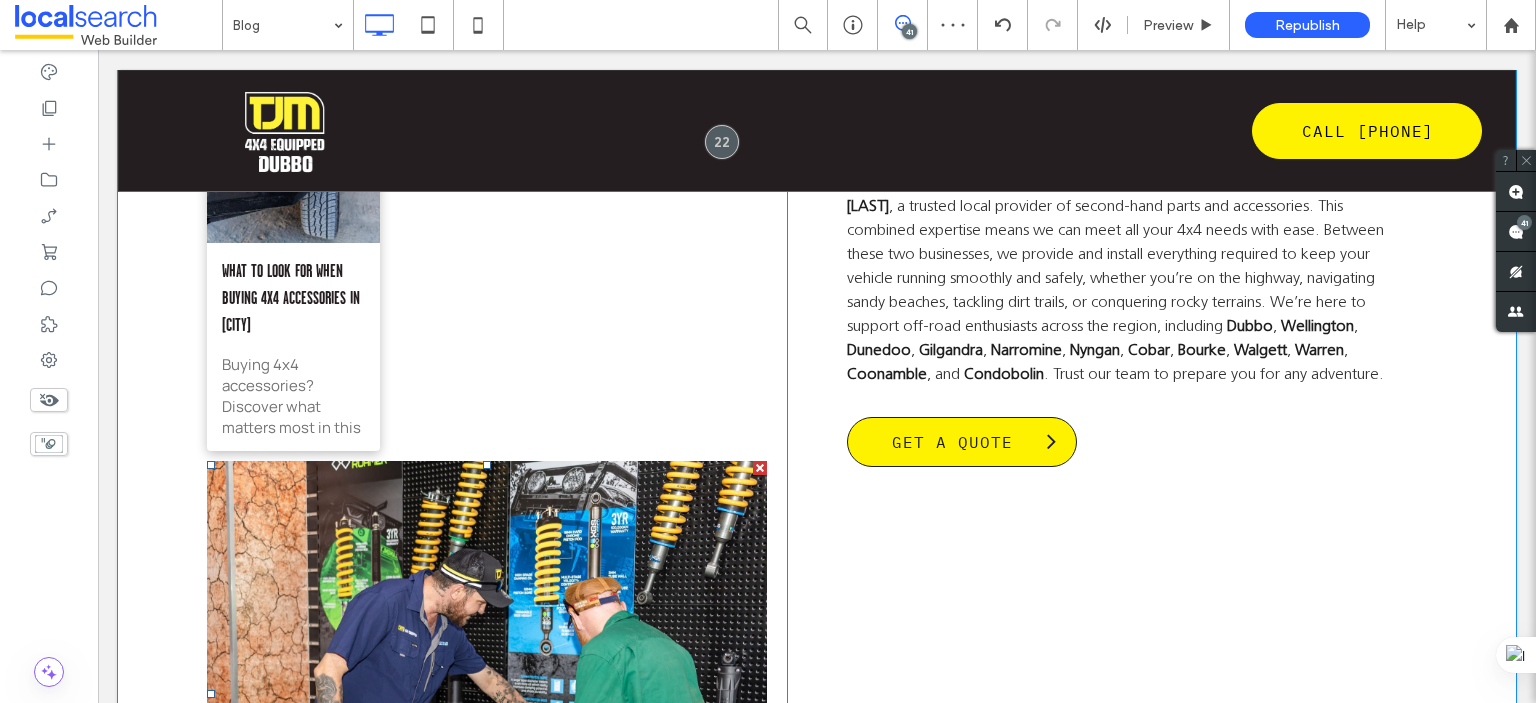 click at bounding box center [760, 468] 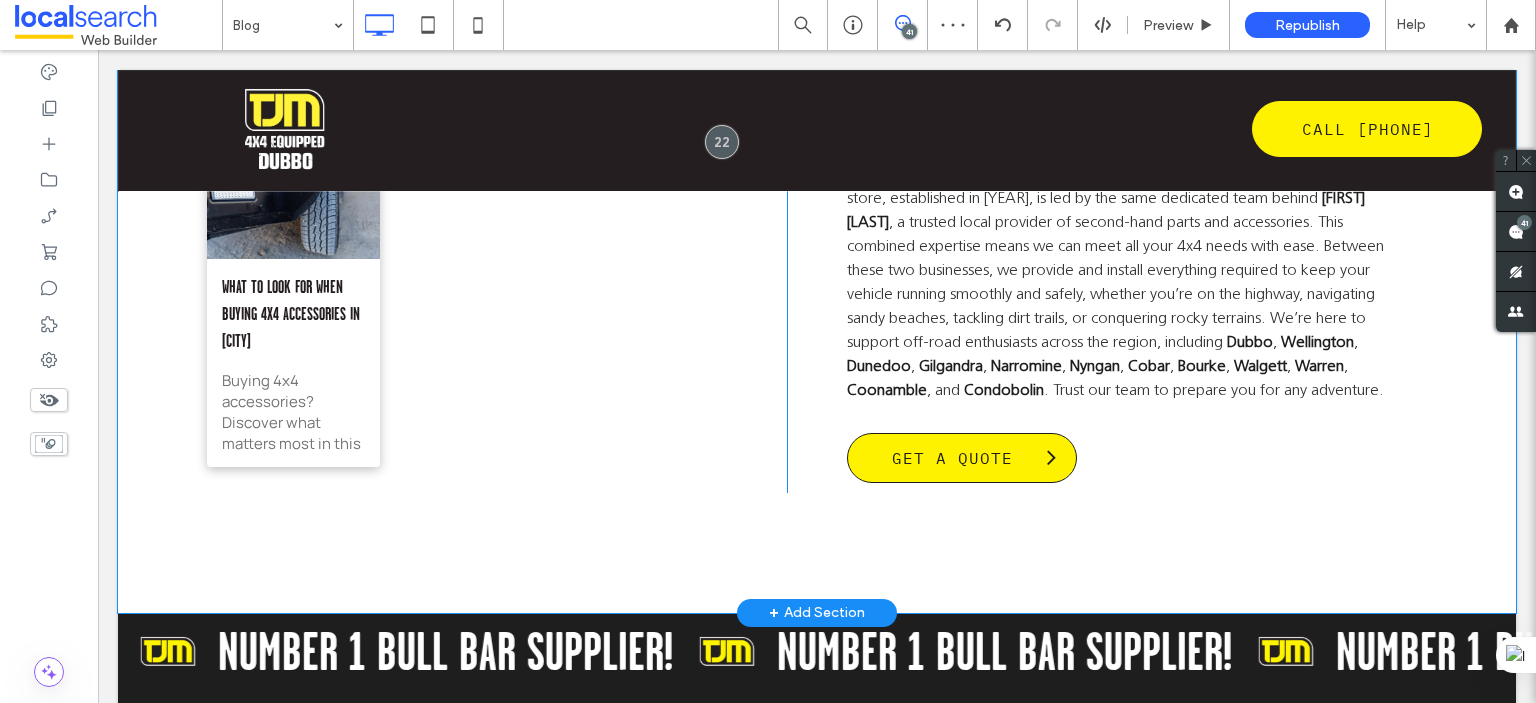 scroll, scrollTop: 400, scrollLeft: 0, axis: vertical 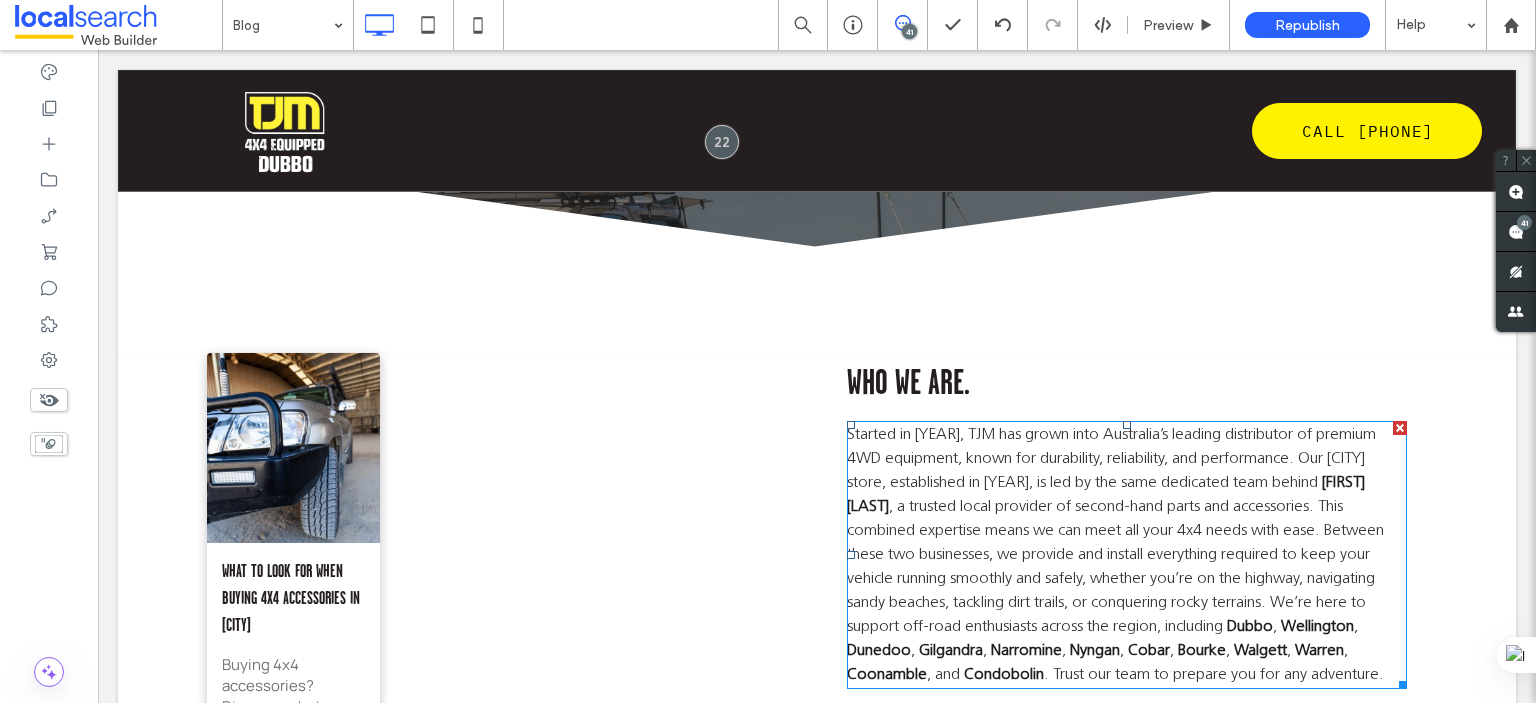 drag, startPoint x: 1389, startPoint y: 422, endPoint x: 1486, endPoint y: 445, distance: 99.68952 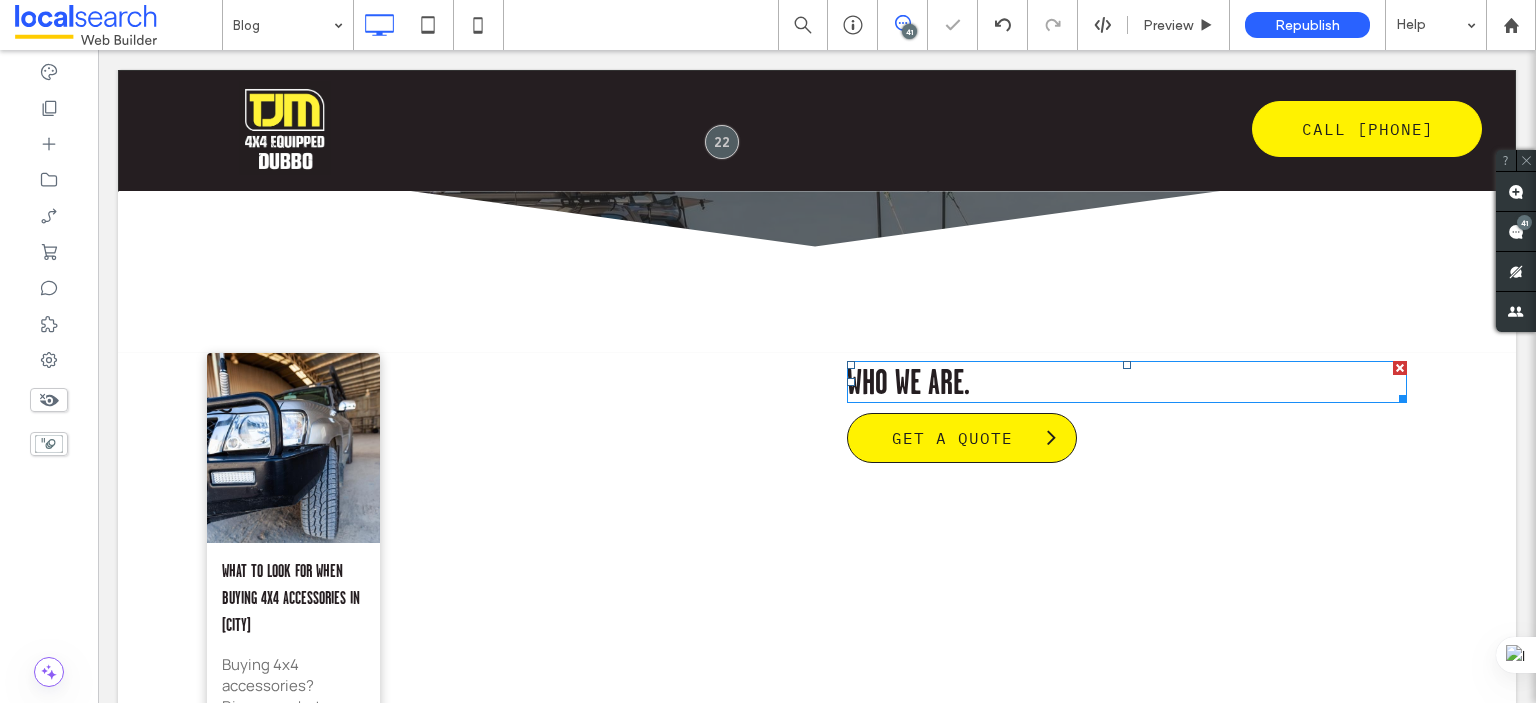 click at bounding box center [1400, 368] 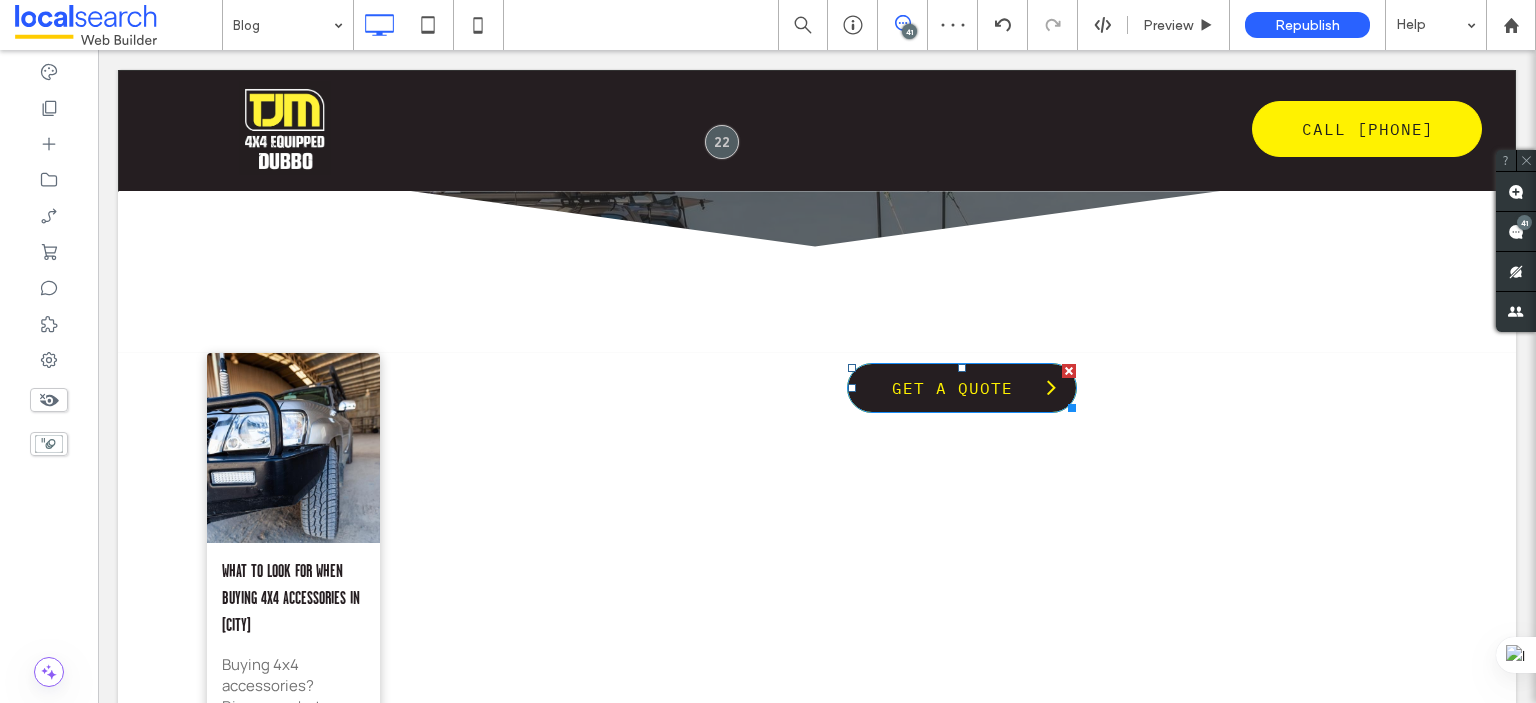 click at bounding box center [1069, 371] 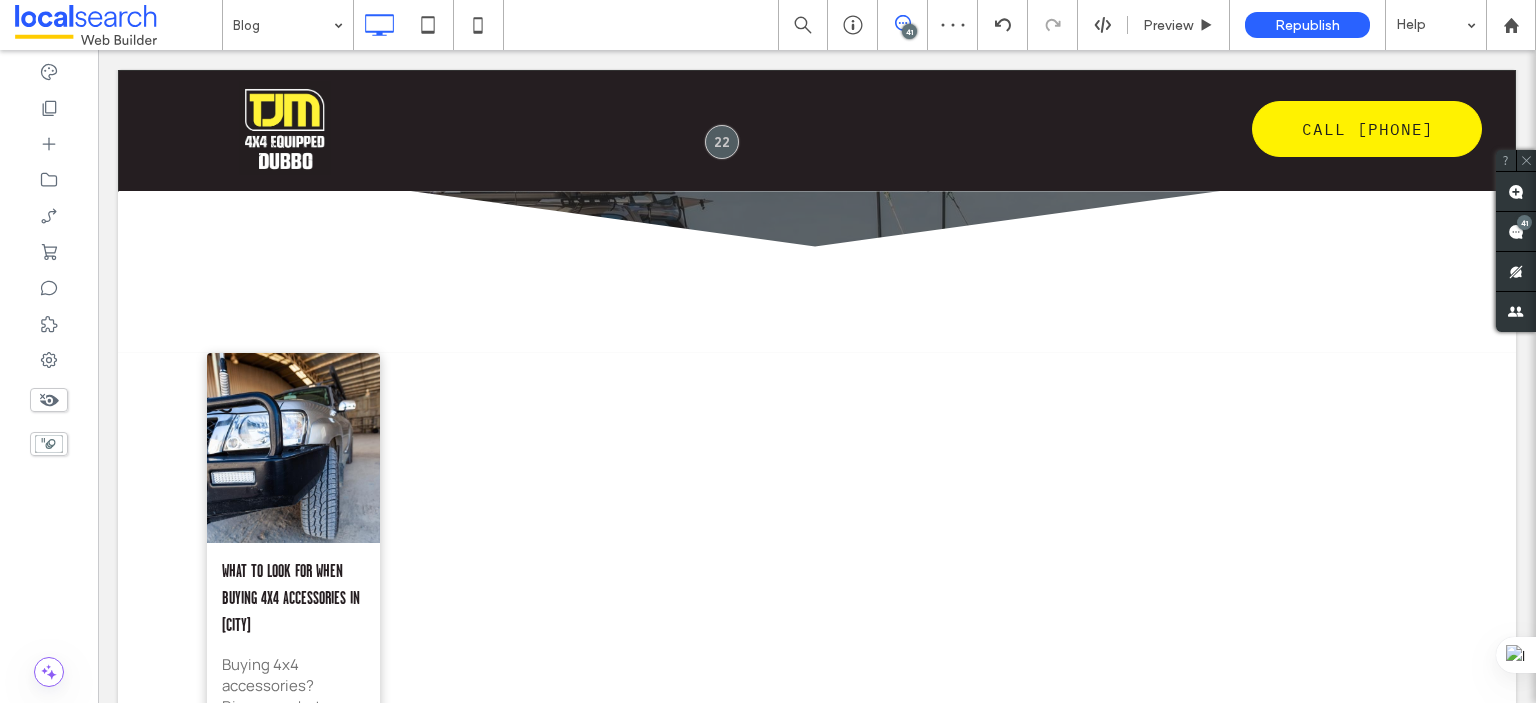 click at bounding box center (1400, 360) 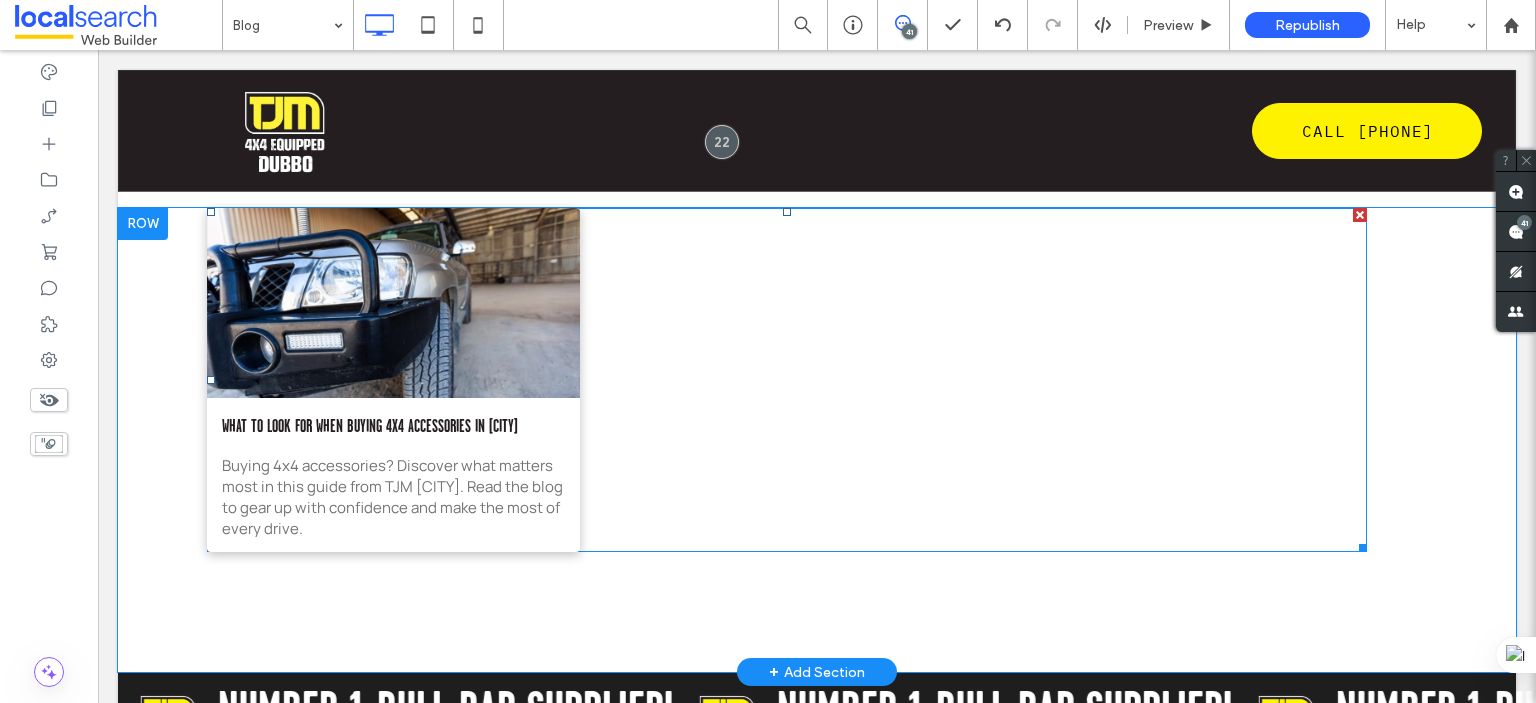 scroll, scrollTop: 700, scrollLeft: 0, axis: vertical 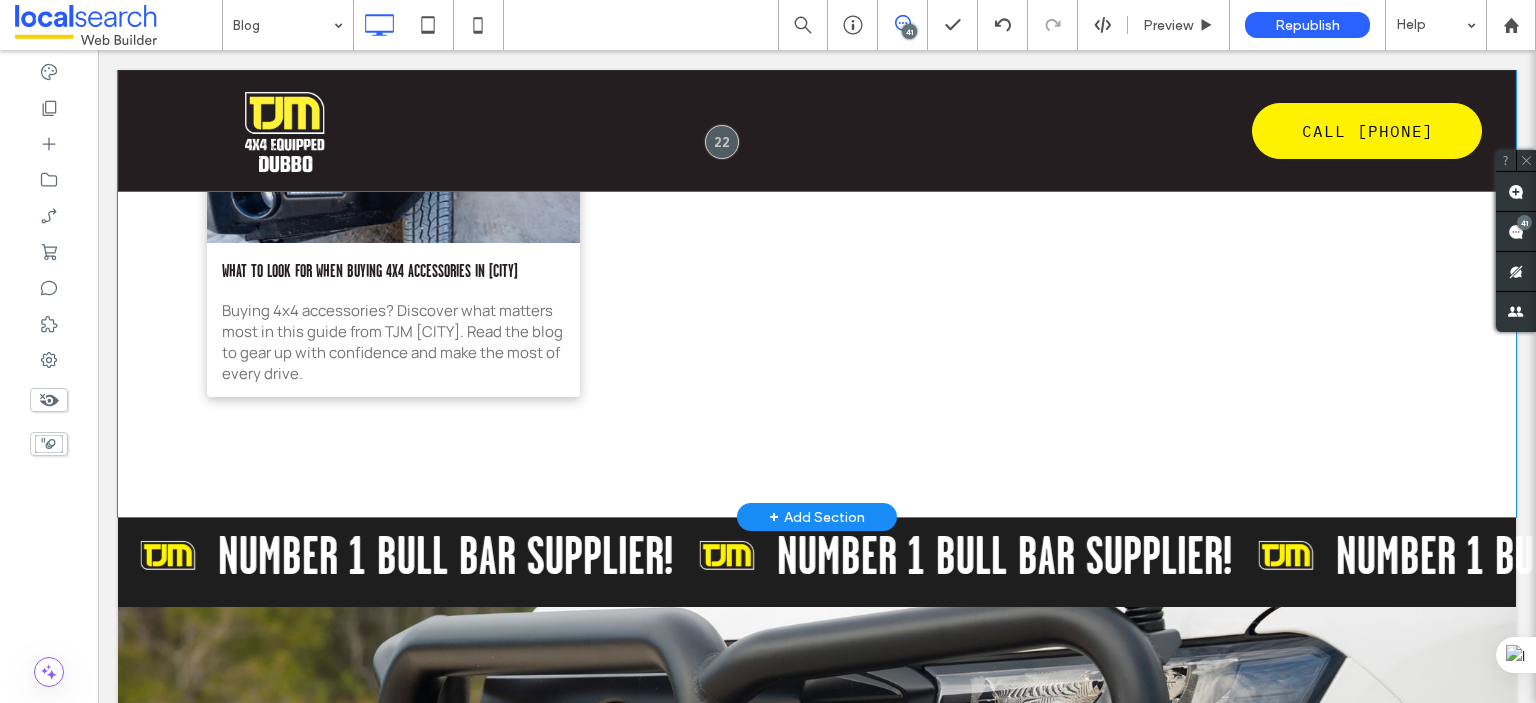 click on "+ Add Section" at bounding box center (817, 517) 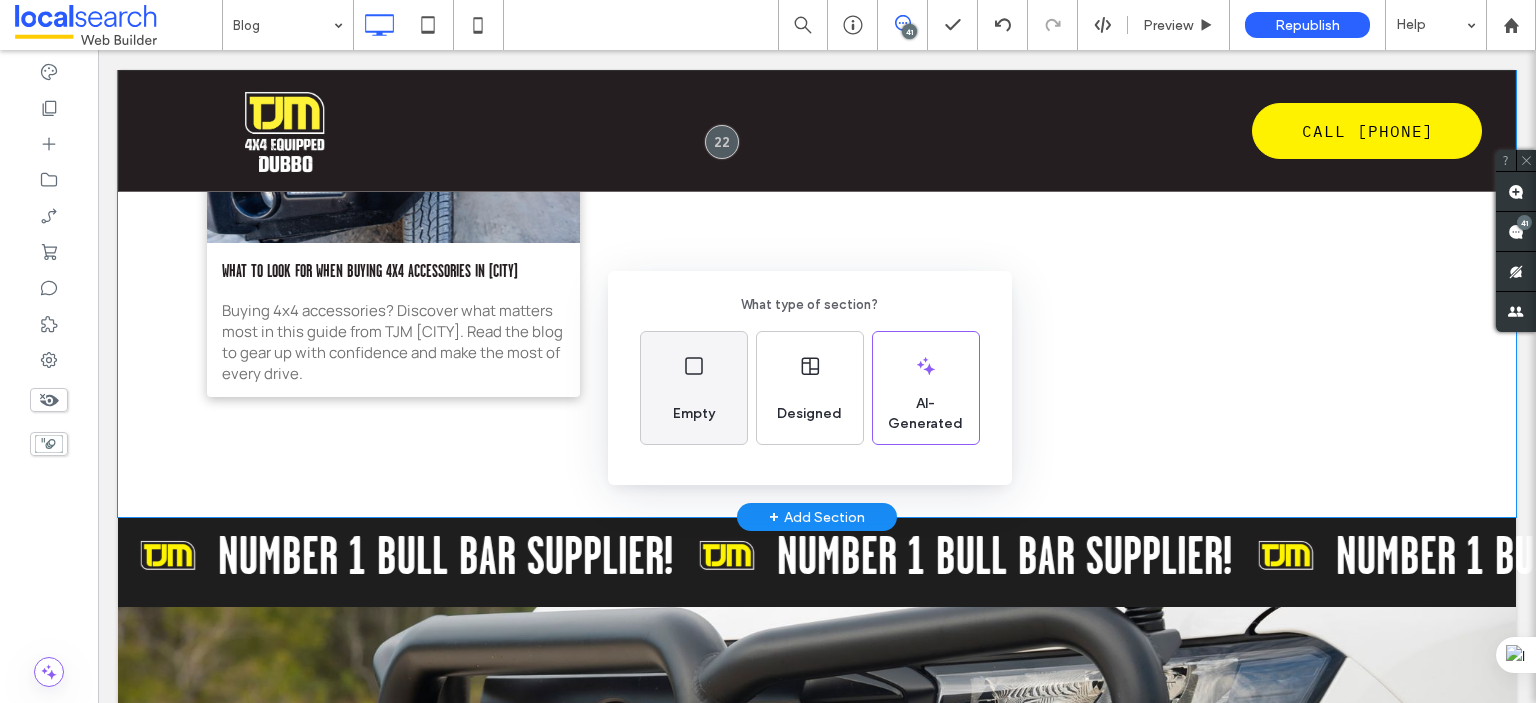 click on "Empty" at bounding box center (694, 414) 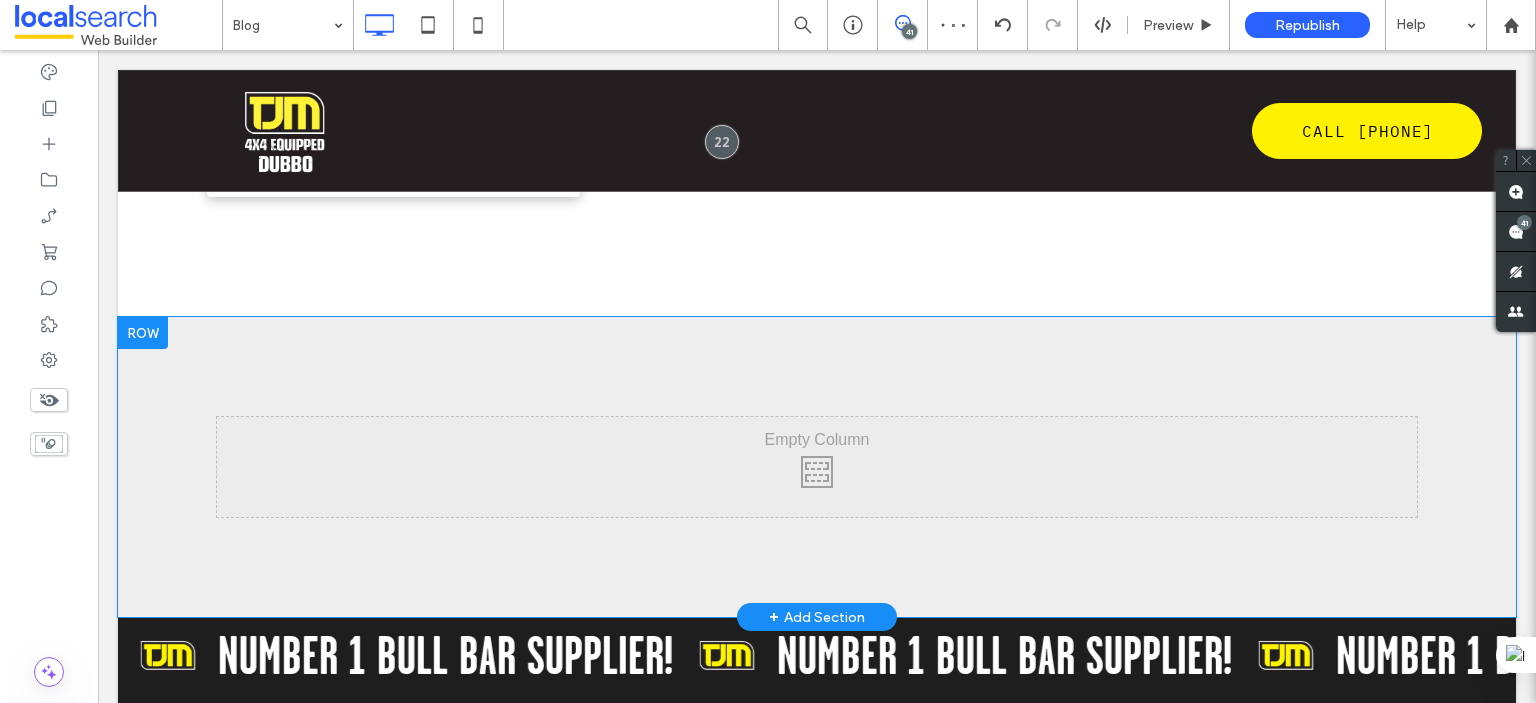 scroll, scrollTop: 700, scrollLeft: 0, axis: vertical 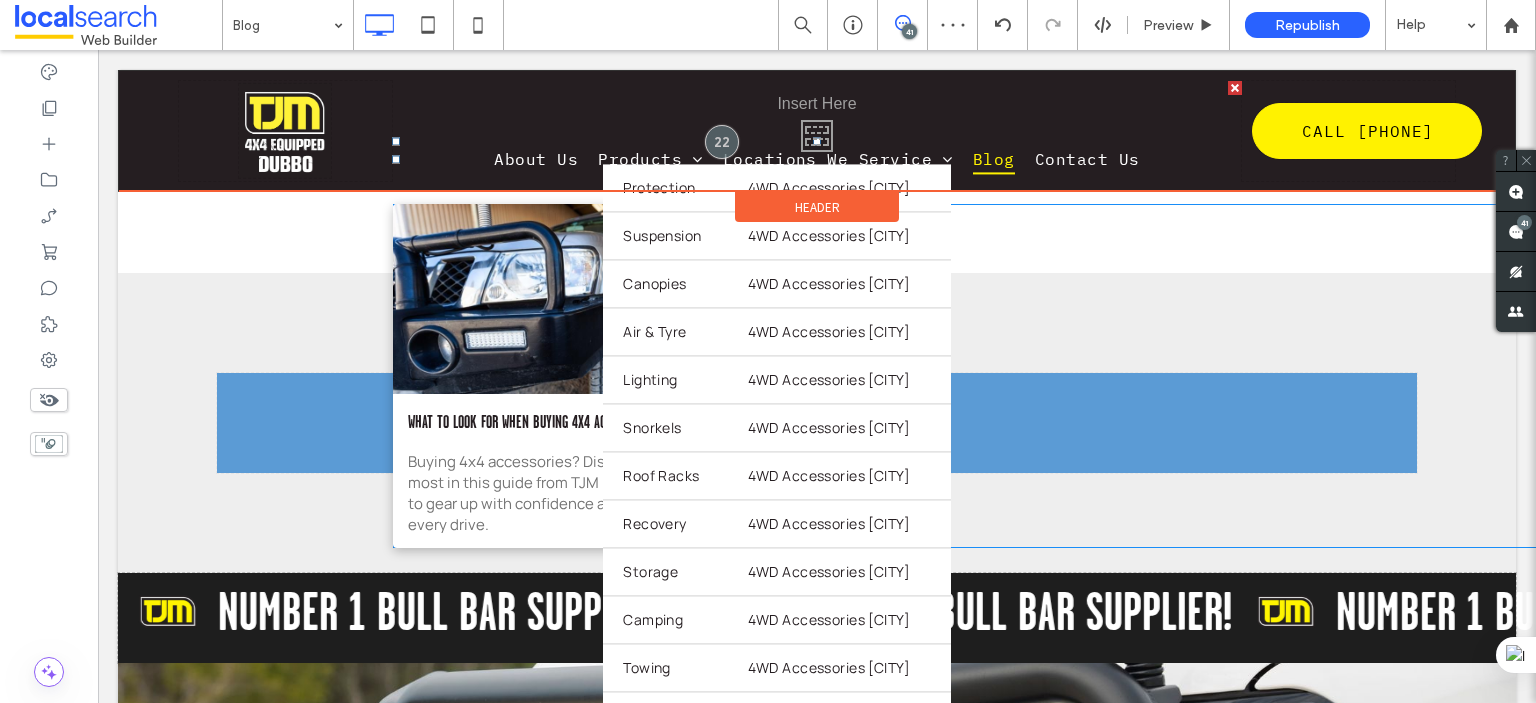 drag, startPoint x: 299, startPoint y: 304, endPoint x: 533, endPoint y: 505, distance: 308.47528 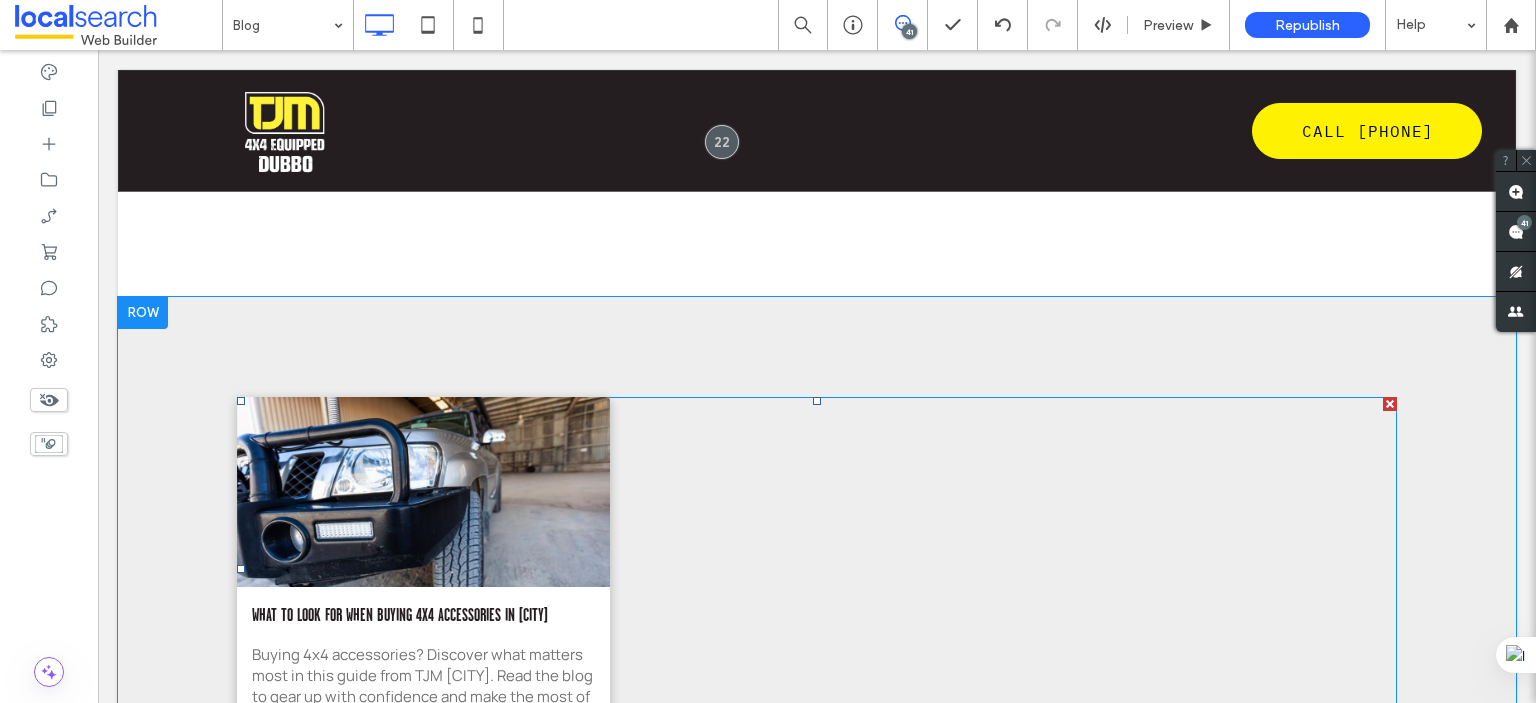 scroll, scrollTop: 700, scrollLeft: 0, axis: vertical 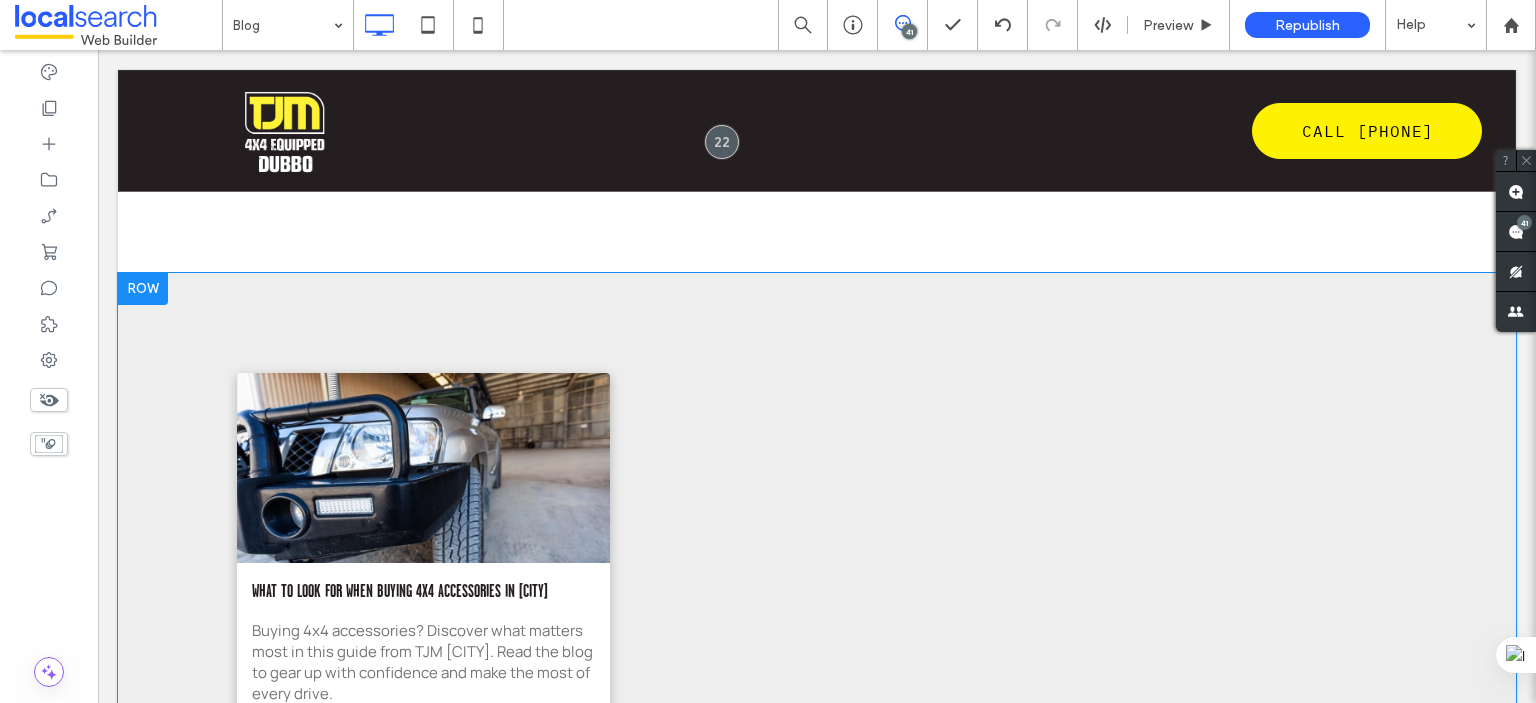 click on "Click To Paste     Click To Paste
What to Look for When Buying 4x4 Accessories in Dubbo
By TJM Dubbo
•
August 3, 2025
Buying 4x4 accessories? Discover what matters most in this guide from TJM Dubbo. Read the blog to gear up with confidence and make the most of every drive.
Row + Add Section" at bounding box center (817, 545) 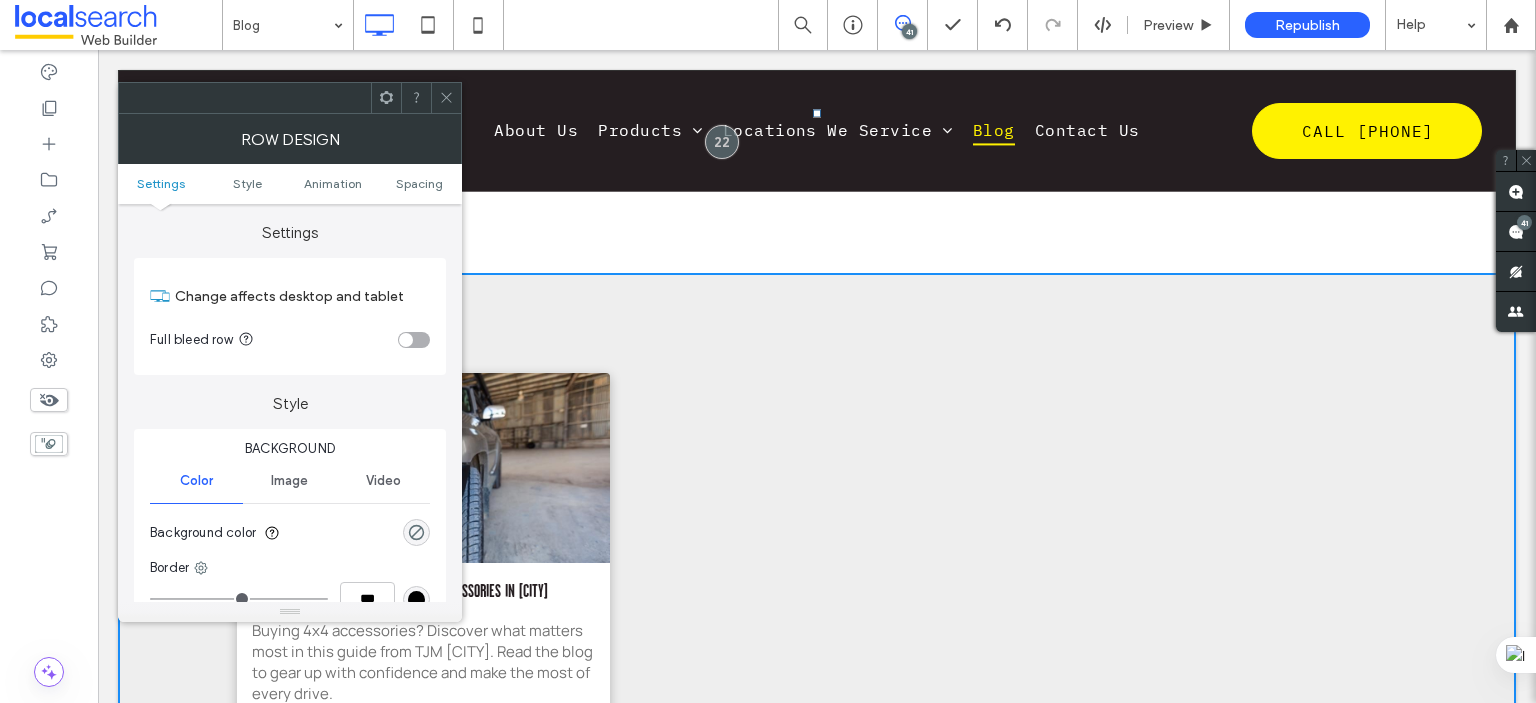click on "Image" at bounding box center (289, 481) 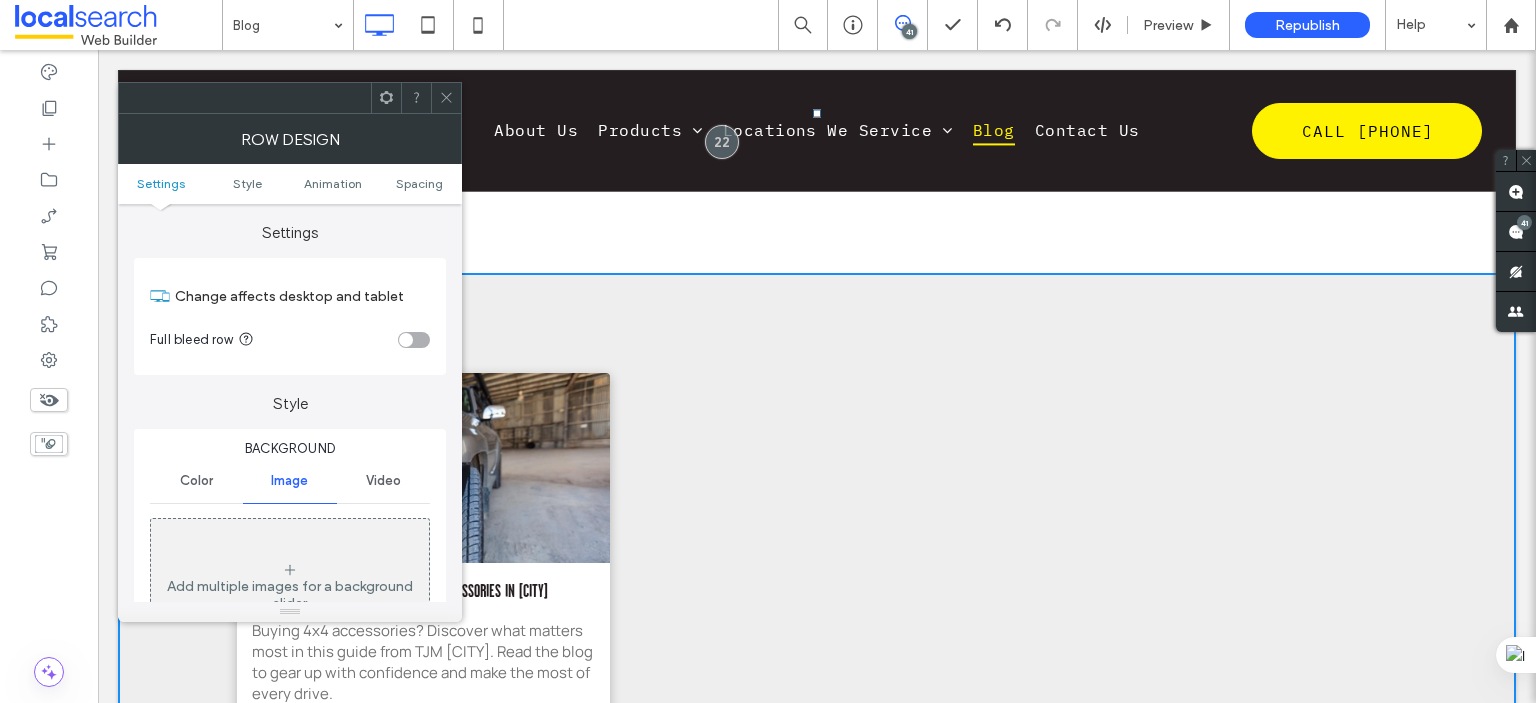 click on "Color" at bounding box center [196, 481] 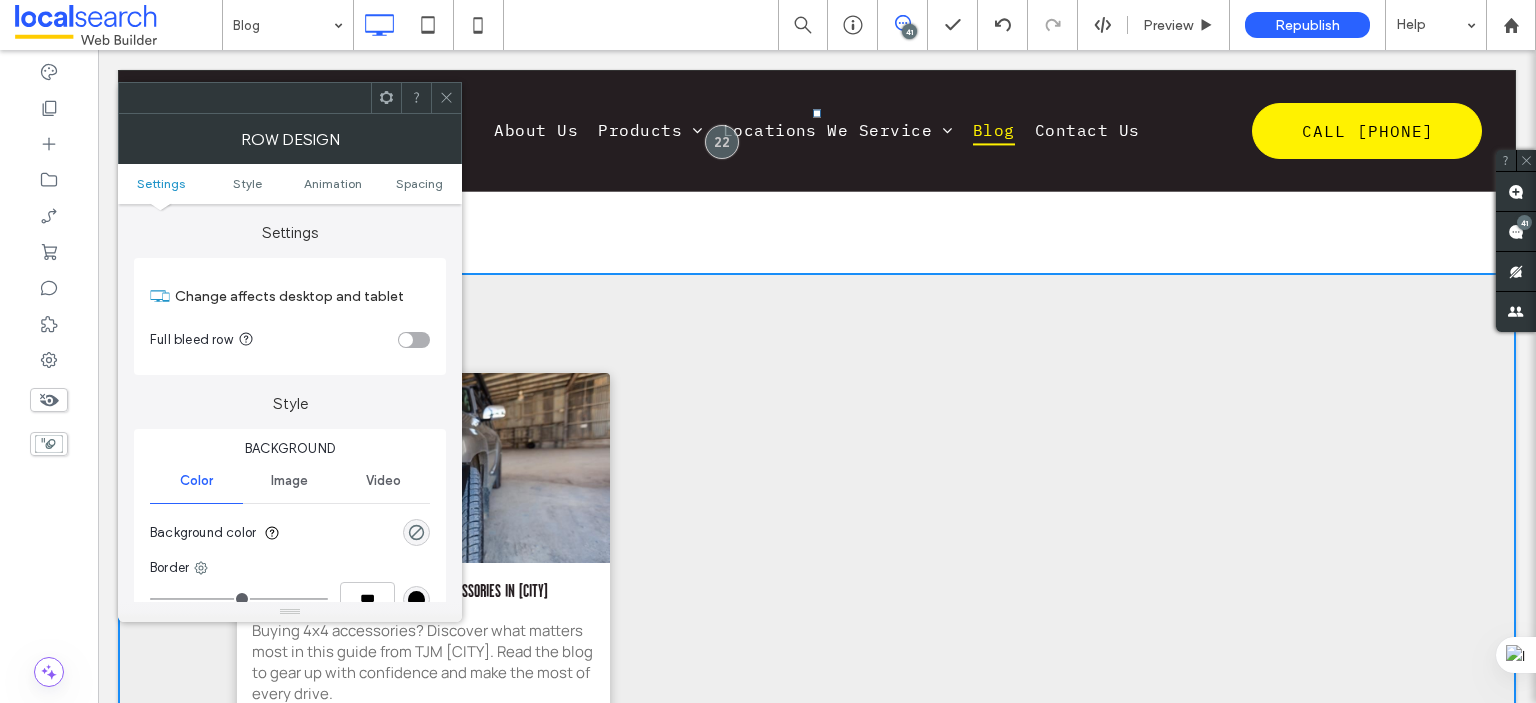 click at bounding box center (416, 532) 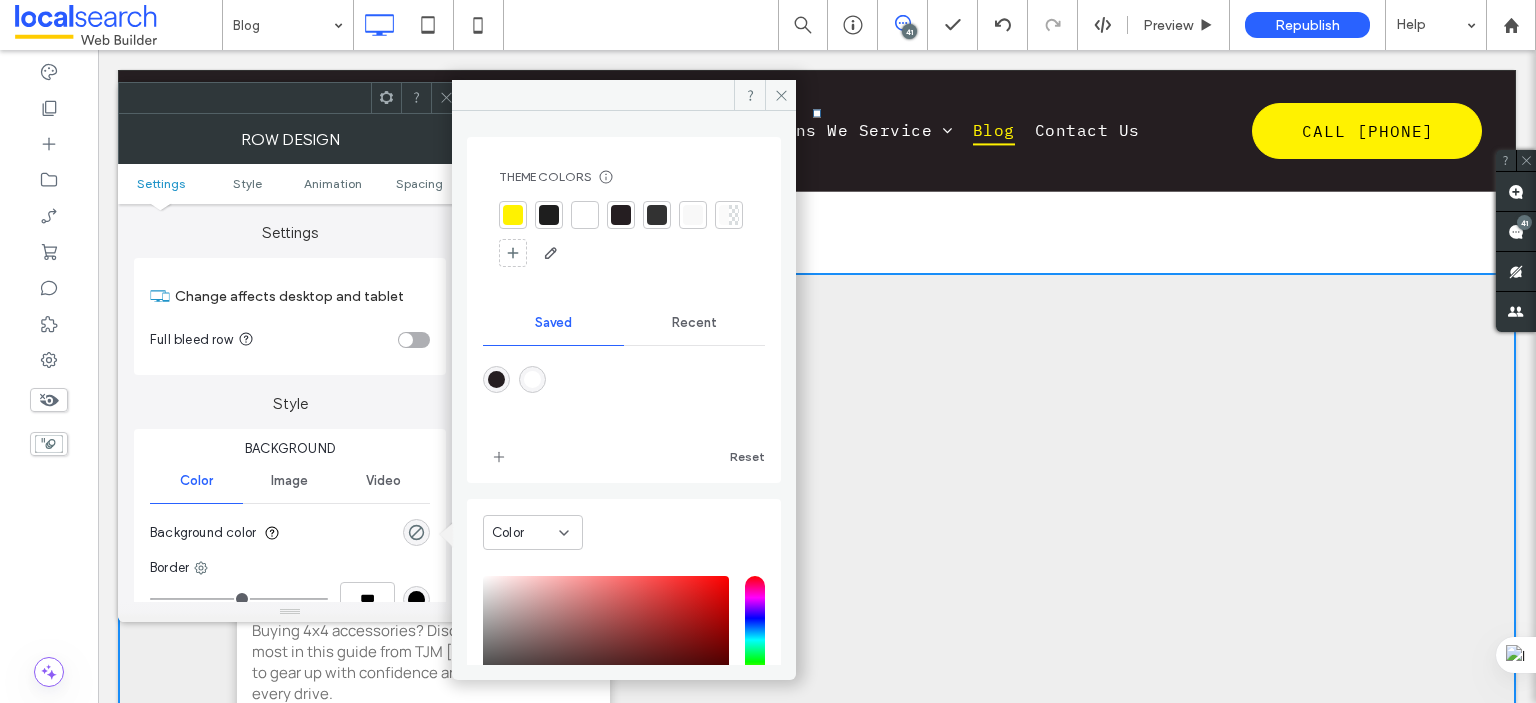 click at bounding box center (585, 215) 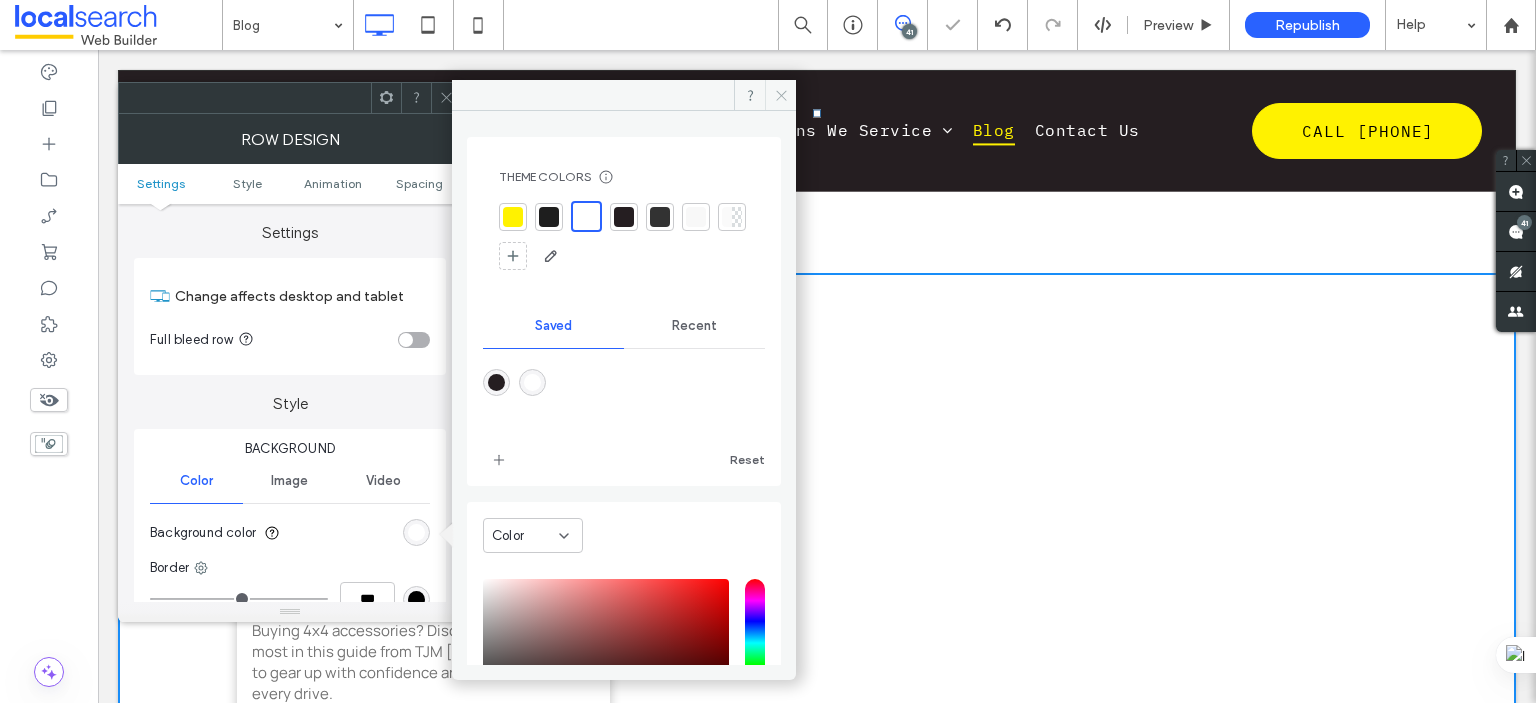 click 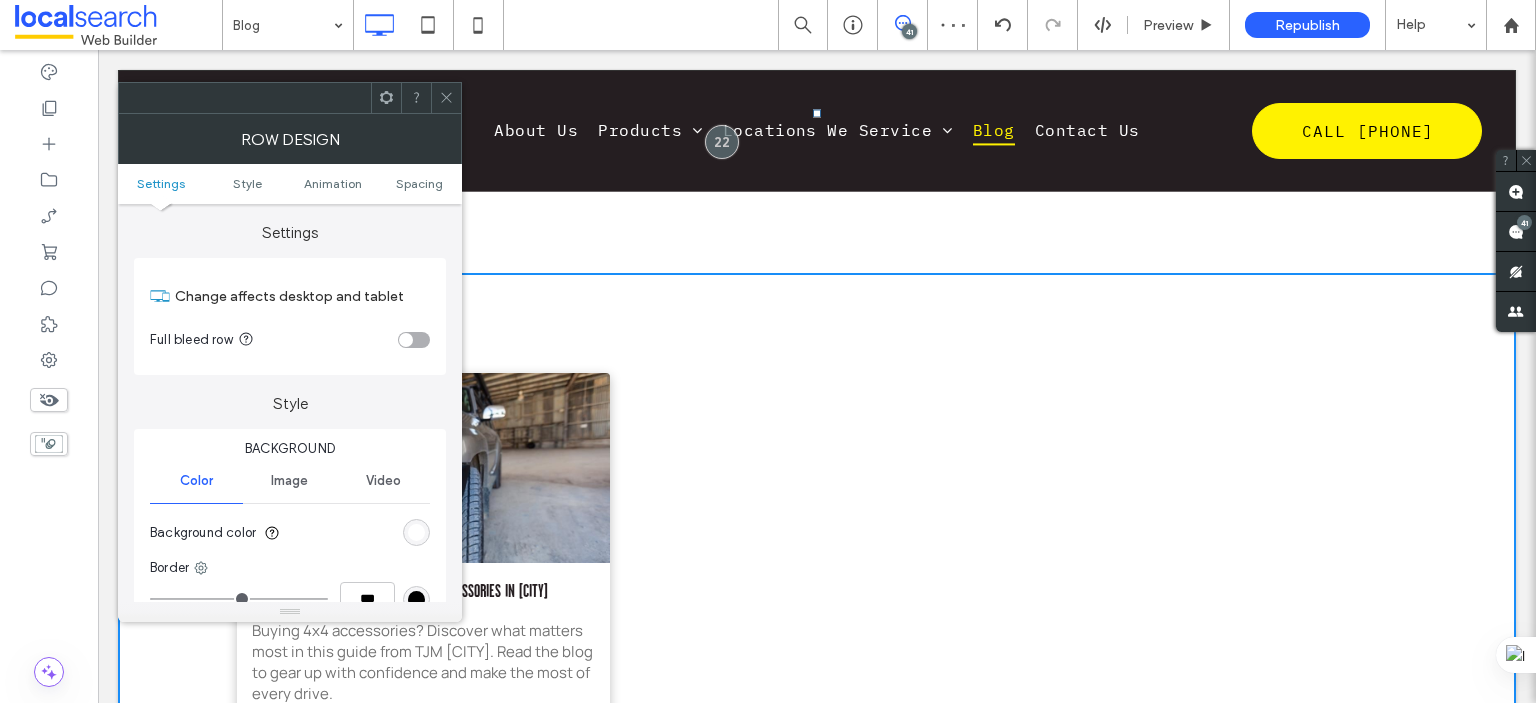 click 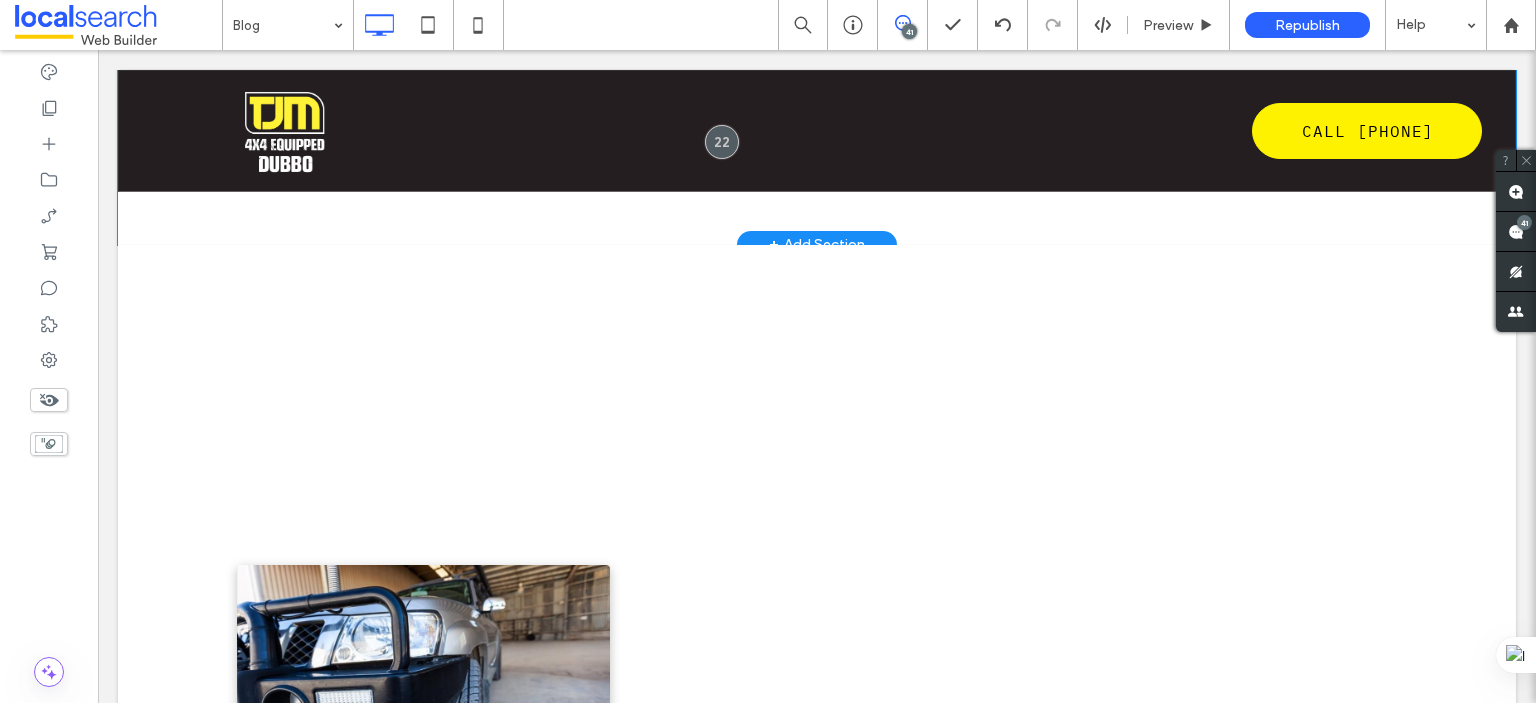 scroll, scrollTop: 300, scrollLeft: 0, axis: vertical 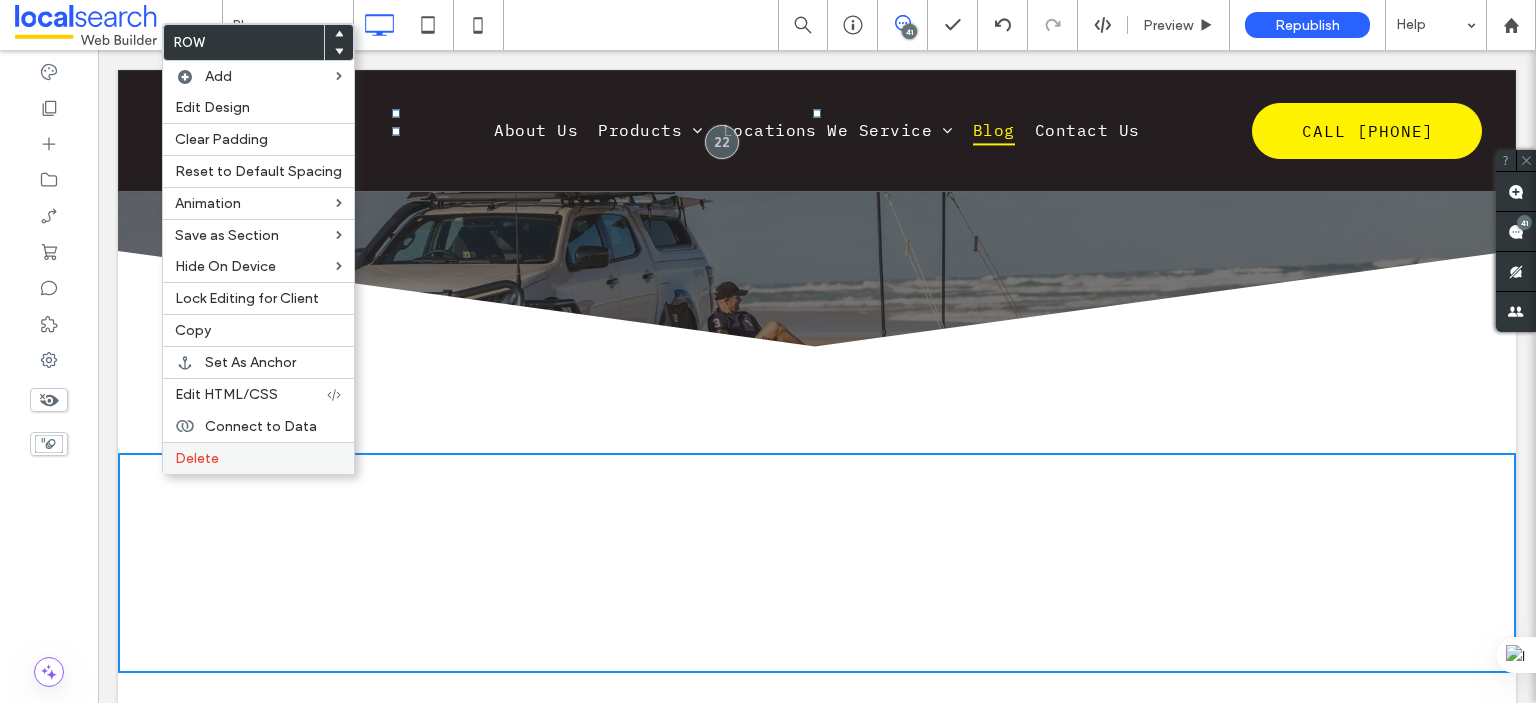 click on "Delete" at bounding box center (258, 458) 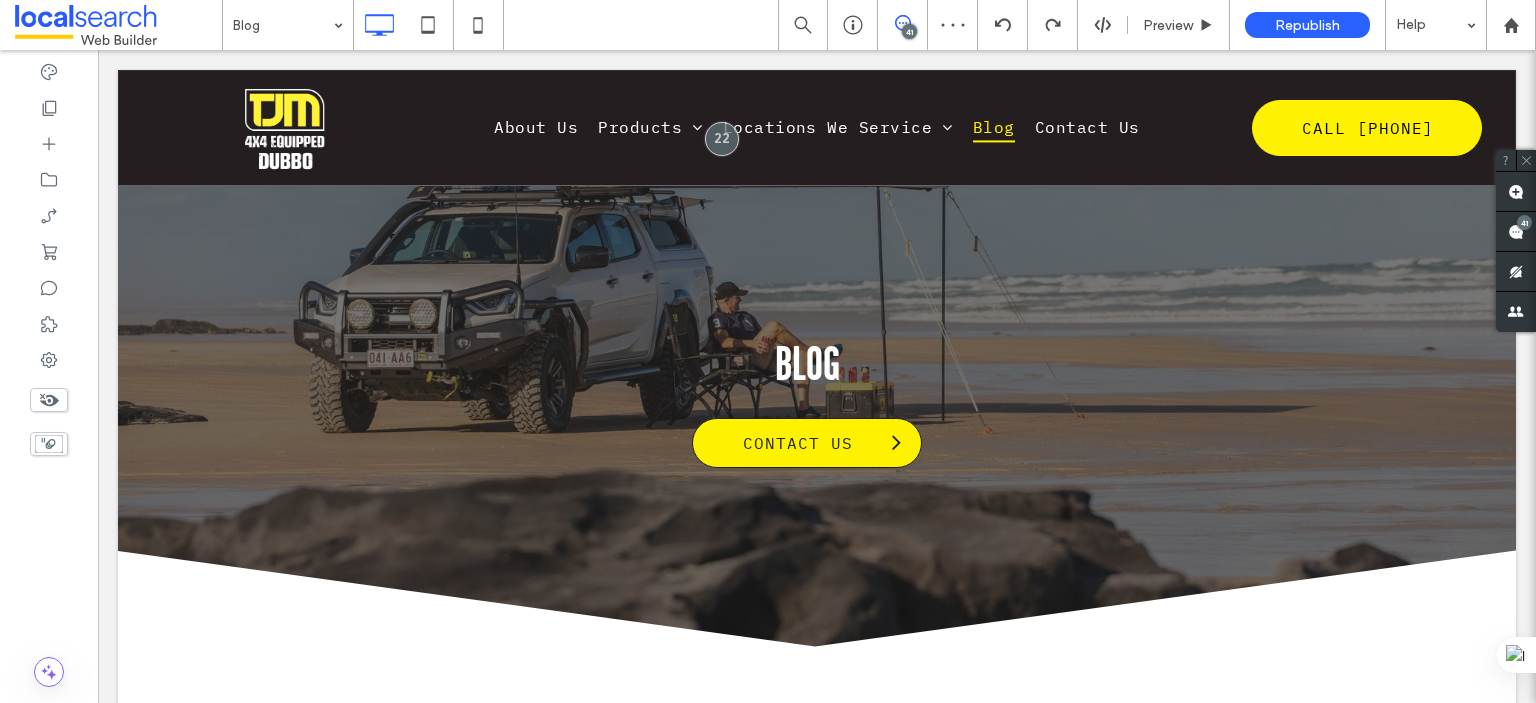 scroll, scrollTop: 300, scrollLeft: 0, axis: vertical 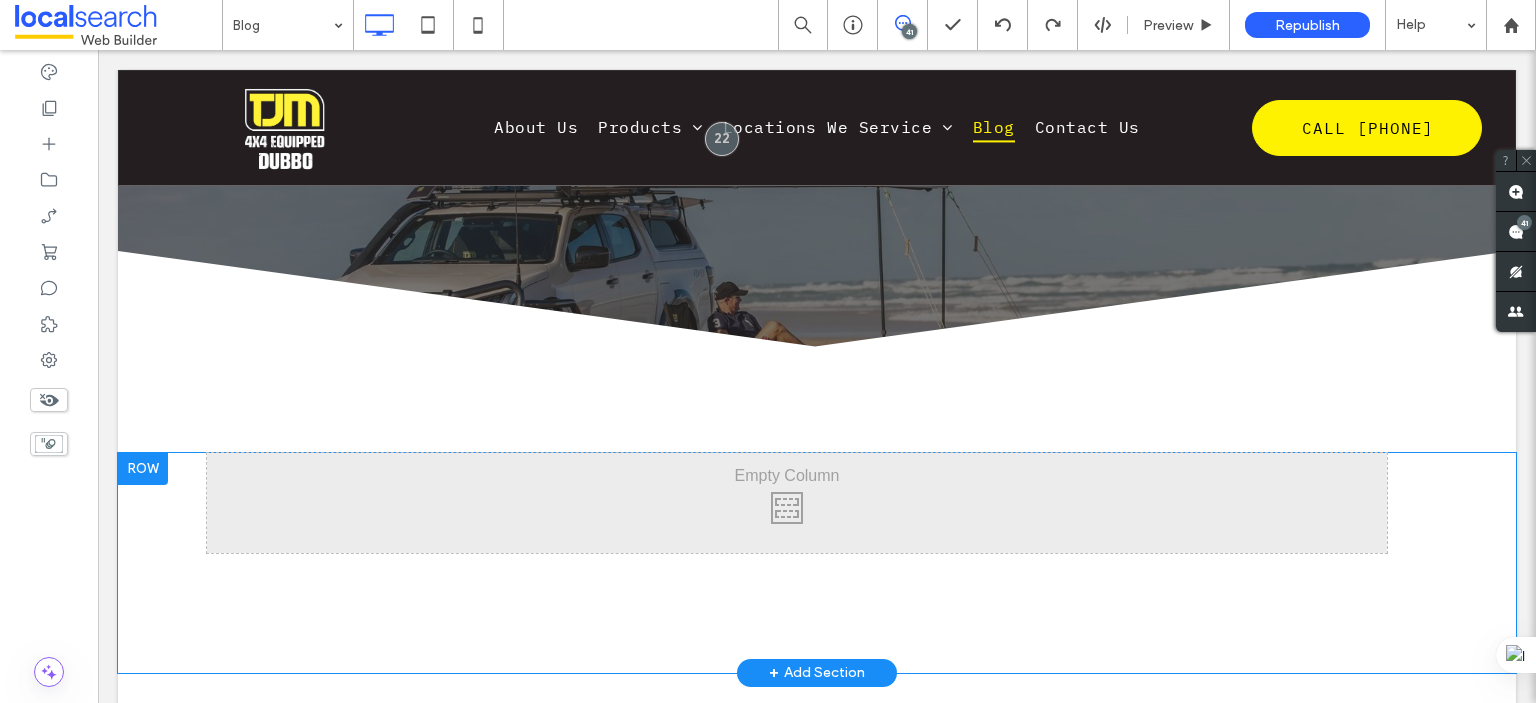 click on "Click To Paste
Row + Add Section" at bounding box center [817, 563] 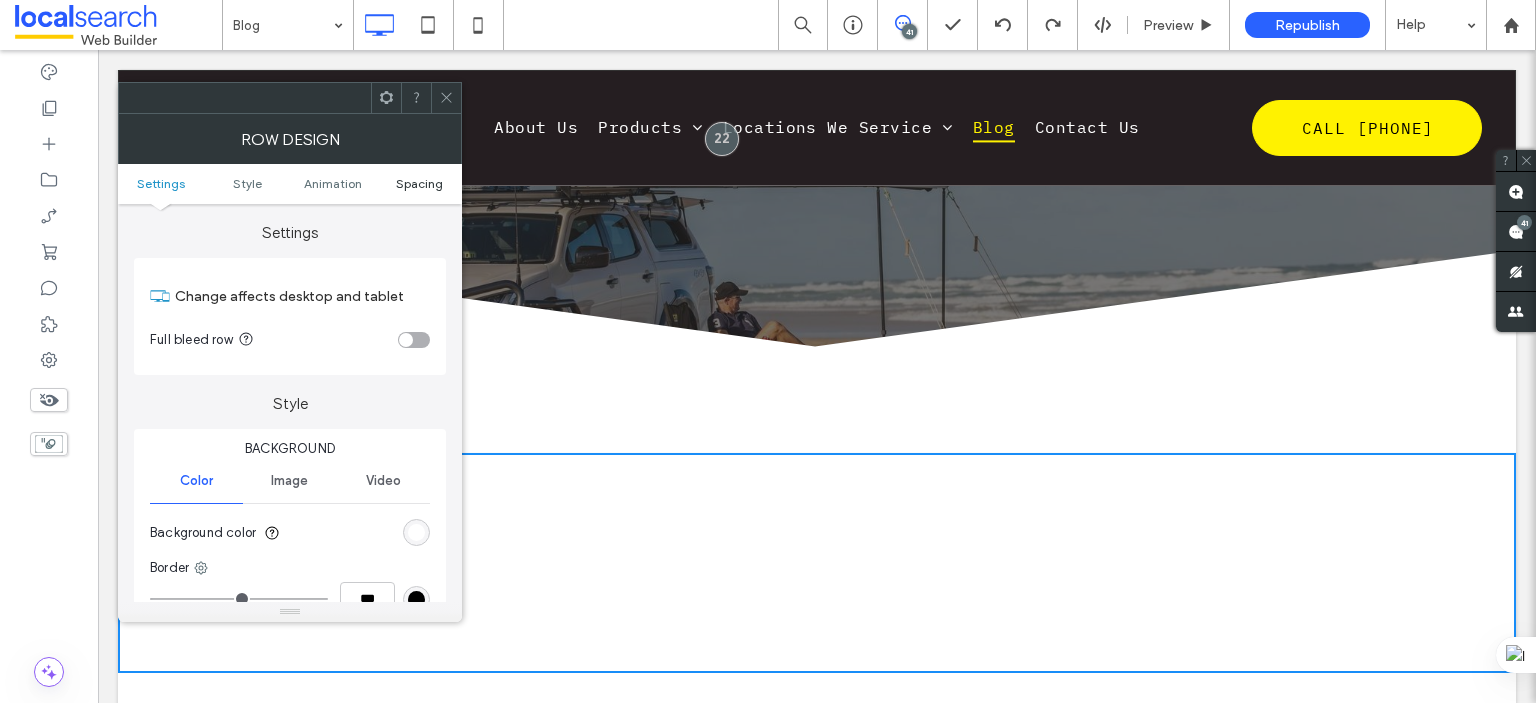 click on "Spacing" at bounding box center (419, 183) 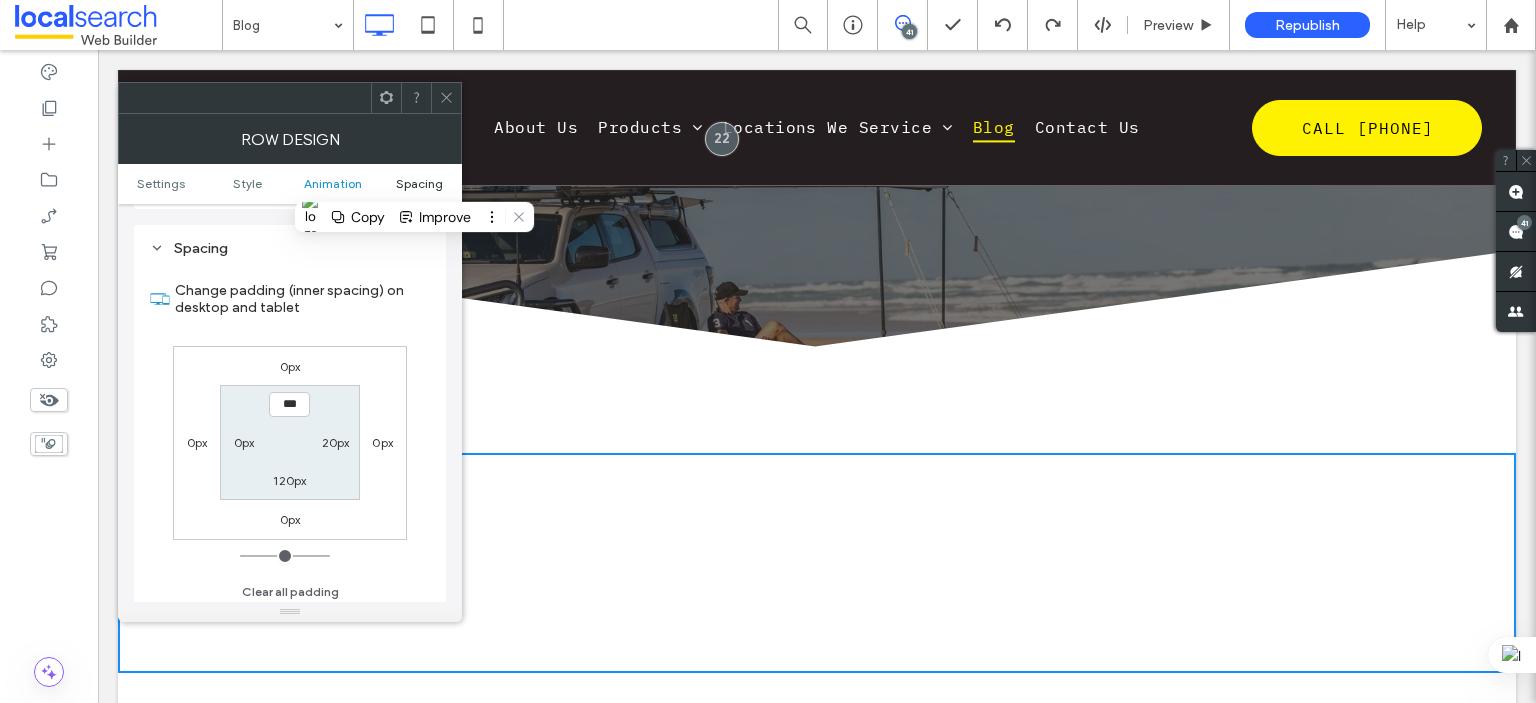 scroll, scrollTop: 564, scrollLeft: 0, axis: vertical 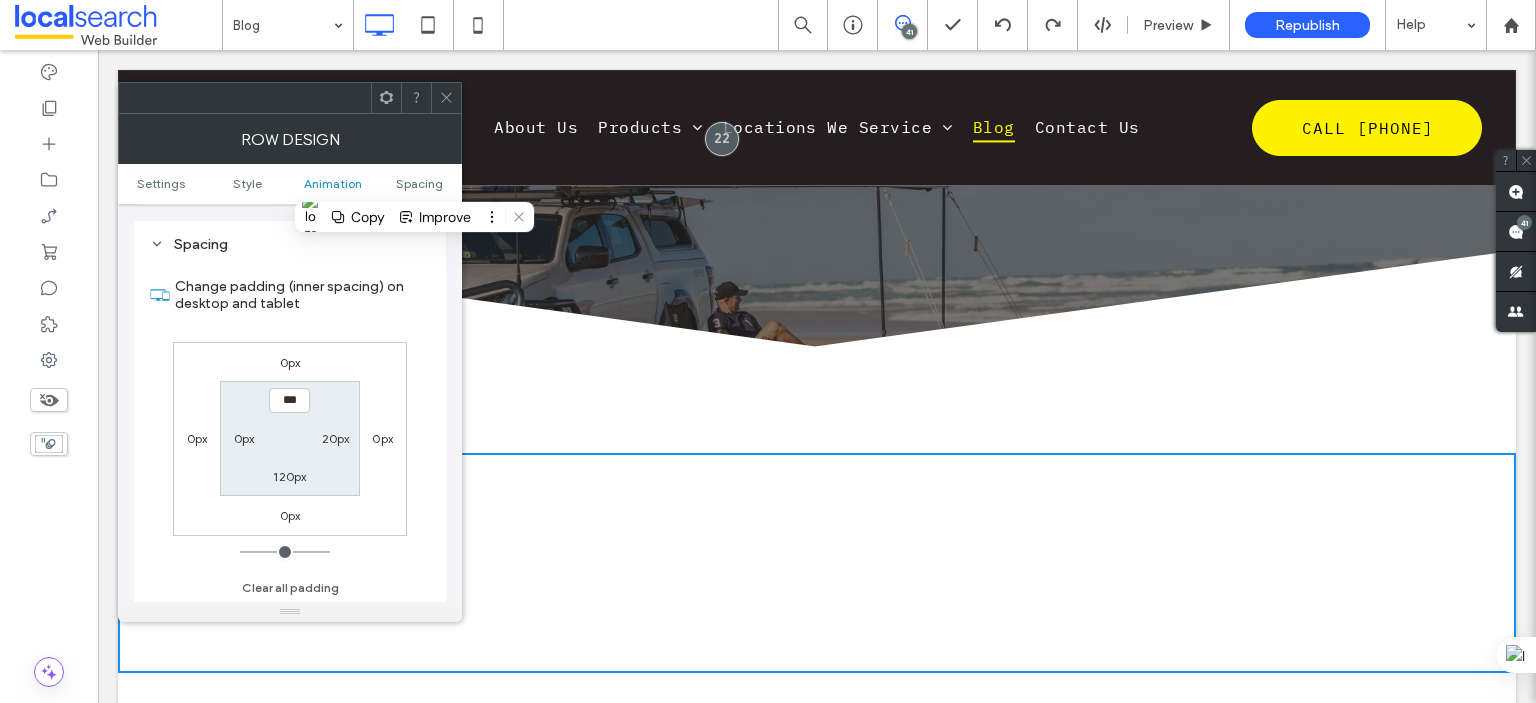 click 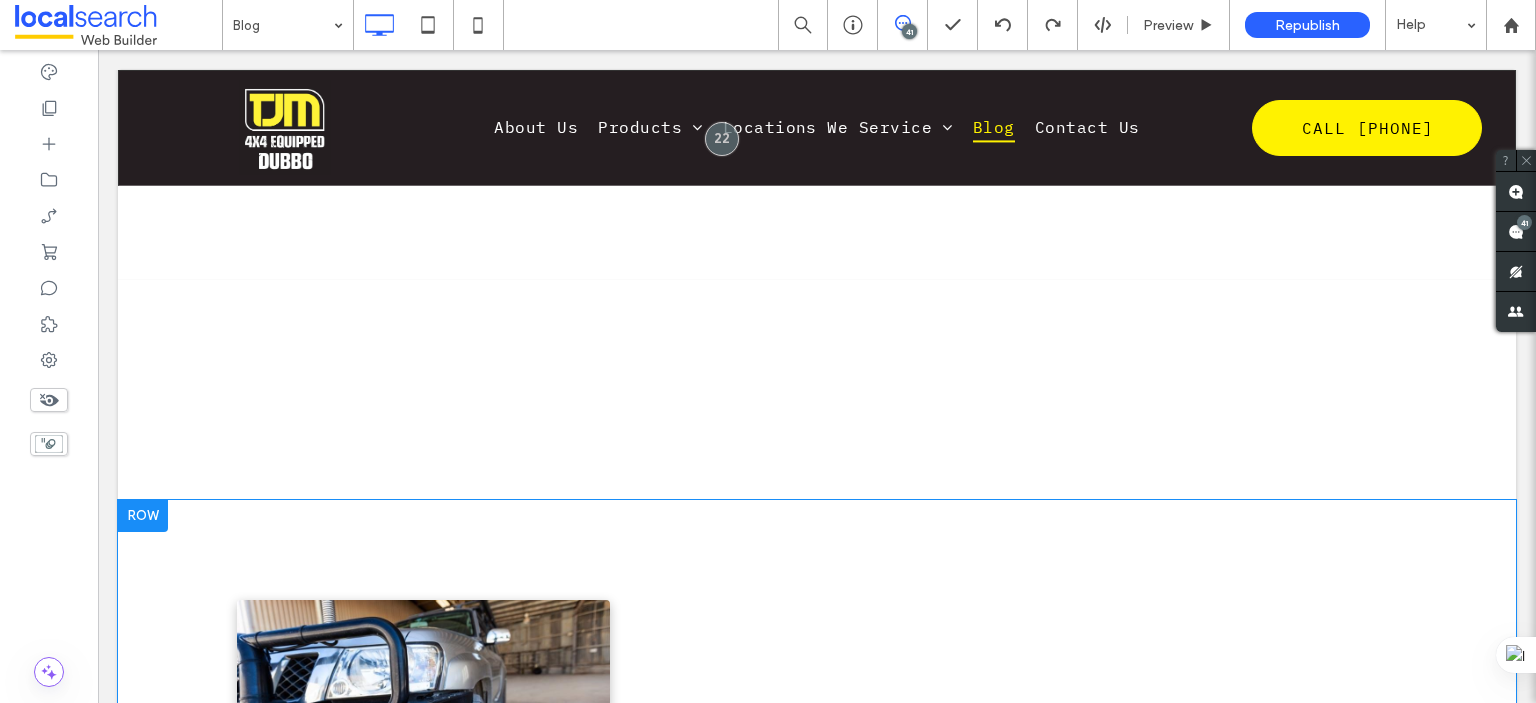 scroll, scrollTop: 600, scrollLeft: 0, axis: vertical 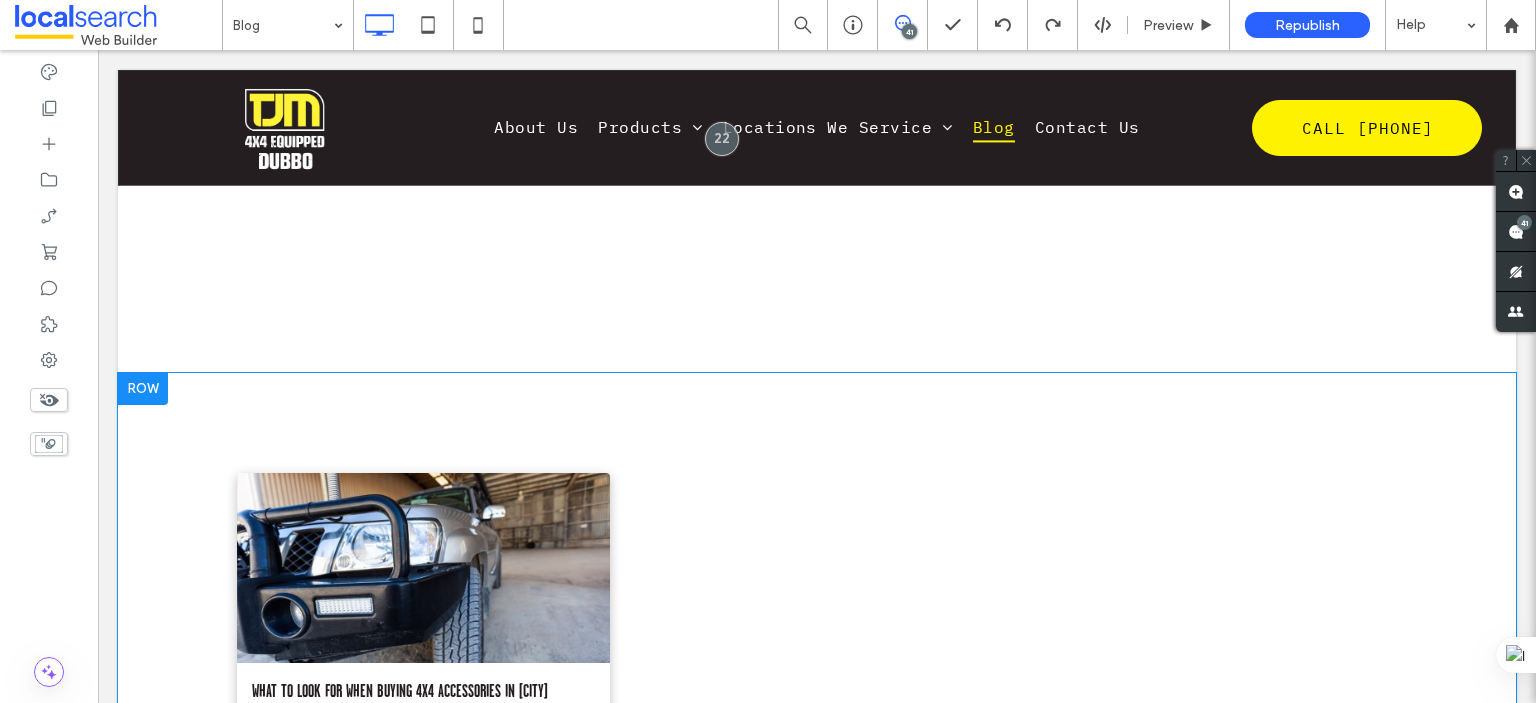 click at bounding box center (143, 389) 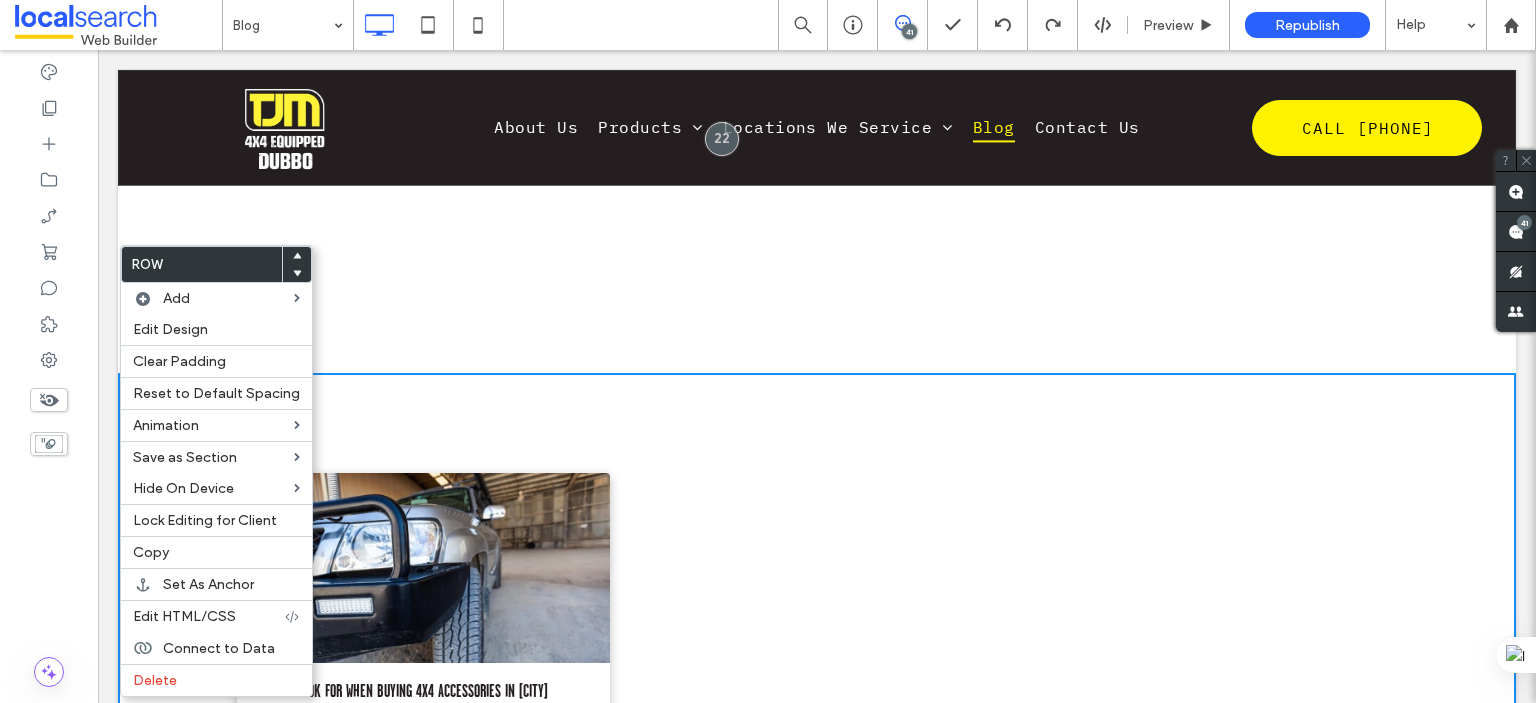 click on "What to Look for When Buying 4x4 Accessories in Dubbo
By TJM Dubbo
•
August 3, 2025
Buying 4x4 accessories? Discover what matters most in this guide from TJM Dubbo. Read the blog to gear up with confidence and make the most of every drive.
Click To Paste
Row + Add Section" at bounding box center (817, 645) 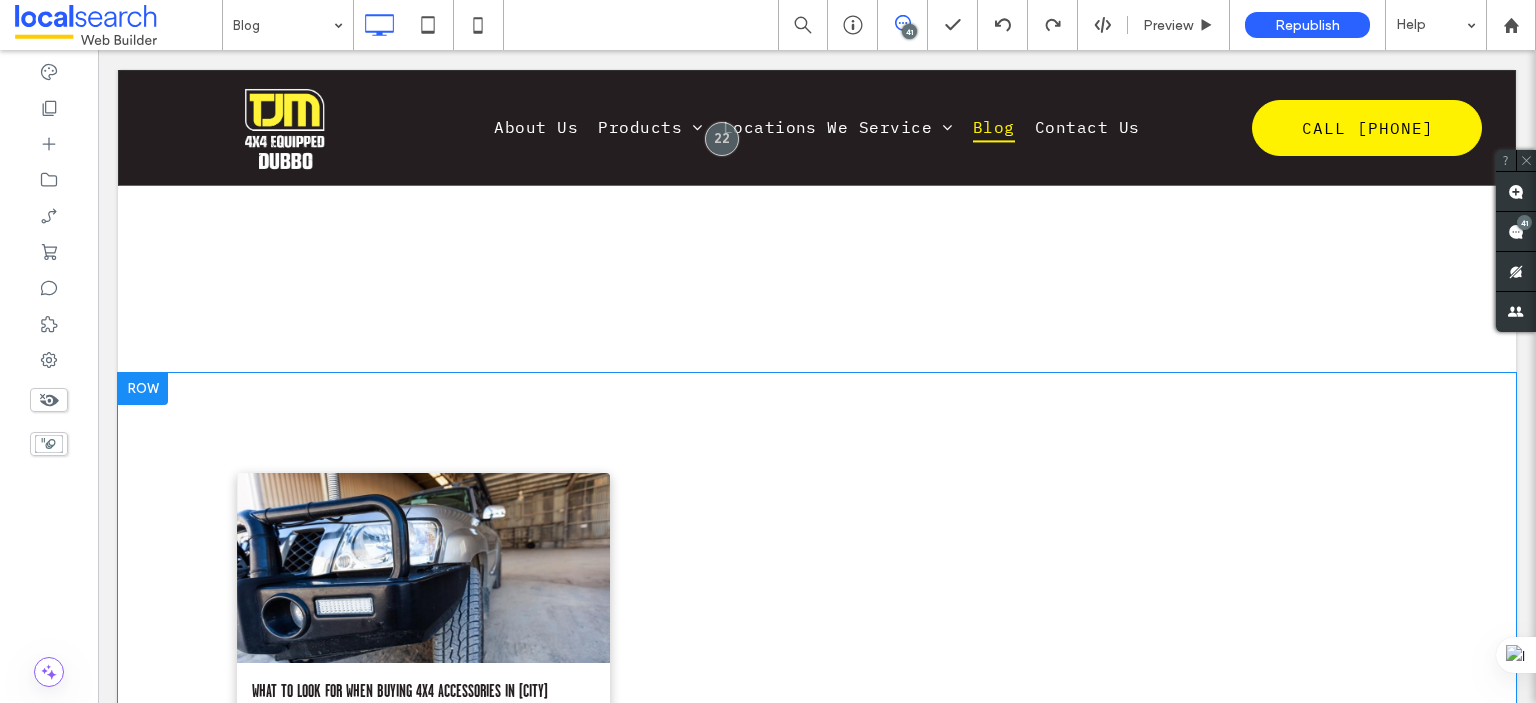 click on "What to Look for When Buying 4x4 Accessories in Dubbo
By TJM Dubbo
•
August 3, 2025
Buying 4x4 accessories? Discover what matters most in this guide from TJM Dubbo. Read the blog to gear up with confidence and make the most of every drive.
Click To Paste
Row + Add Section" at bounding box center (817, 645) 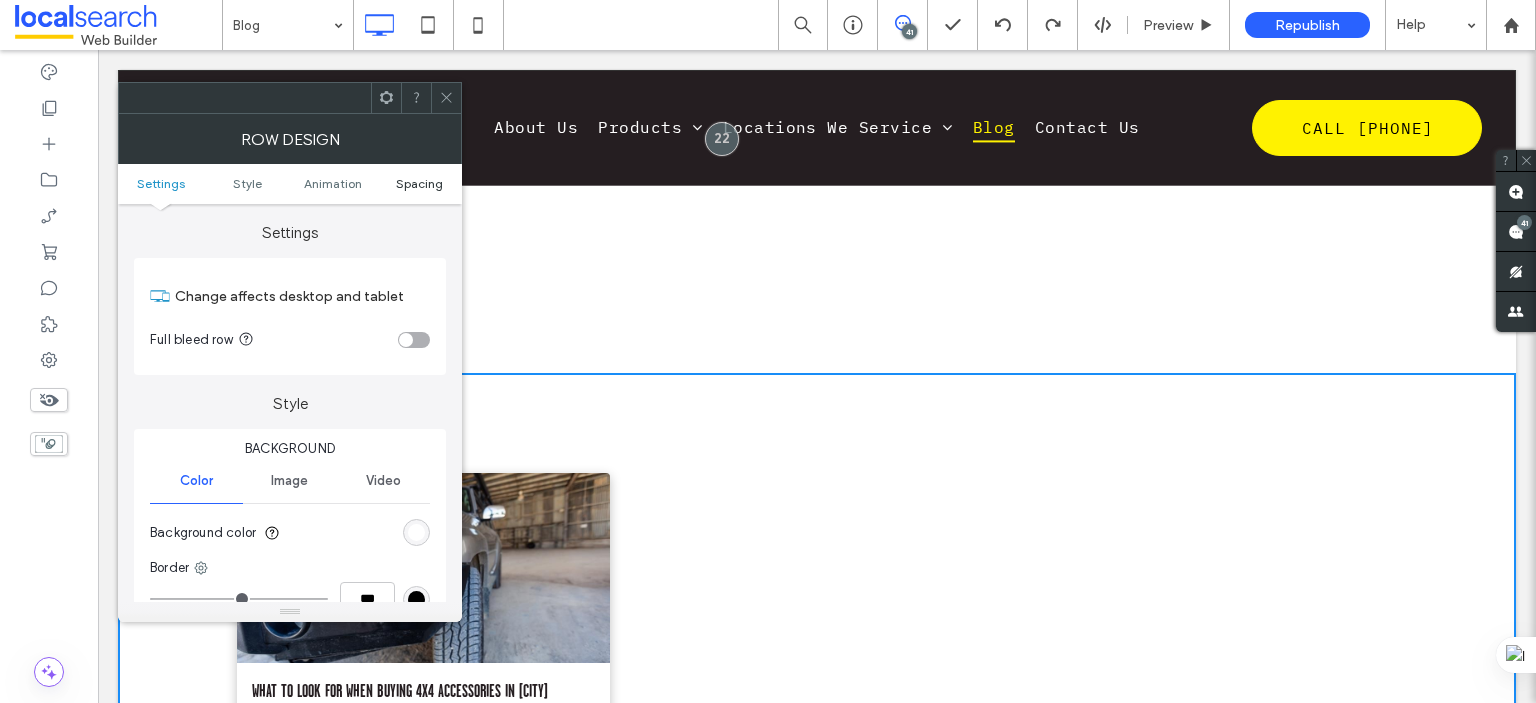 click on "Spacing" at bounding box center (419, 183) 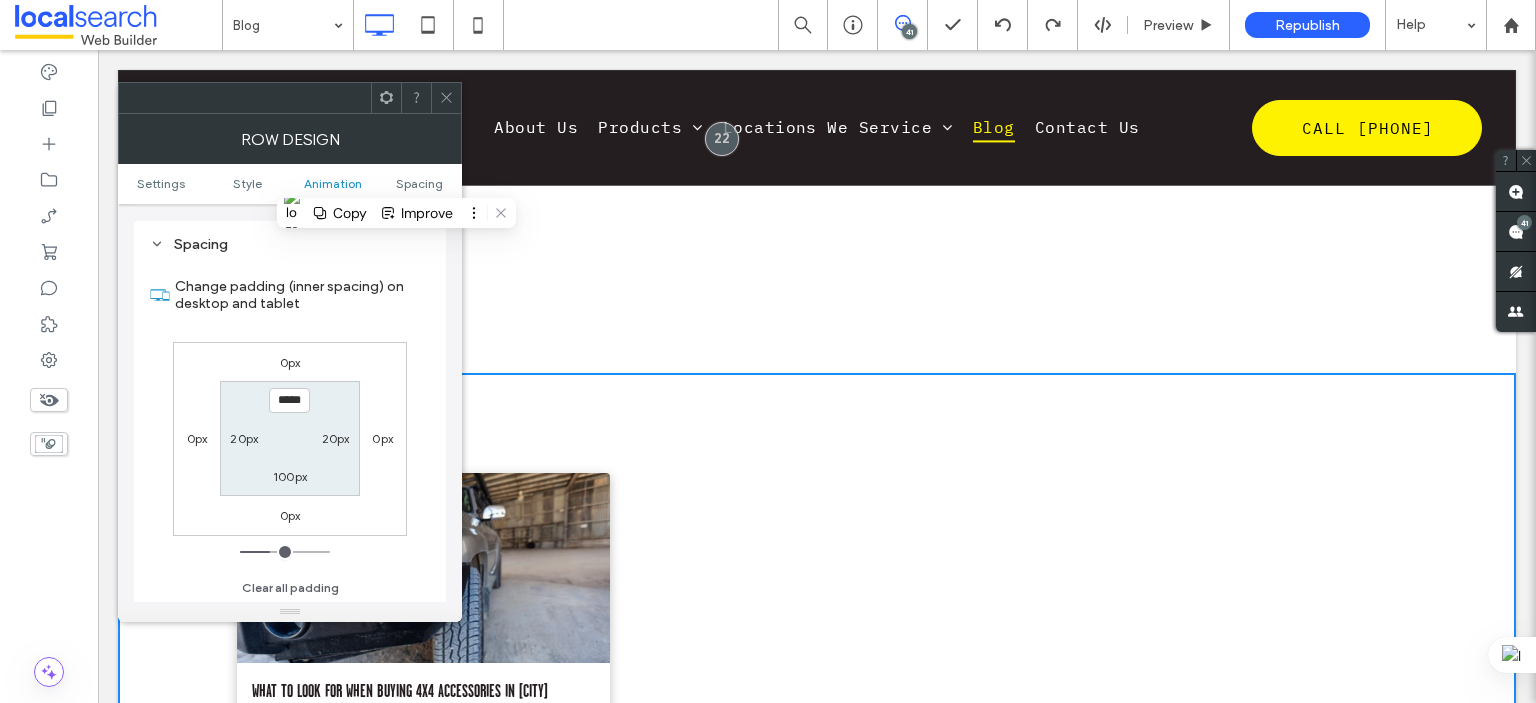 scroll, scrollTop: 564, scrollLeft: 0, axis: vertical 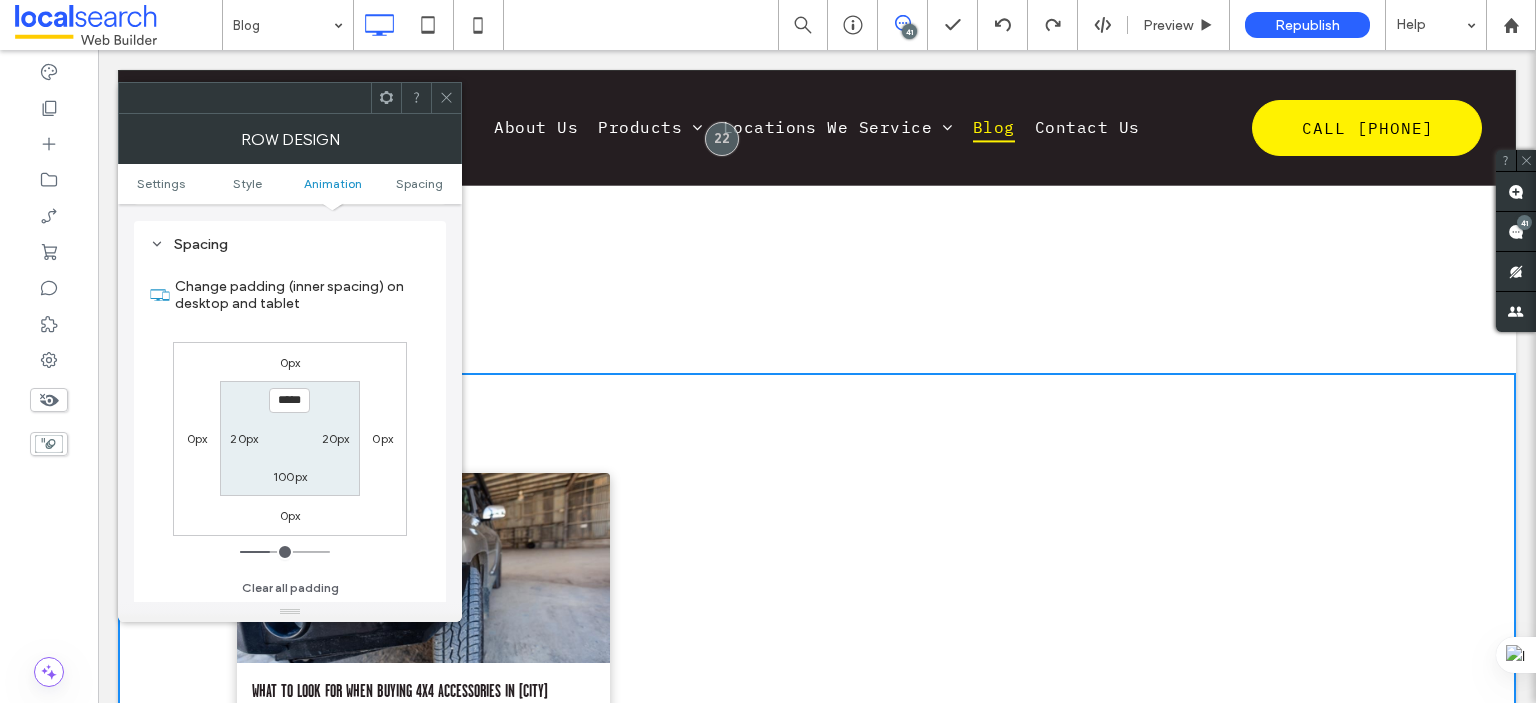 click 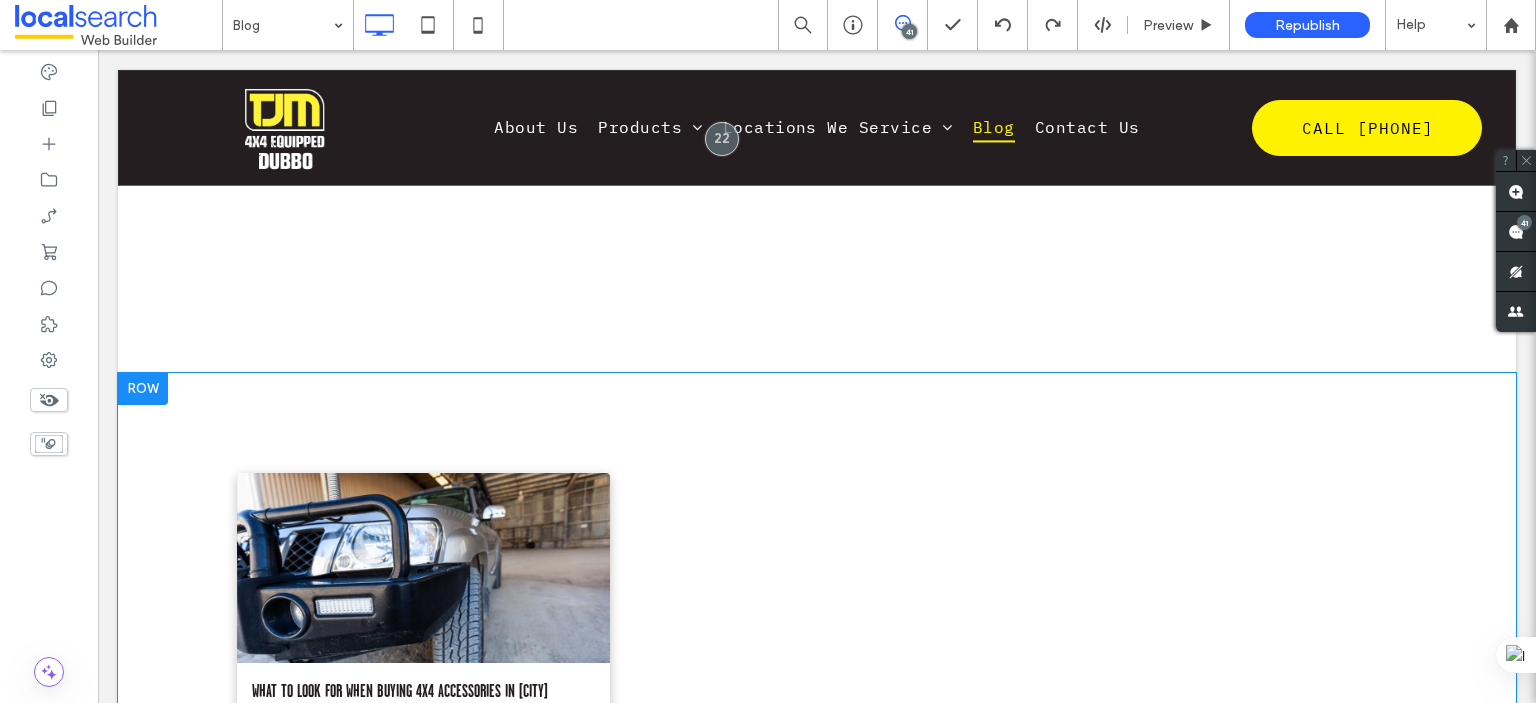 scroll, scrollTop: 400, scrollLeft: 0, axis: vertical 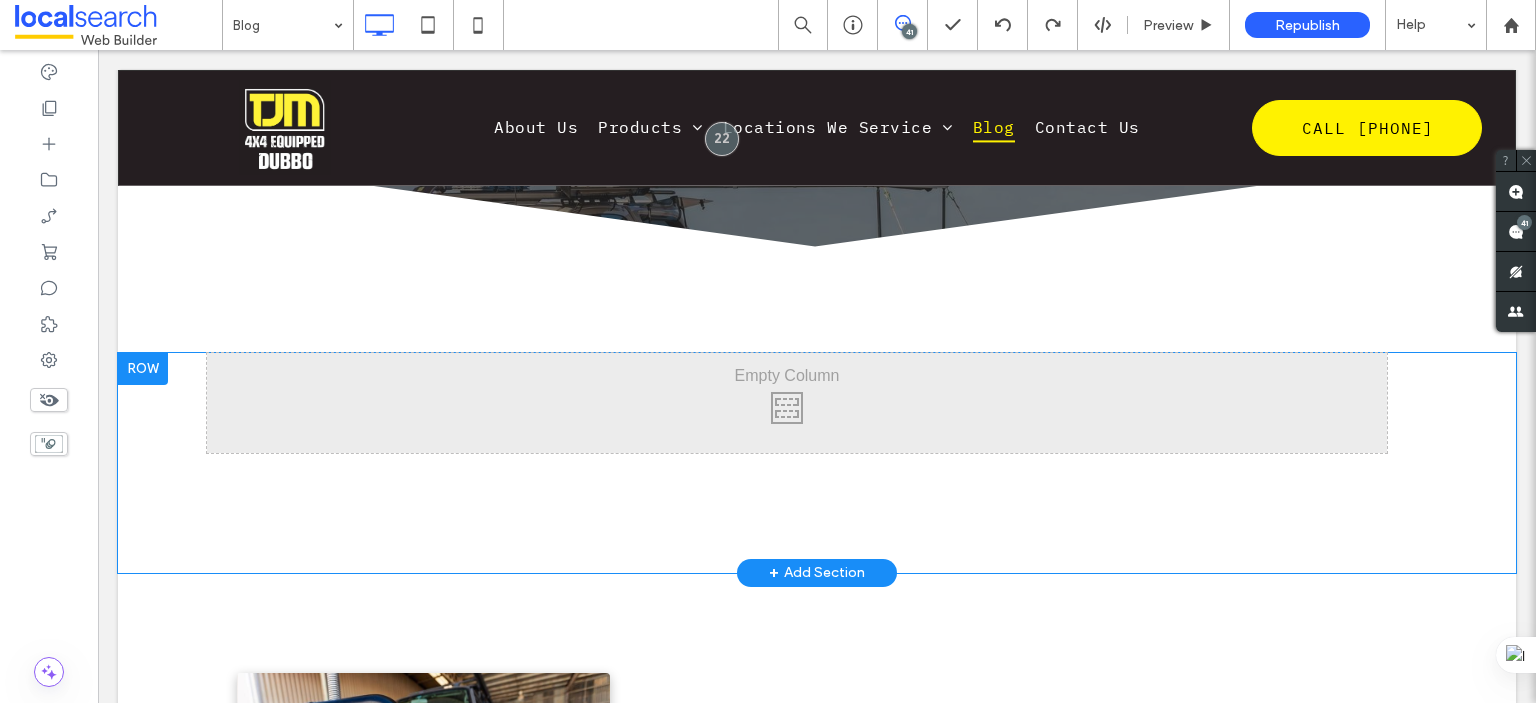 click at bounding box center (143, 369) 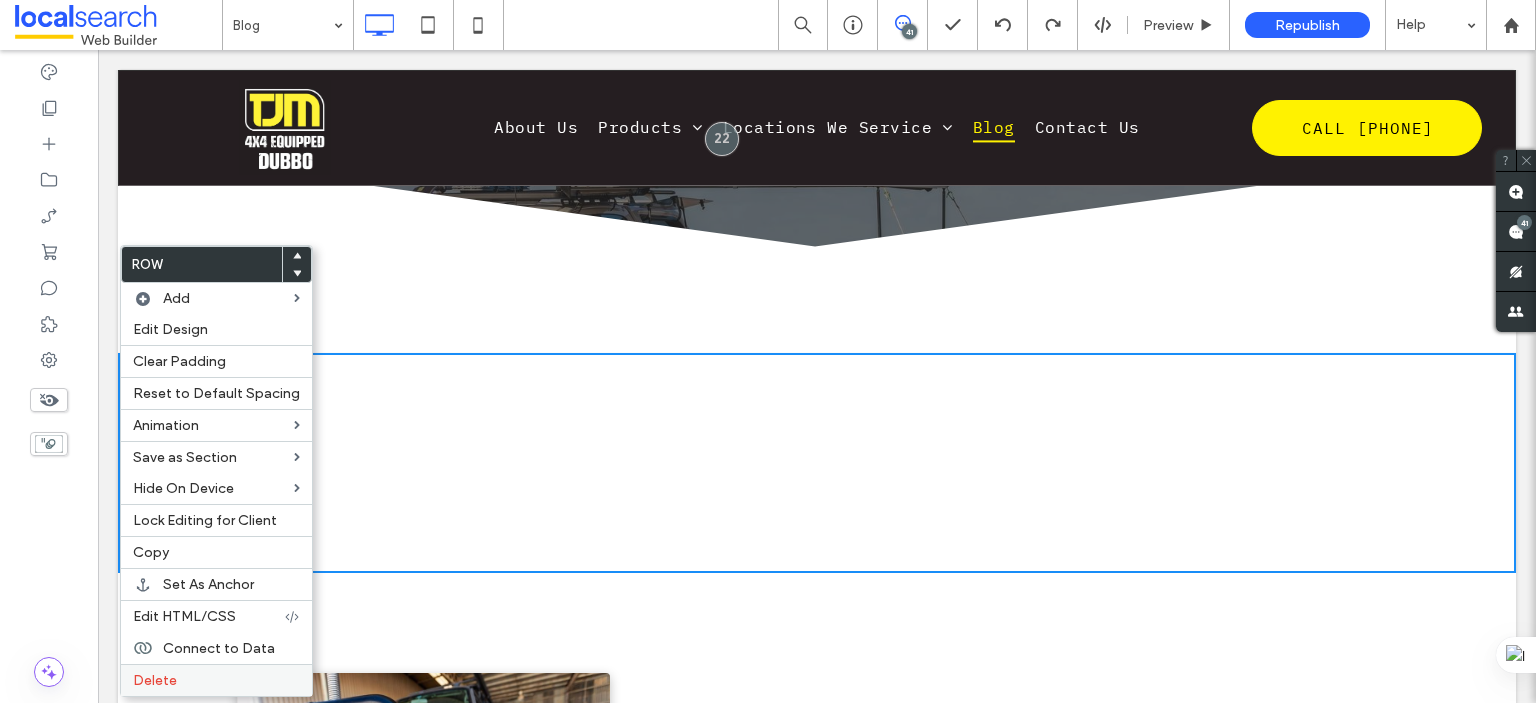 click on "Delete" at bounding box center [216, 680] 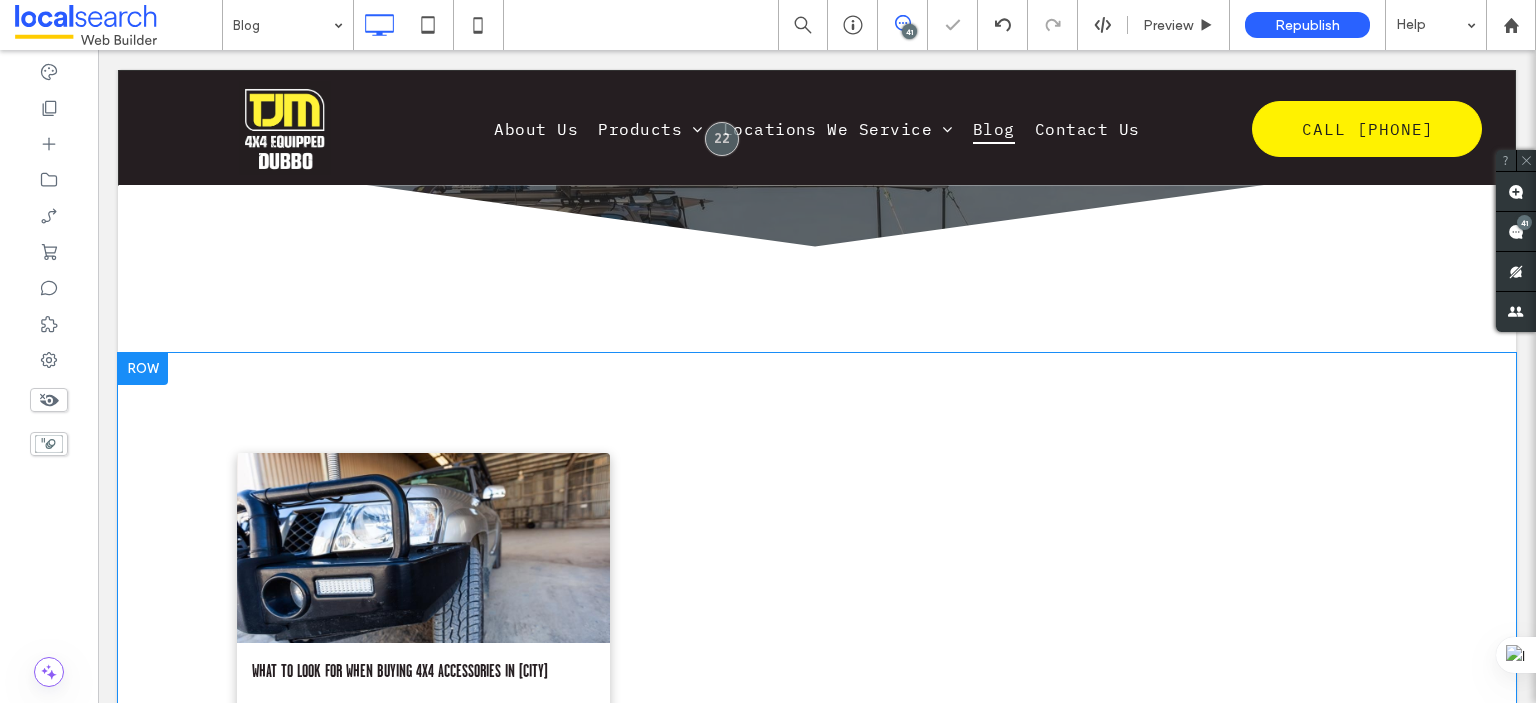 click on "What to Look for When Buying 4x4 Accessories in Dubbo
By TJM Dubbo
•
August 3, 2025
Buying 4x4 accessories? Discover what matters most in this guide from TJM Dubbo. Read the blog to gear up with confidence and make the most of every drive.
Click To Paste
Row + Add Section" at bounding box center (817, 625) 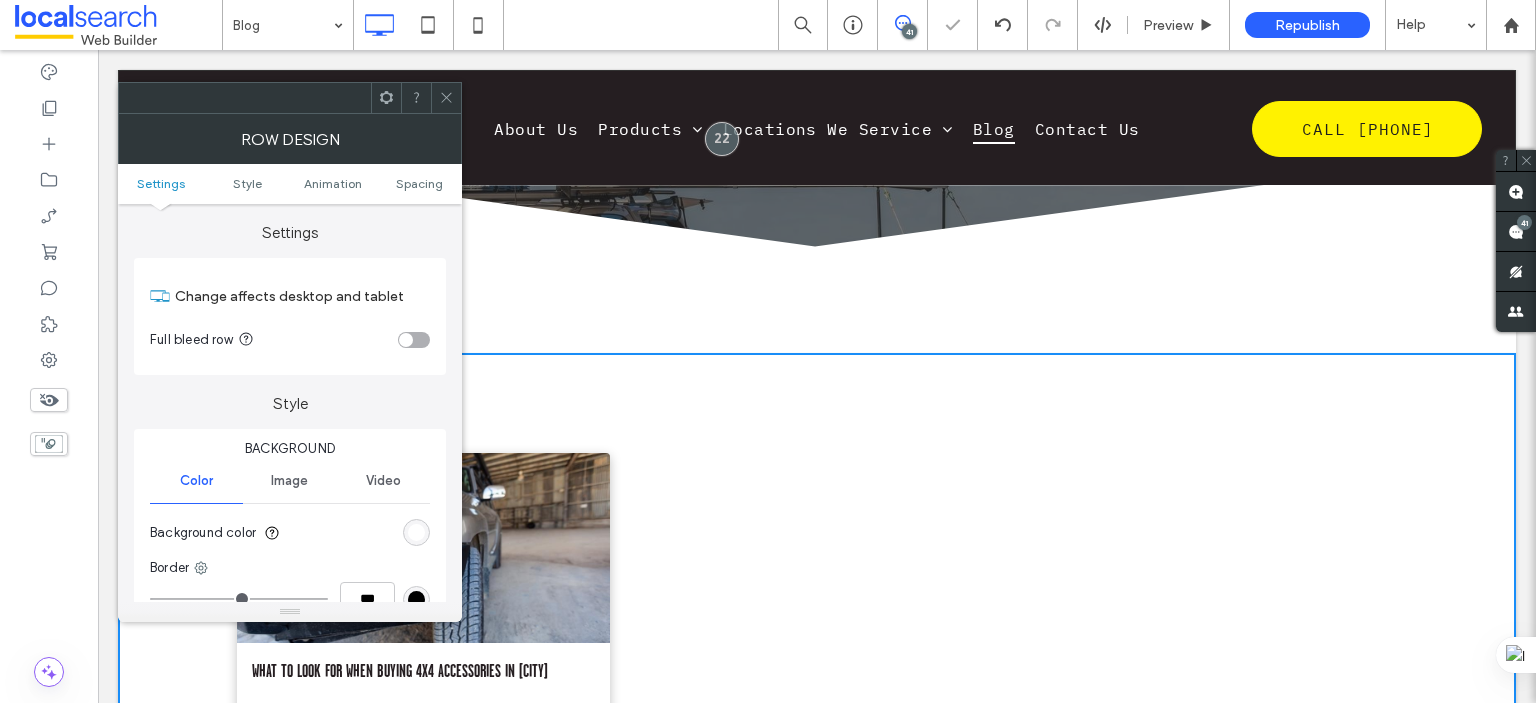 click on "Settings Style Animation Spacing" at bounding box center [290, 184] 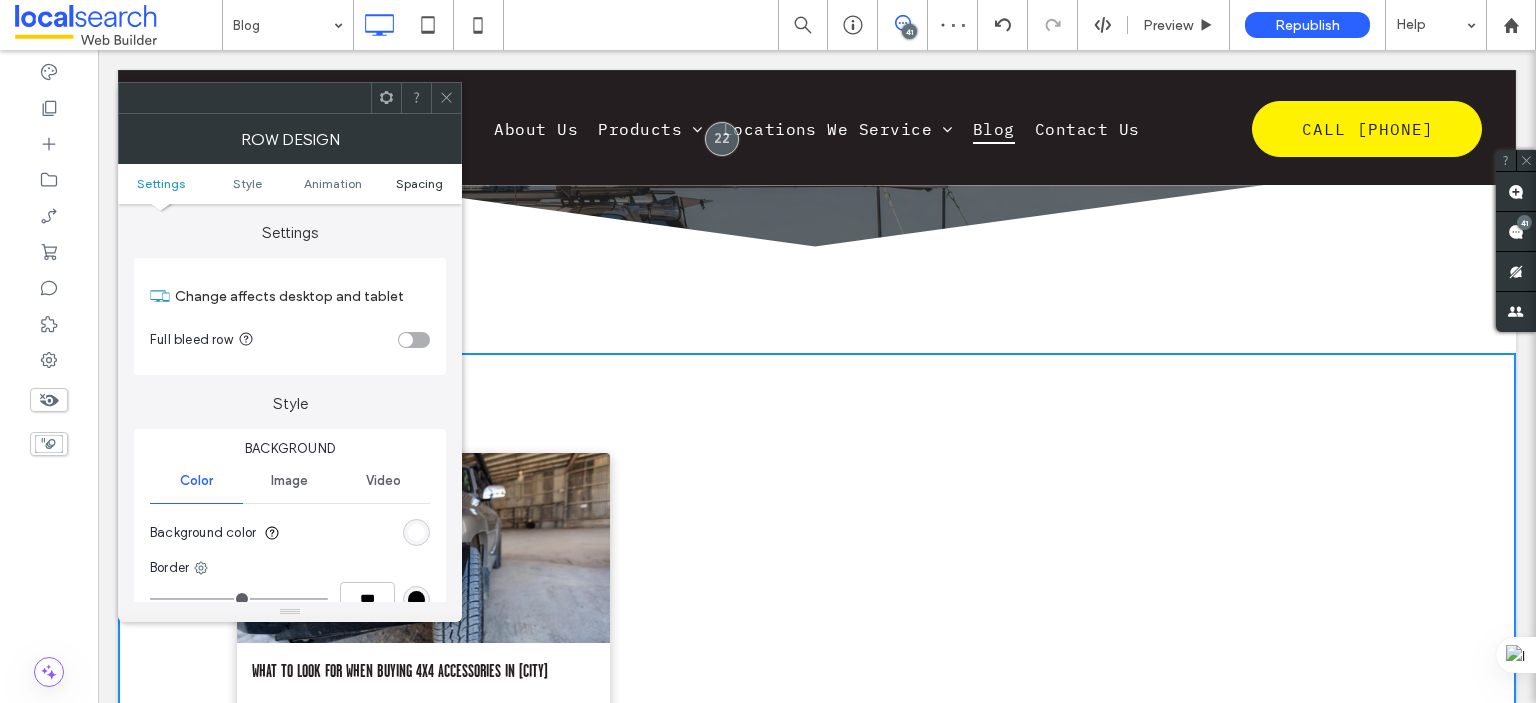 click on "Spacing" at bounding box center [419, 183] 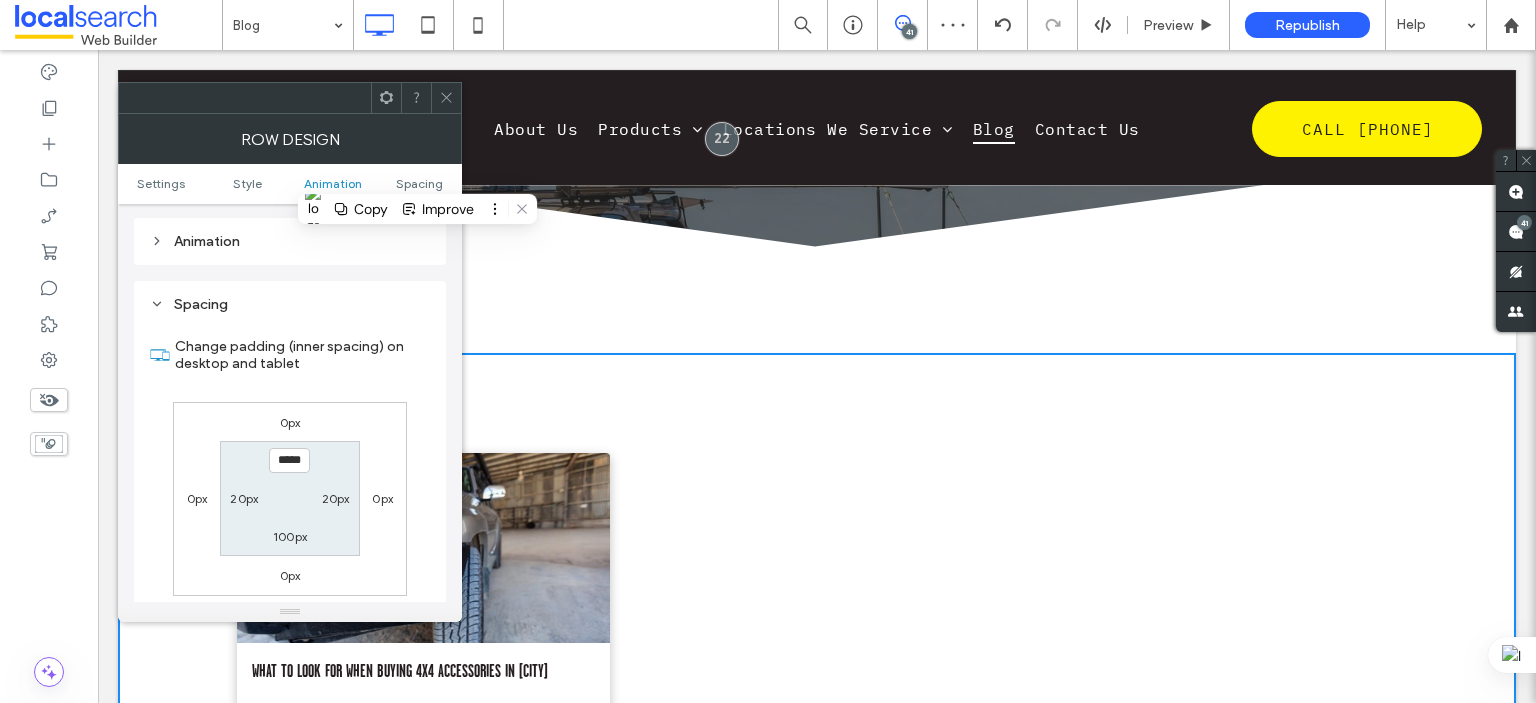 scroll, scrollTop: 564, scrollLeft: 0, axis: vertical 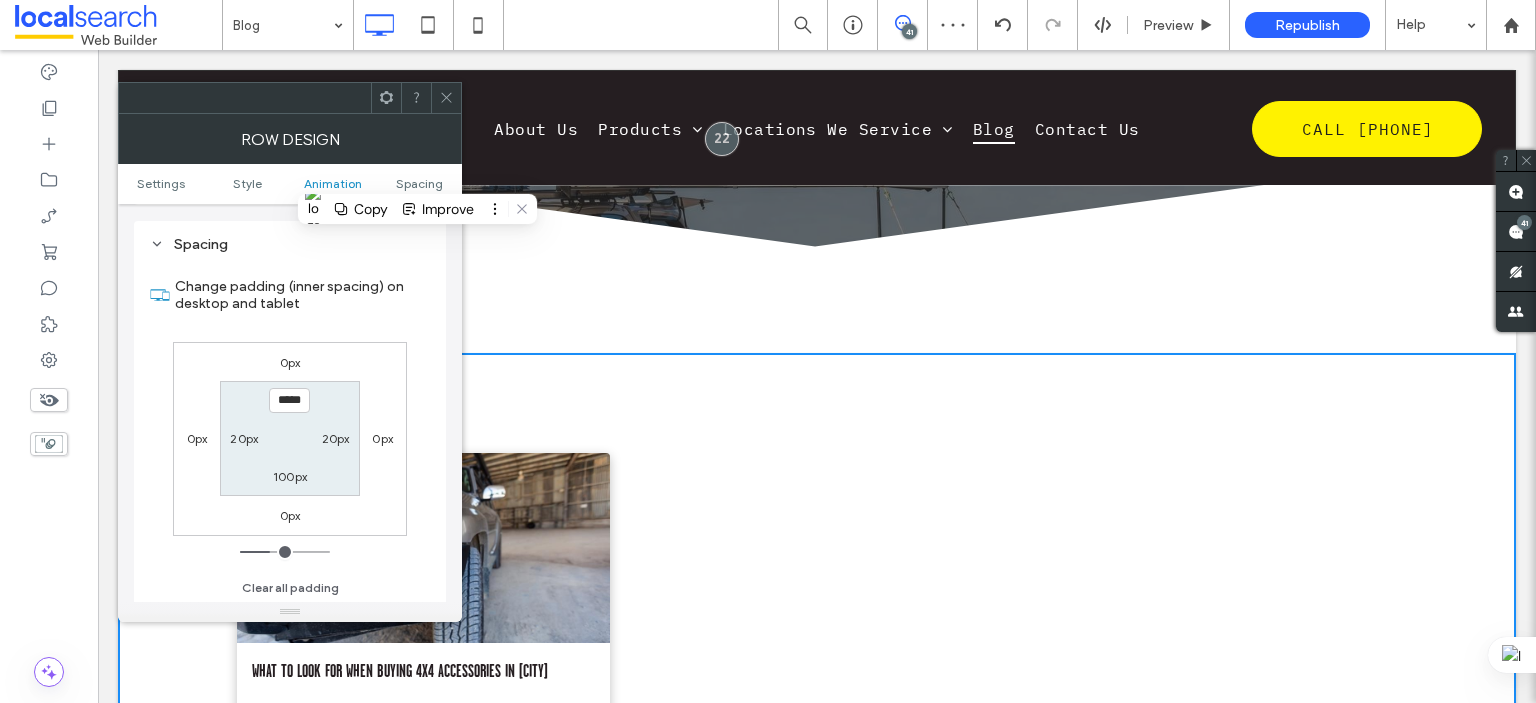click on "*****" at bounding box center [289, 400] 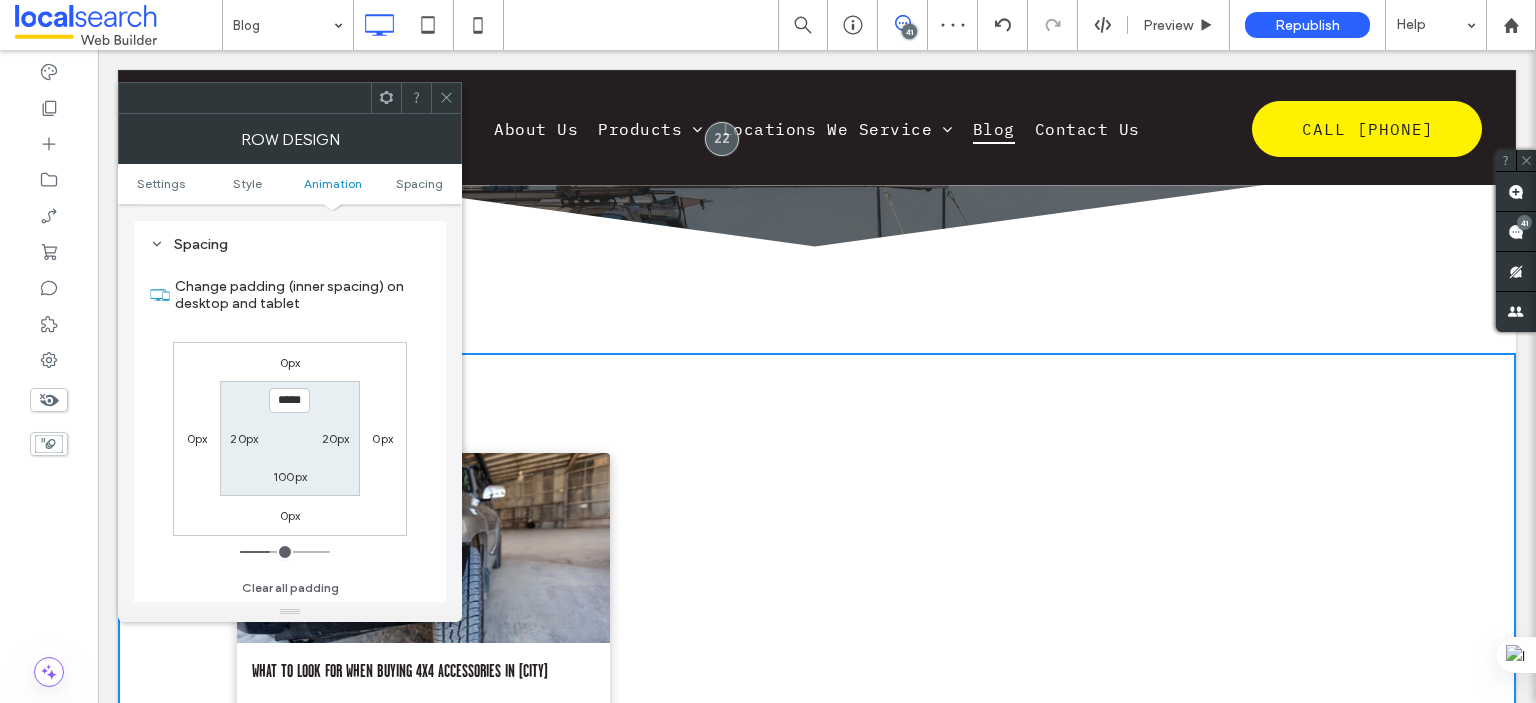 click on "*****" at bounding box center [289, 400] 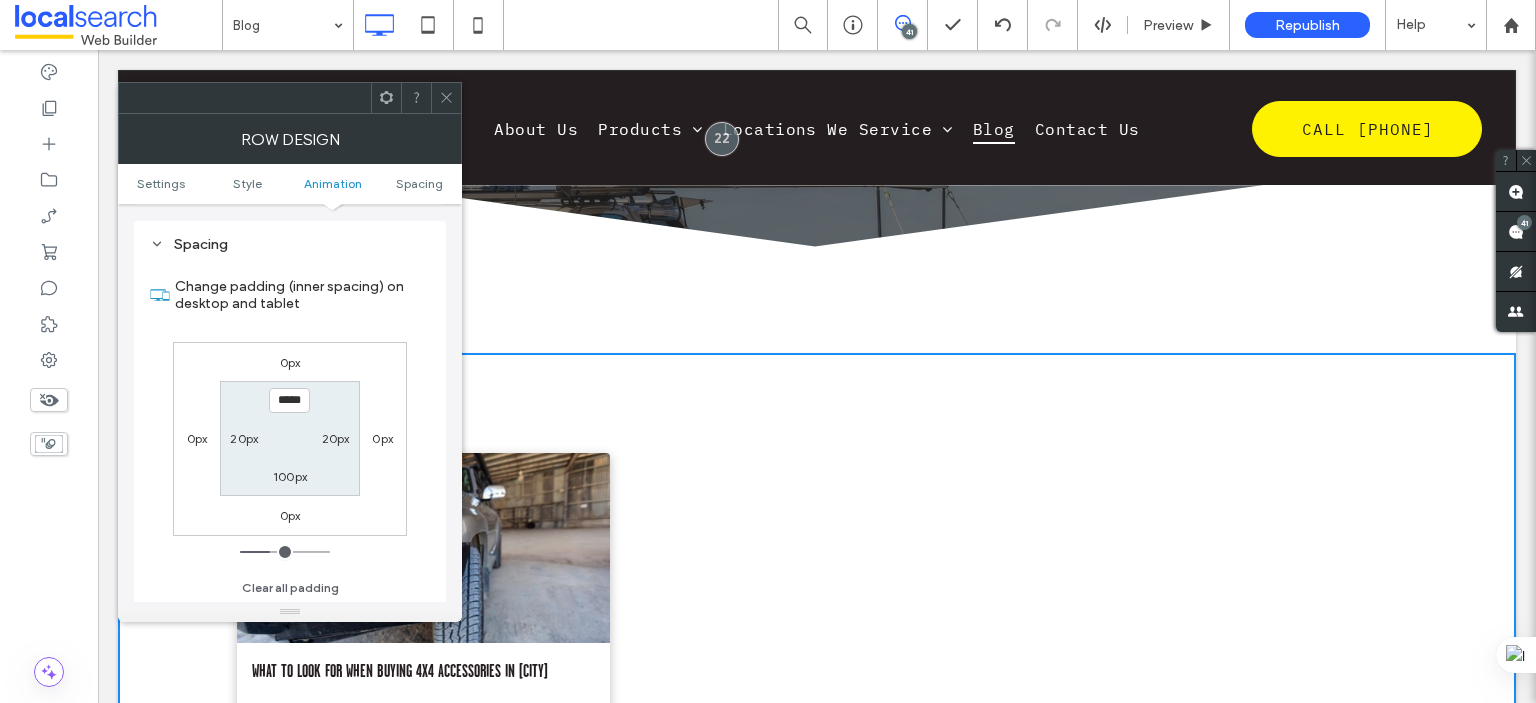 type on "*****" 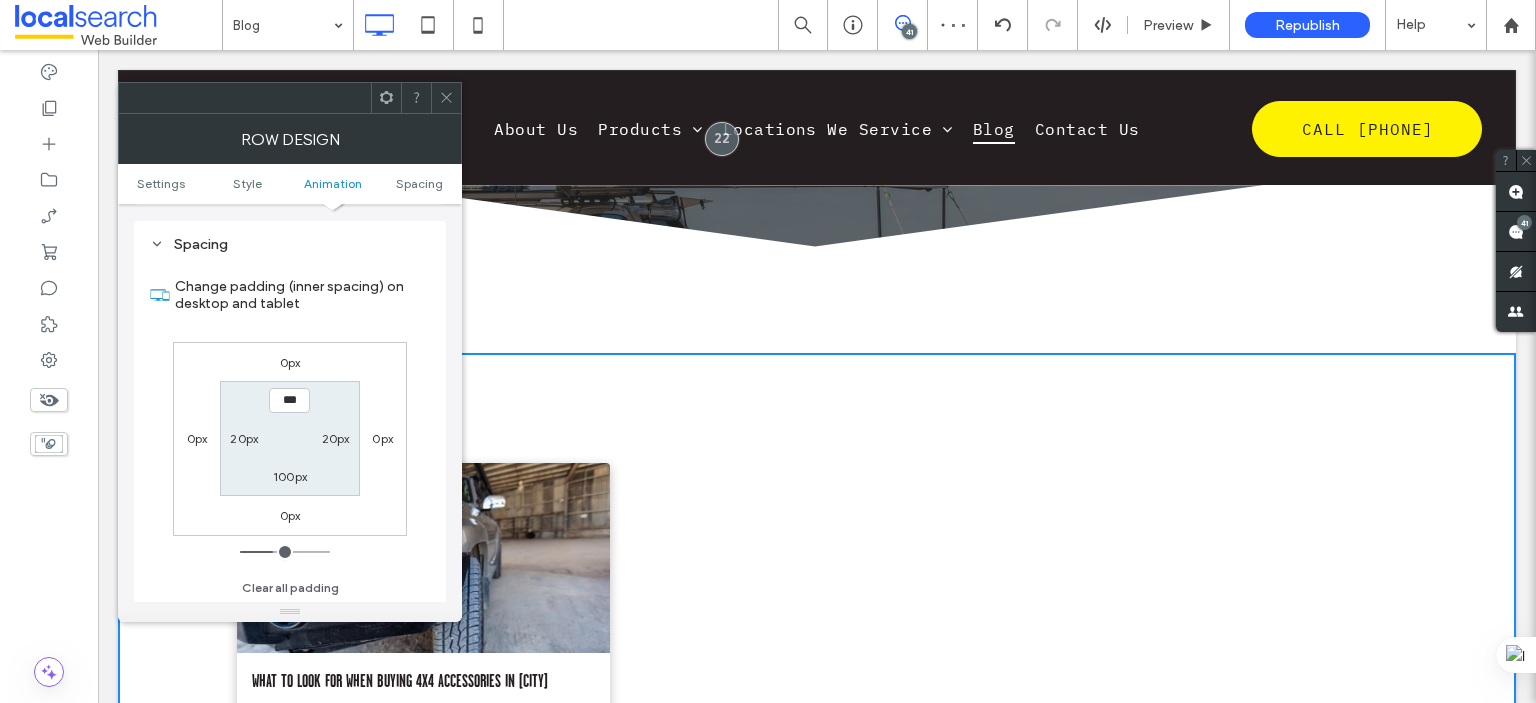 type on "***" 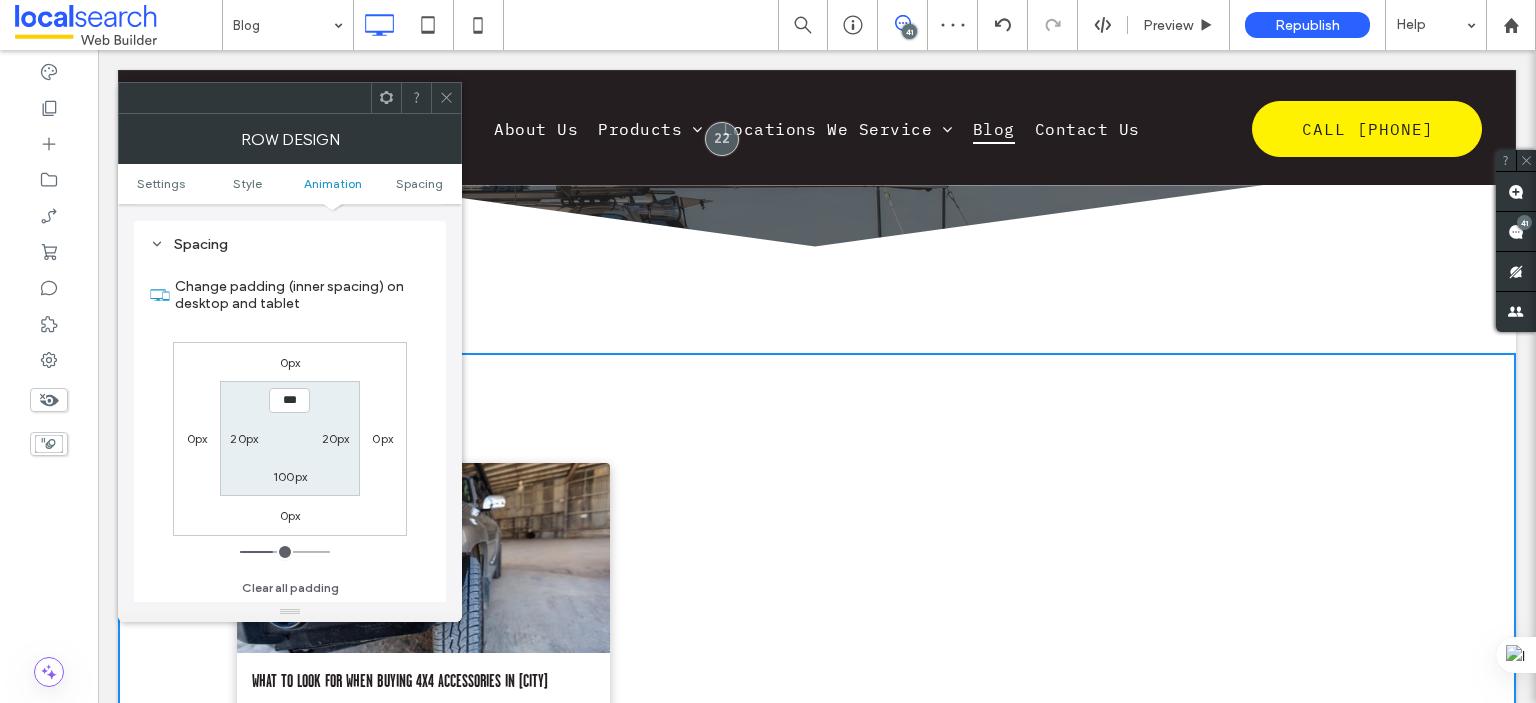 type on "*" 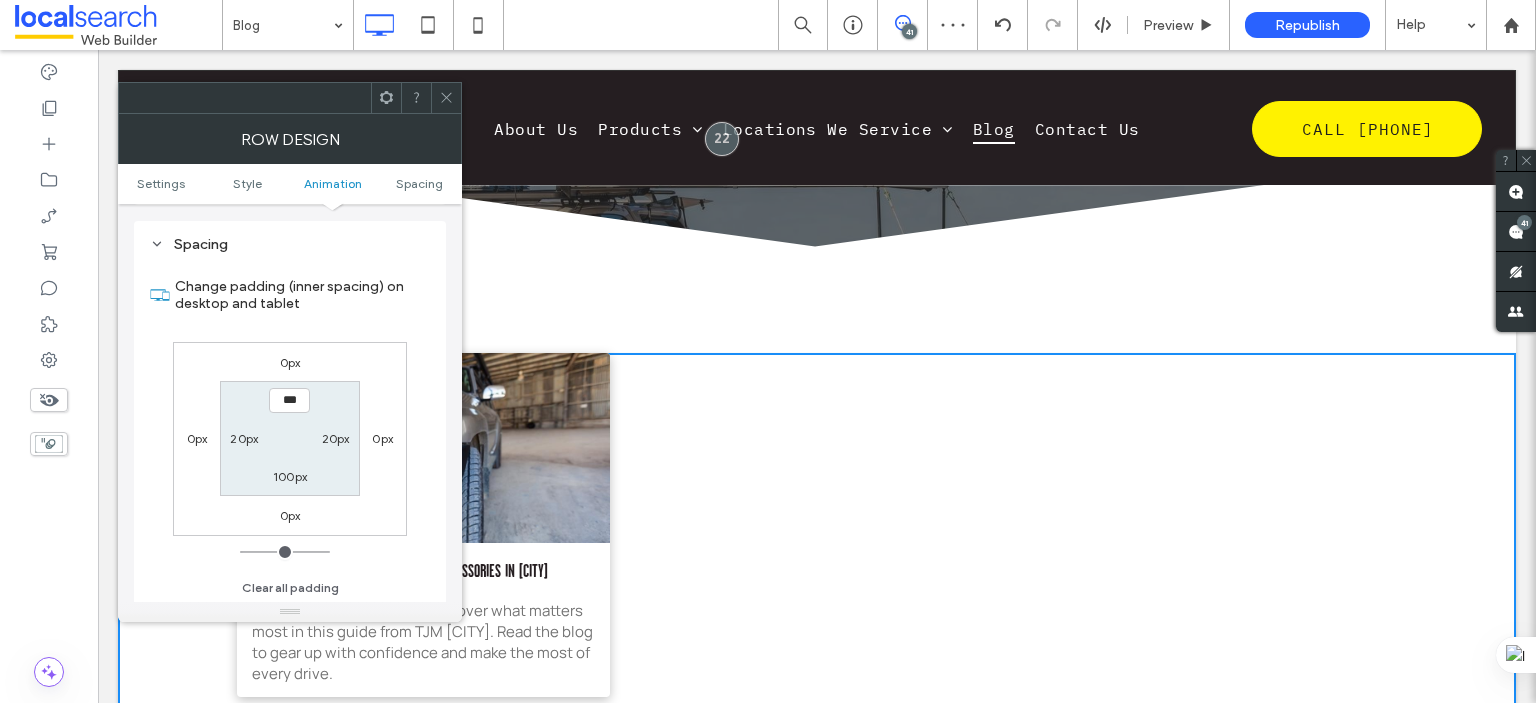 click 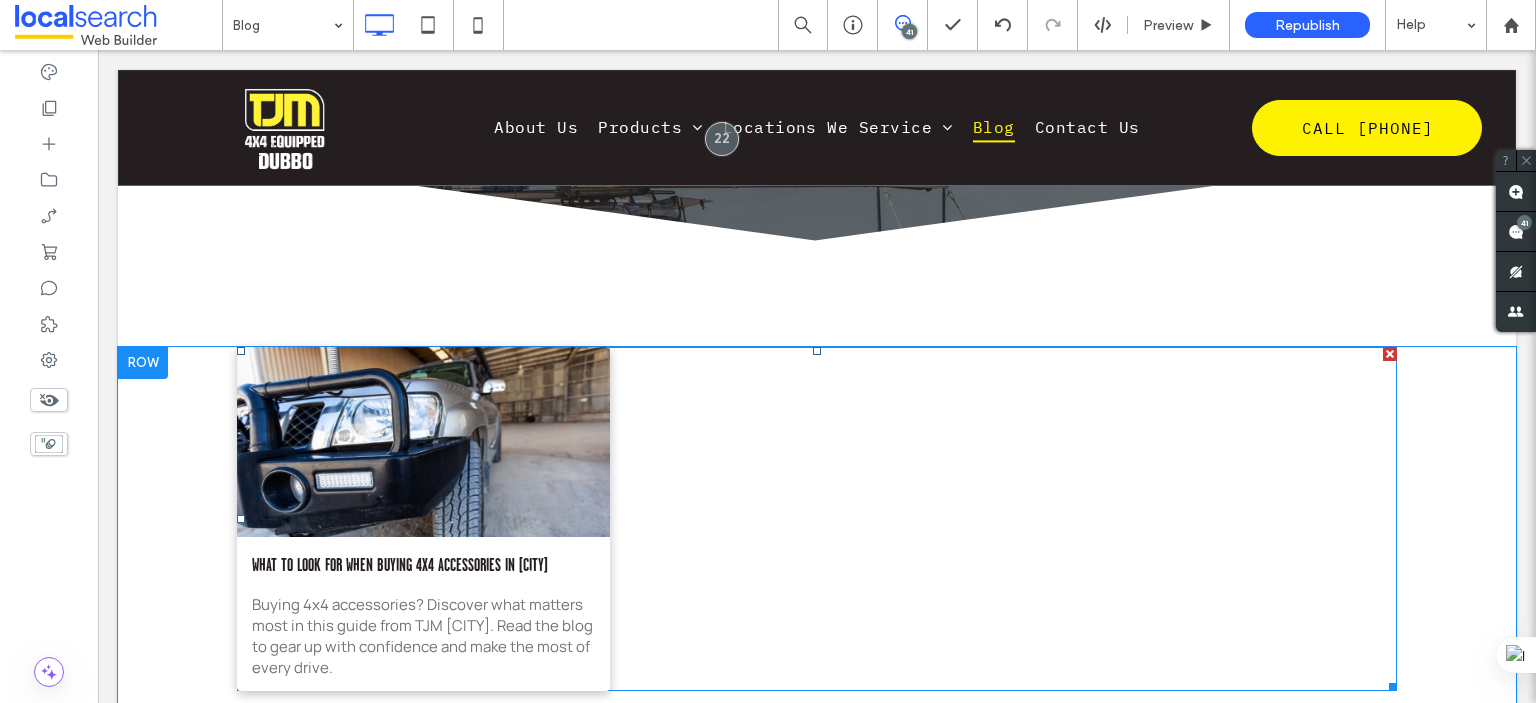 scroll, scrollTop: 600, scrollLeft: 0, axis: vertical 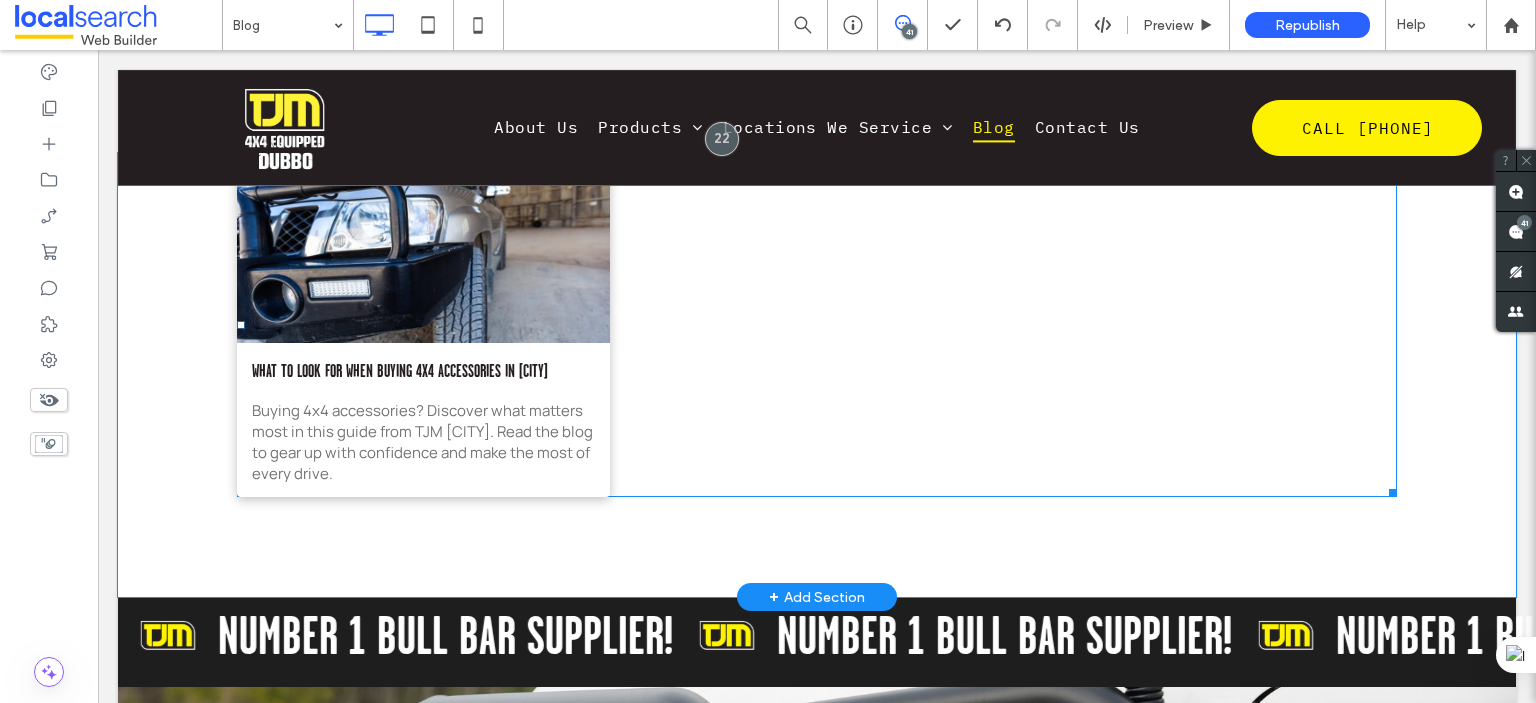 click on "Buying 4x4 accessories? Discover what matters most in this guide from TJM Dubbo. Read the blog to gear up with confidence and make the most of every drive." at bounding box center [423, 441] 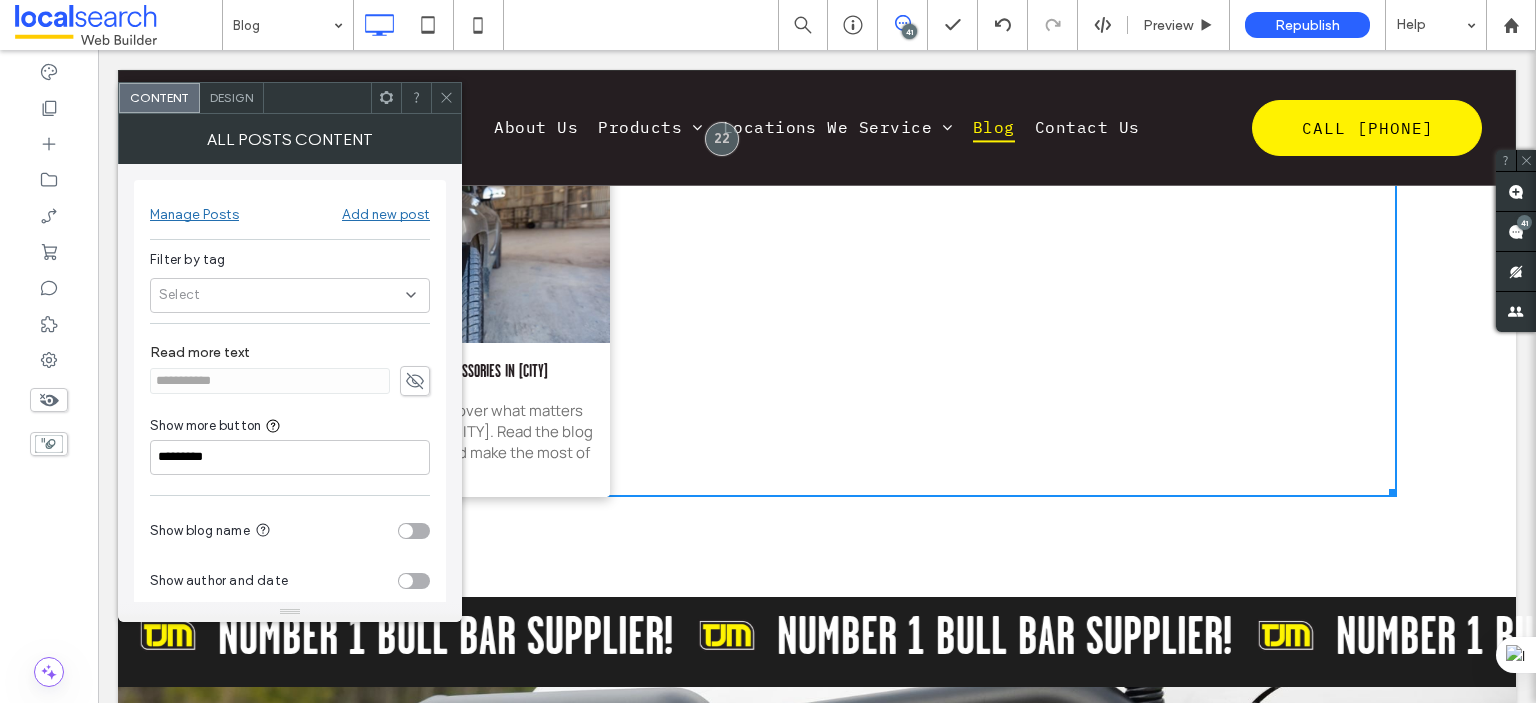 click on "Design" at bounding box center [231, 97] 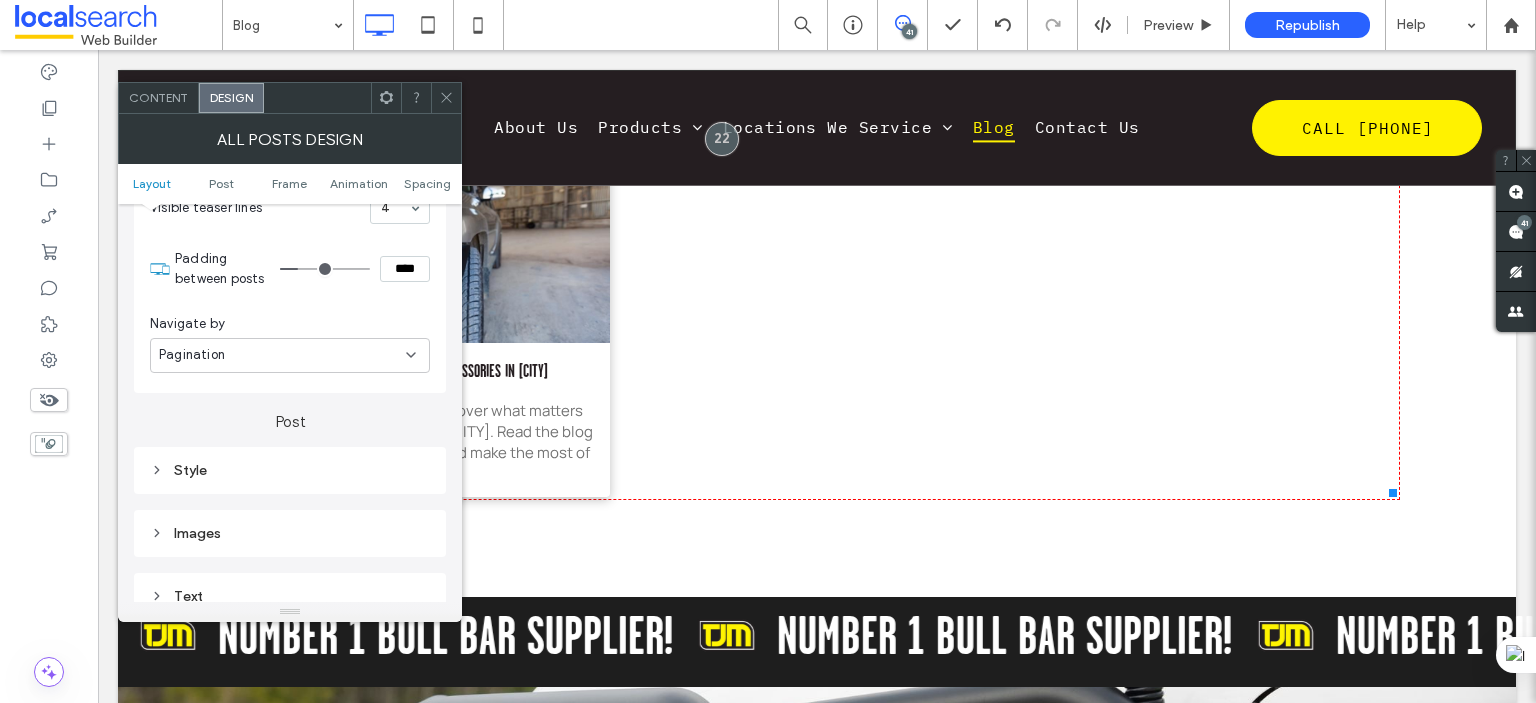 scroll, scrollTop: 400, scrollLeft: 0, axis: vertical 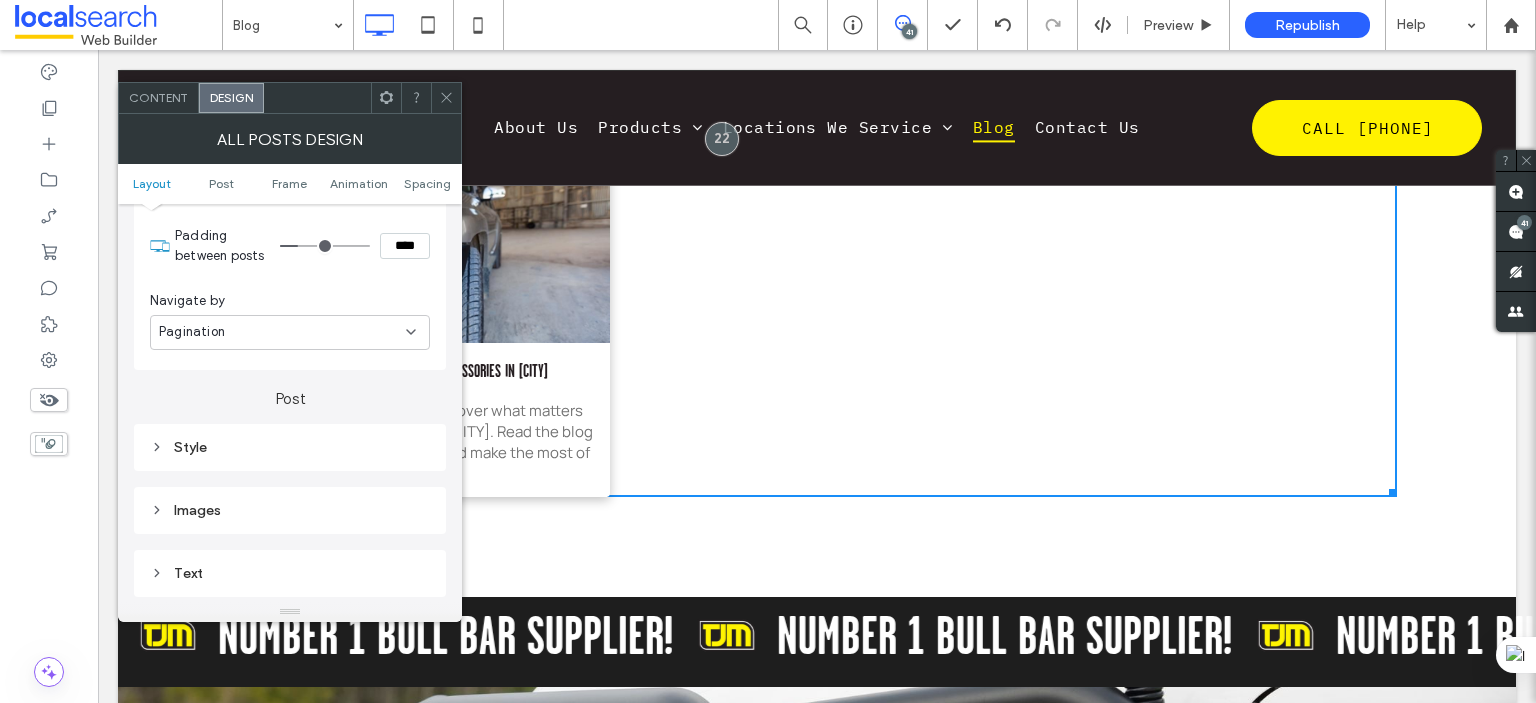 click on "Style" at bounding box center [290, 447] 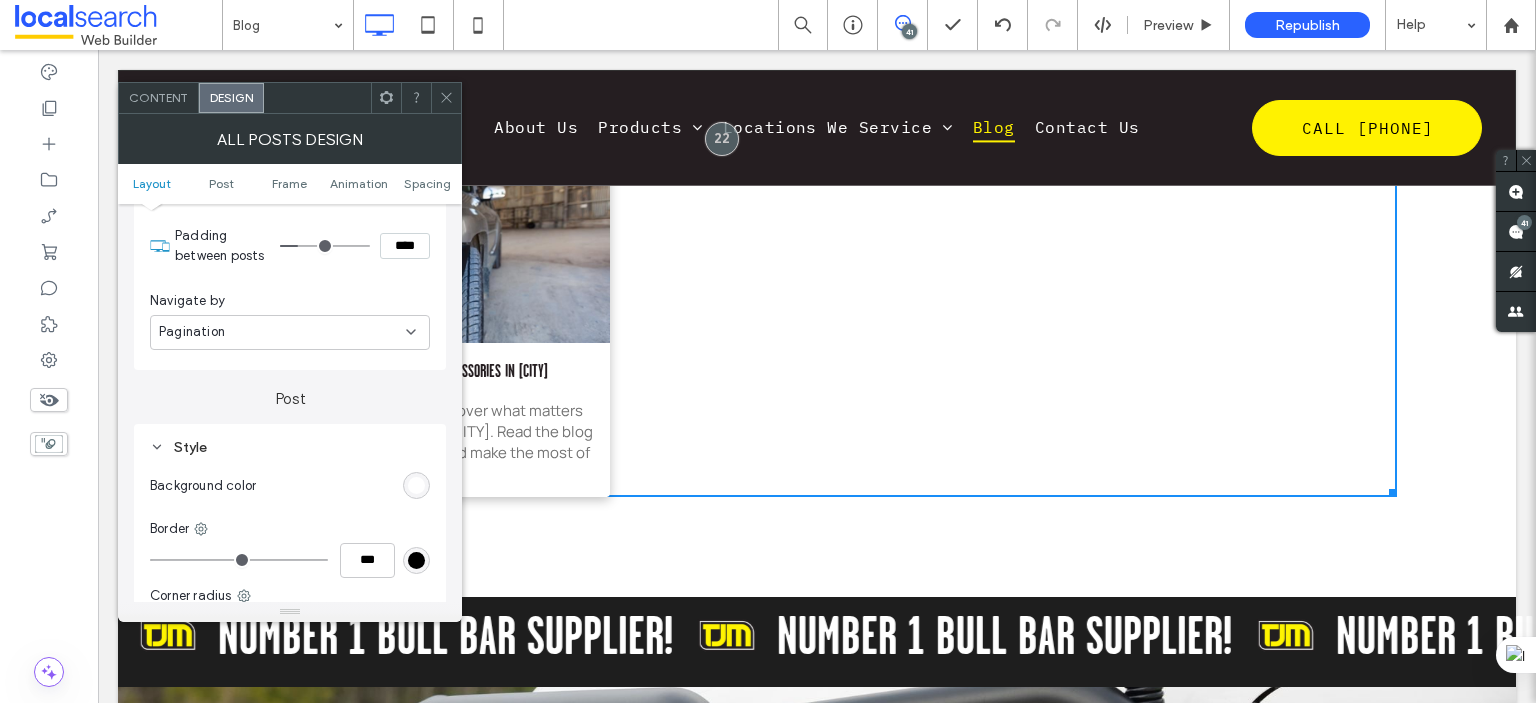 scroll, scrollTop: 700, scrollLeft: 0, axis: vertical 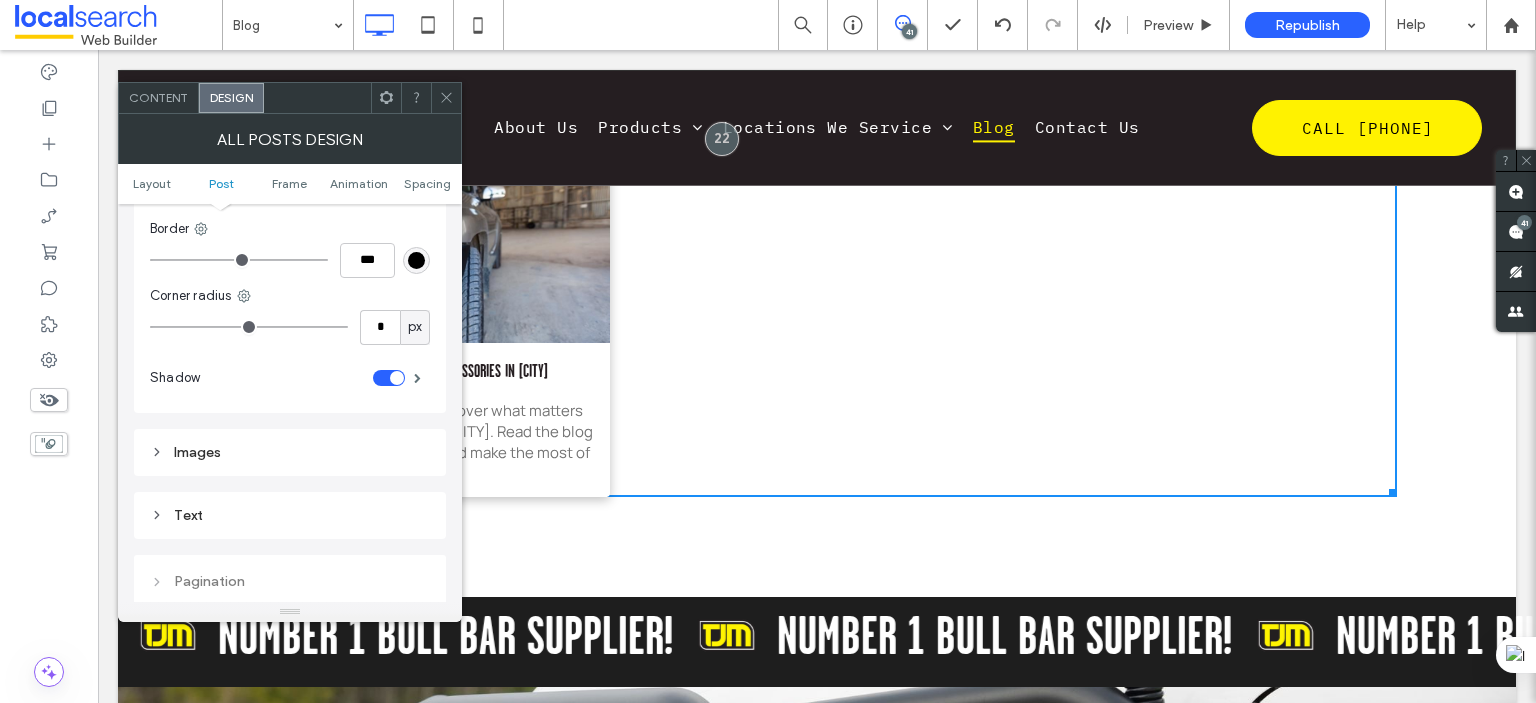 click on "Text" at bounding box center (290, 515) 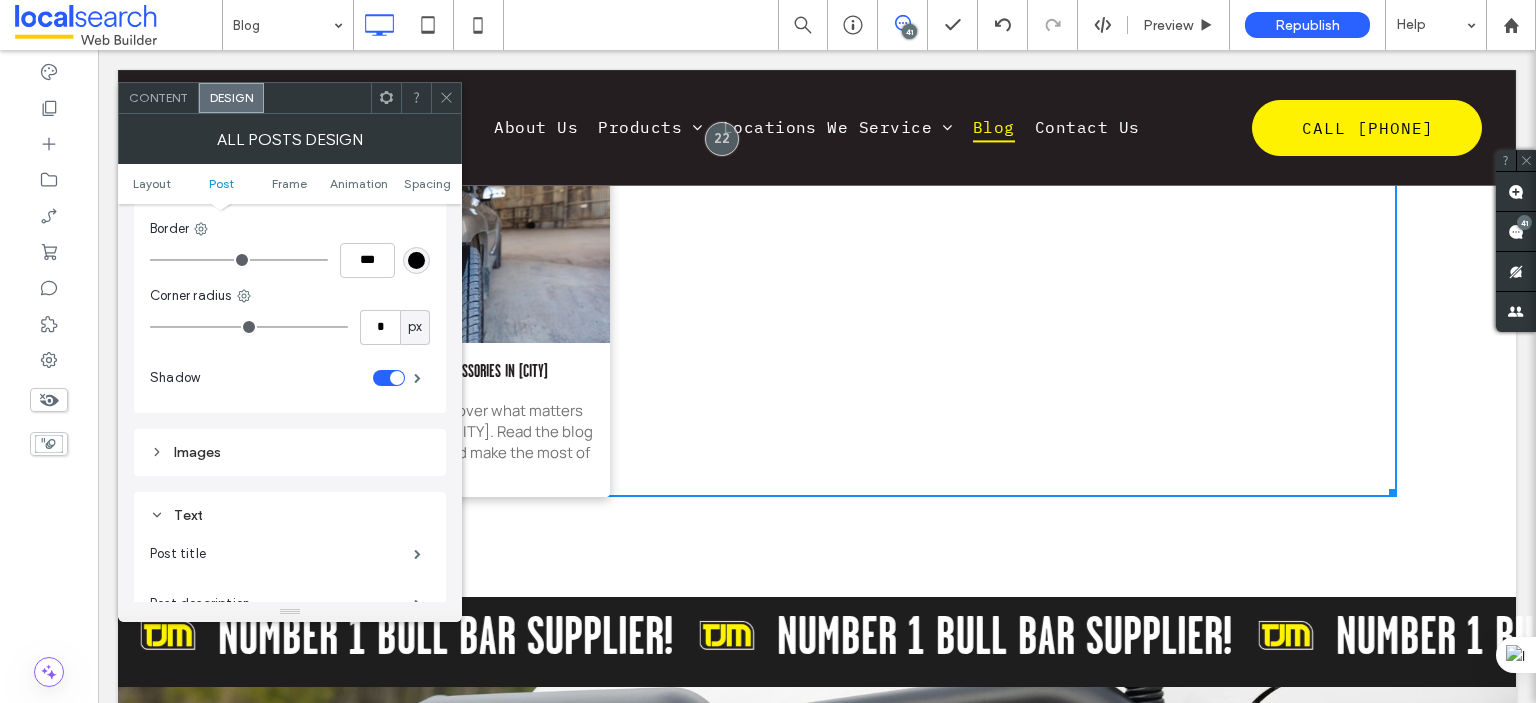 scroll, scrollTop: 900, scrollLeft: 0, axis: vertical 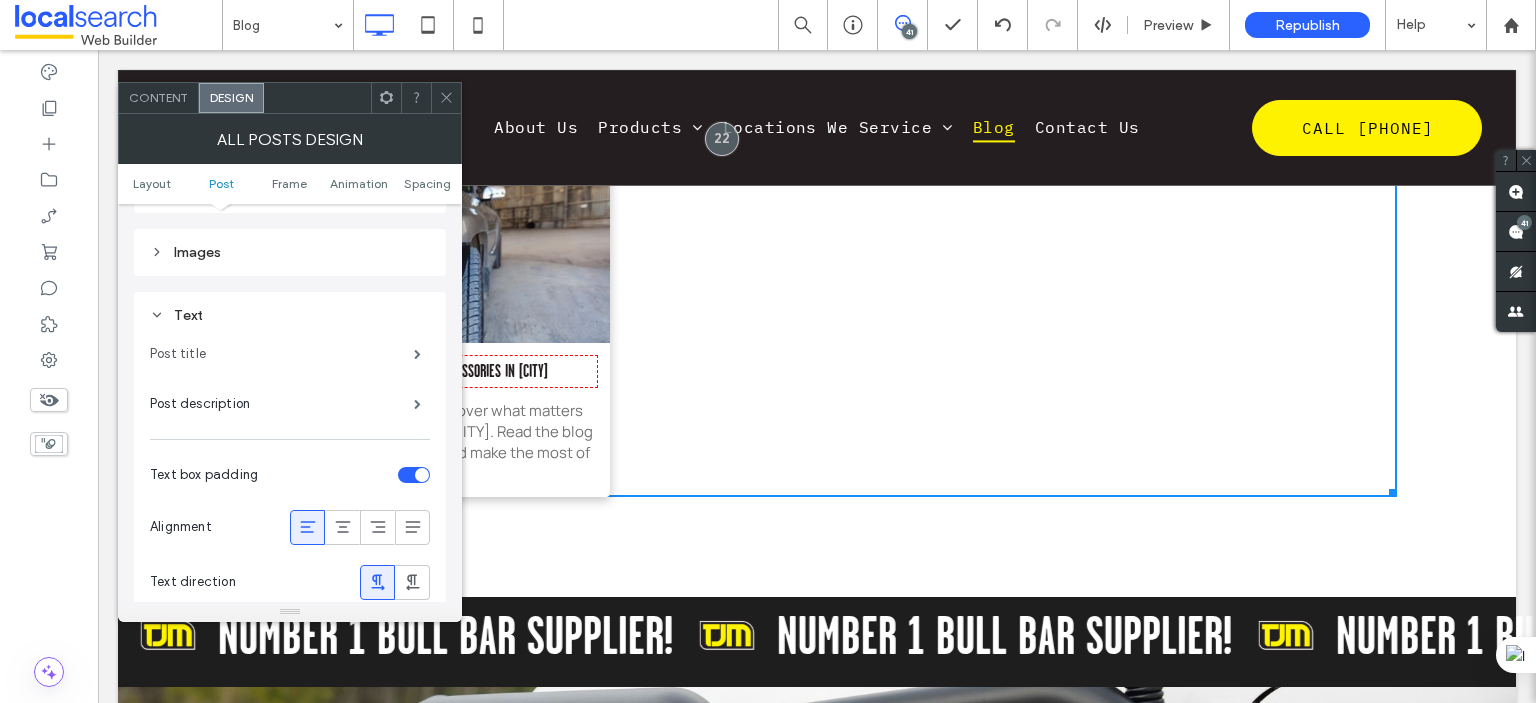 click on "Post title" at bounding box center (282, 354) 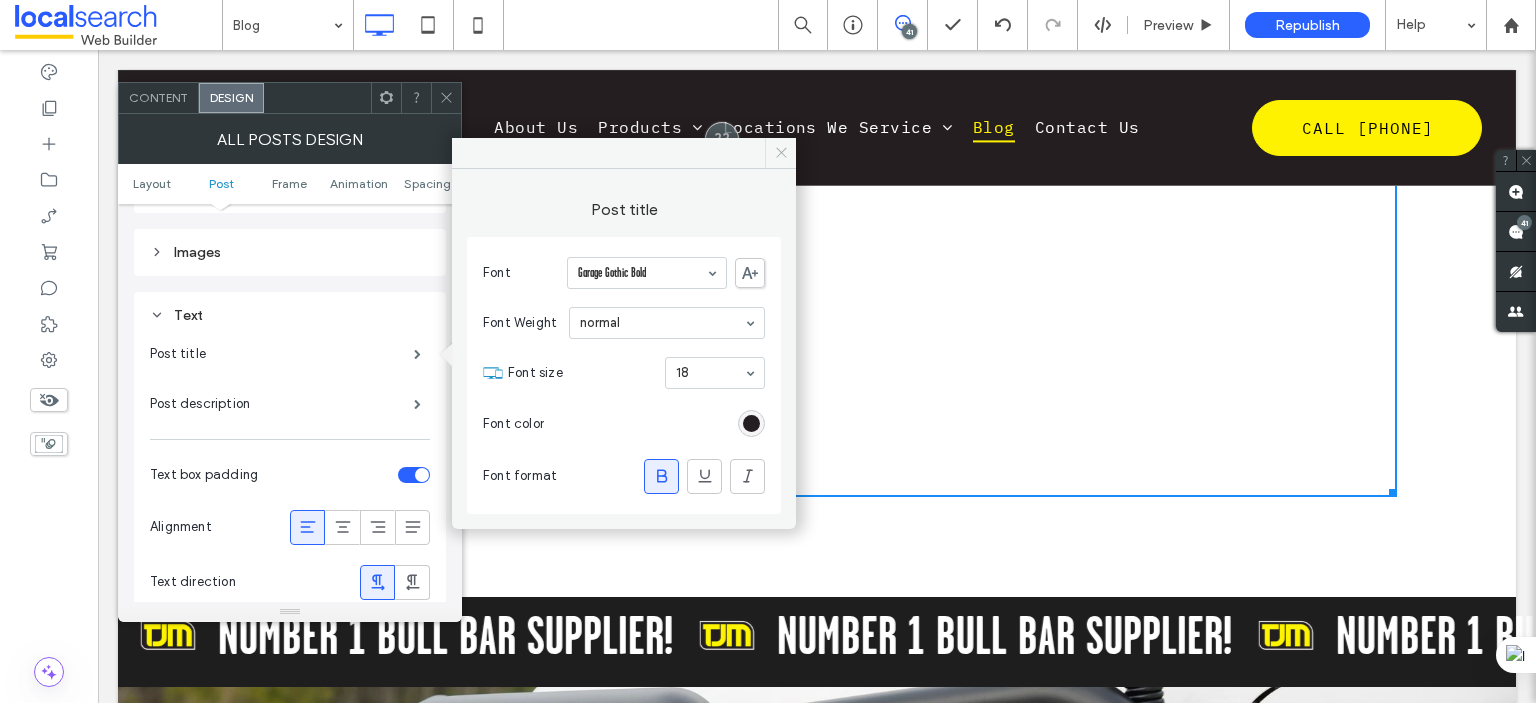 click 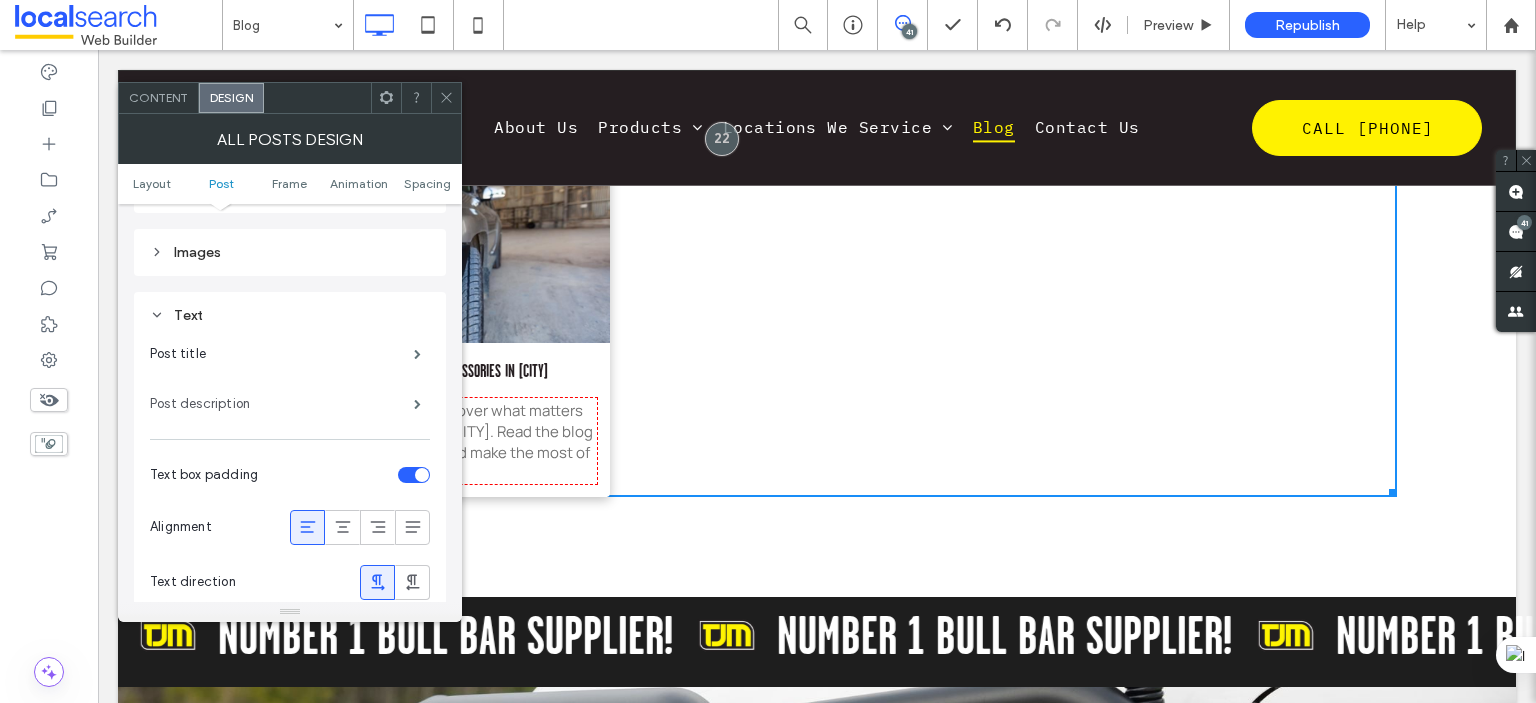click on "Post description" at bounding box center (282, 404) 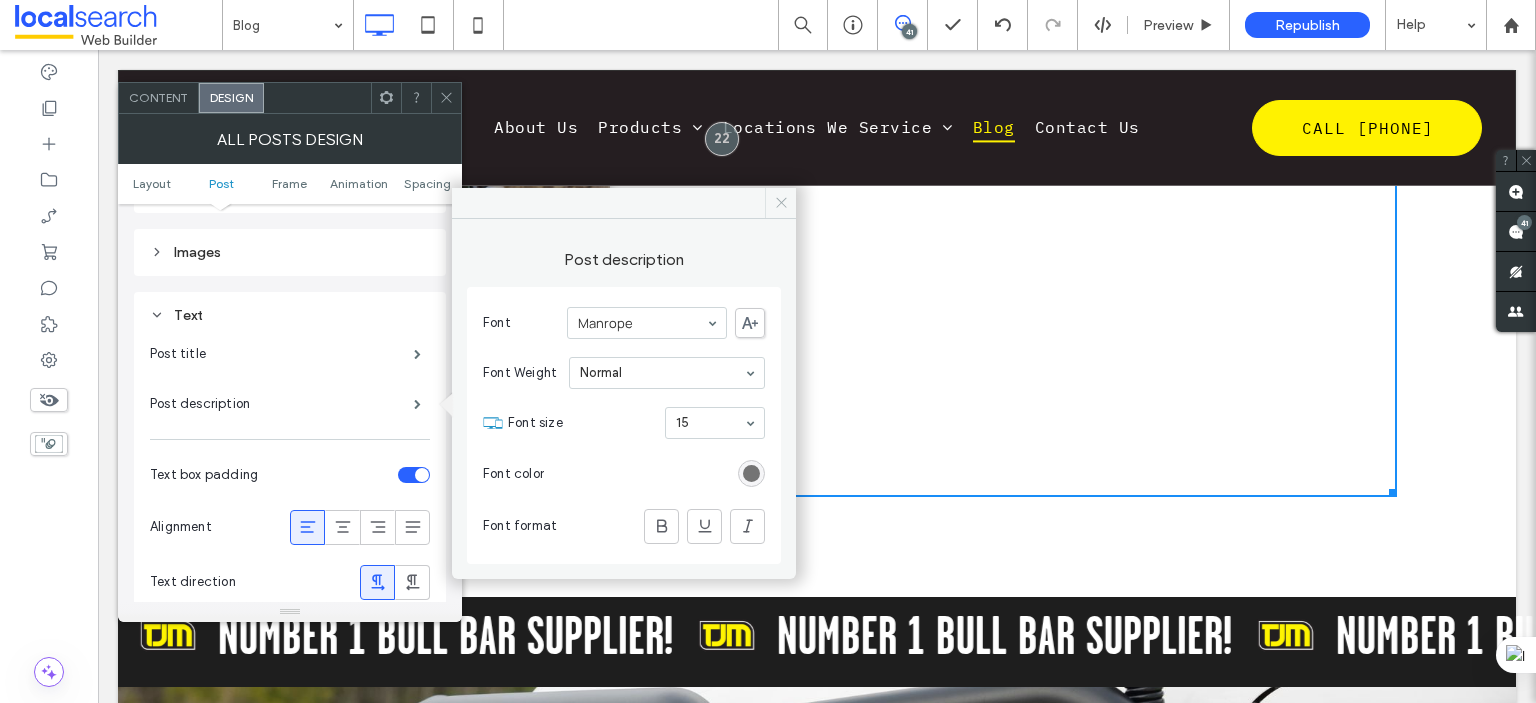drag, startPoint x: 786, startPoint y: 201, endPoint x: 554, endPoint y: 145, distance: 238.66295 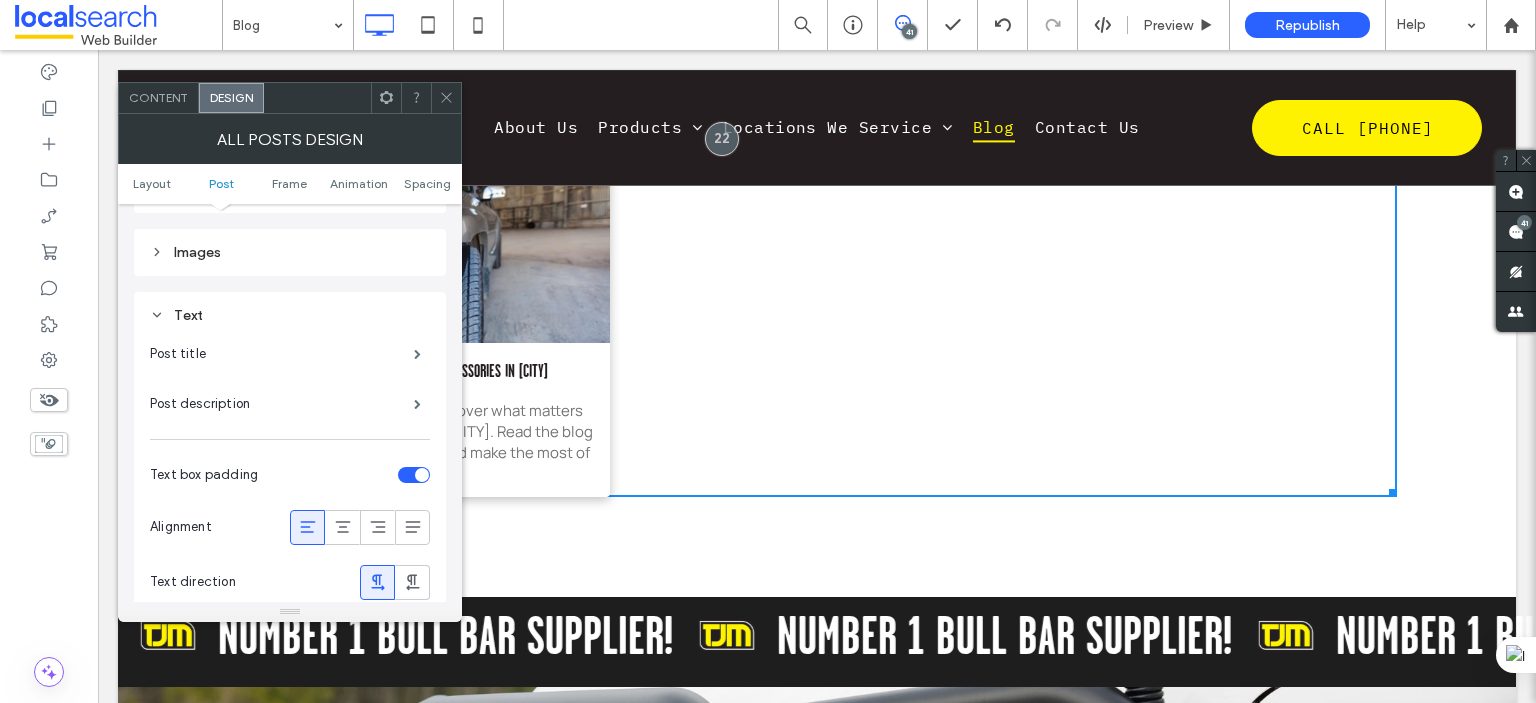 click on "Content" at bounding box center (158, 97) 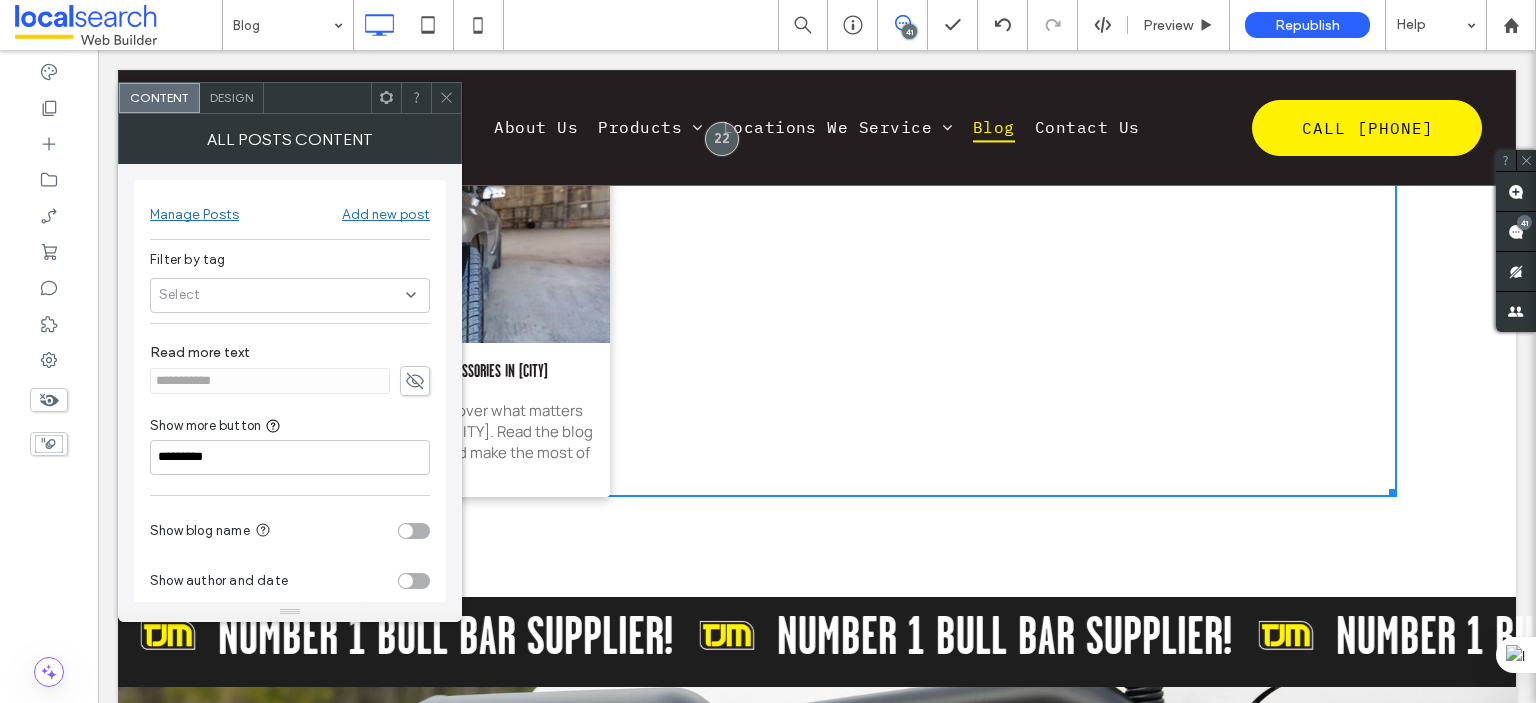 scroll, scrollTop: 122, scrollLeft: 0, axis: vertical 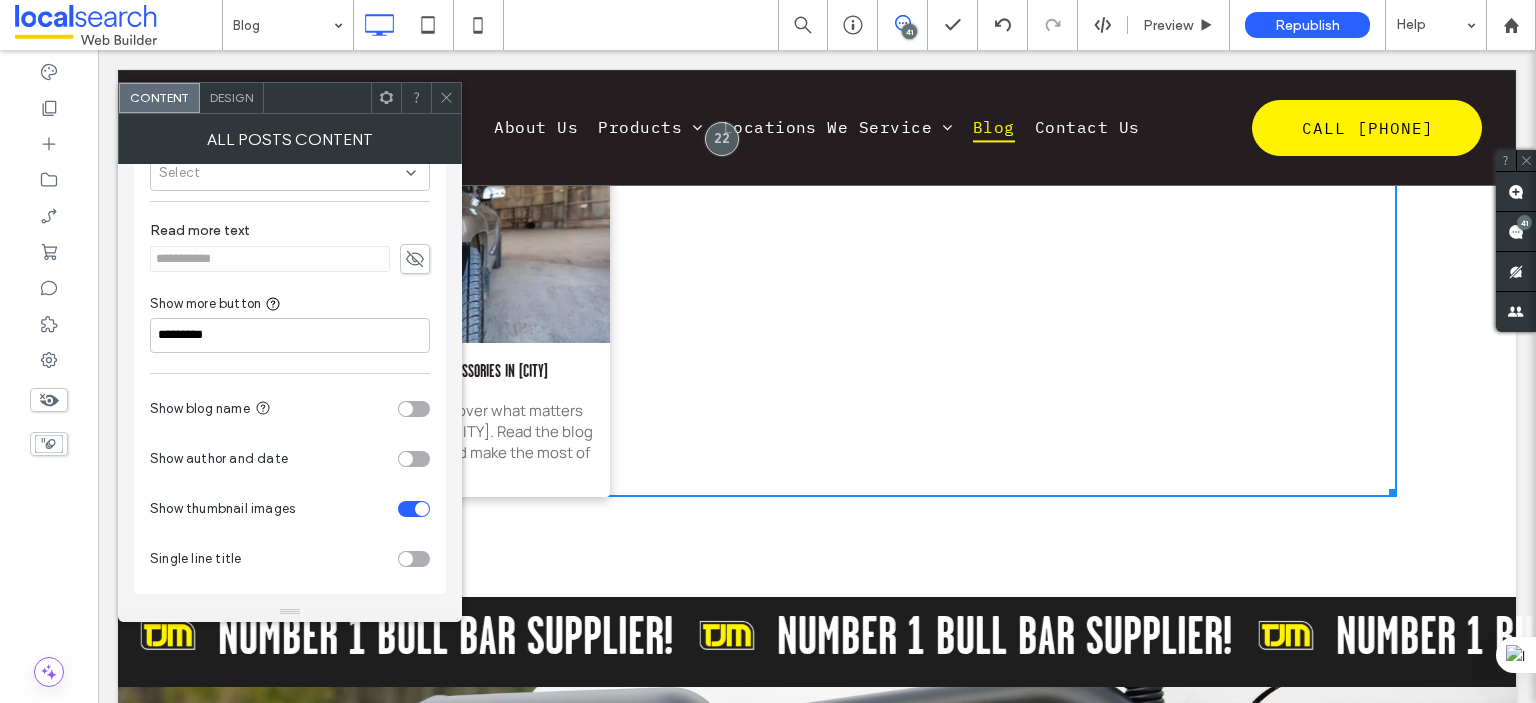 click at bounding box center (414, 459) 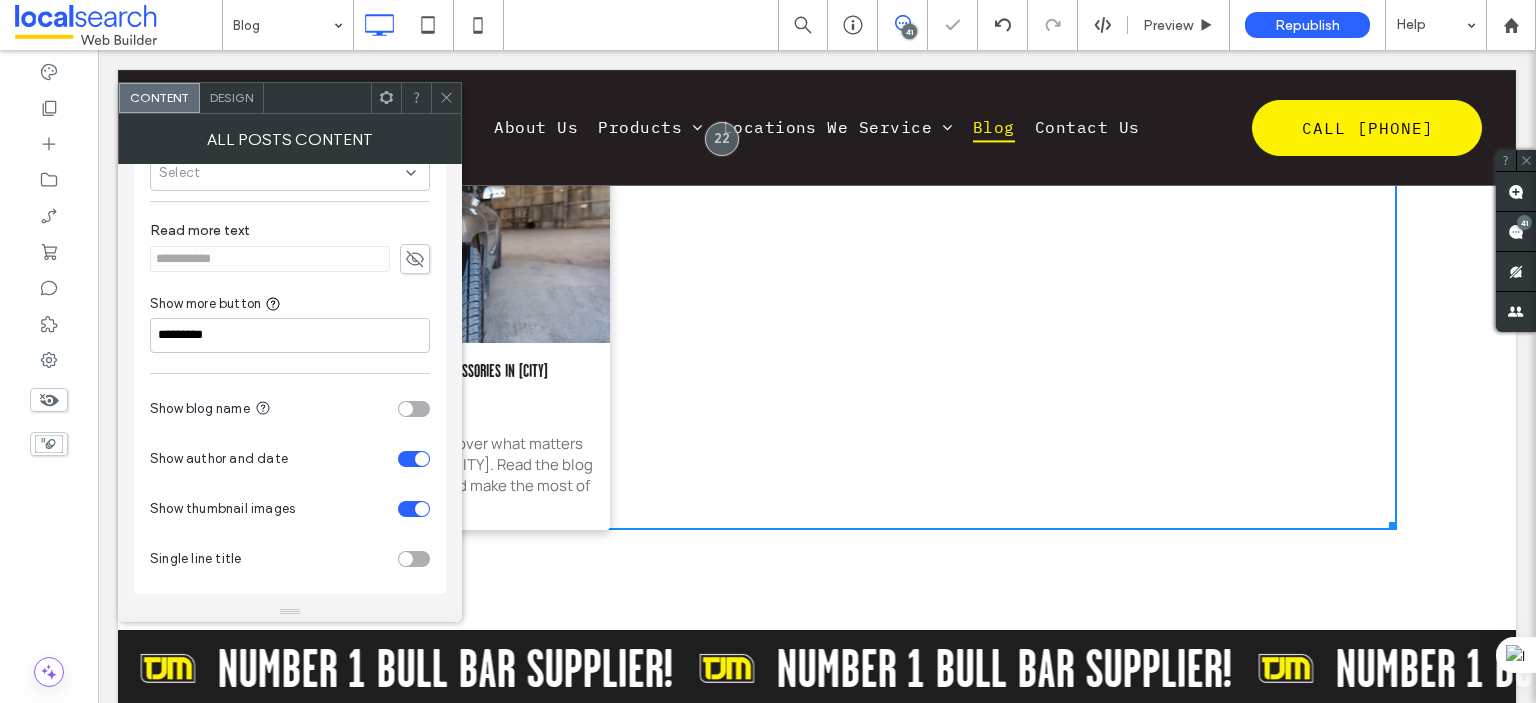 click 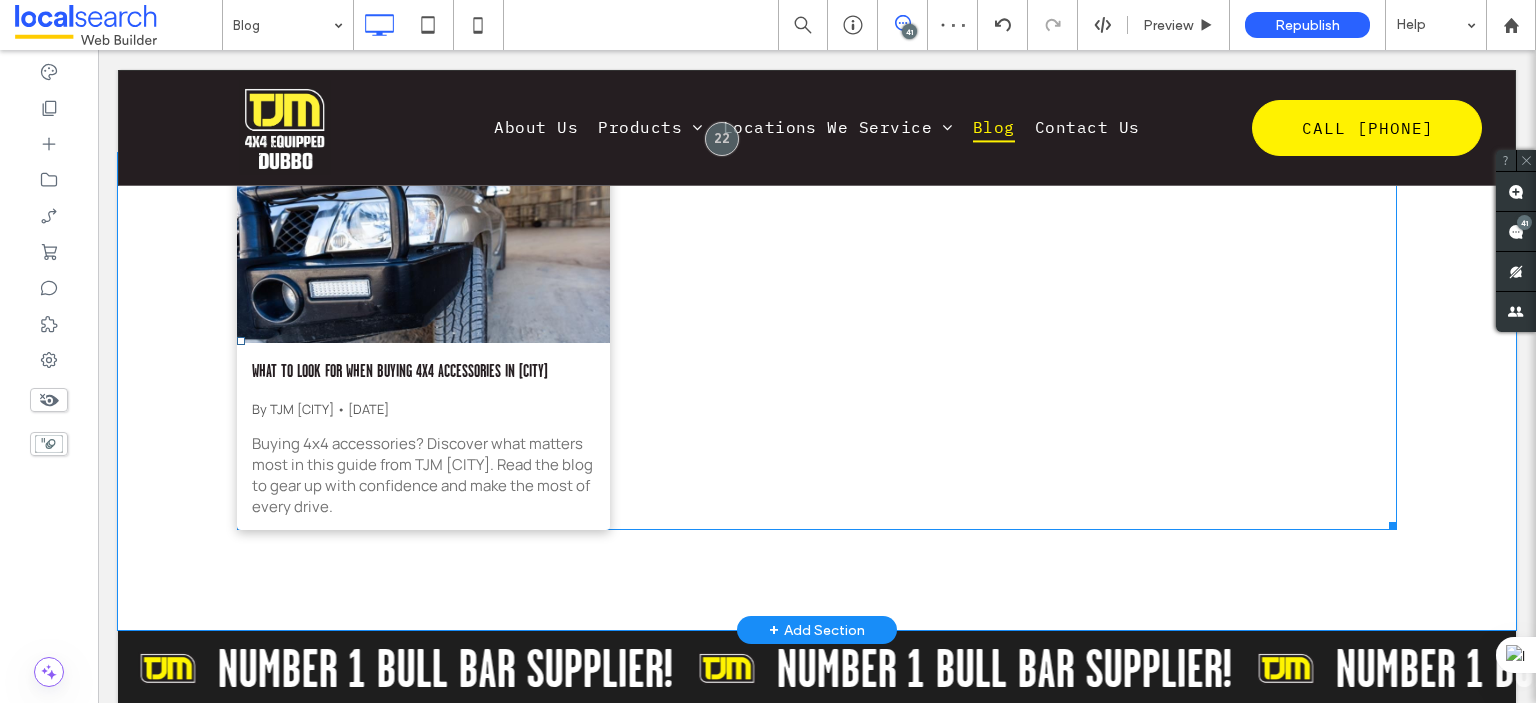 click on "By TJM Dubbo
•
August 3, 2025" at bounding box center (423, 409) 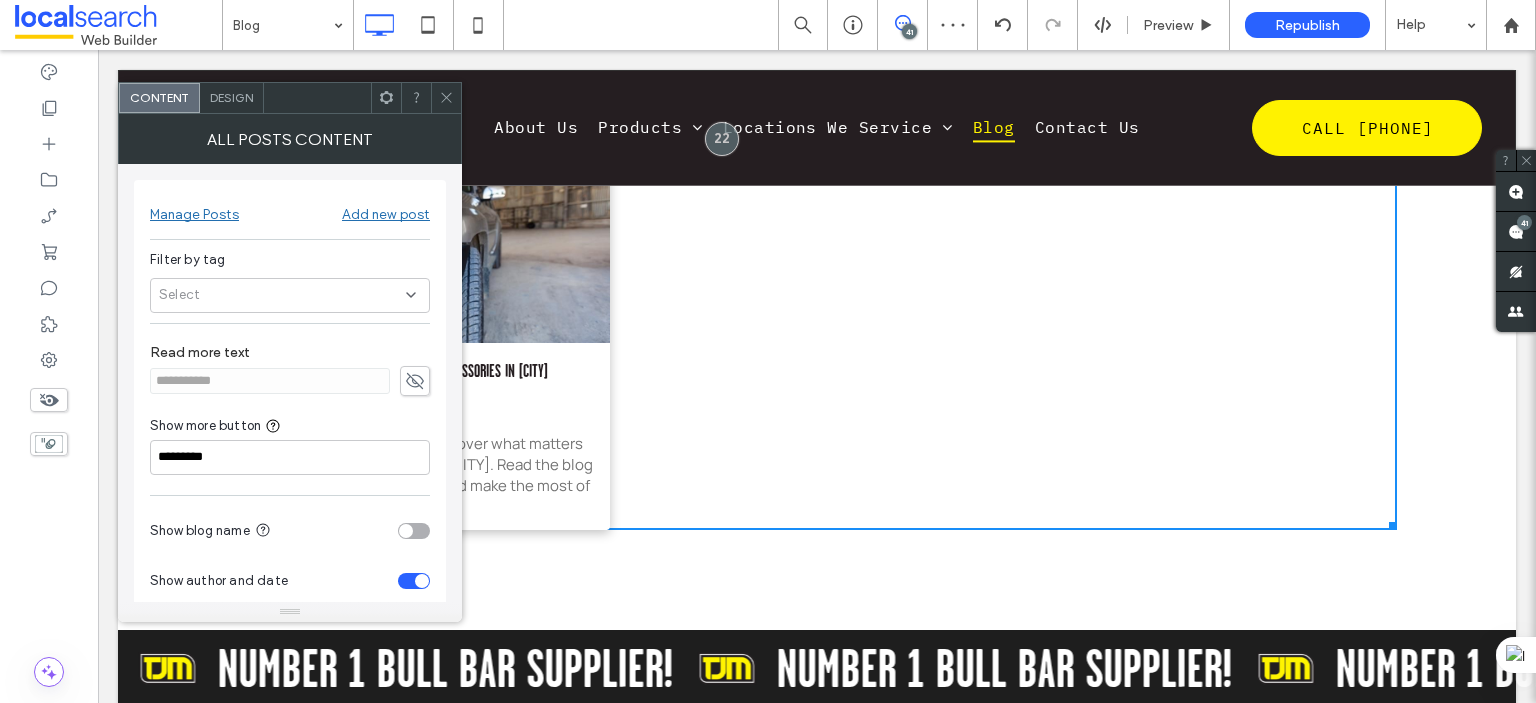 click on "Design" at bounding box center [231, 97] 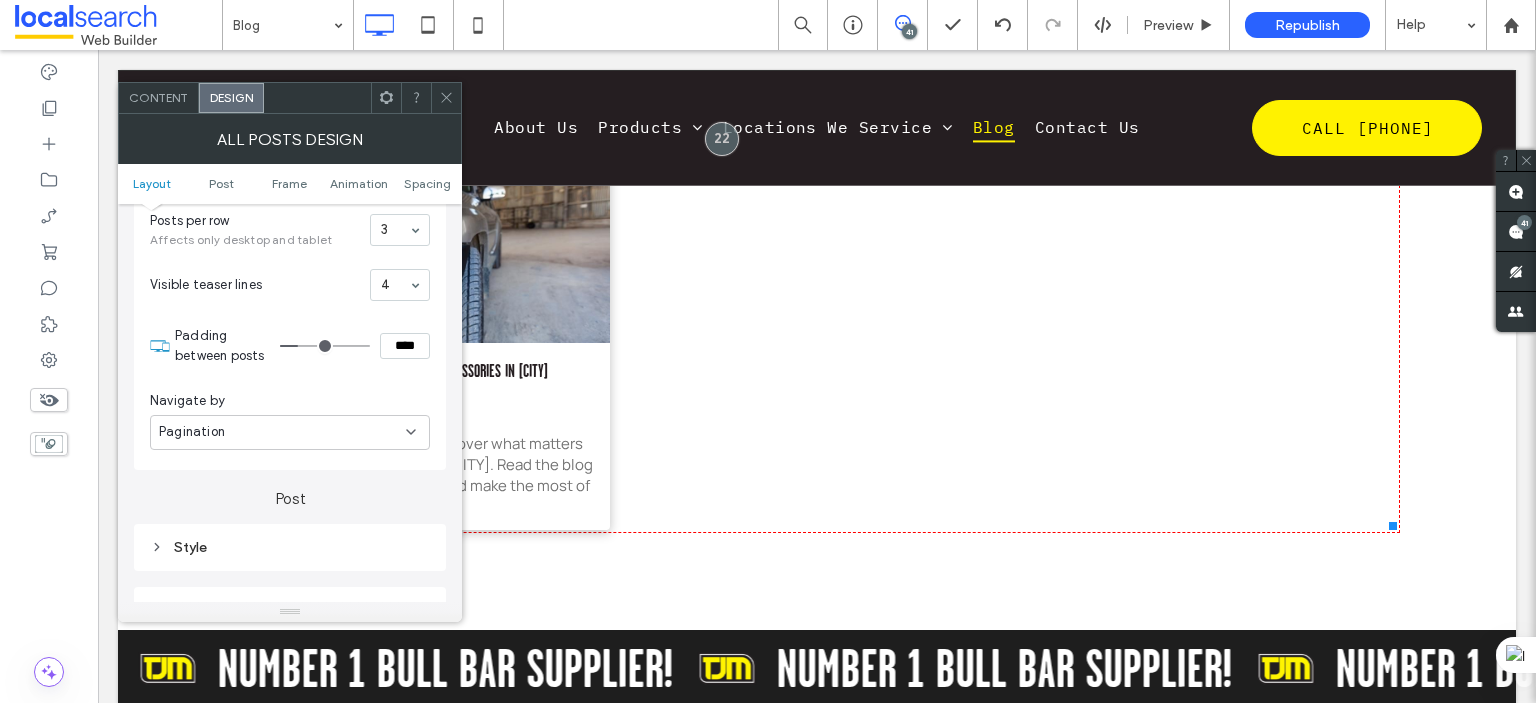 scroll, scrollTop: 500, scrollLeft: 0, axis: vertical 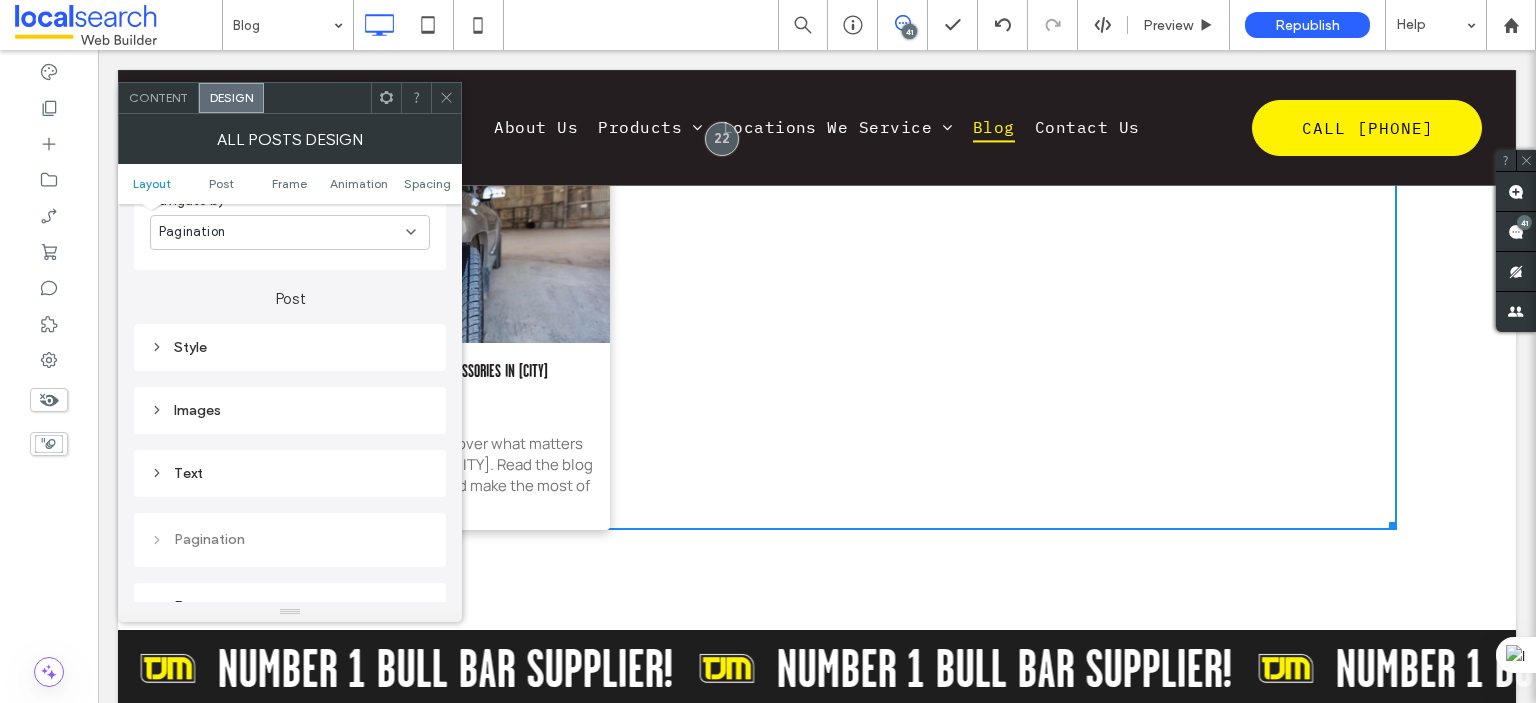 click on "Text" at bounding box center [290, 473] 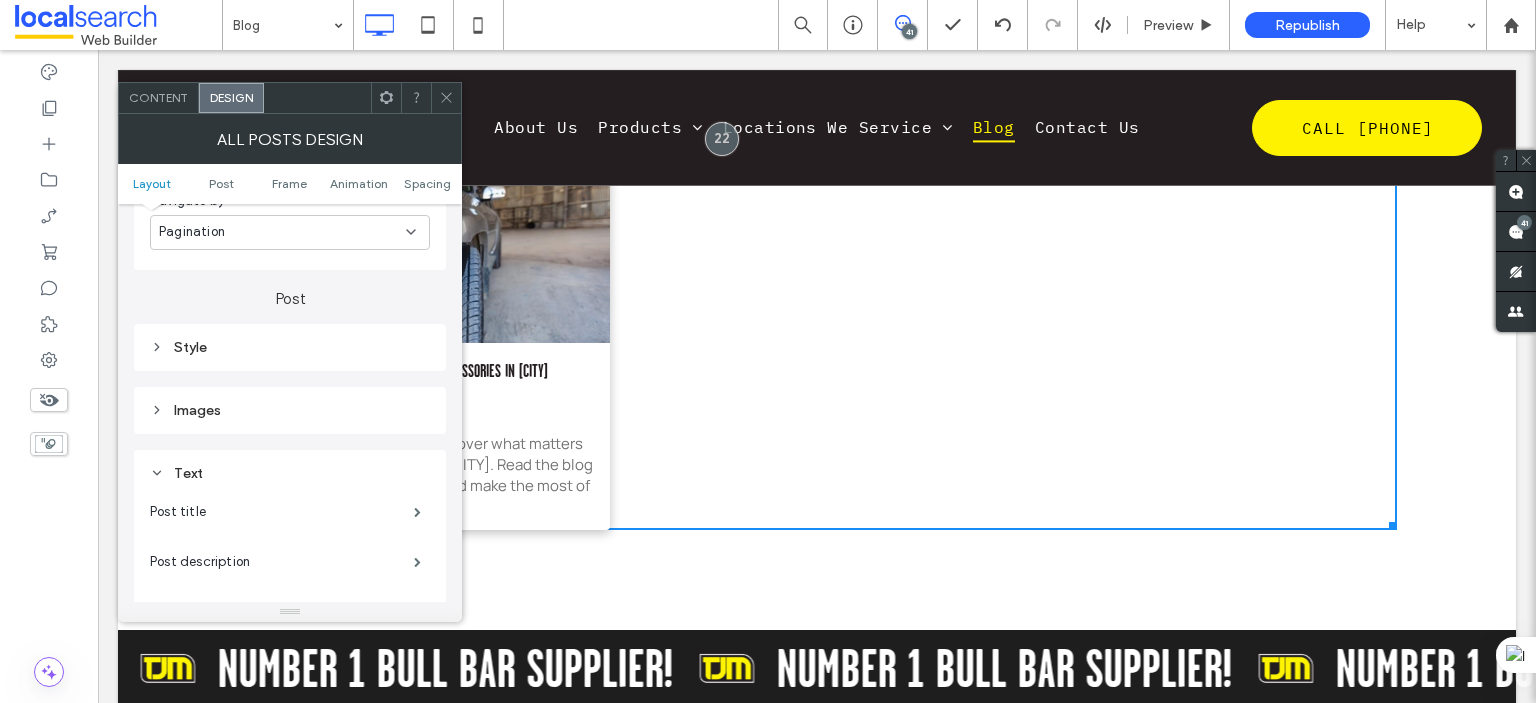 scroll, scrollTop: 700, scrollLeft: 0, axis: vertical 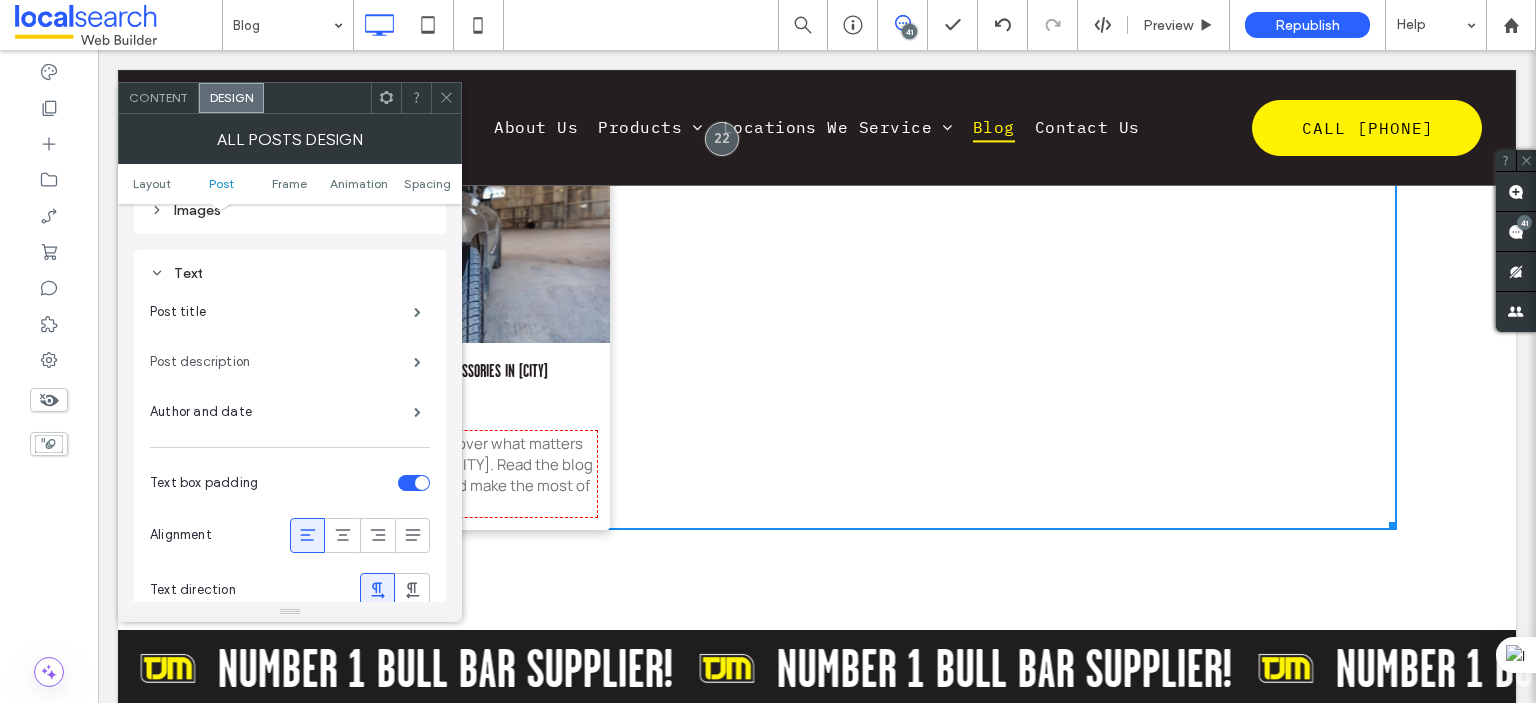 click on "Post description" at bounding box center [282, 362] 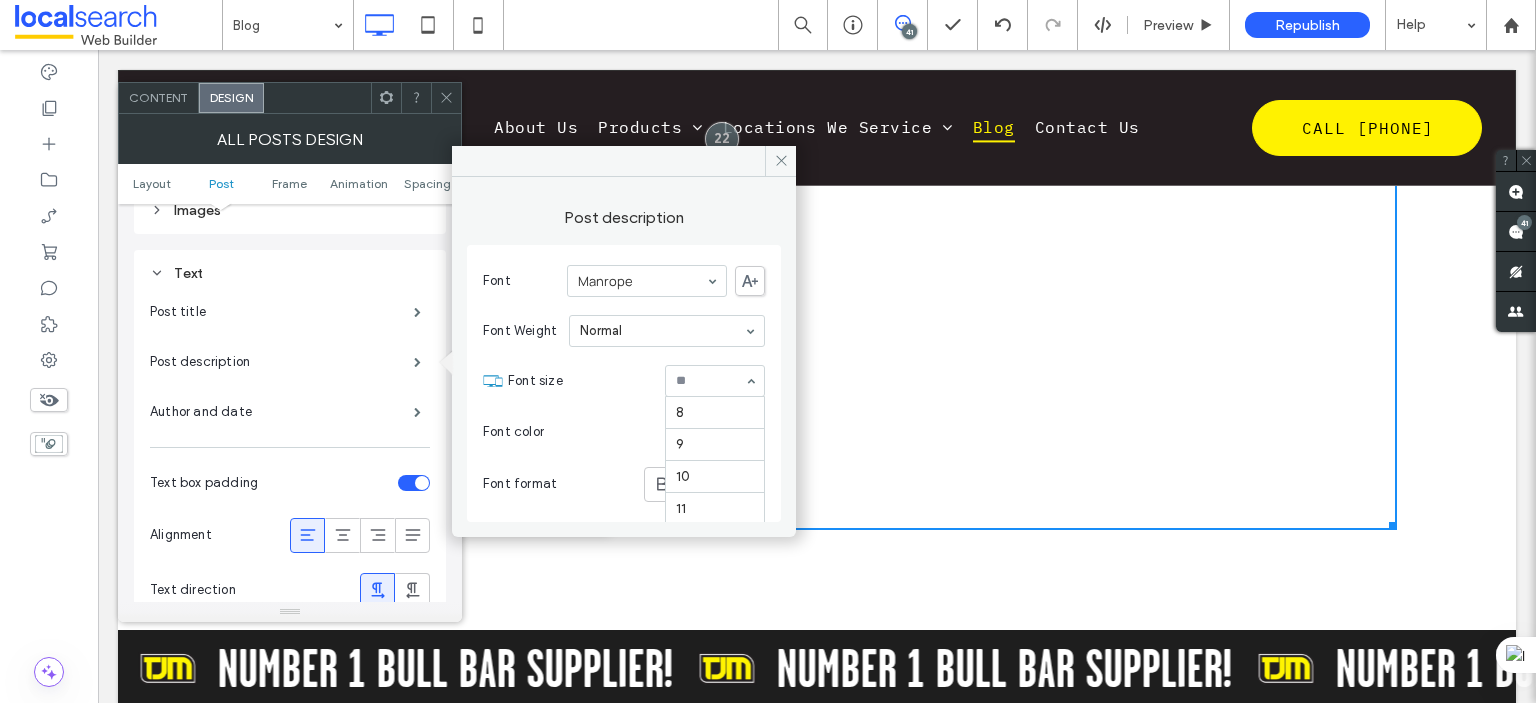 scroll, scrollTop: 196, scrollLeft: 0, axis: vertical 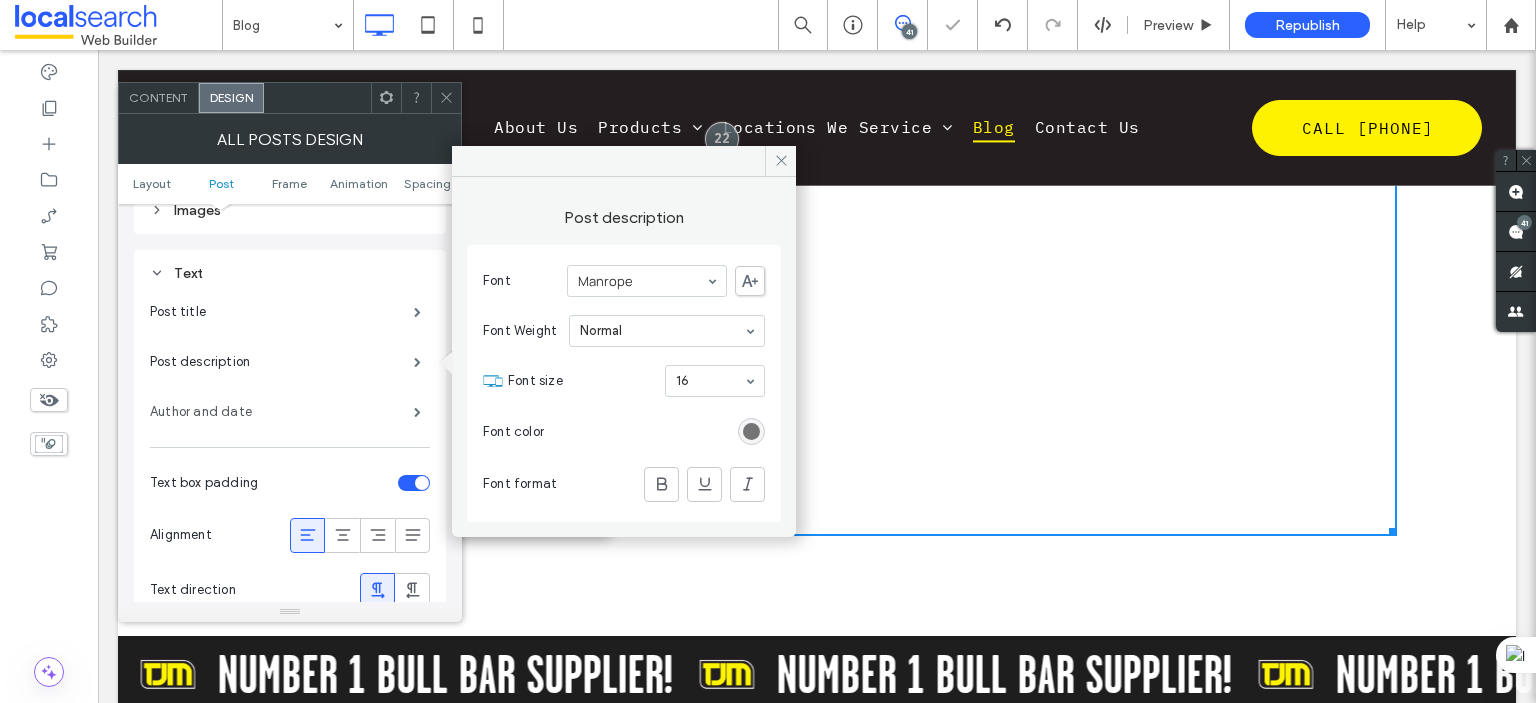click on "Author and date" at bounding box center [282, 412] 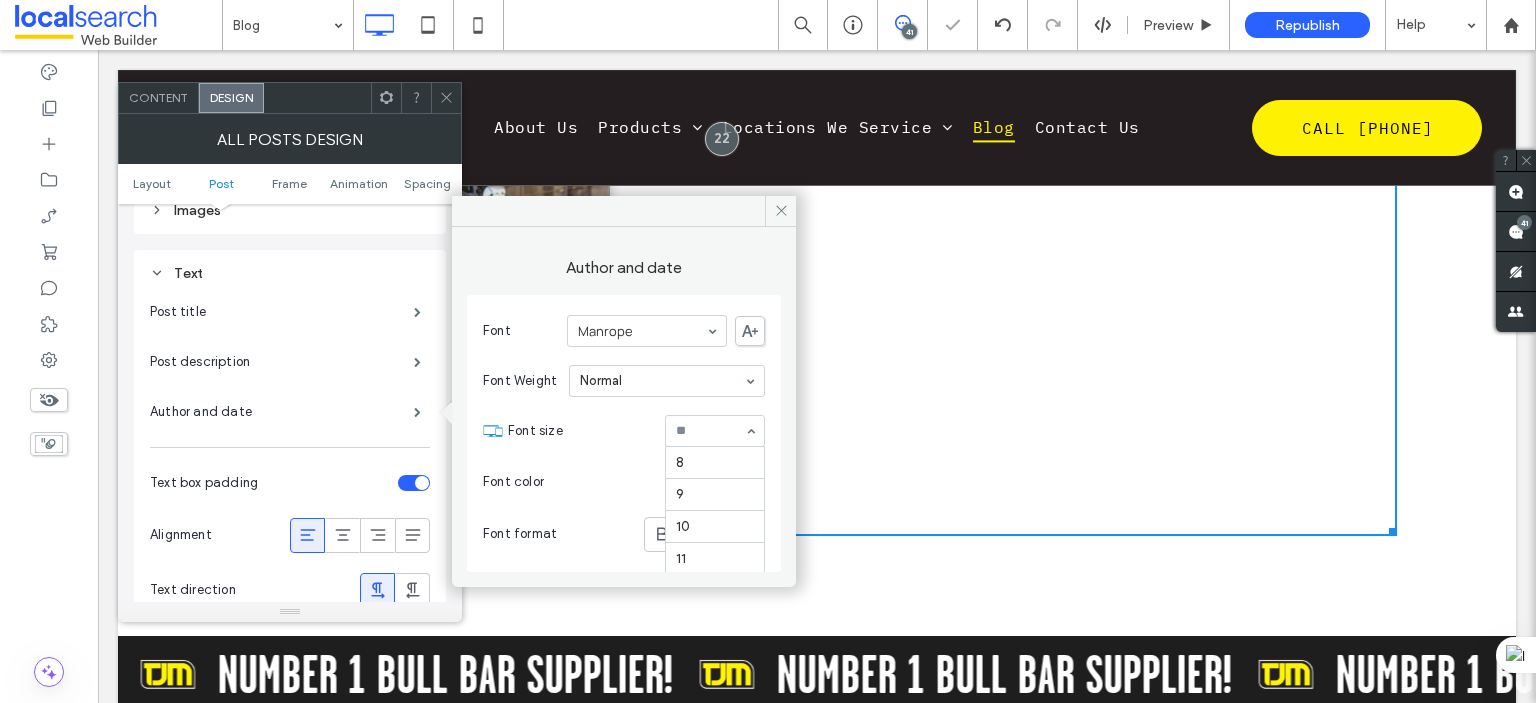 scroll, scrollTop: 131, scrollLeft: 0, axis: vertical 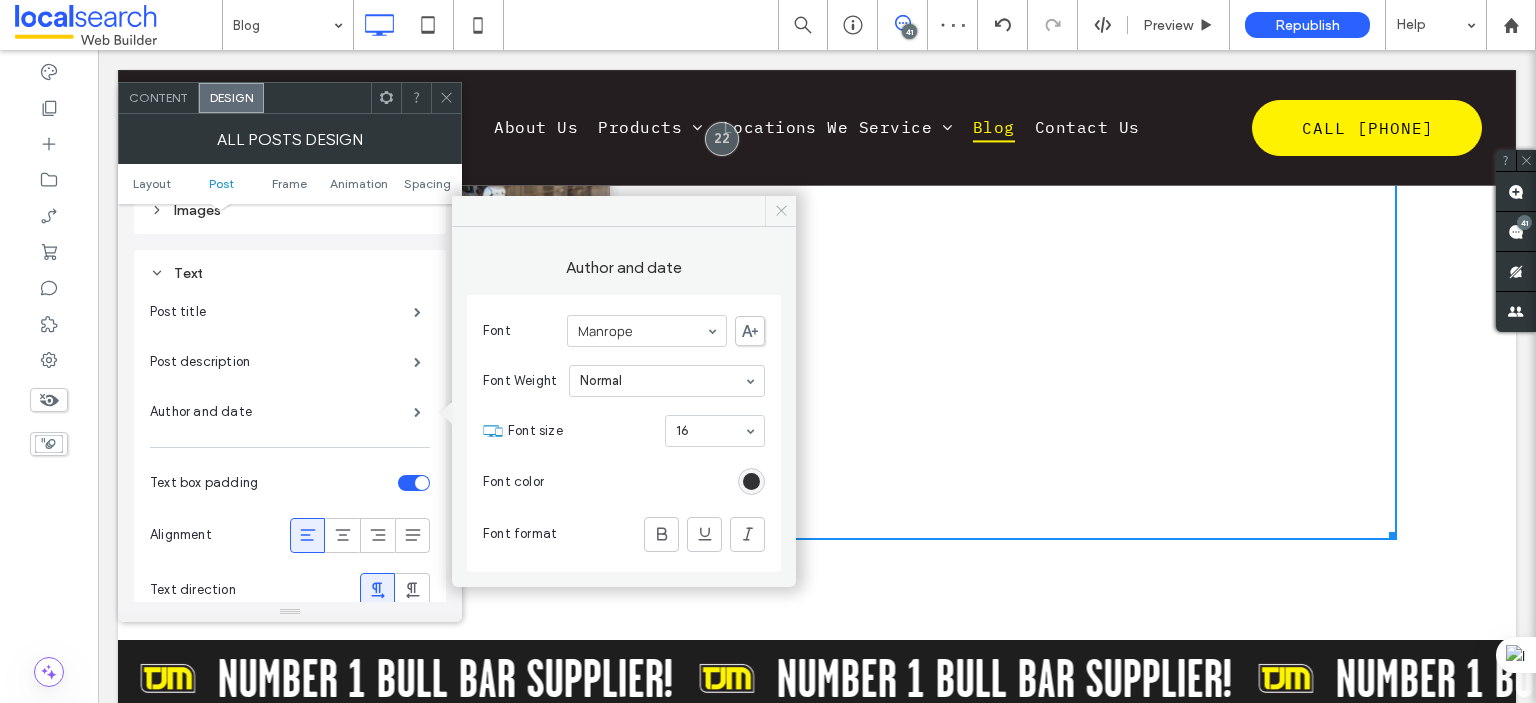 click 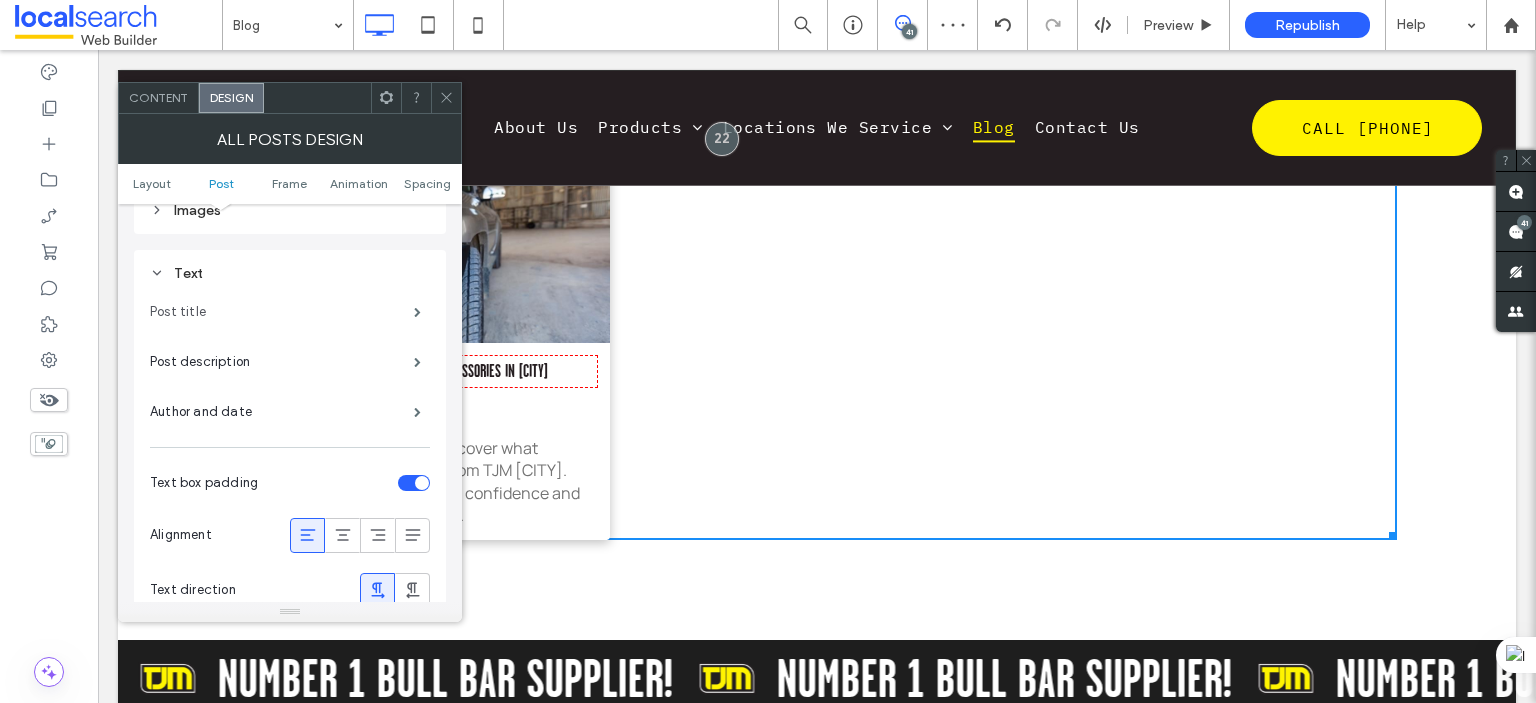 click on "Post title" at bounding box center (282, 312) 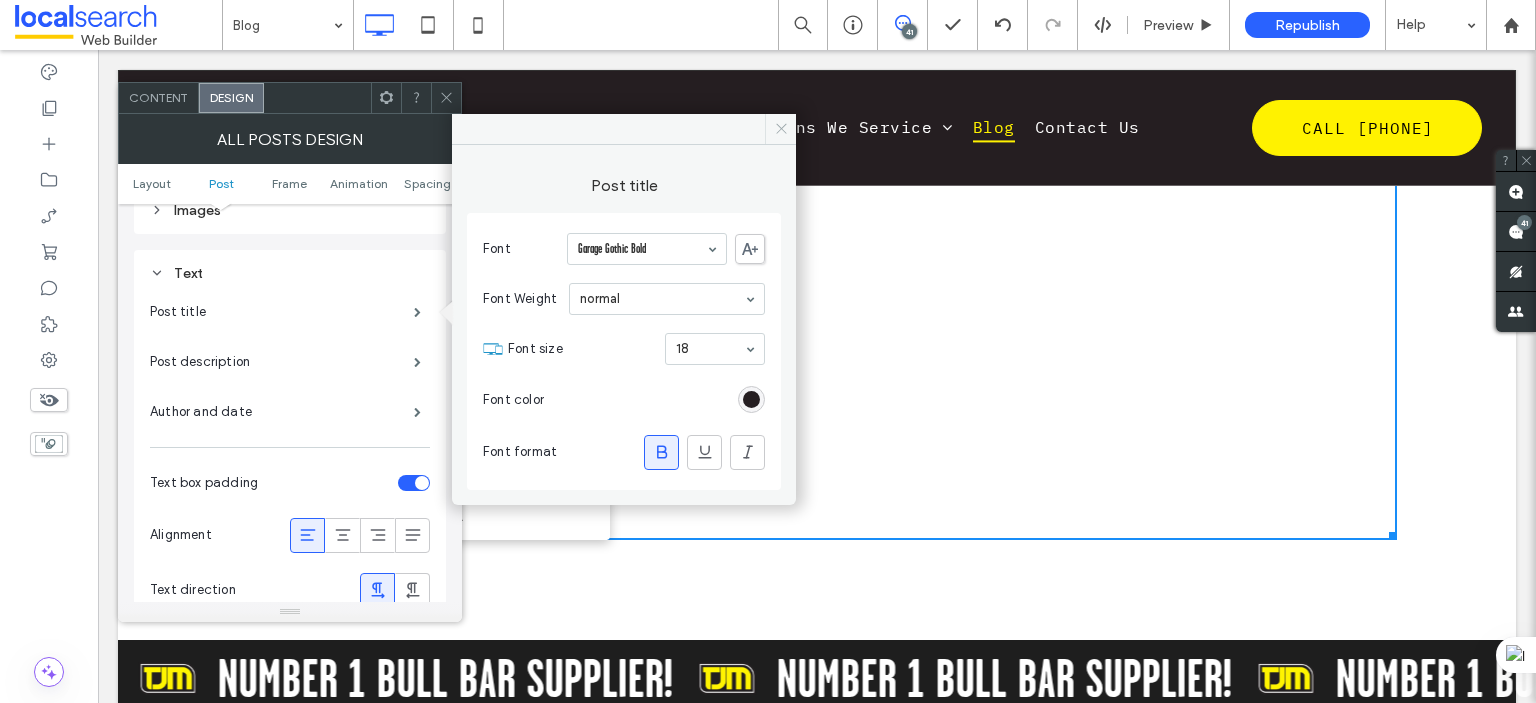 click 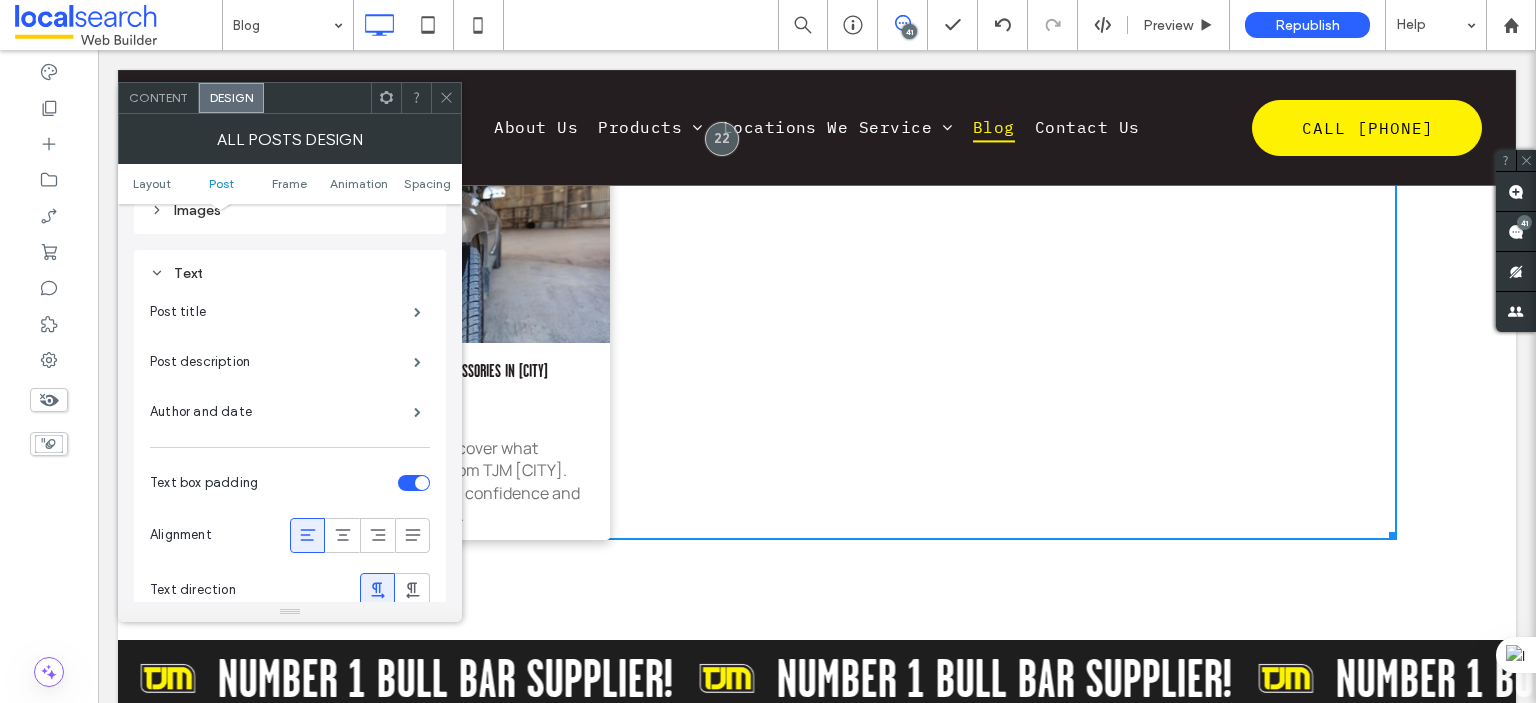 click 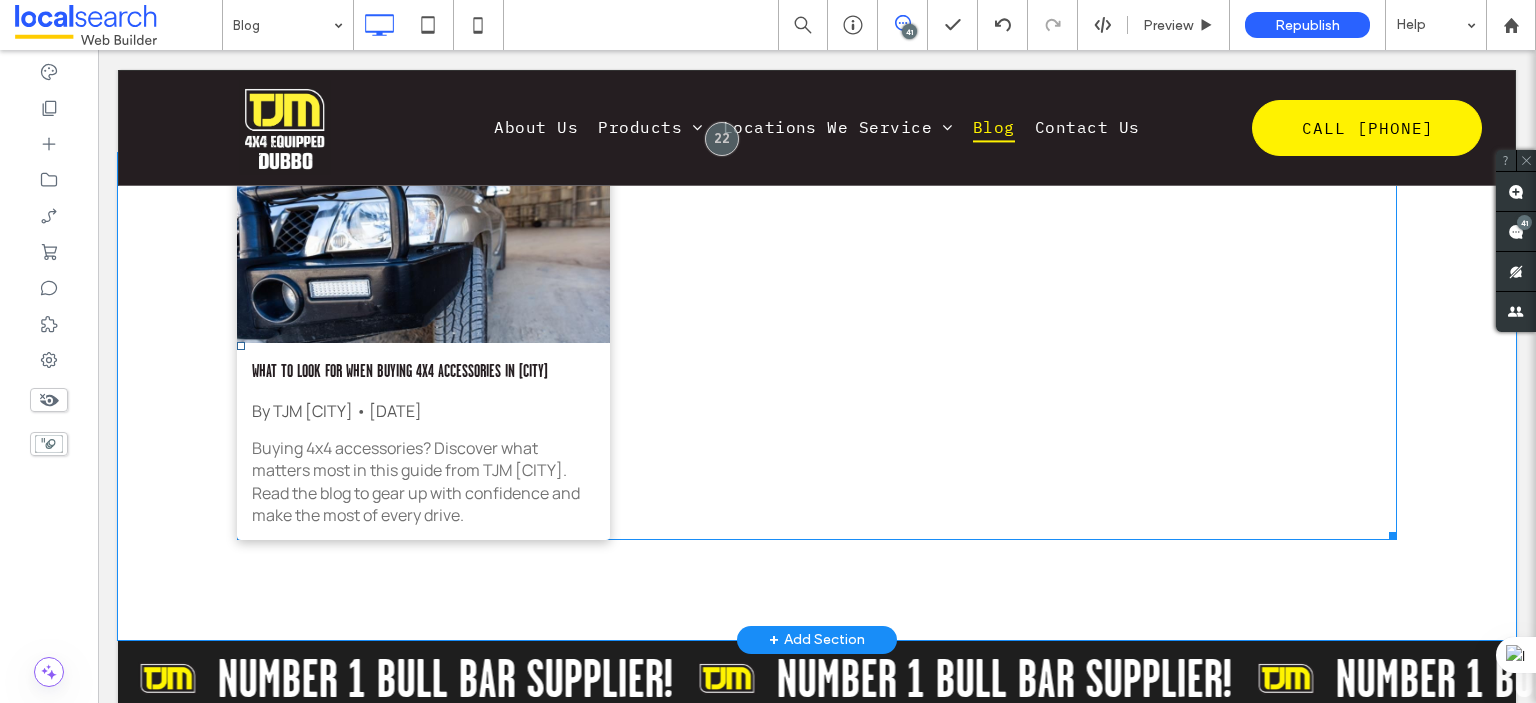 scroll, scrollTop: 500, scrollLeft: 0, axis: vertical 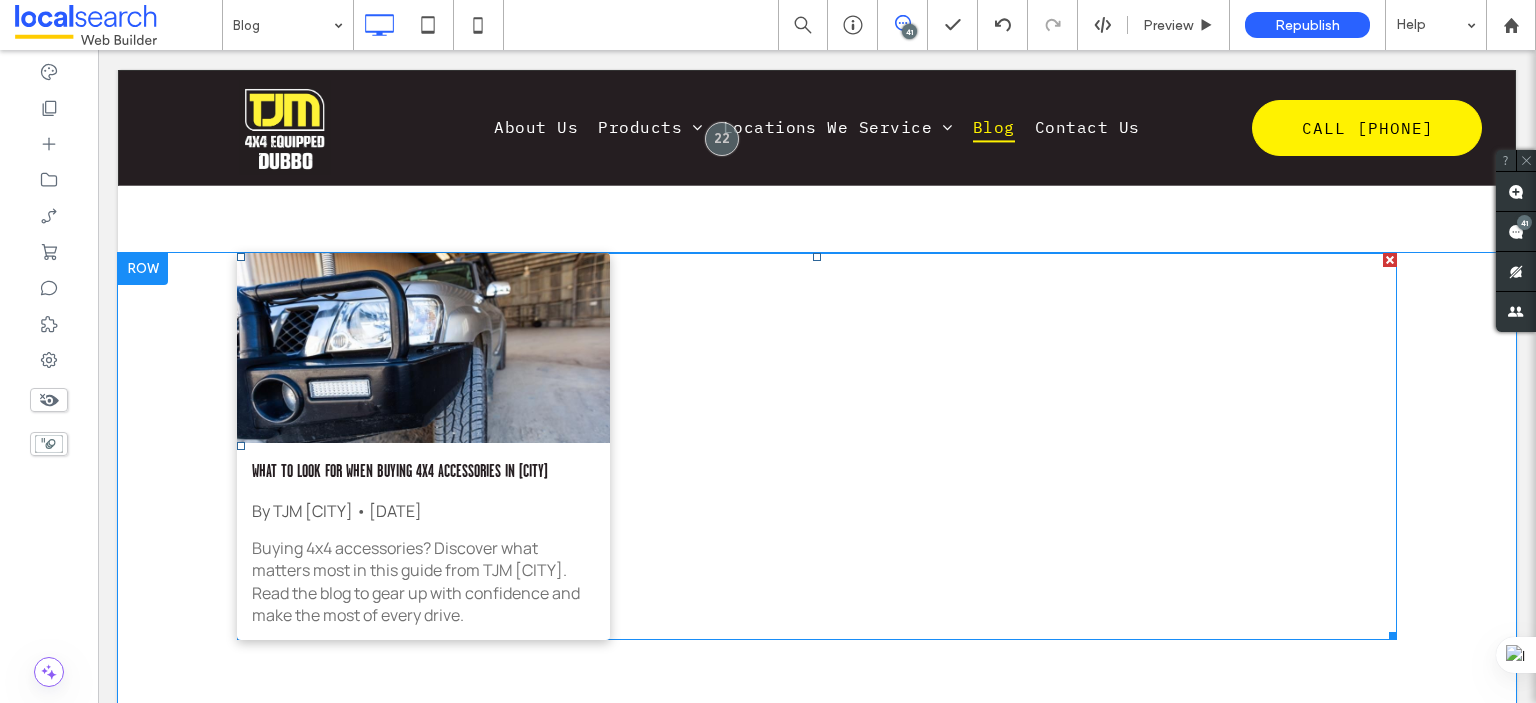 click on "By TJM Dubbo
•
August 3, 2025" at bounding box center (423, 511) 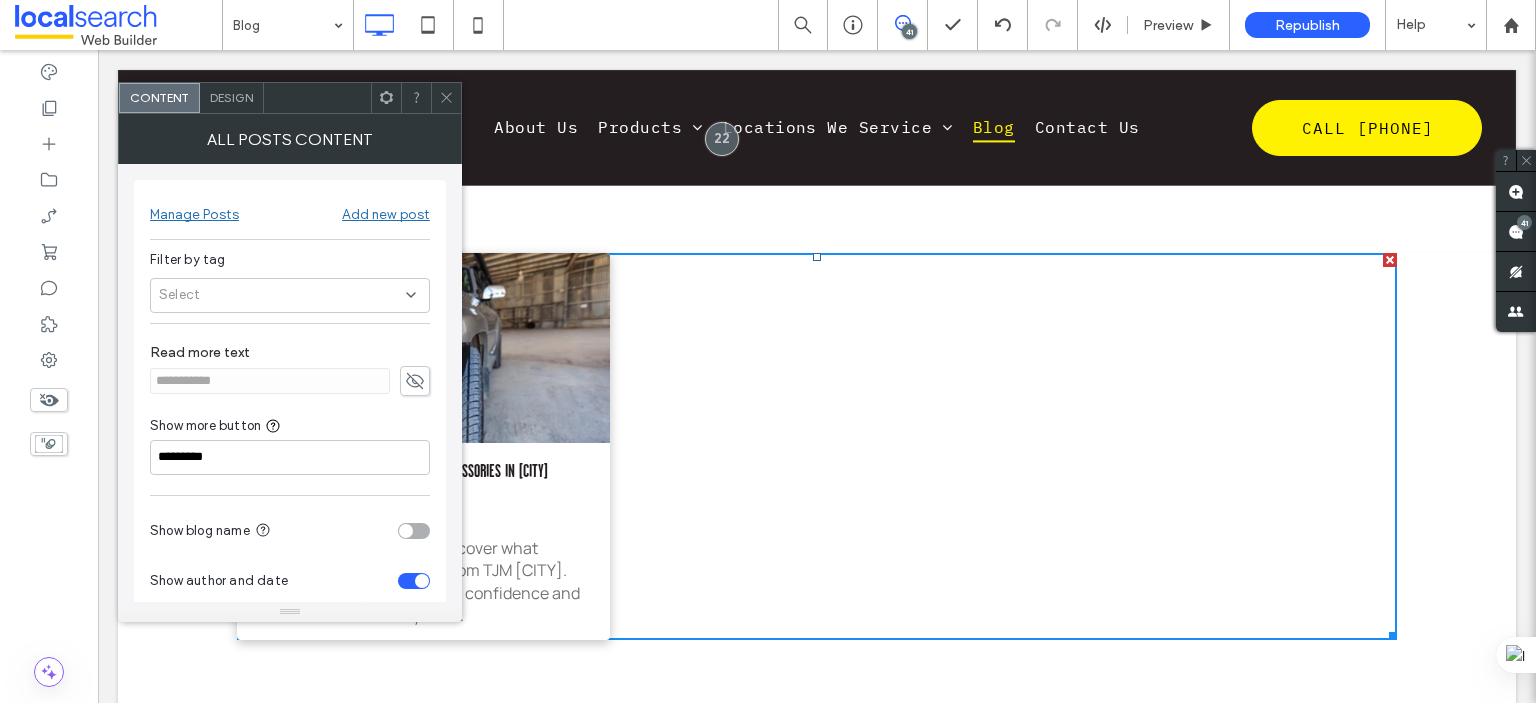 click 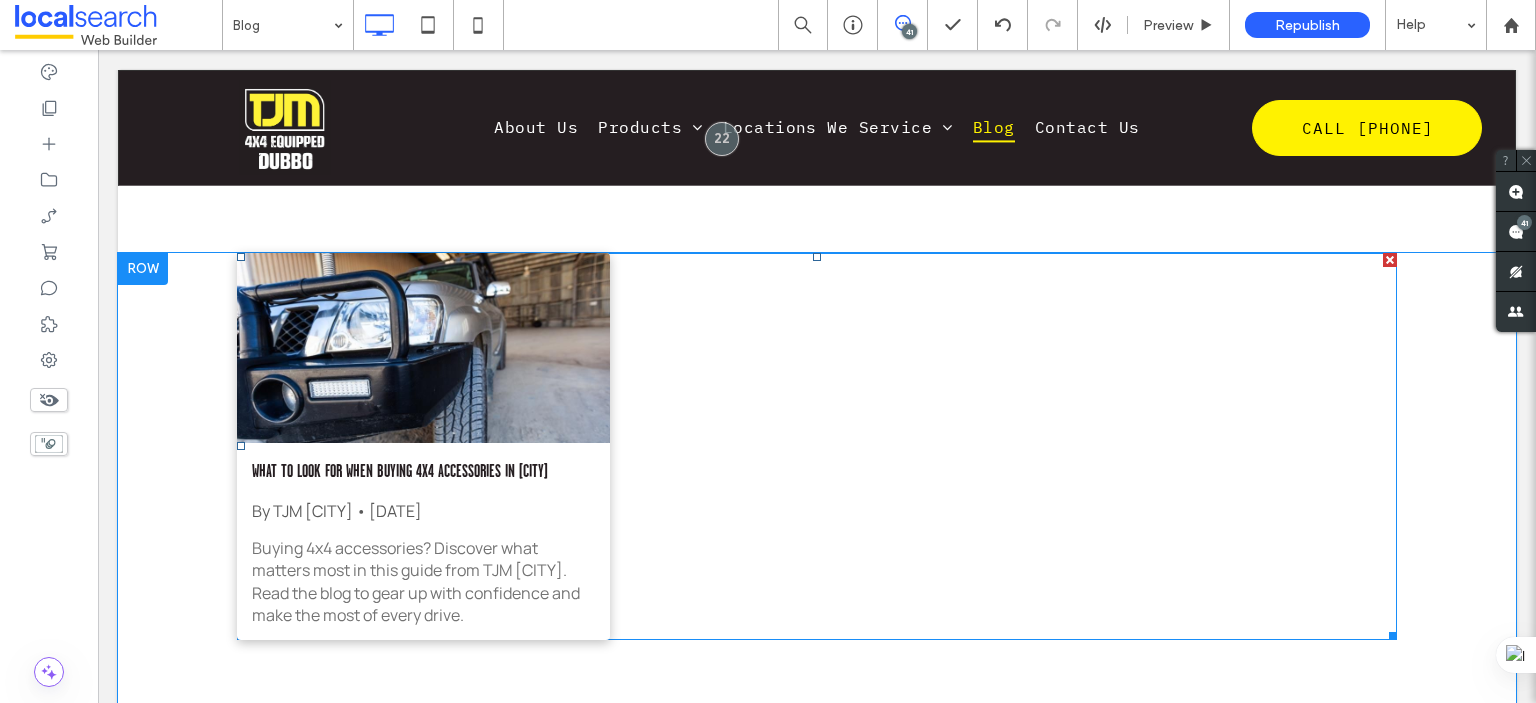 click on "What to Look for When Buying 4x4 Accessories in Dubbo
By TJM Dubbo
•
August 3, 2025
Buying 4x4 accessories? Discover what matters most in this guide from TJM Dubbo. Read the blog to gear up with confidence and make the most of every drive." at bounding box center (423, 541) 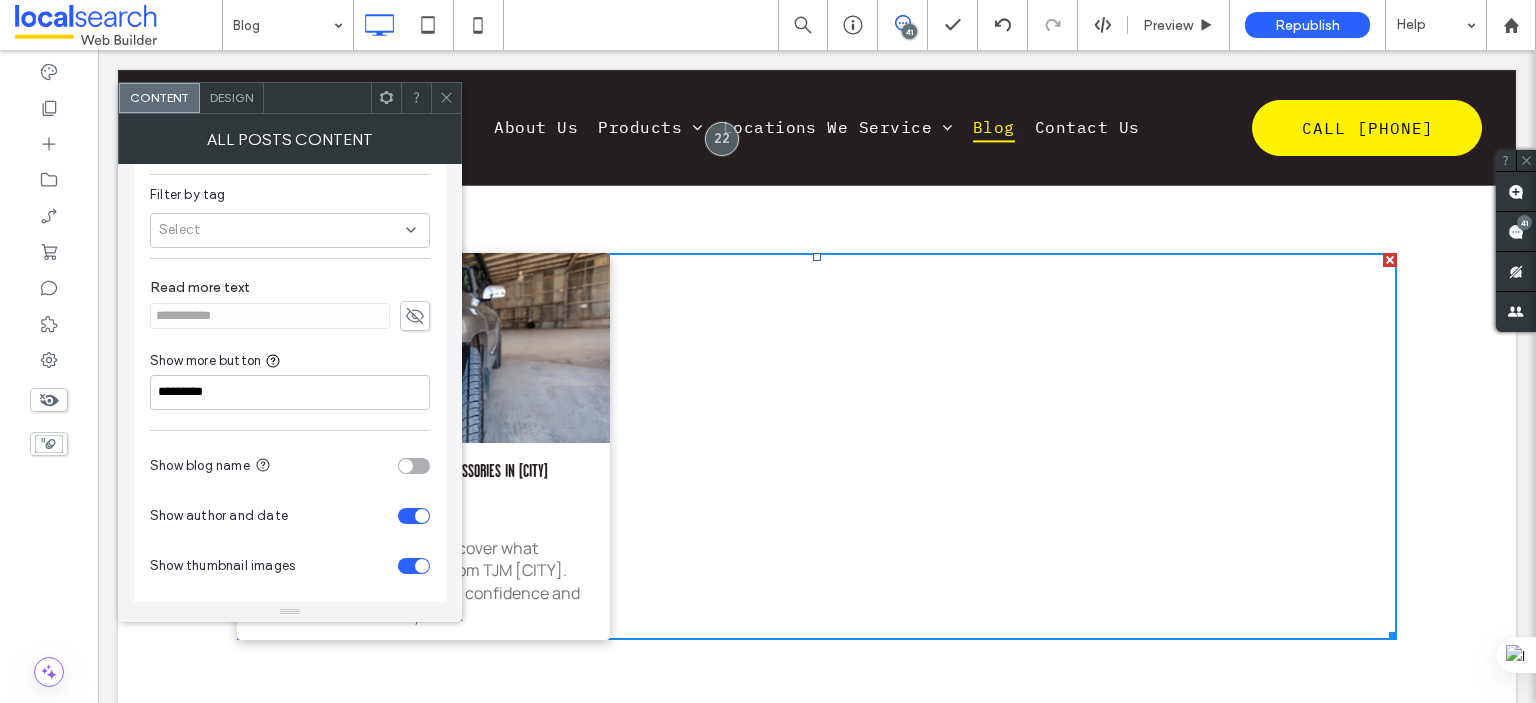 scroll, scrollTop: 100, scrollLeft: 0, axis: vertical 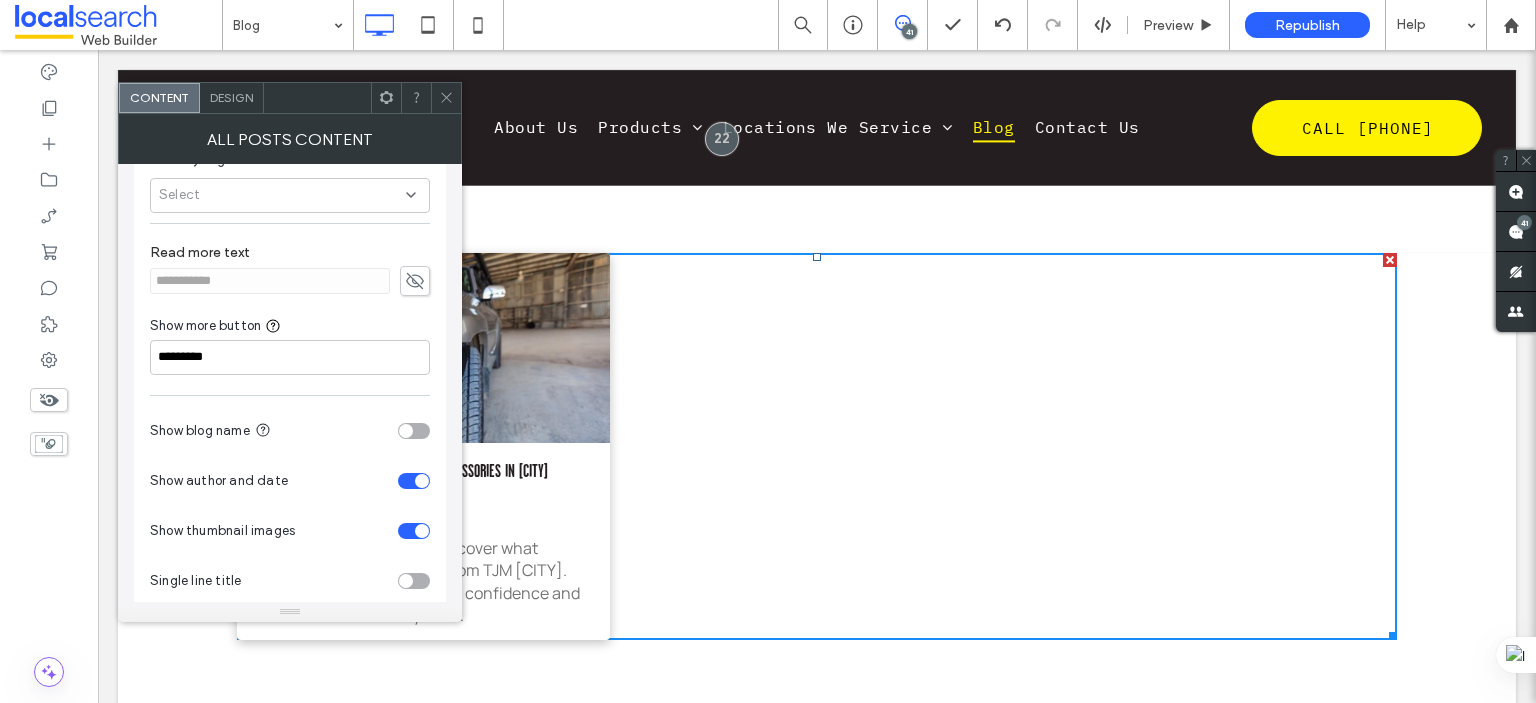 click on "All Posts Content" at bounding box center [290, 139] 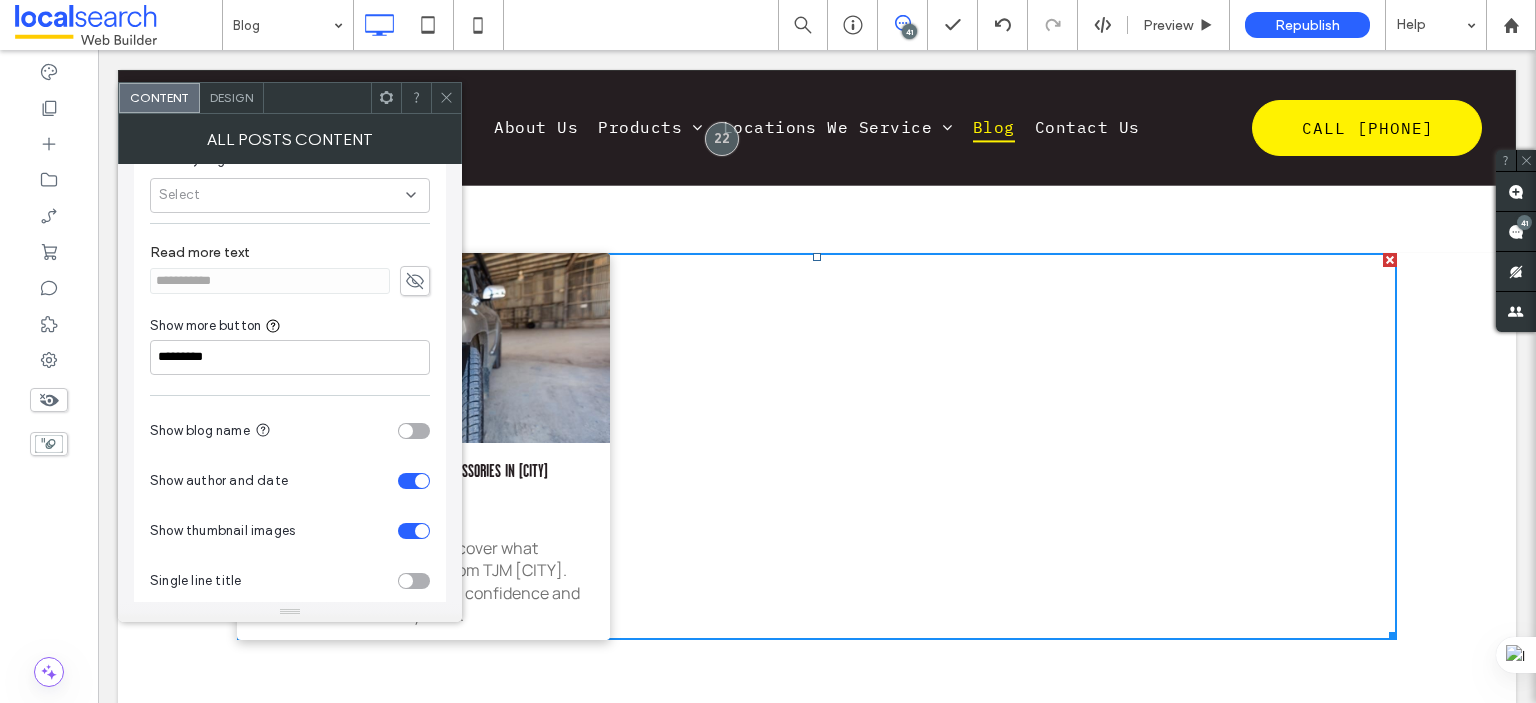 click on "Design" at bounding box center (232, 98) 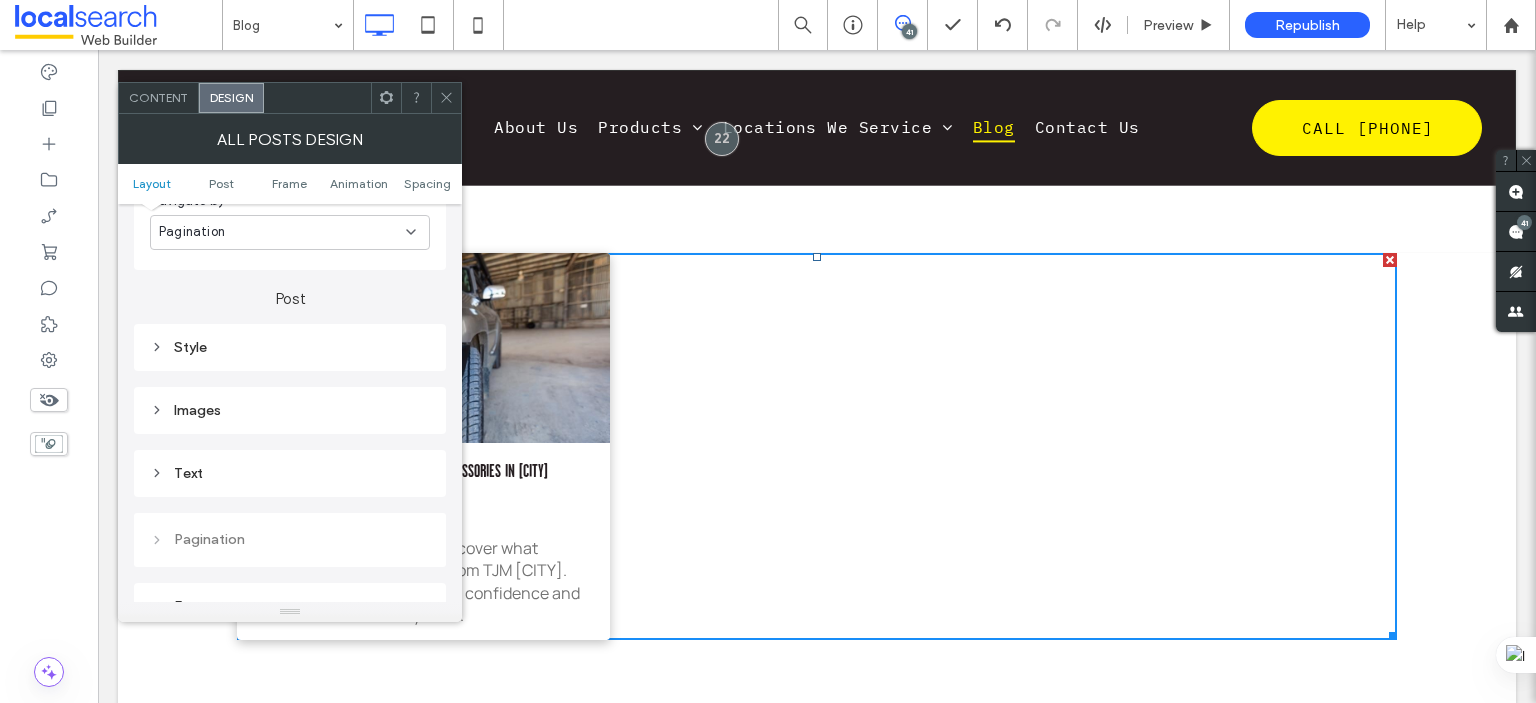 click on "Text" at bounding box center (290, 473) 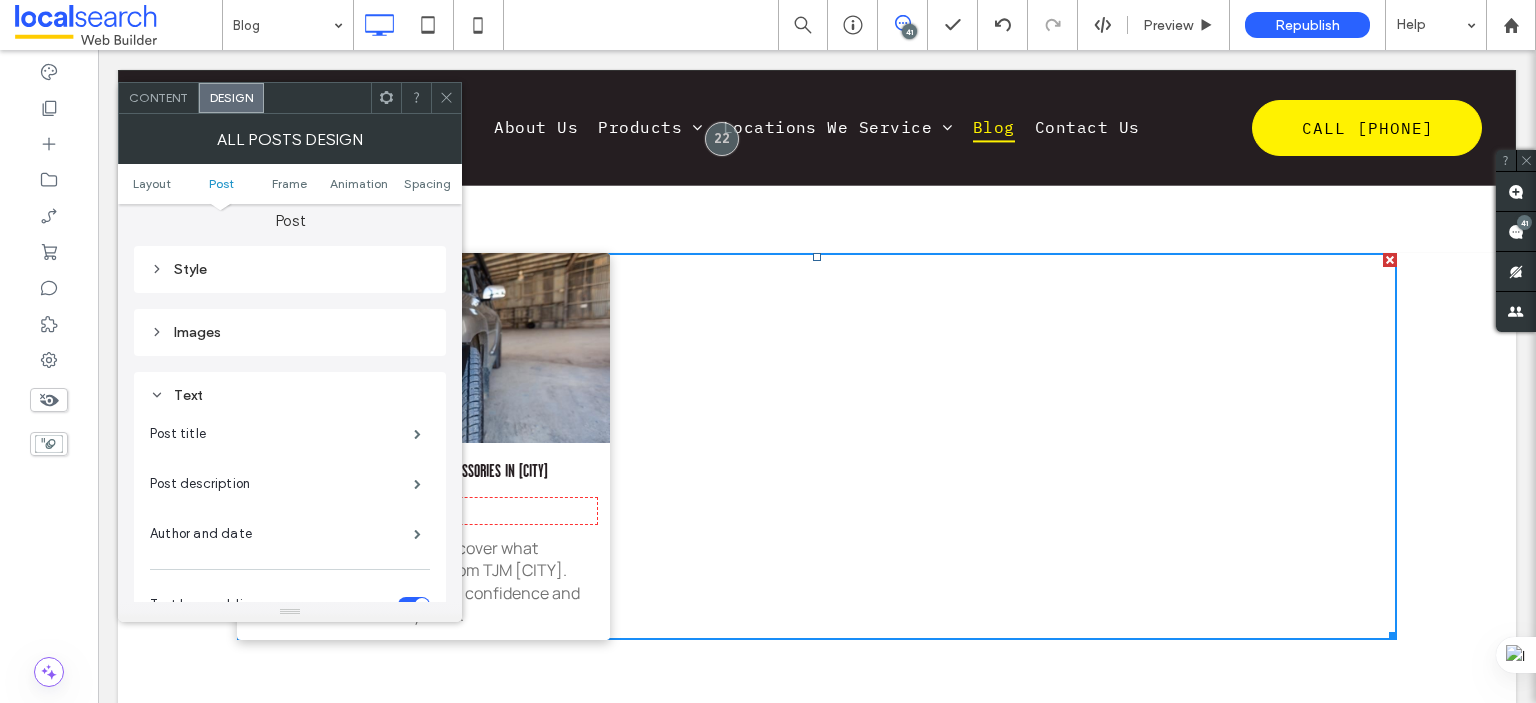scroll, scrollTop: 700, scrollLeft: 0, axis: vertical 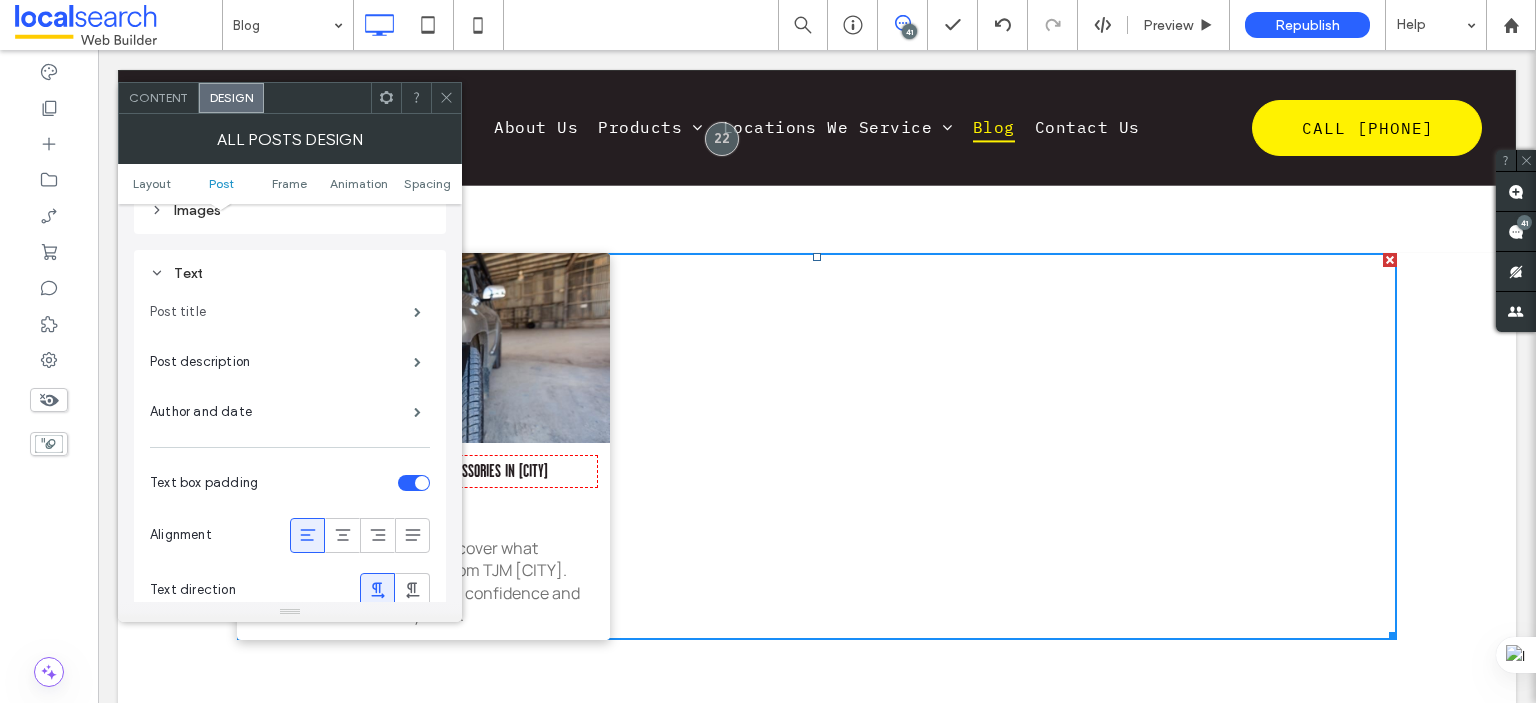 click on "Post title" at bounding box center [282, 312] 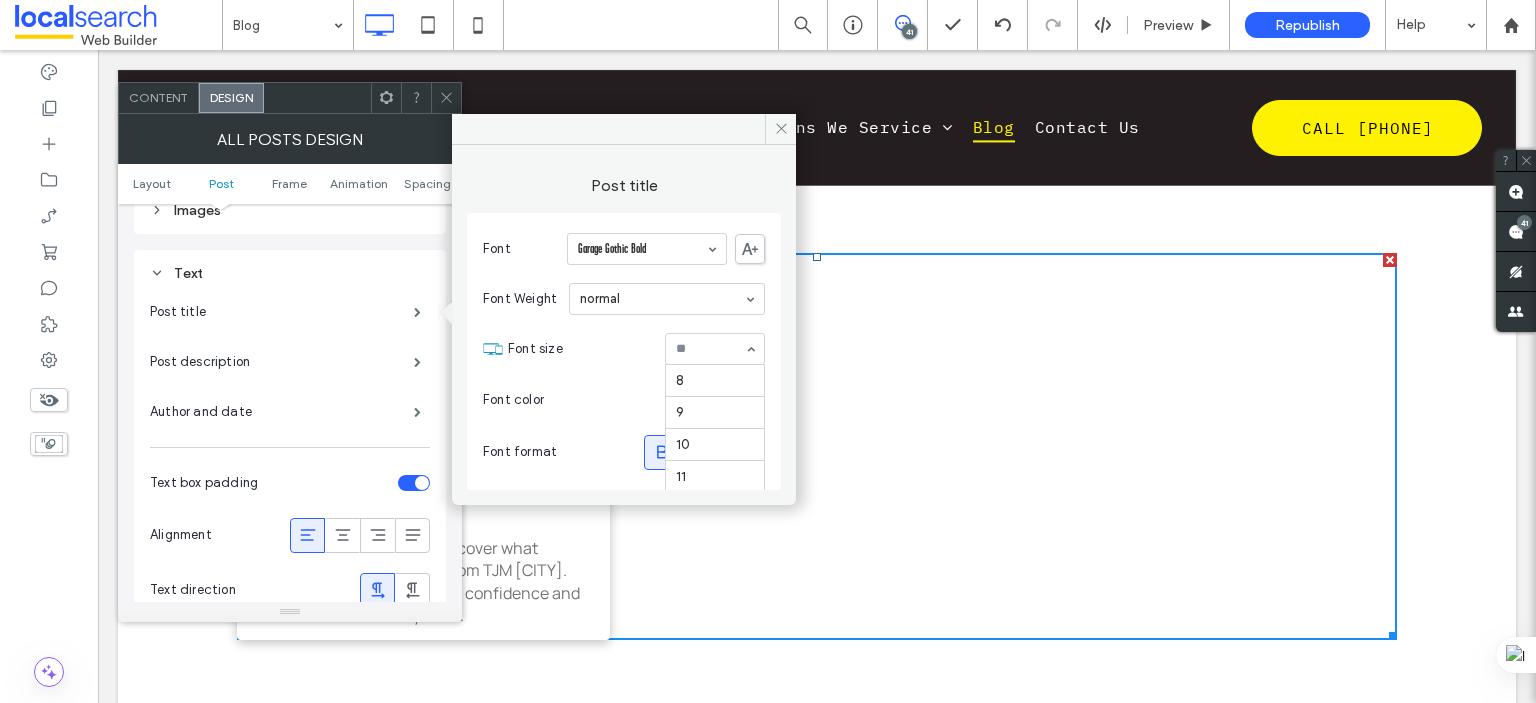 scroll, scrollTop: 262, scrollLeft: 0, axis: vertical 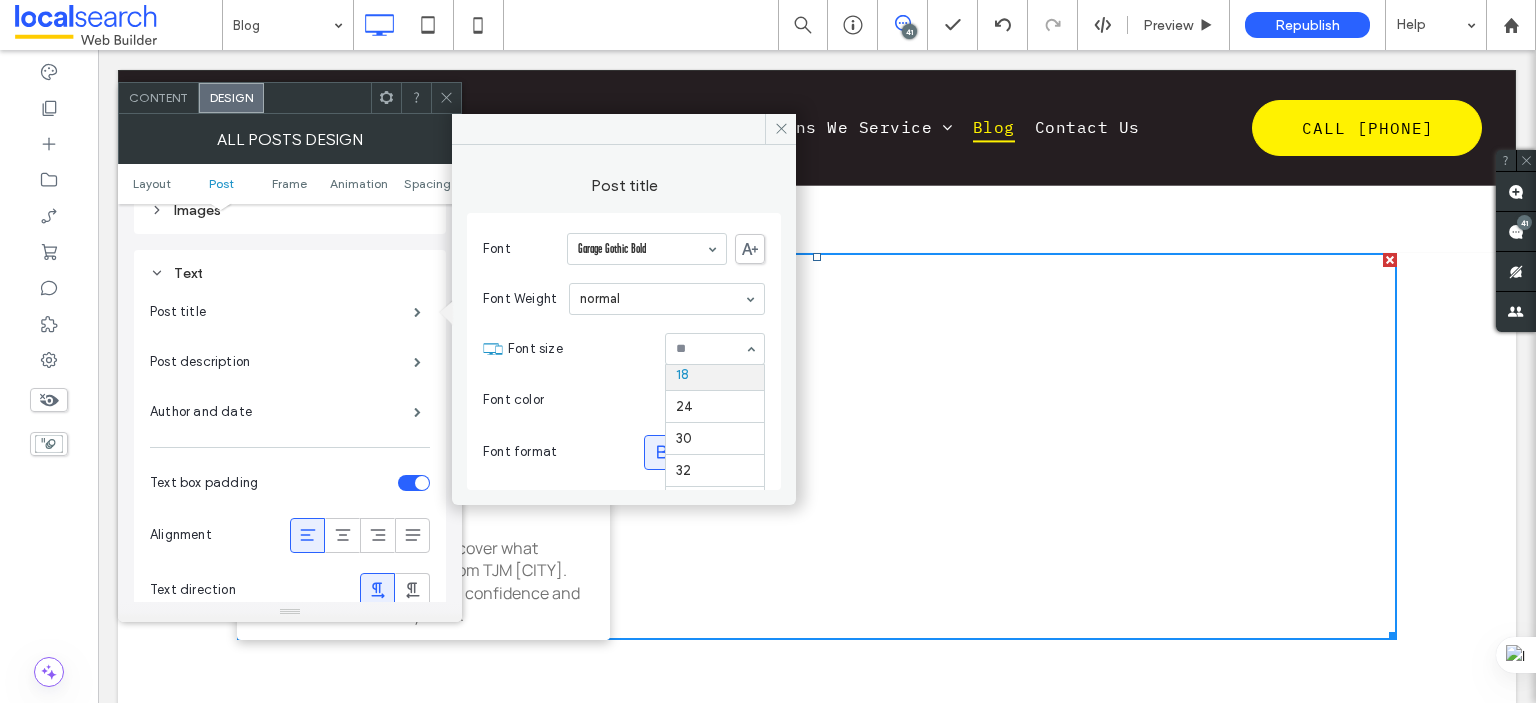 click at bounding box center (710, 349) 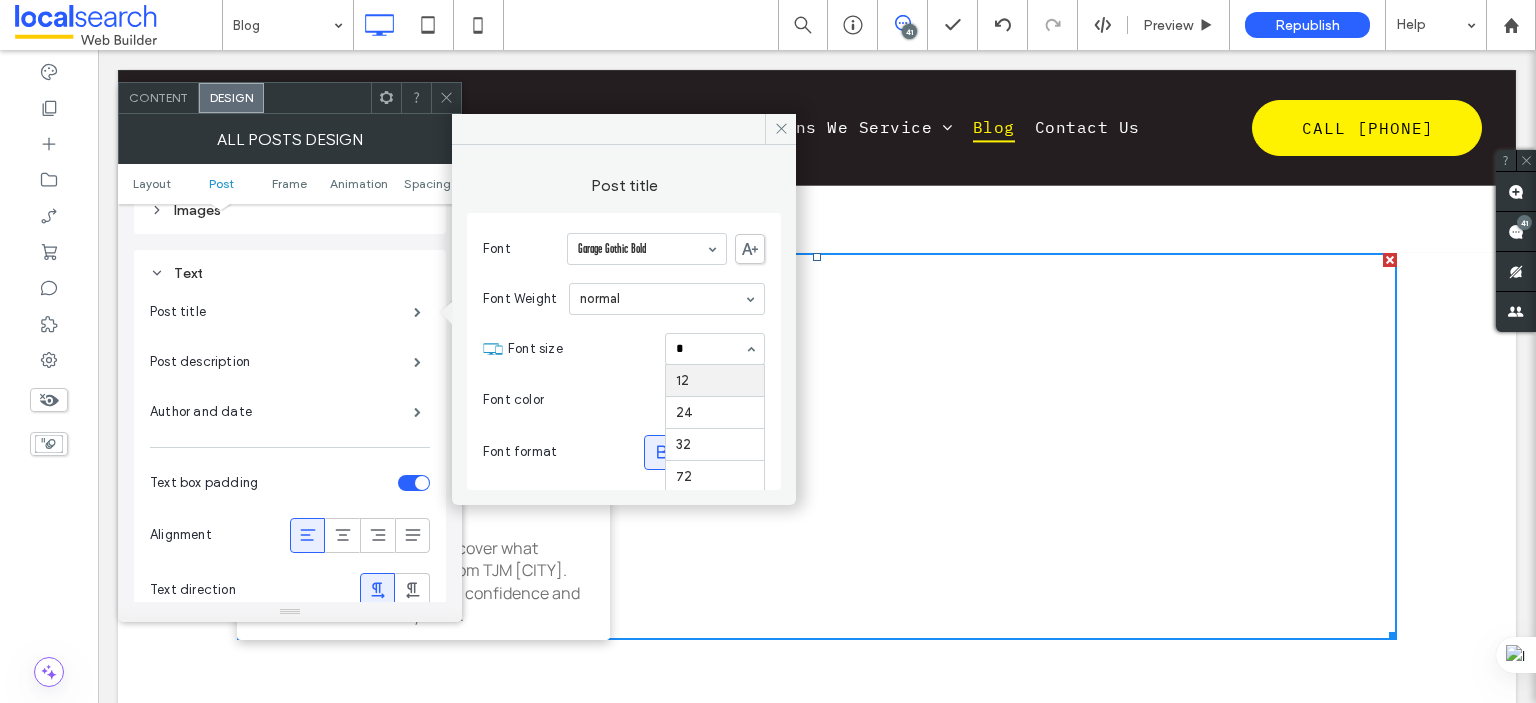 scroll, scrollTop: 0, scrollLeft: 0, axis: both 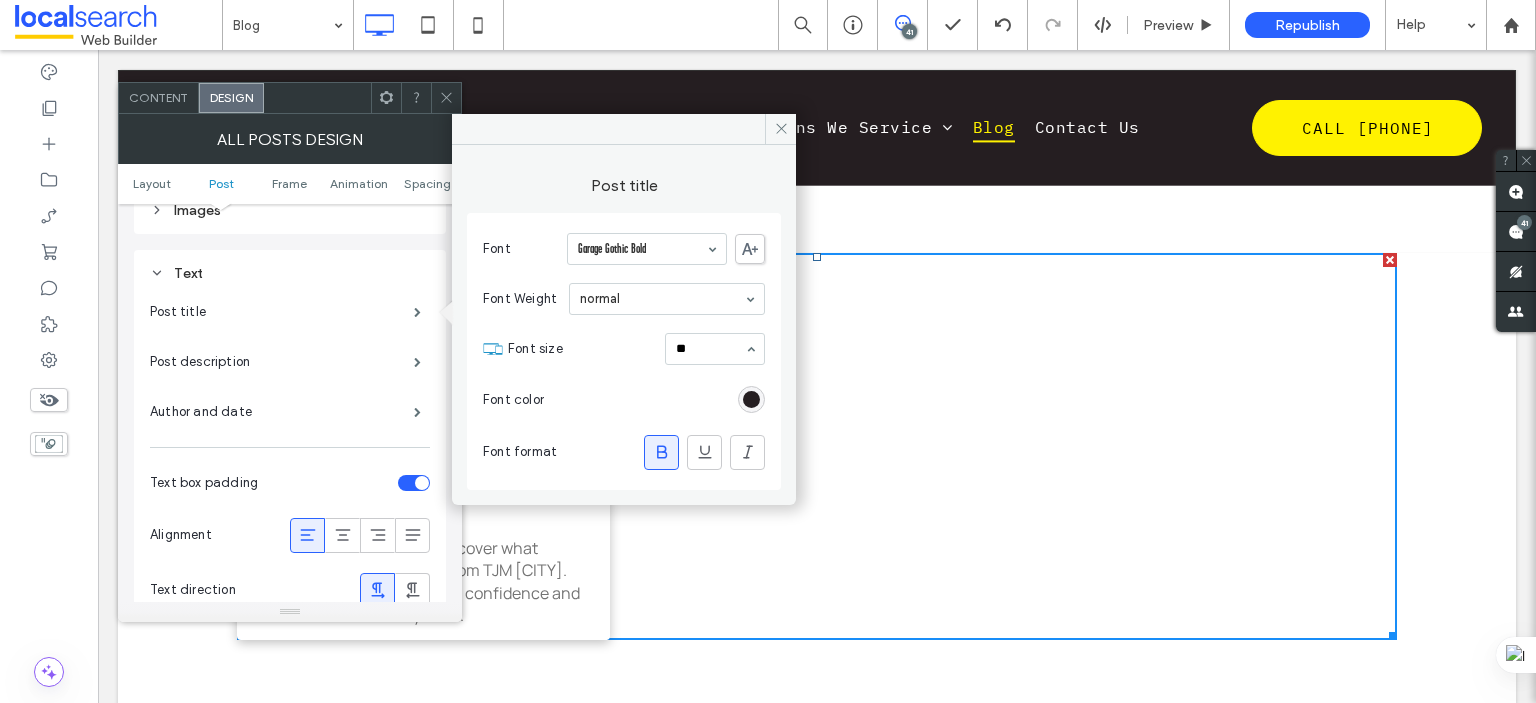 type on "**" 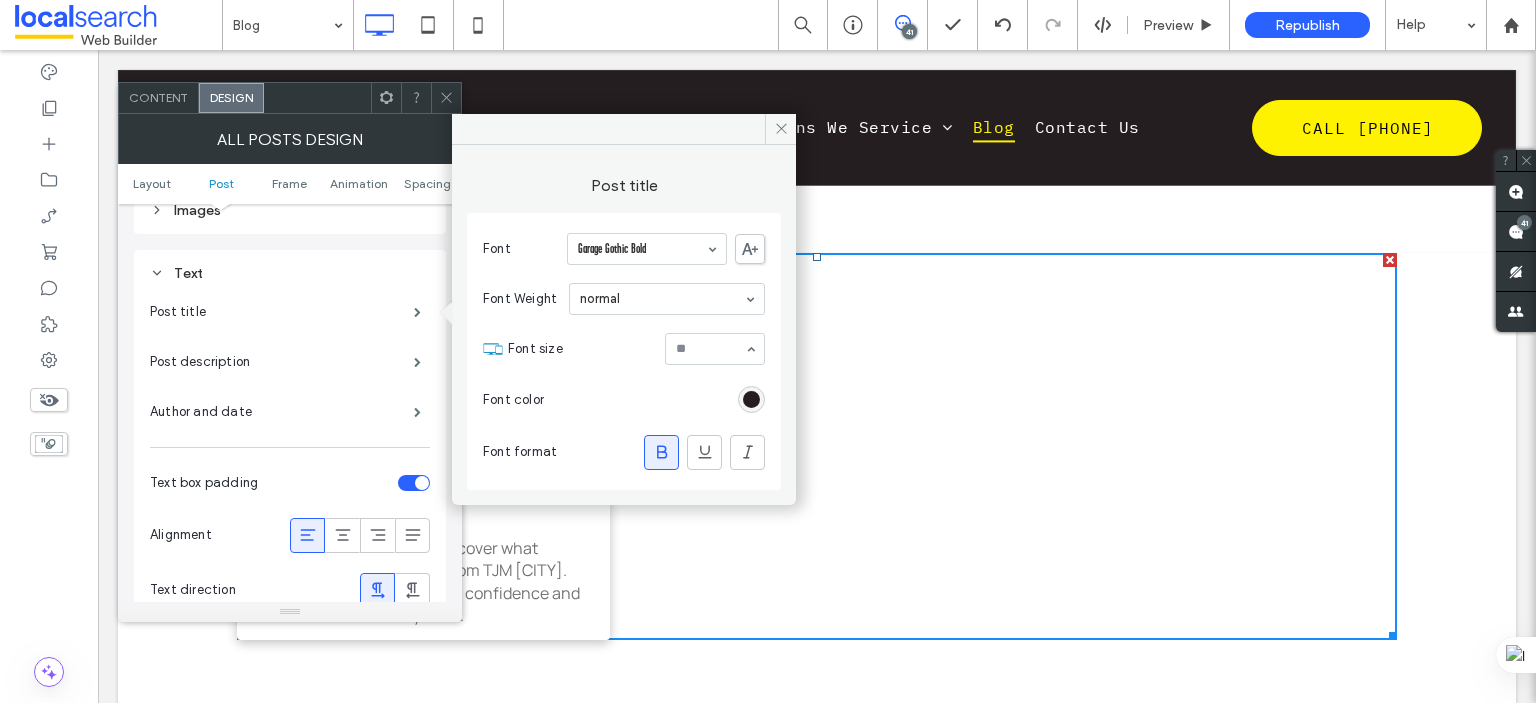click on "Font size" at bounding box center (582, 349) 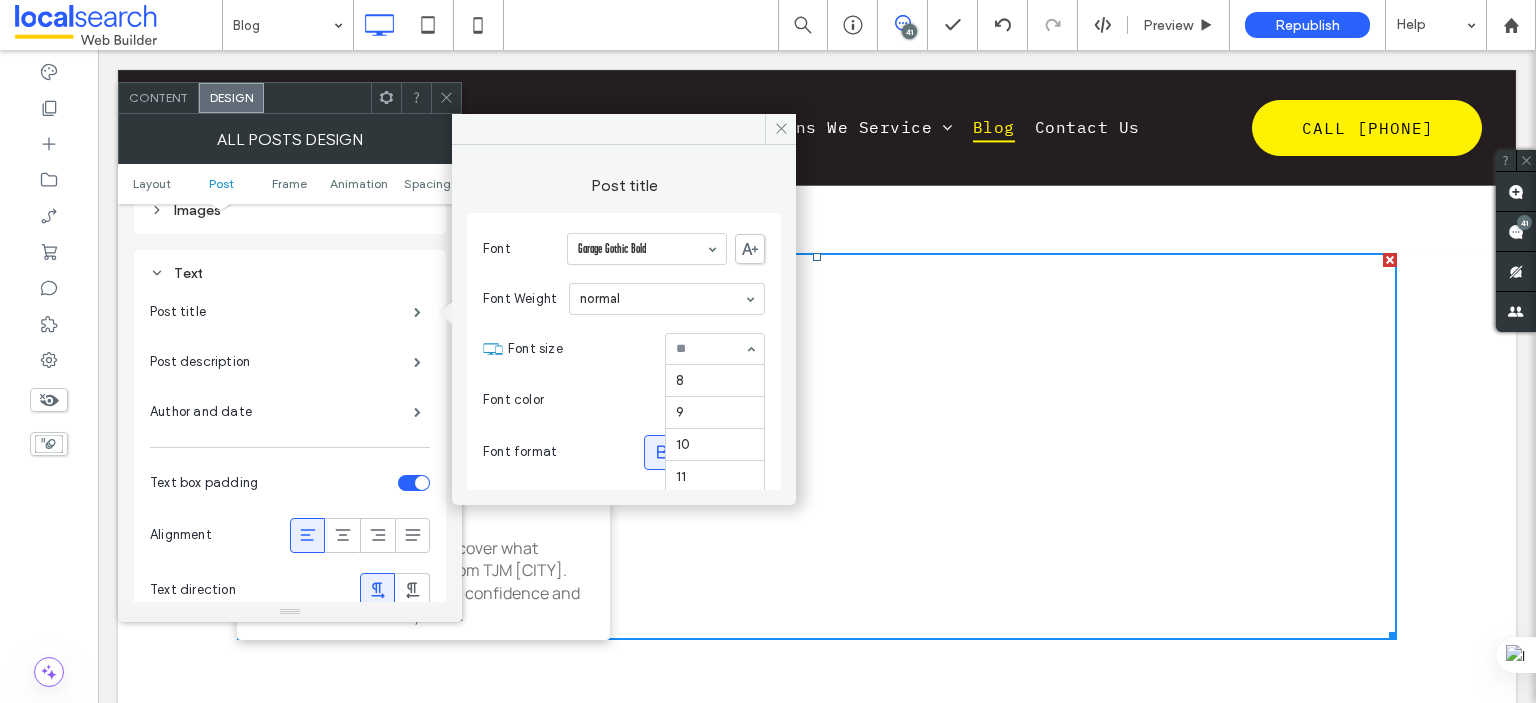 scroll, scrollTop: 262, scrollLeft: 0, axis: vertical 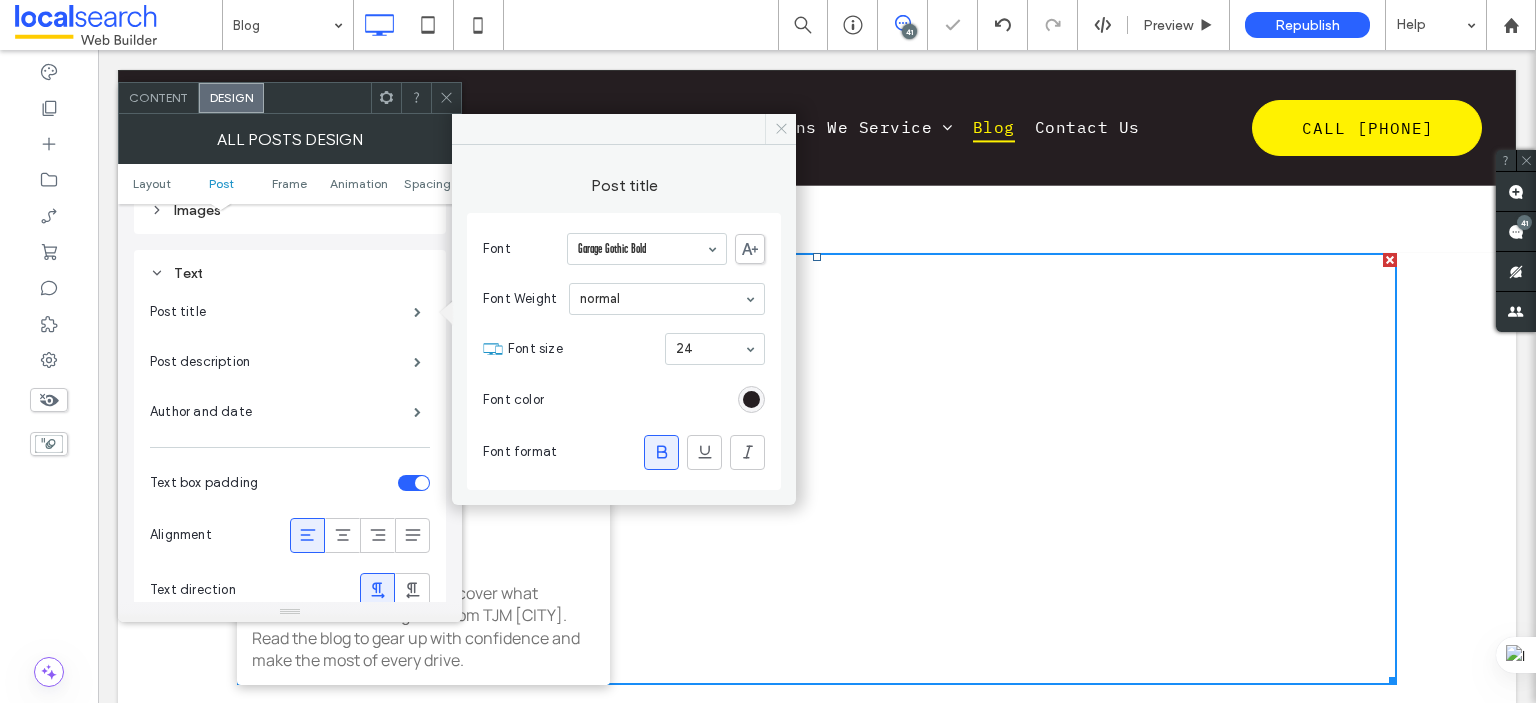 drag, startPoint x: 774, startPoint y: 126, endPoint x: 498, endPoint y: 72, distance: 281.233 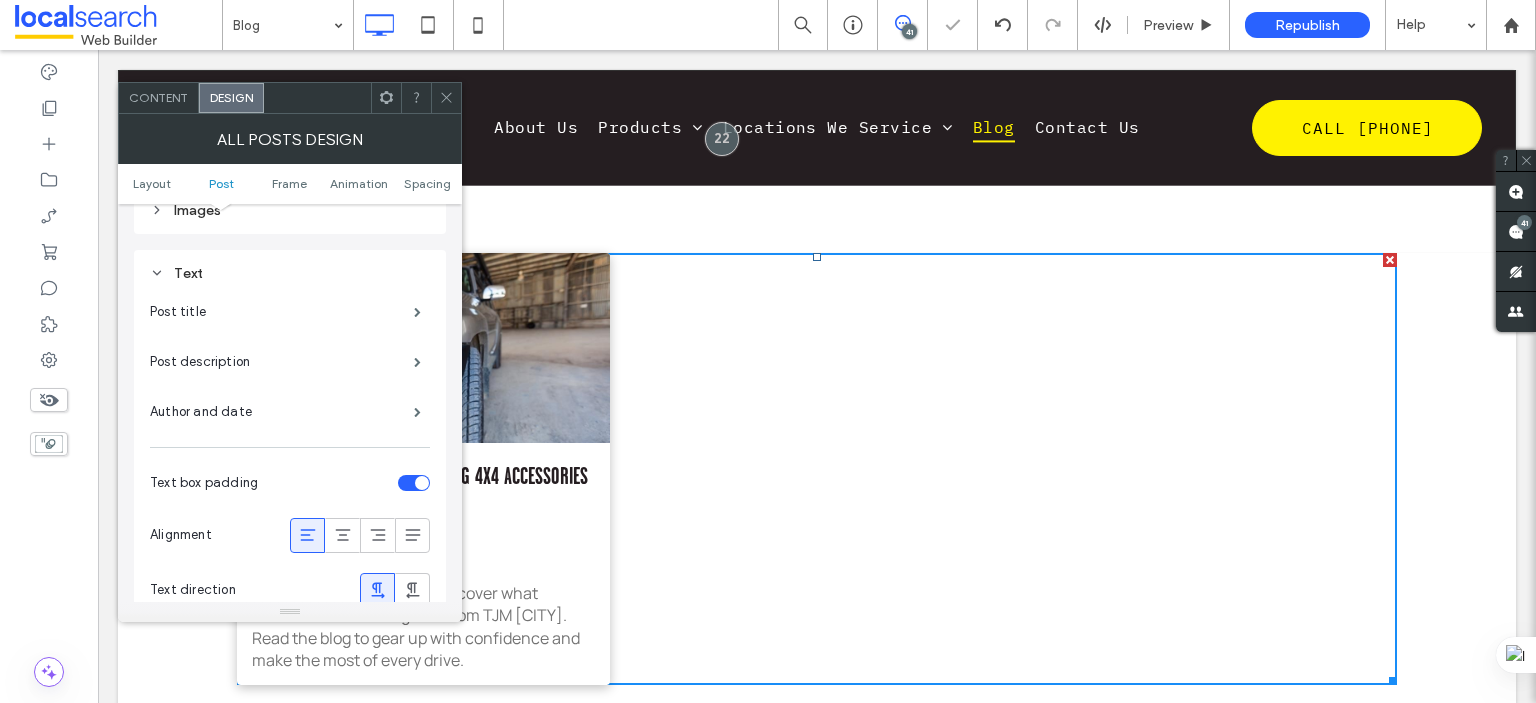 click at bounding box center (446, 98) 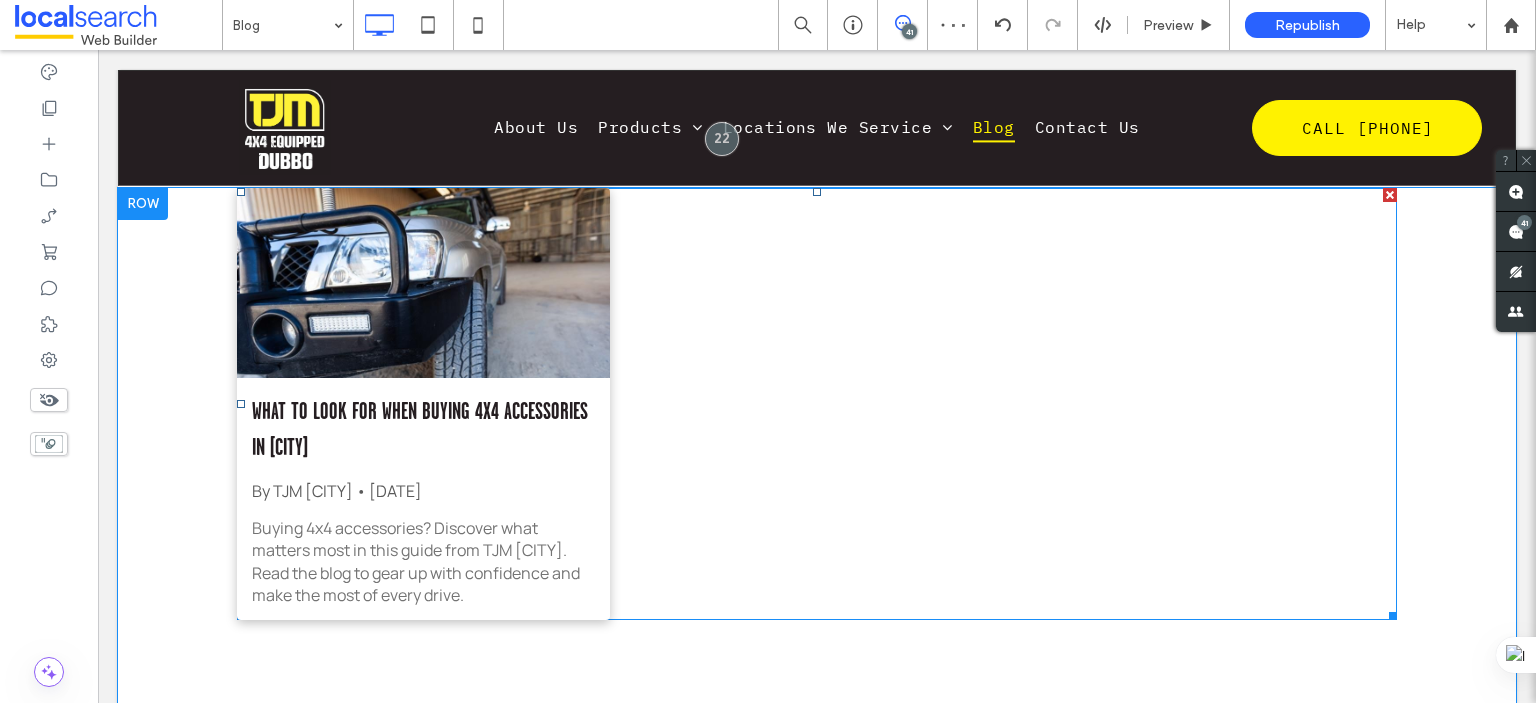 scroll, scrollTop: 600, scrollLeft: 0, axis: vertical 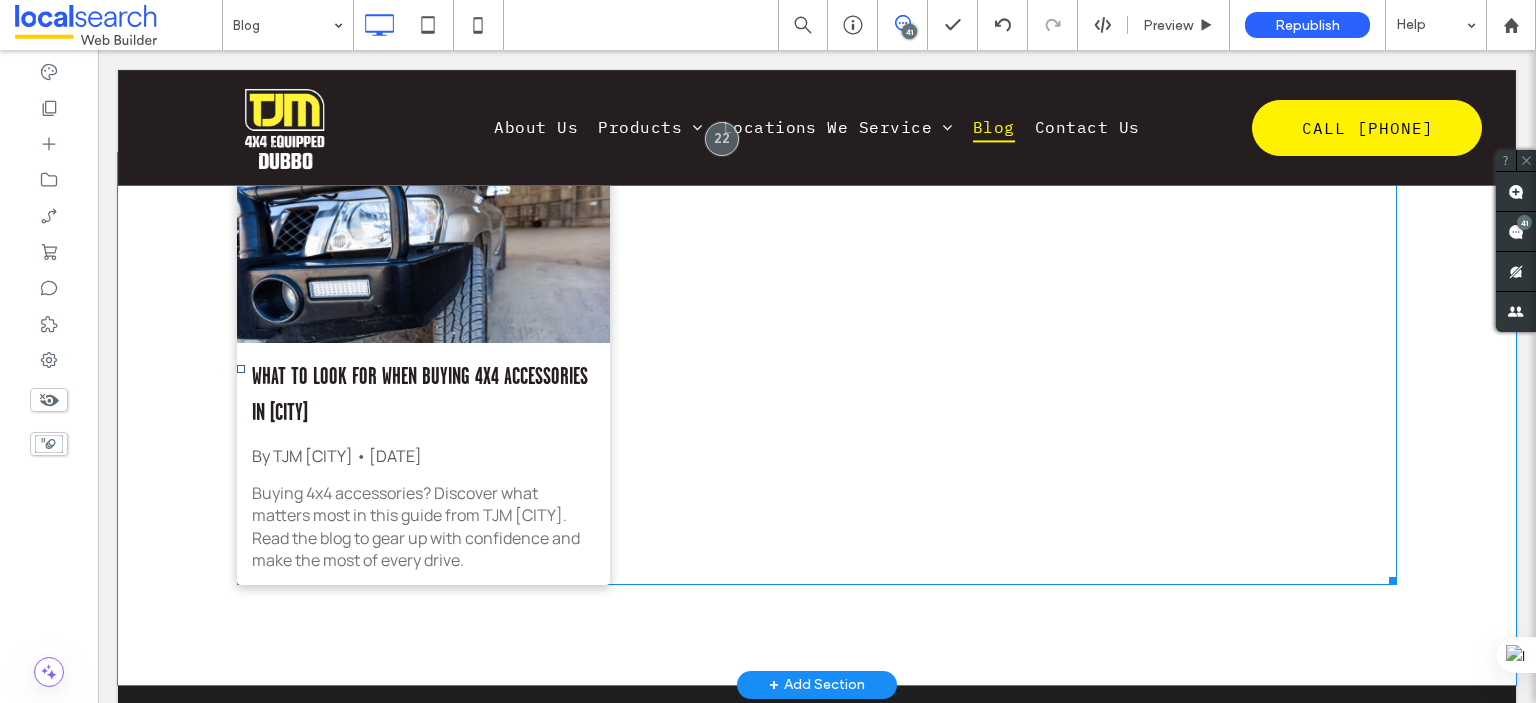 click on "What to Look for When Buying 4x4 Accessories in Dubbo" at bounding box center (423, 394) 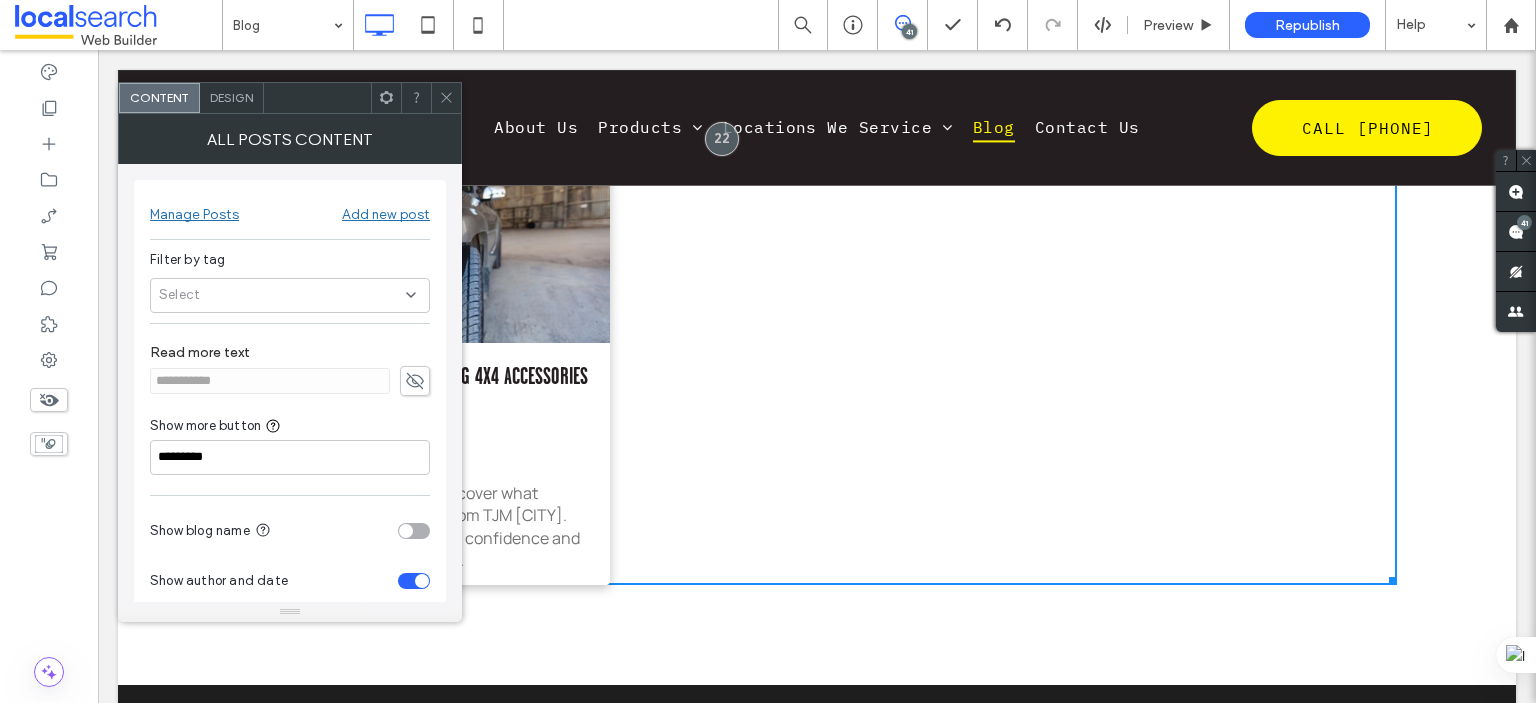 click 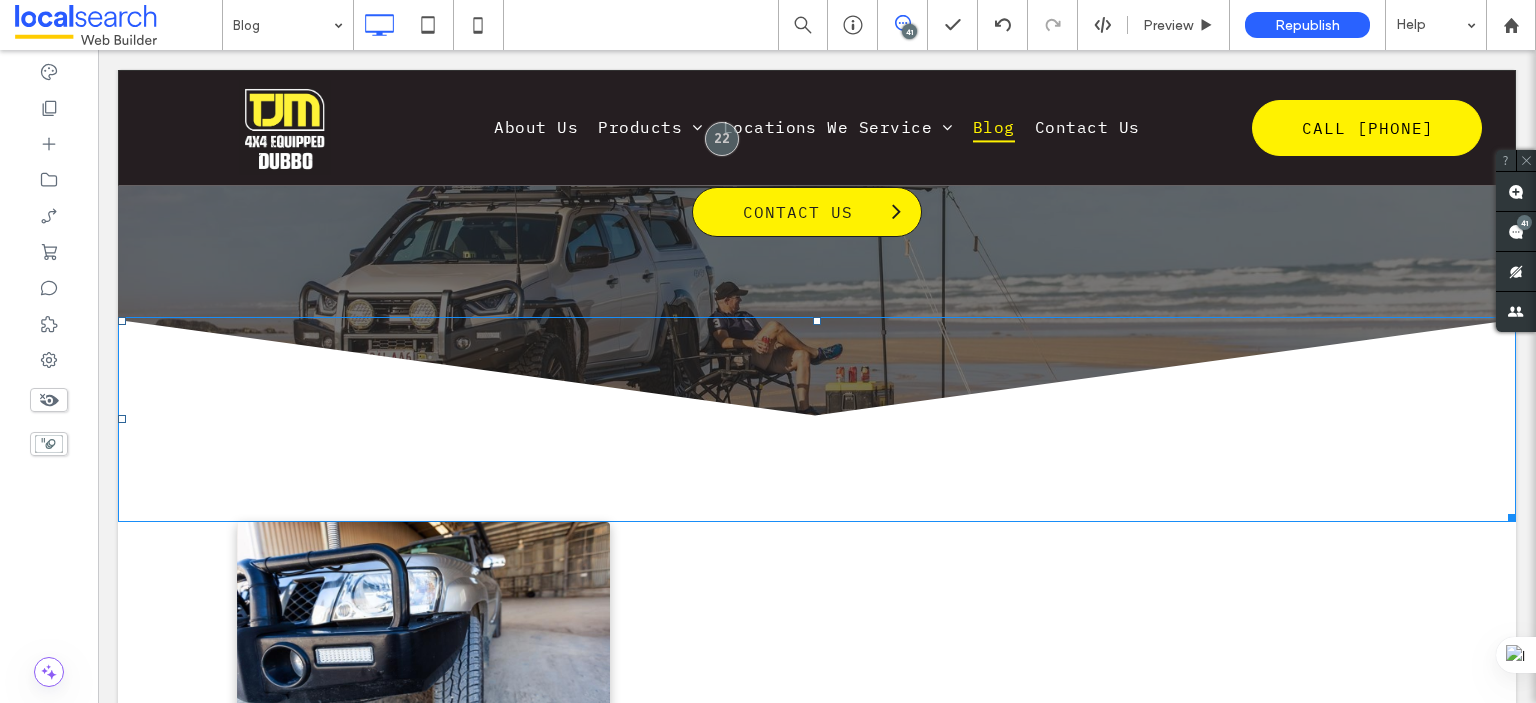 scroll, scrollTop: 200, scrollLeft: 0, axis: vertical 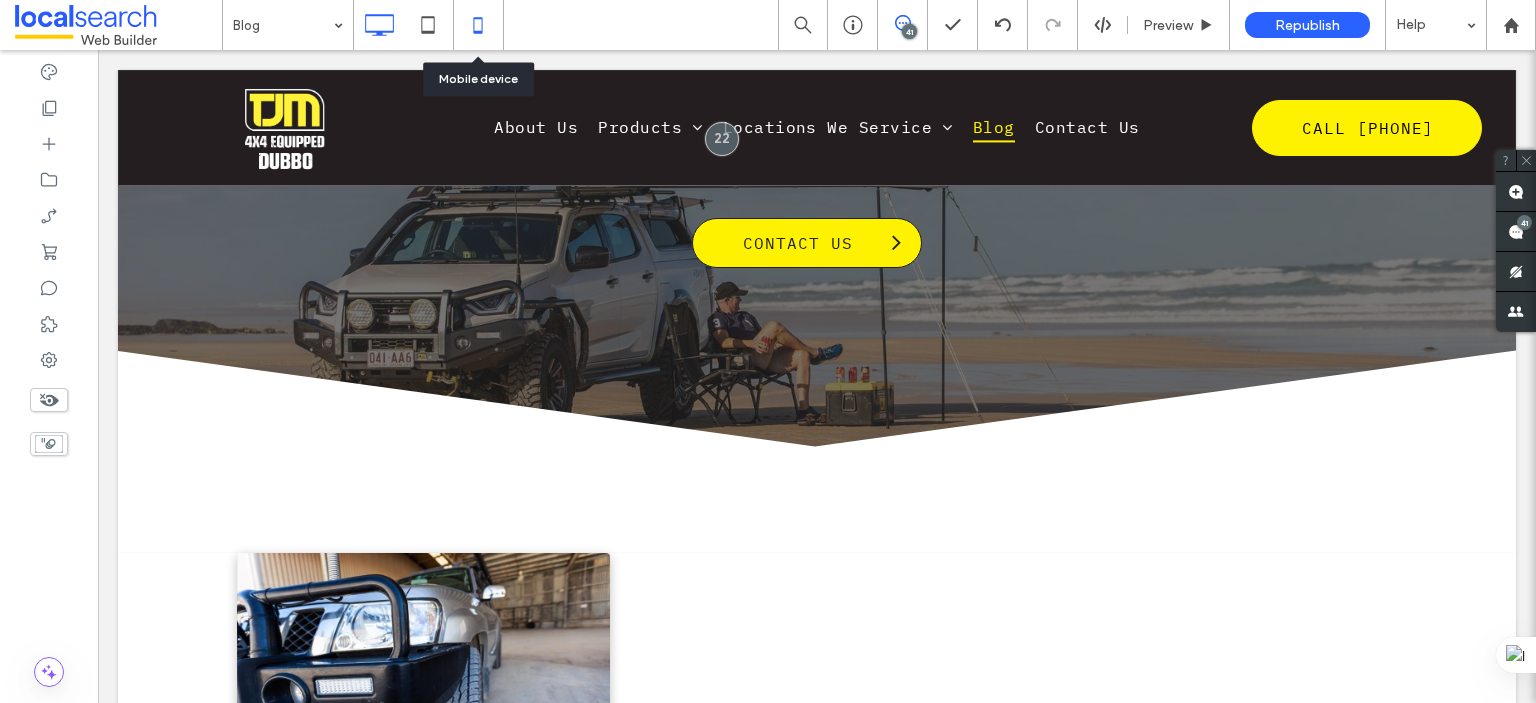 click 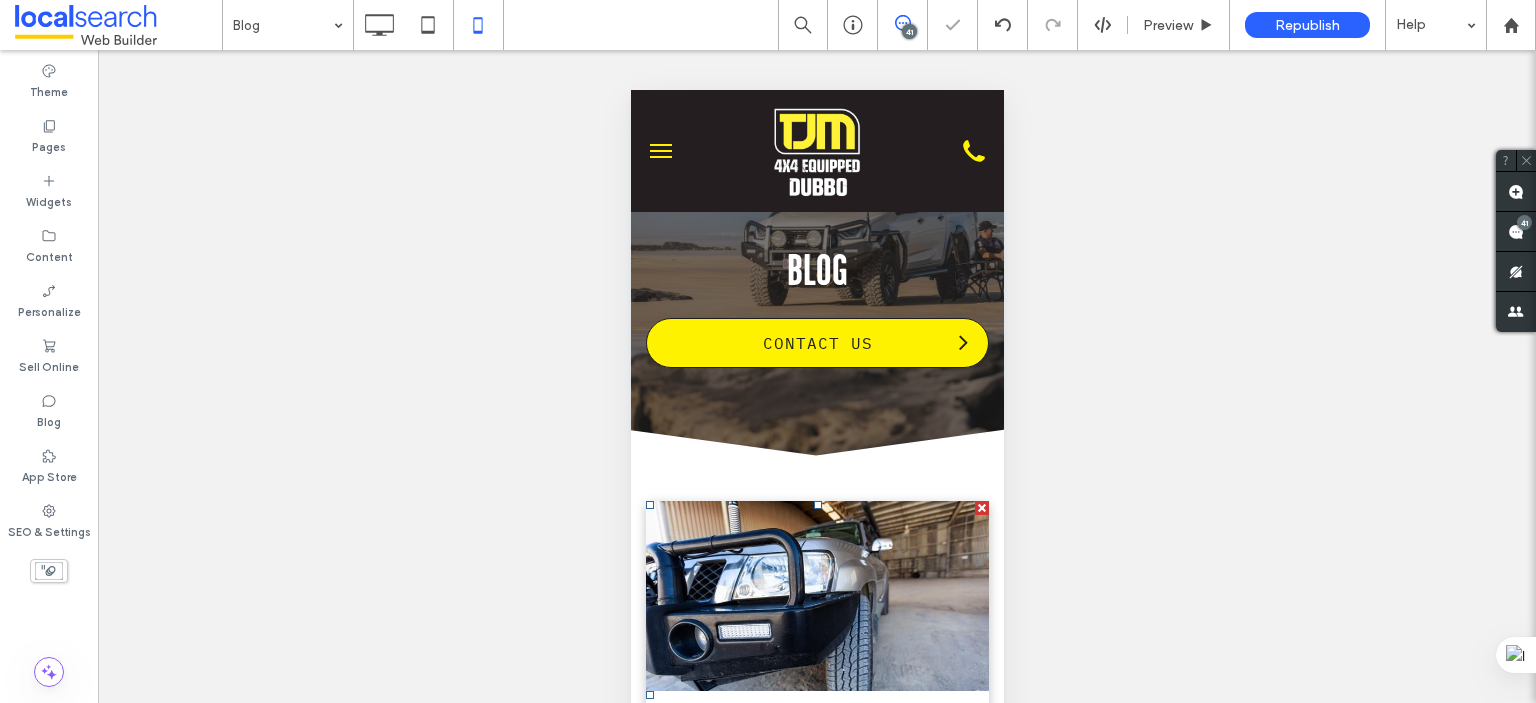 scroll, scrollTop: 300, scrollLeft: 0, axis: vertical 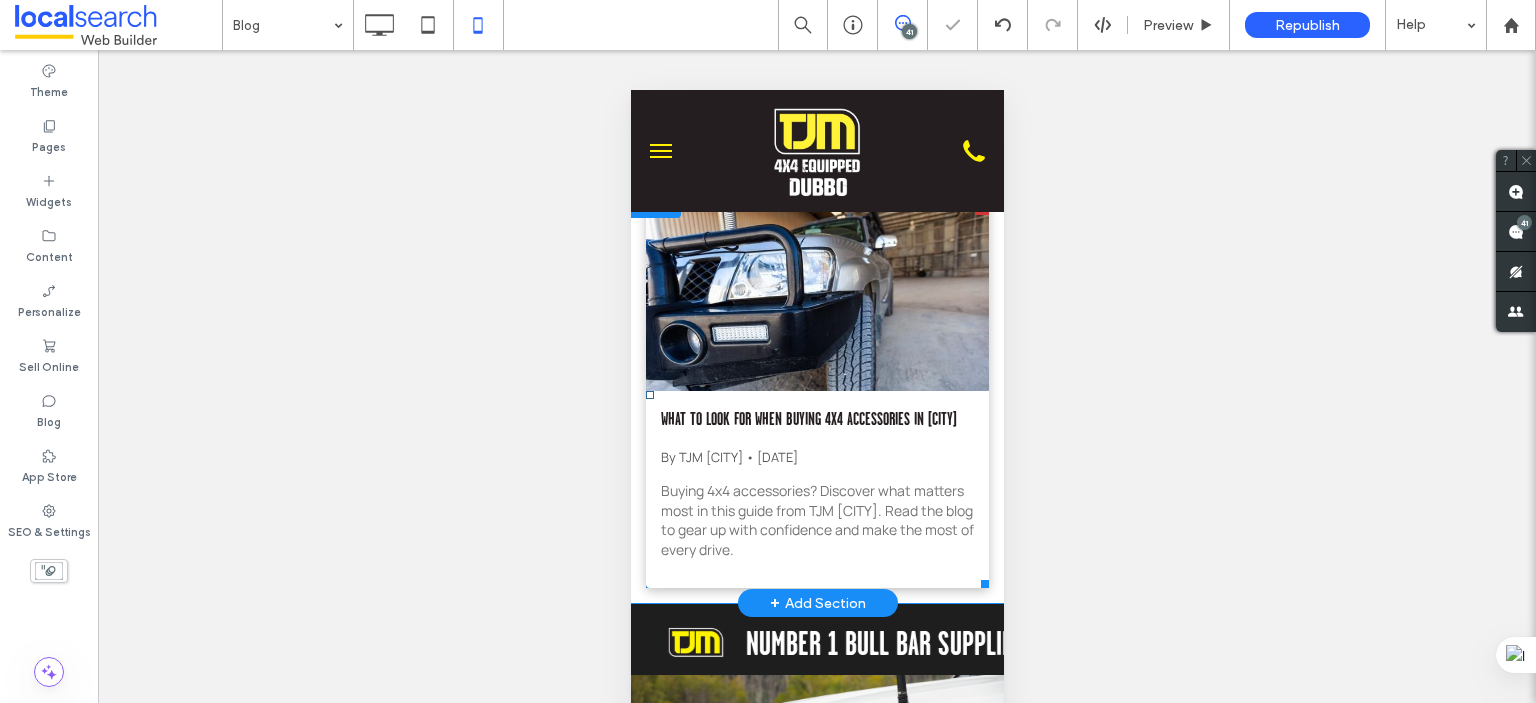 click on "What to Look for When Buying 4x4 Accessories in Dubbo" at bounding box center [816, 419] 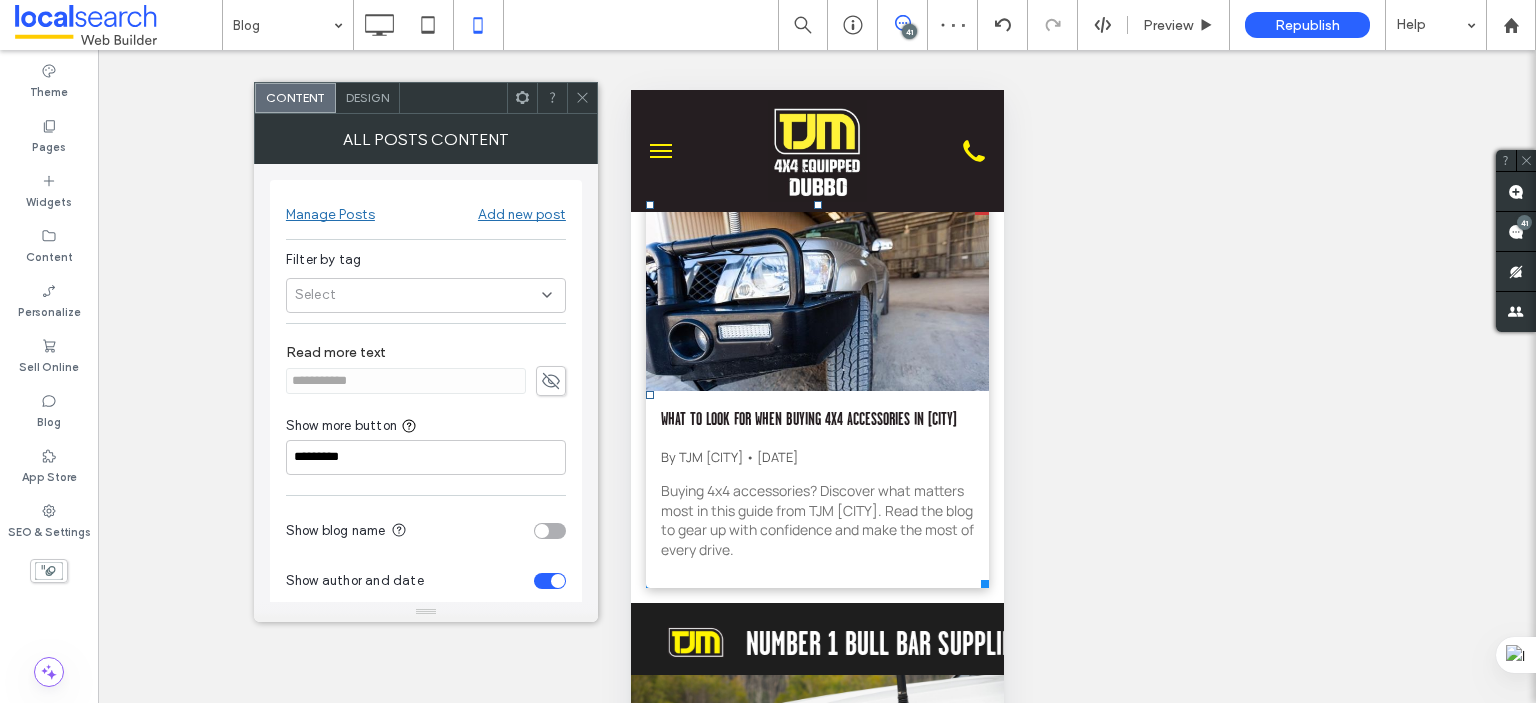 click on "Design" at bounding box center (368, 98) 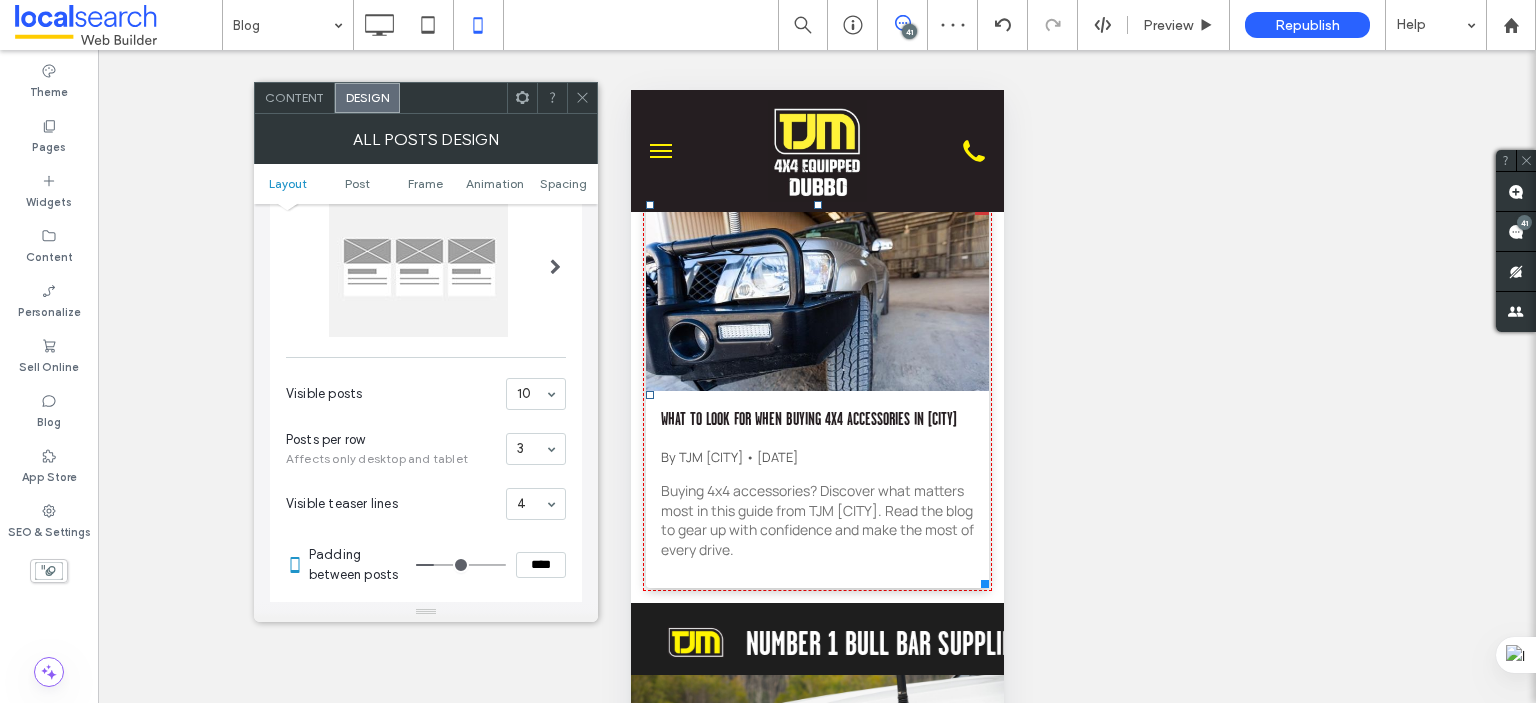scroll, scrollTop: 300, scrollLeft: 0, axis: vertical 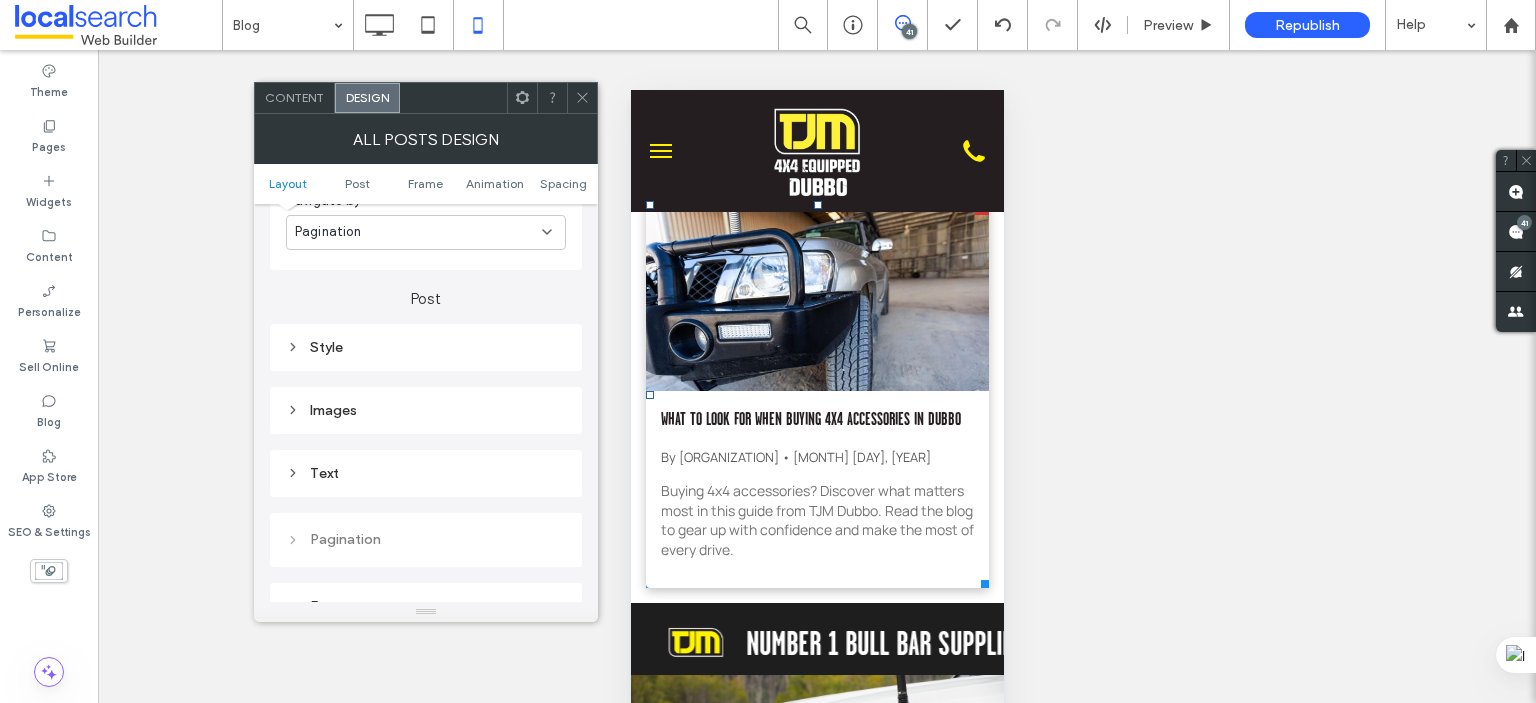 click on "Text" at bounding box center (426, 473) 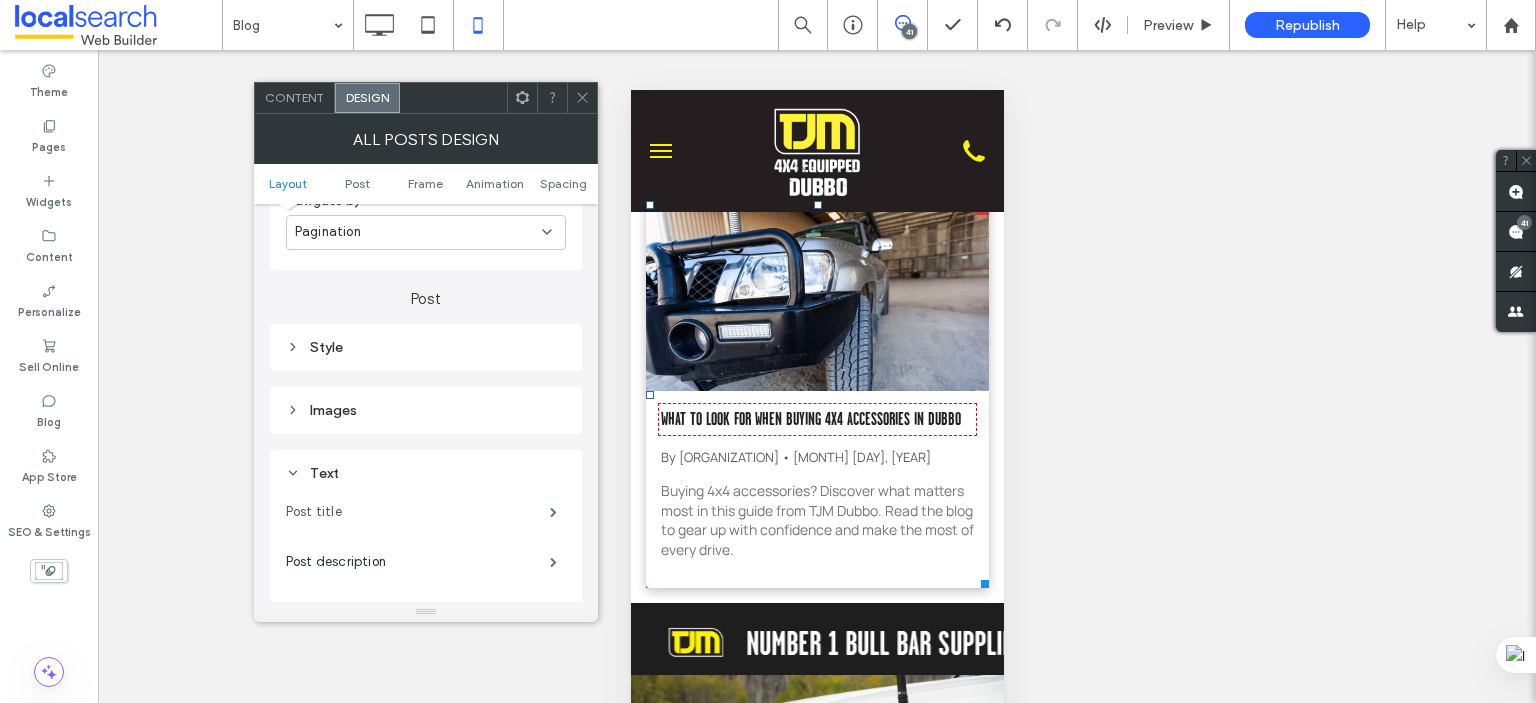 click on "Post title" at bounding box center (418, 512) 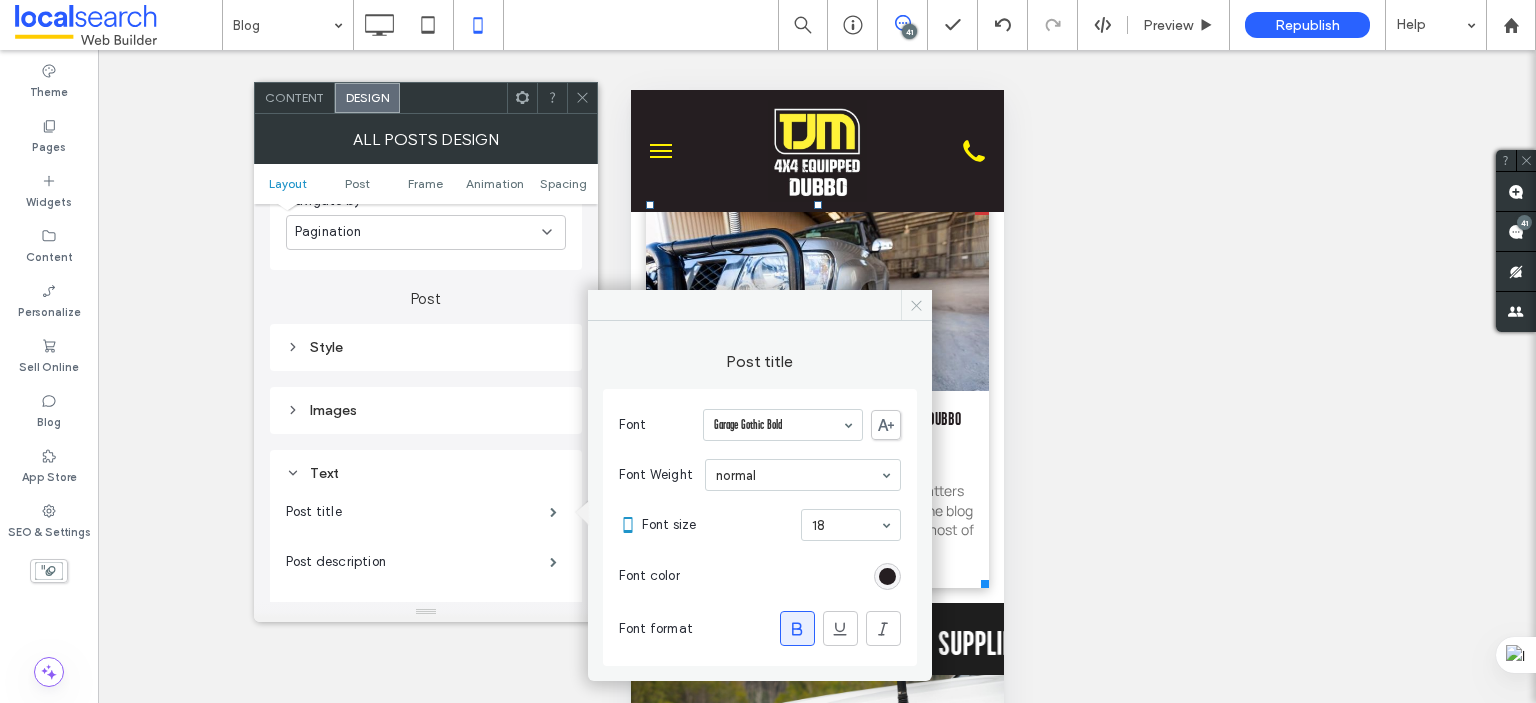 click at bounding box center (916, 305) 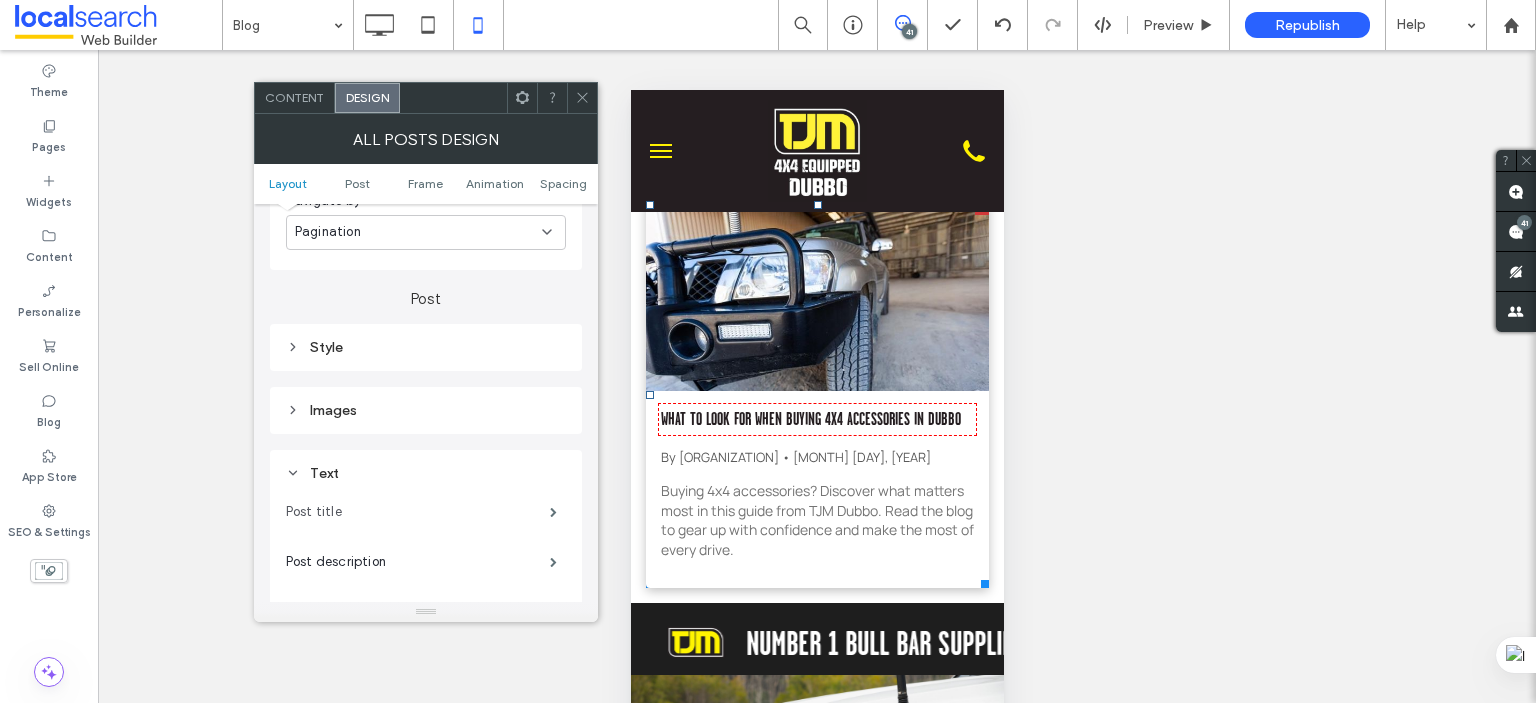 click on "Post title" at bounding box center (418, 512) 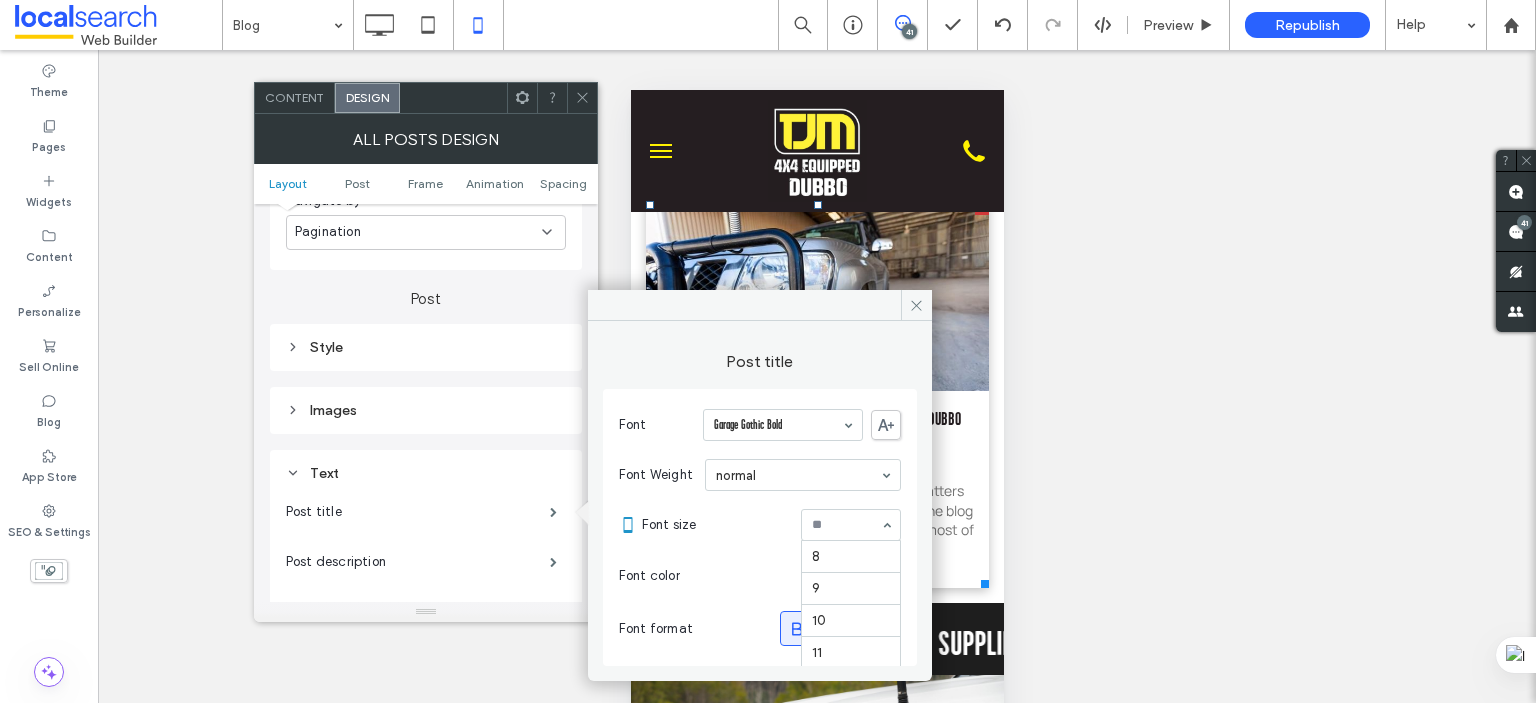 scroll, scrollTop: 262, scrollLeft: 0, axis: vertical 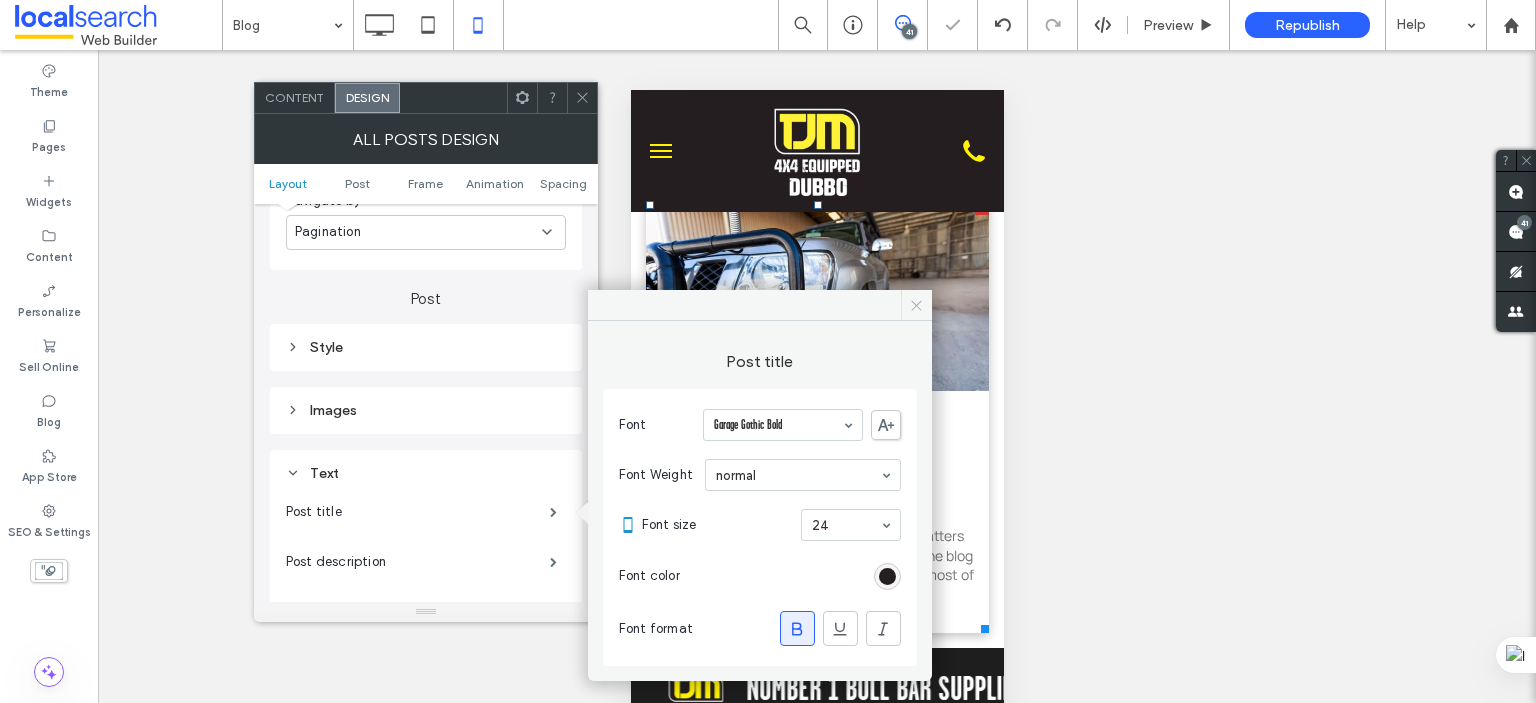 click 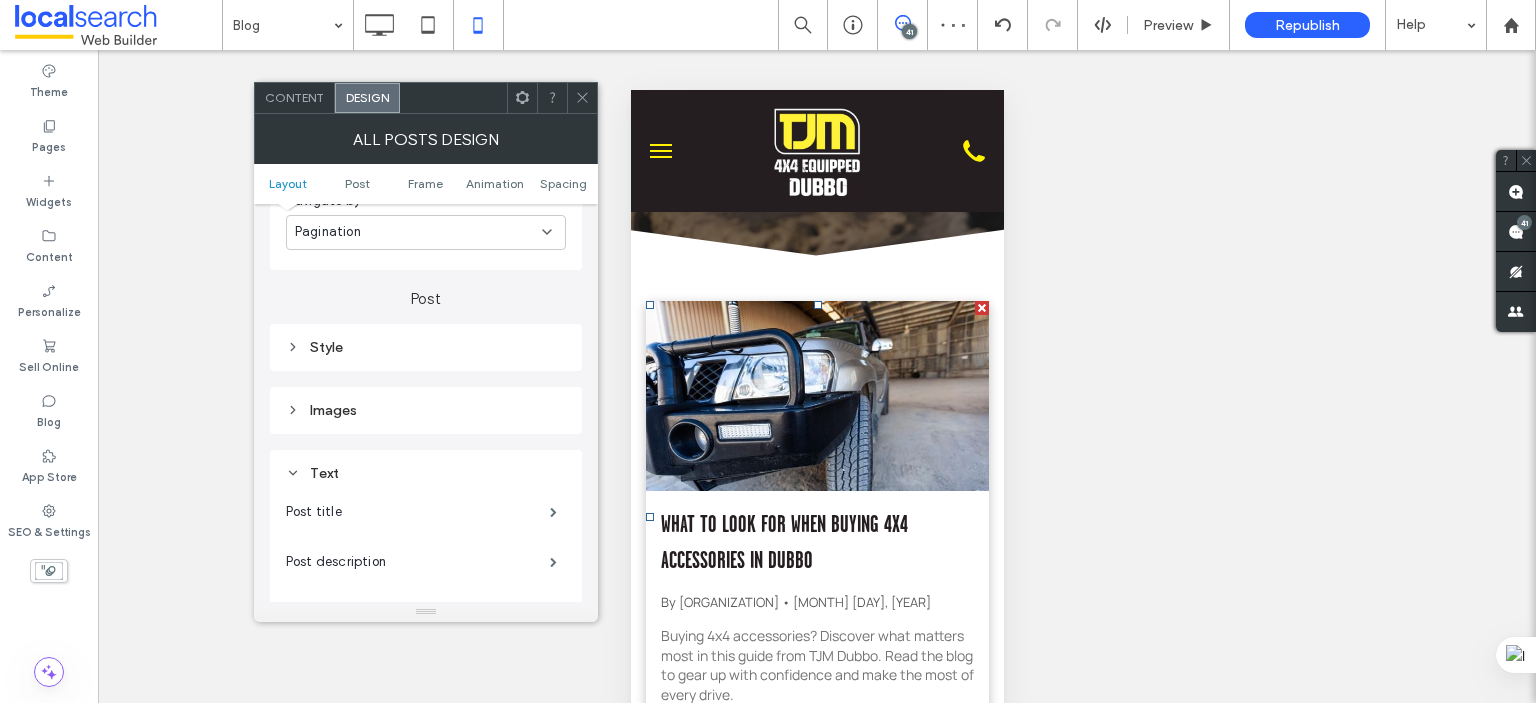 scroll, scrollTop: 0, scrollLeft: 0, axis: both 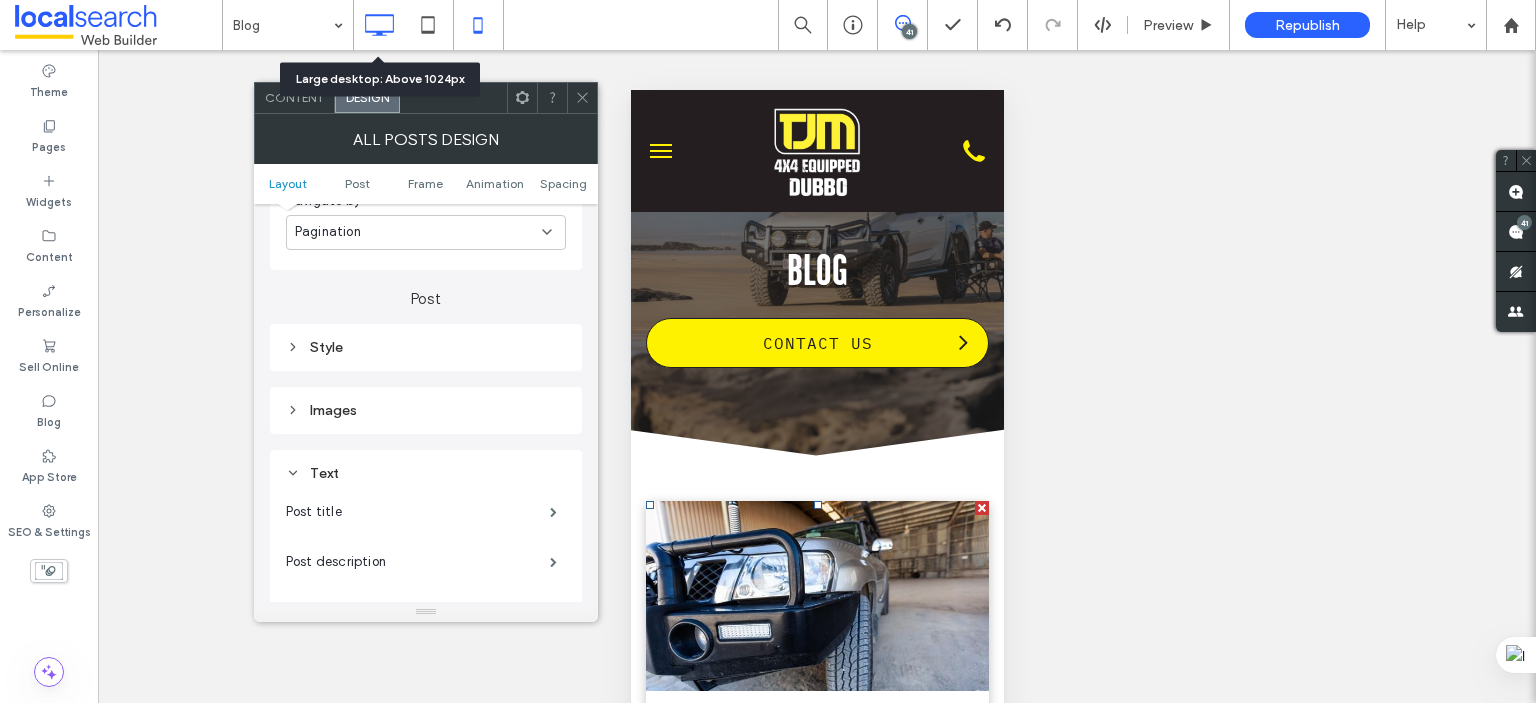 click 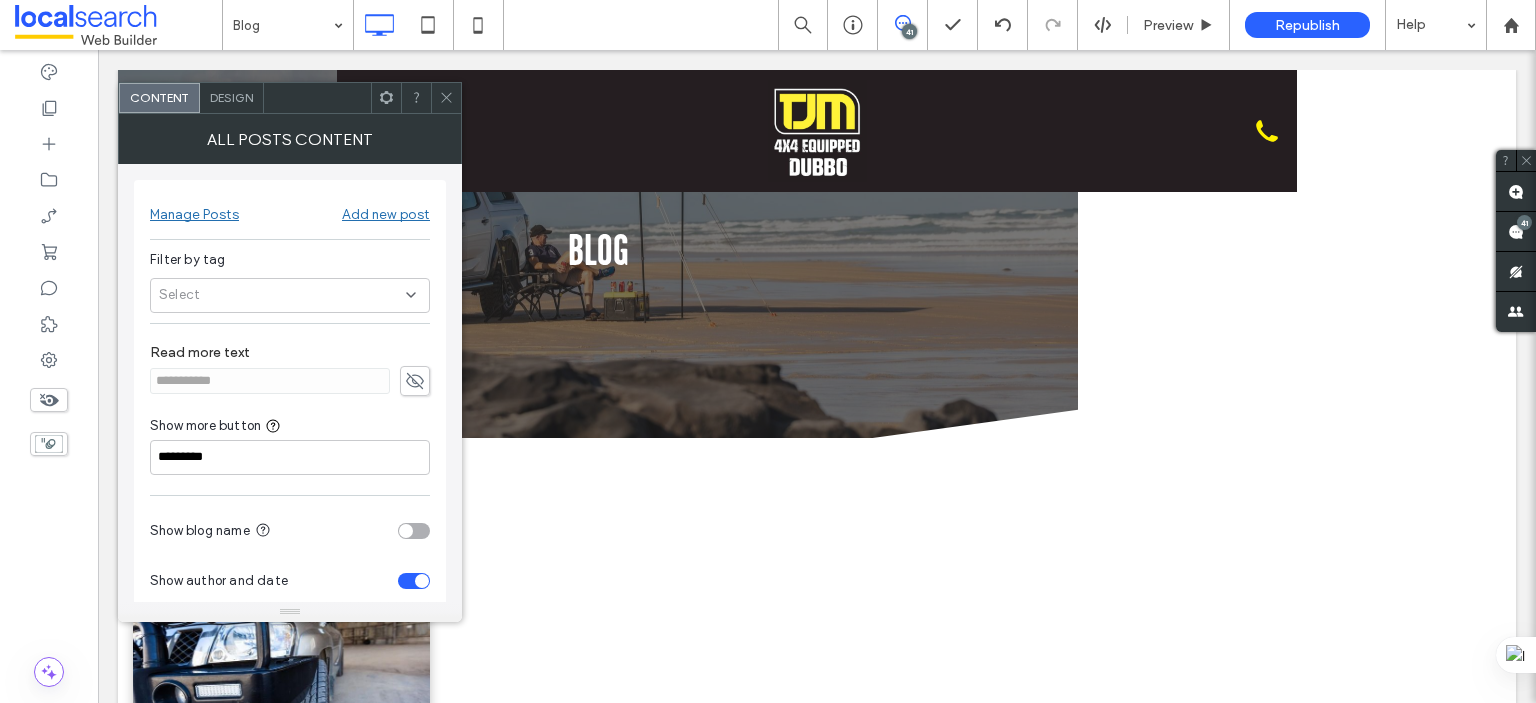 click on "All Posts Content" at bounding box center (290, 139) 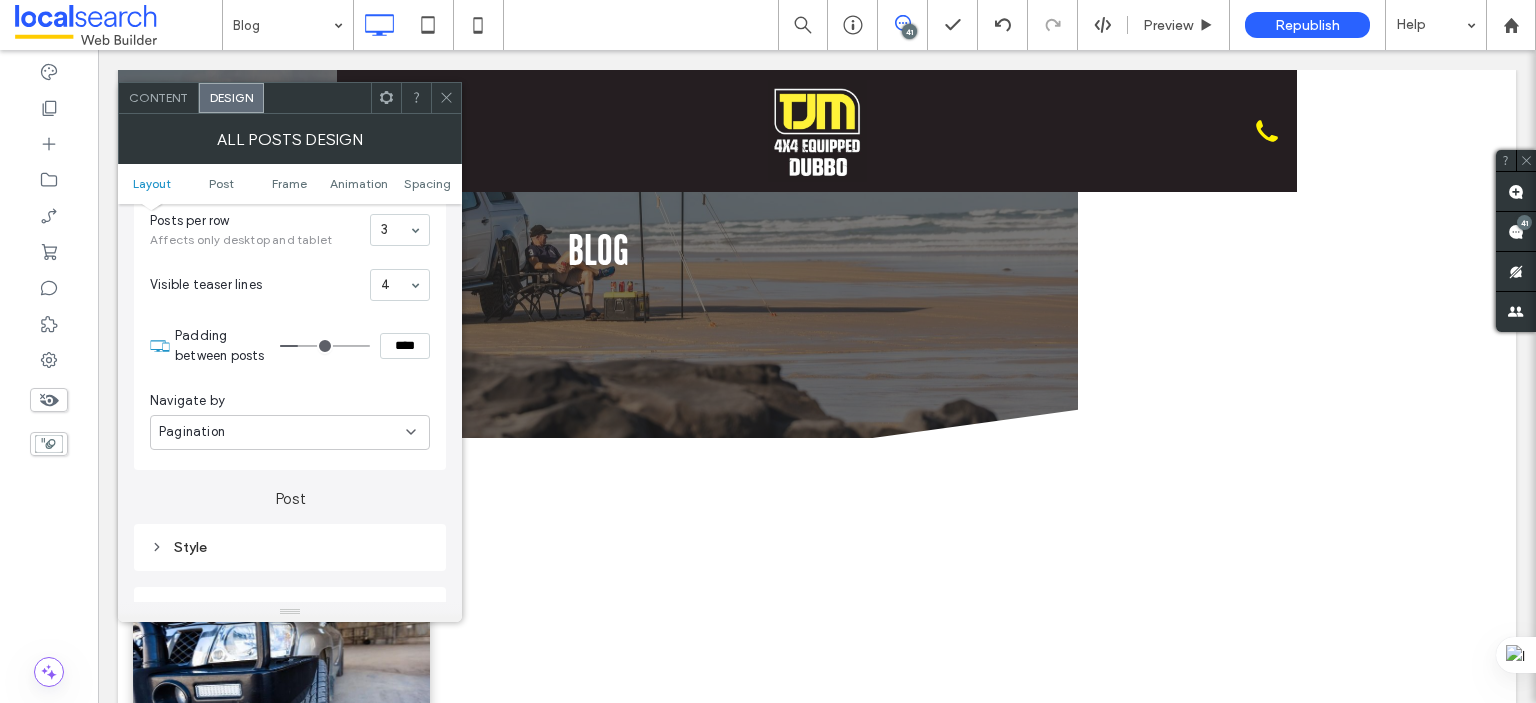 scroll, scrollTop: 200, scrollLeft: 0, axis: vertical 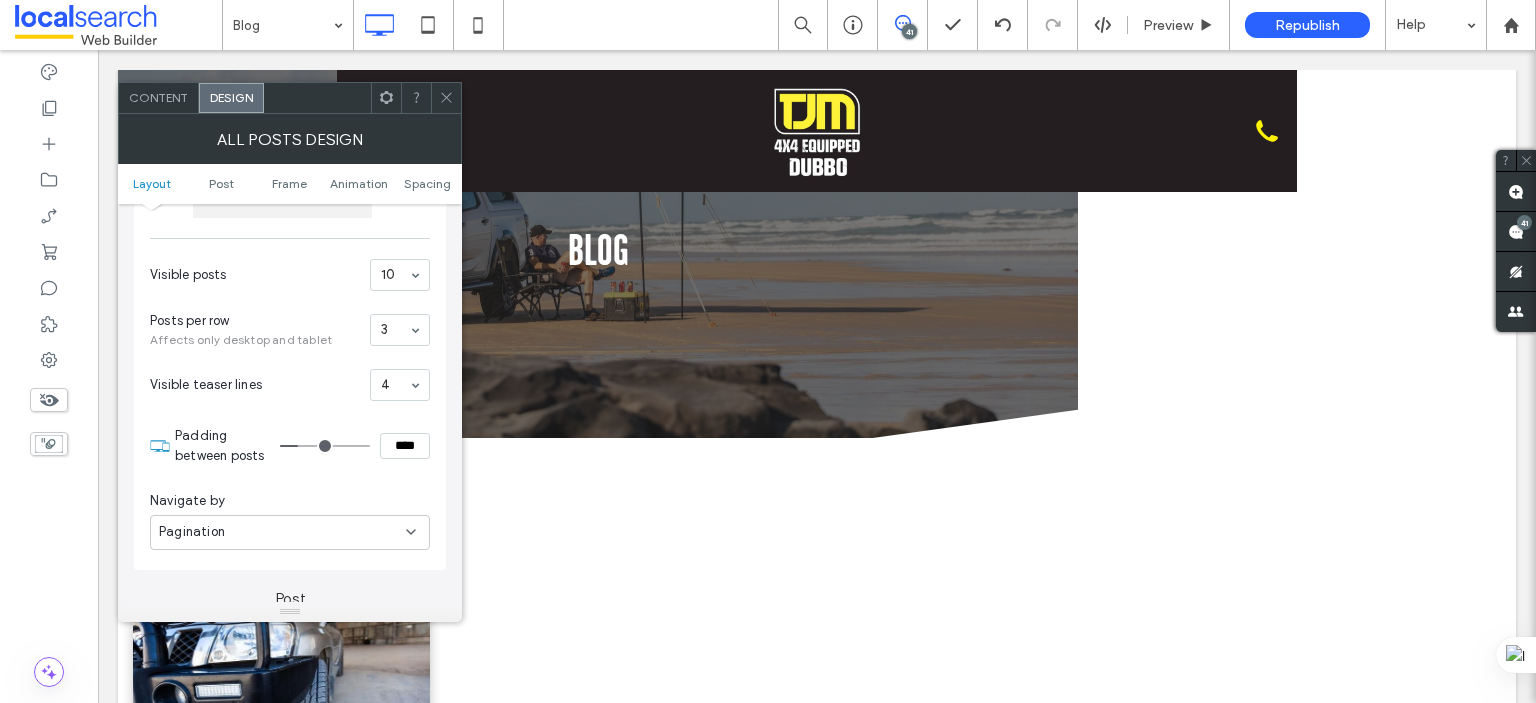 click 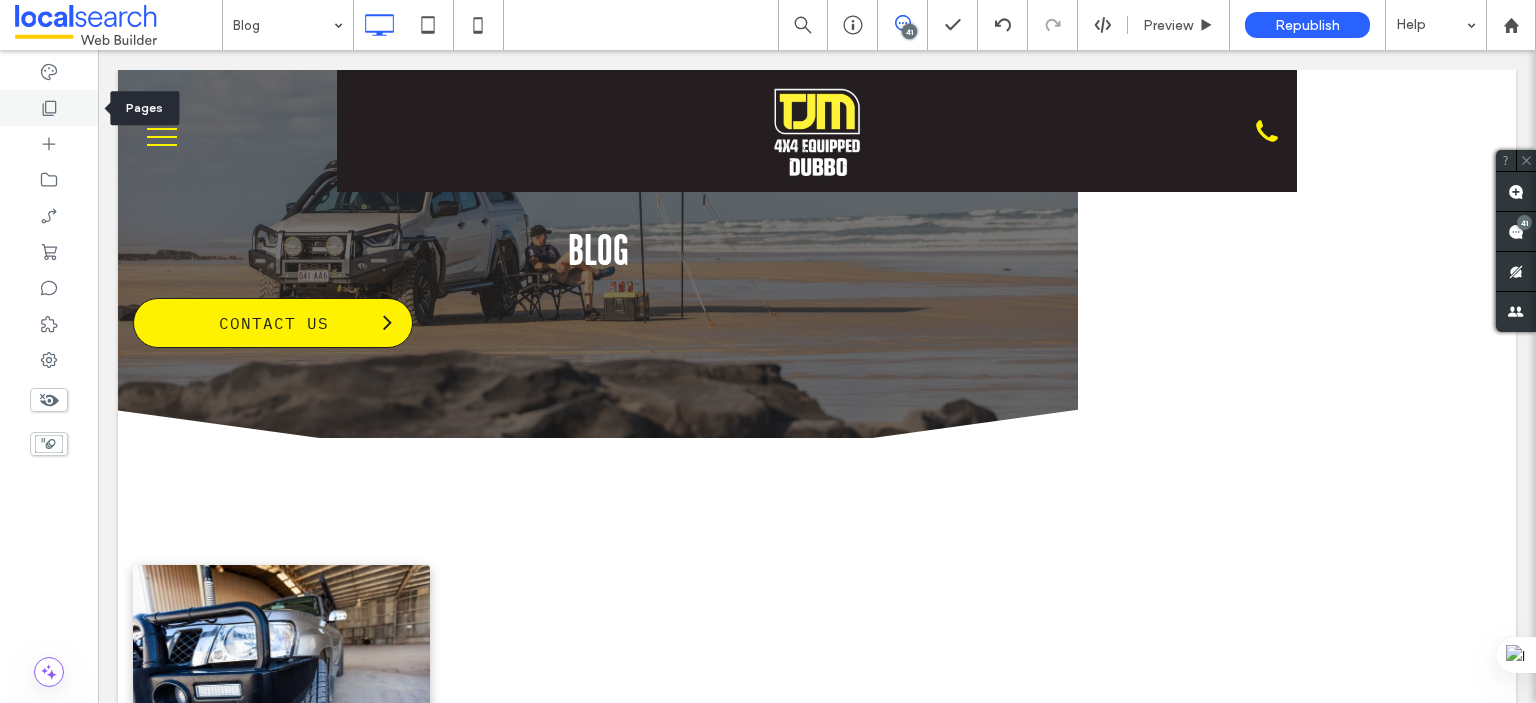 click 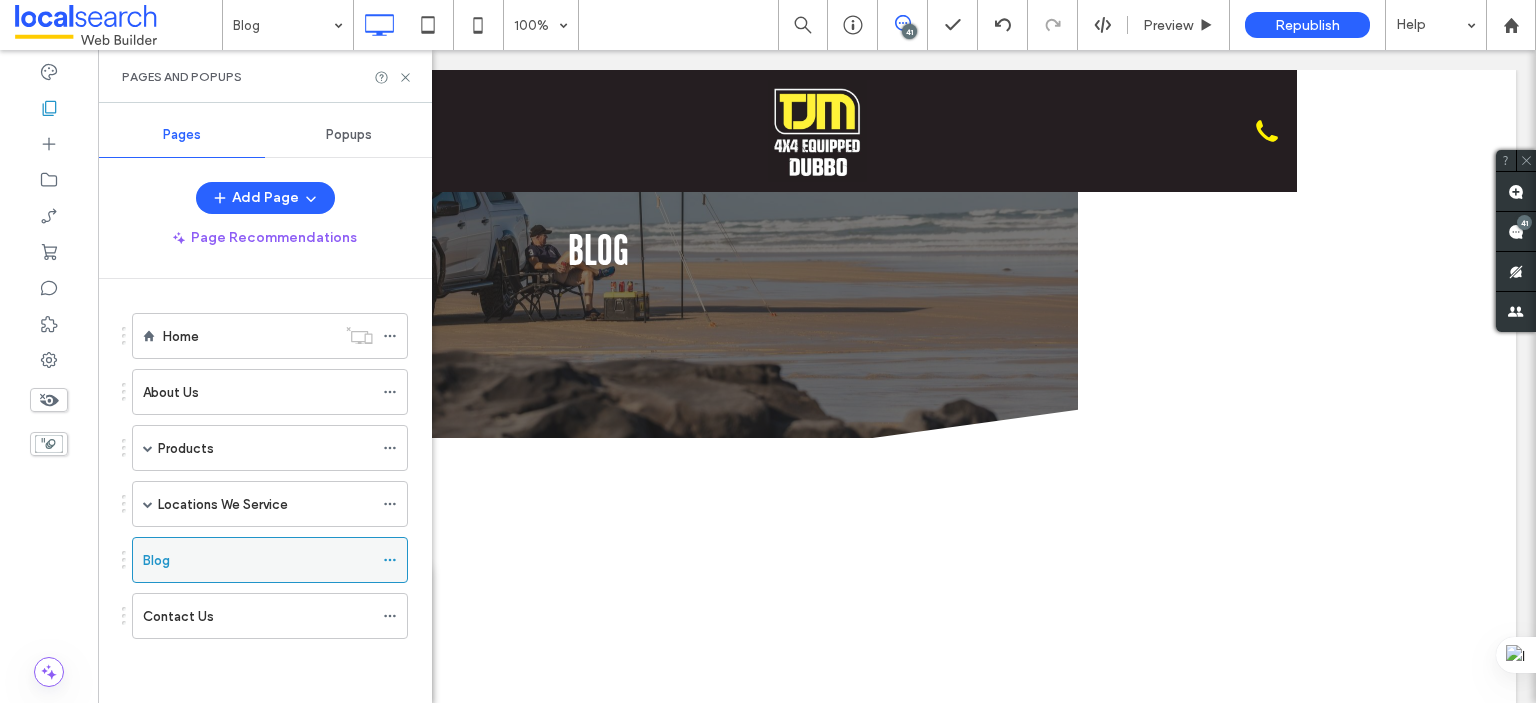 click 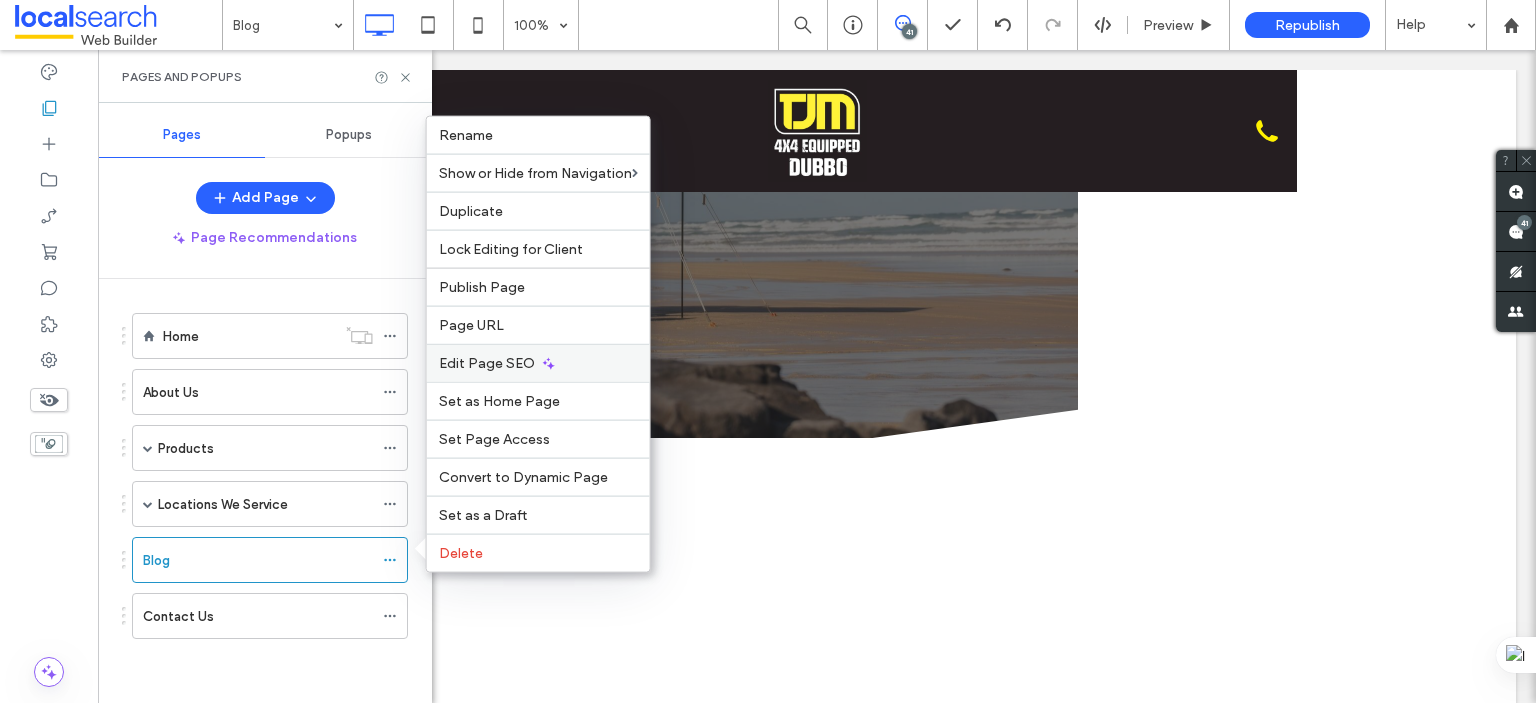 click on "Edit Page SEO" at bounding box center (487, 363) 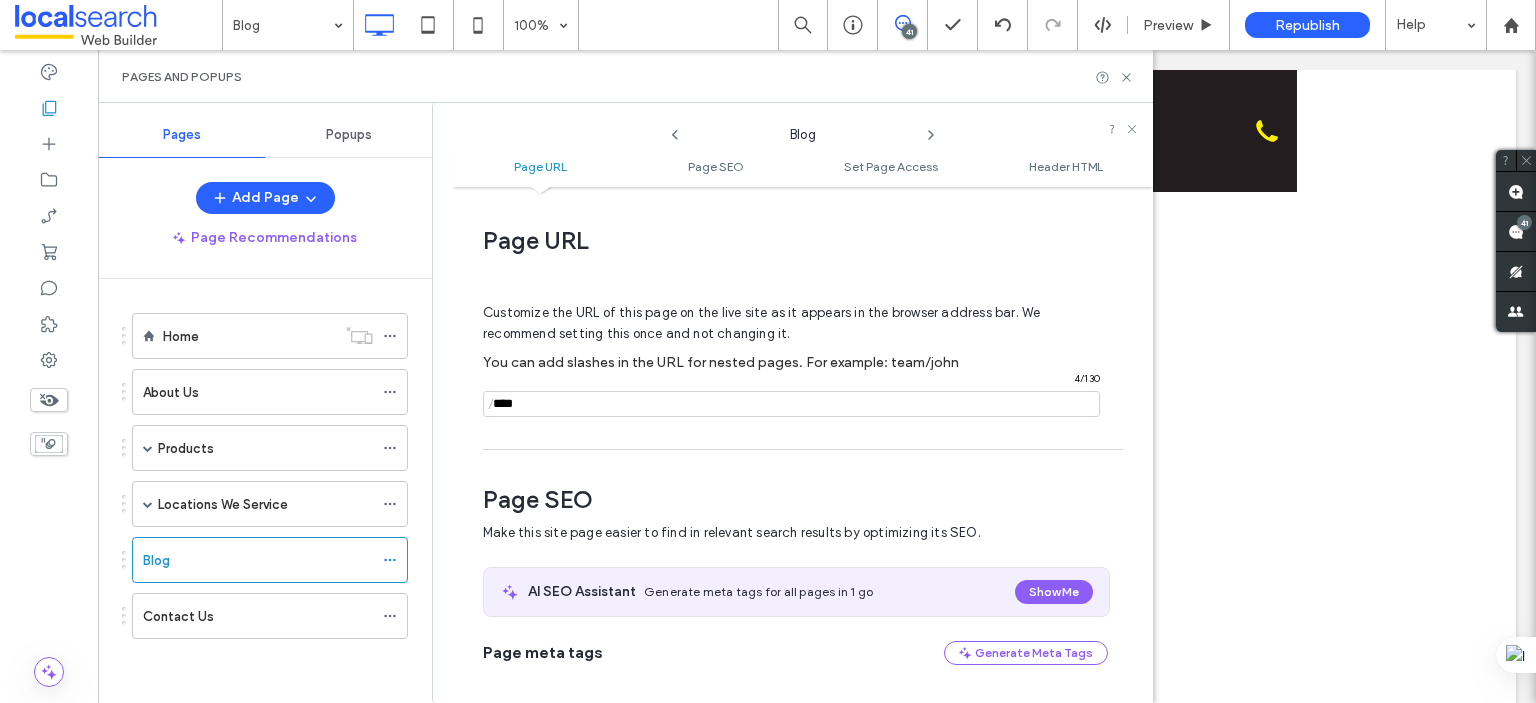 scroll, scrollTop: 274, scrollLeft: 0, axis: vertical 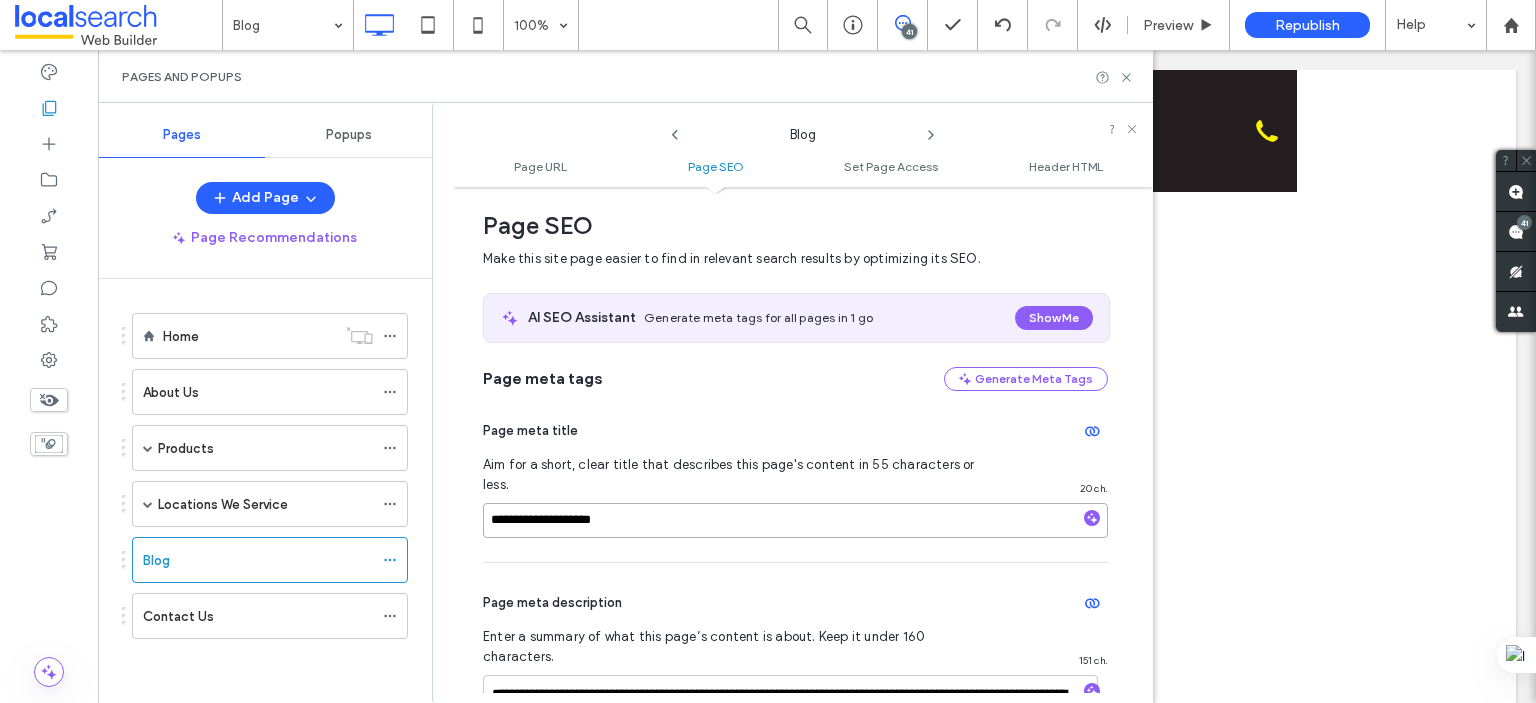click on "**********" at bounding box center (795, 520) 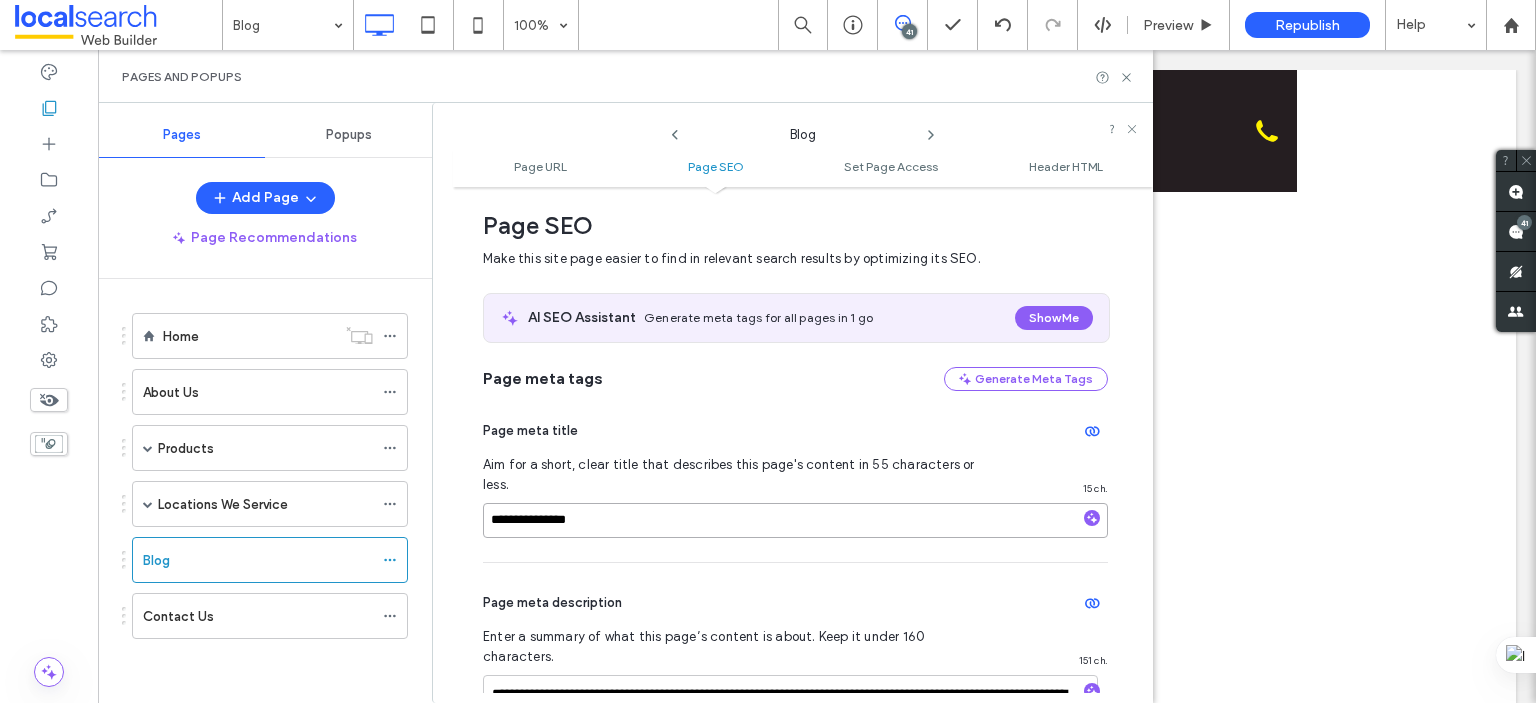 type on "**********" 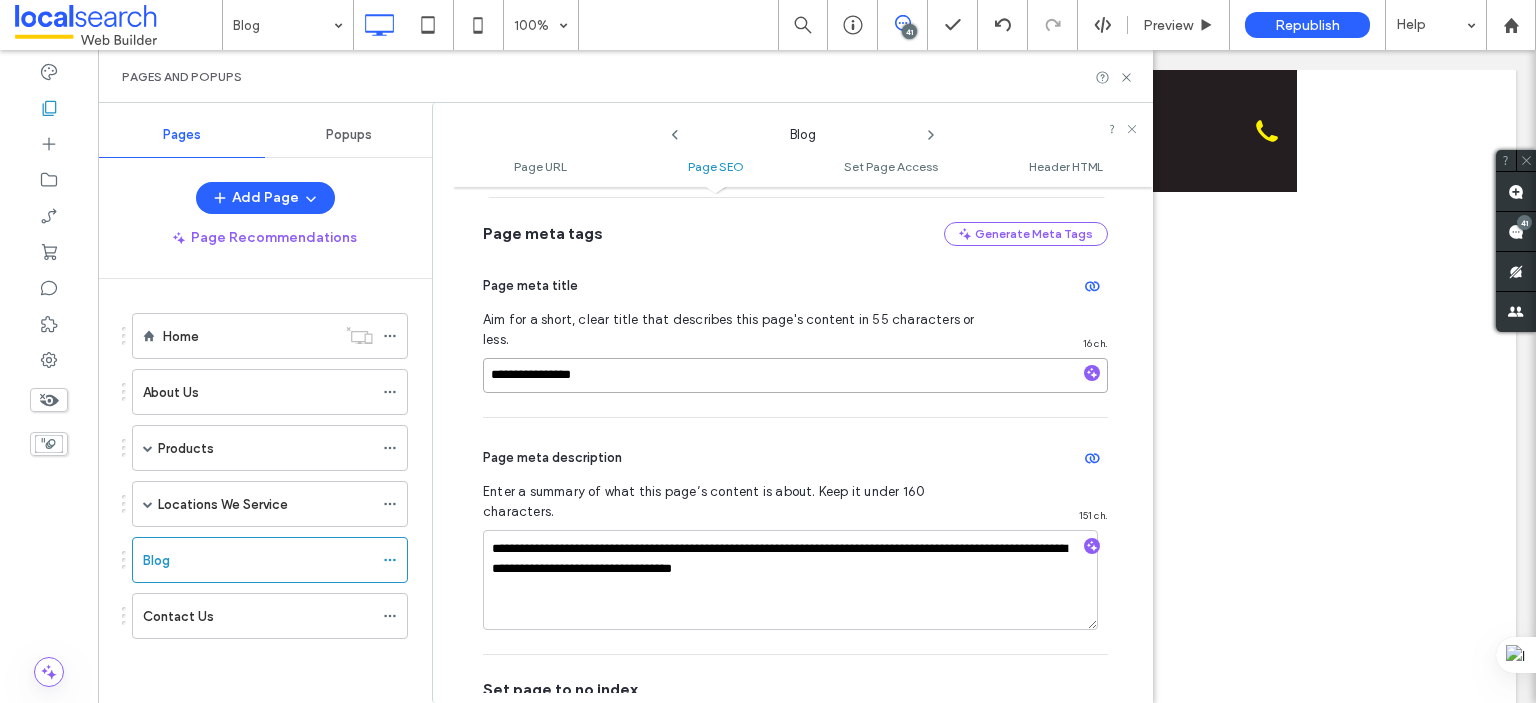 scroll, scrollTop: 574, scrollLeft: 0, axis: vertical 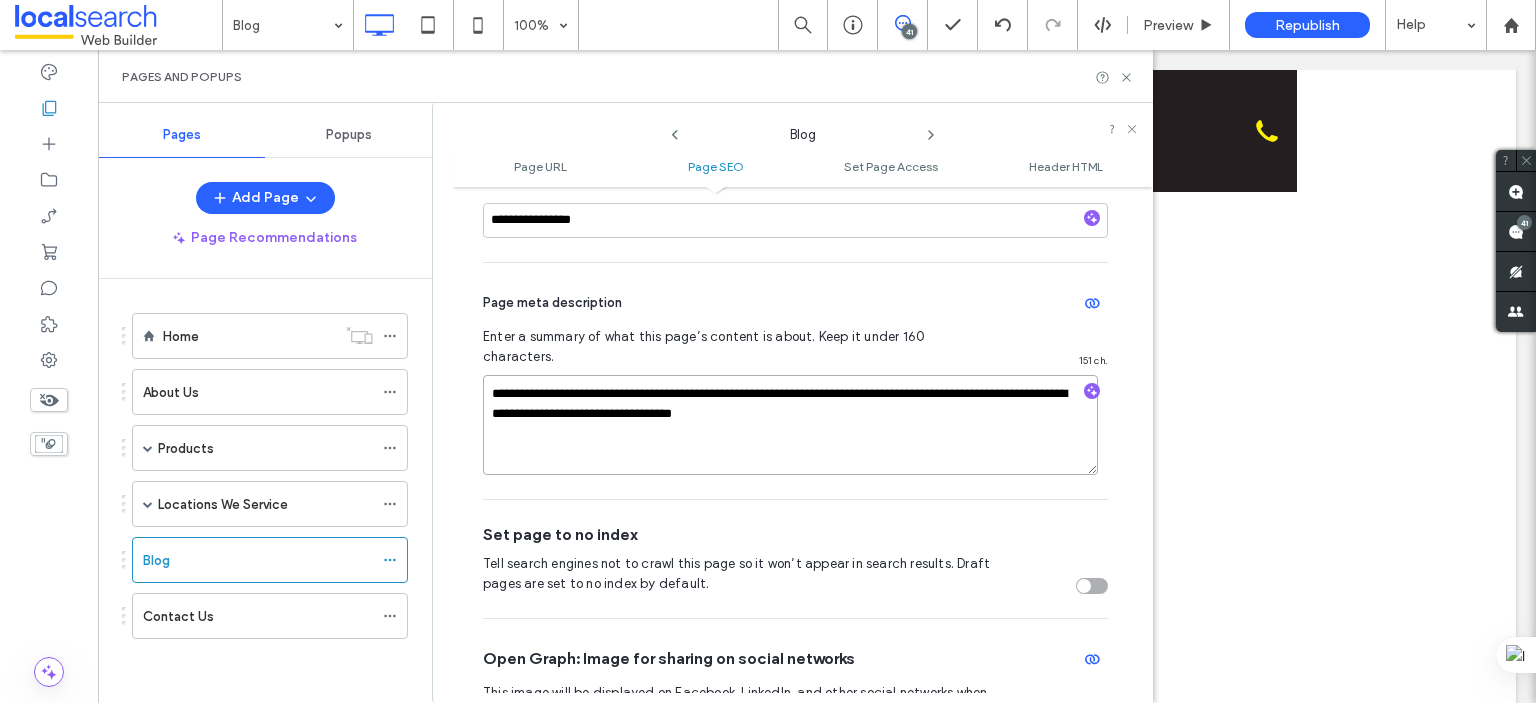 click on "**********" at bounding box center [790, 425] 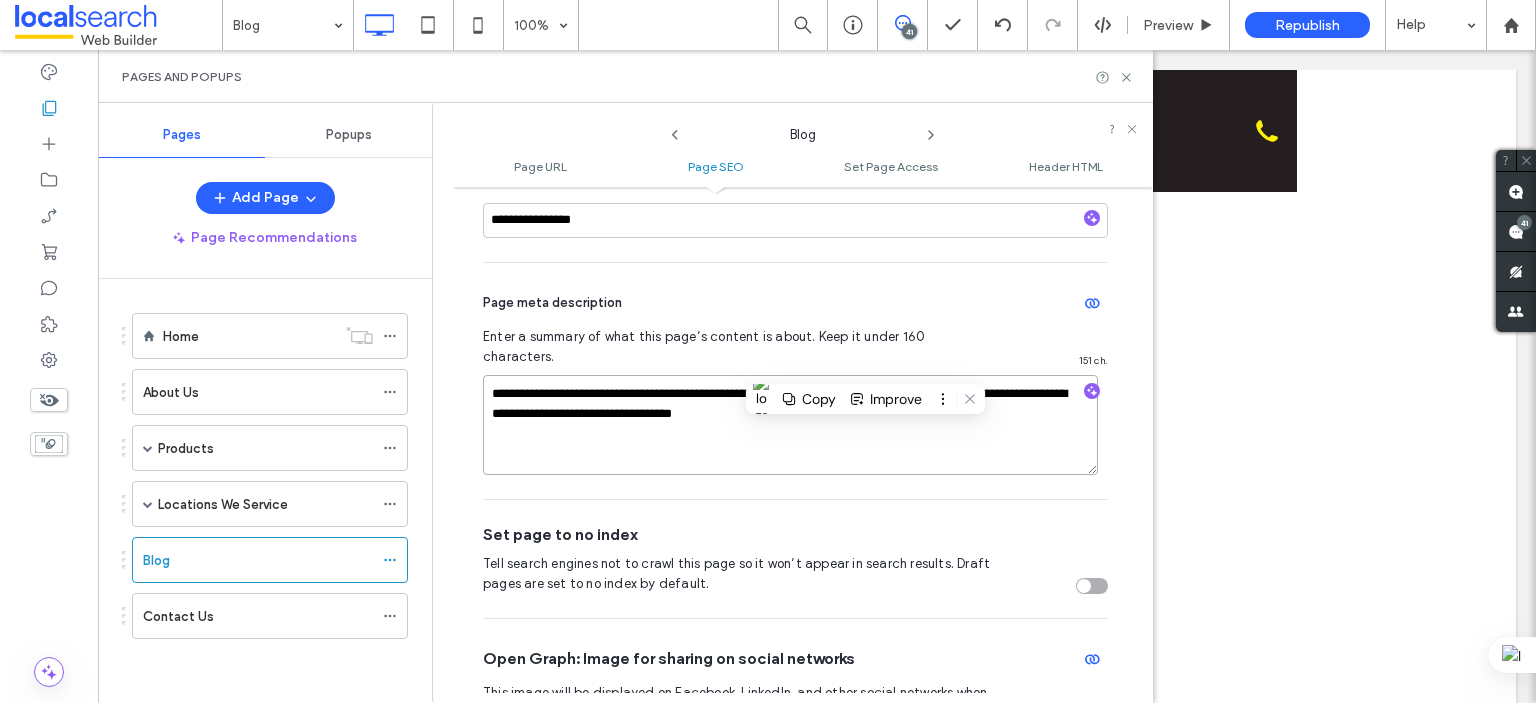 paste on "******" 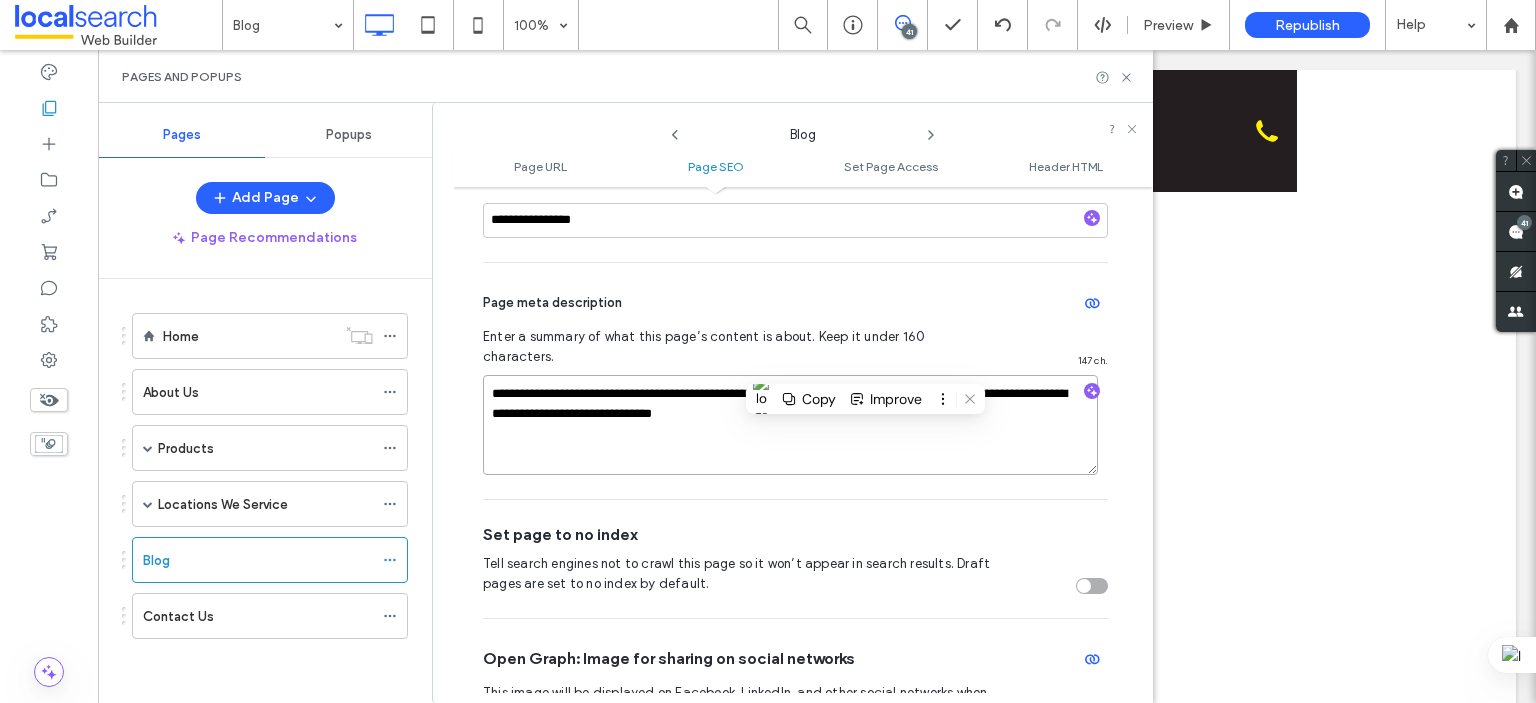 scroll, scrollTop: 0, scrollLeft: 0, axis: both 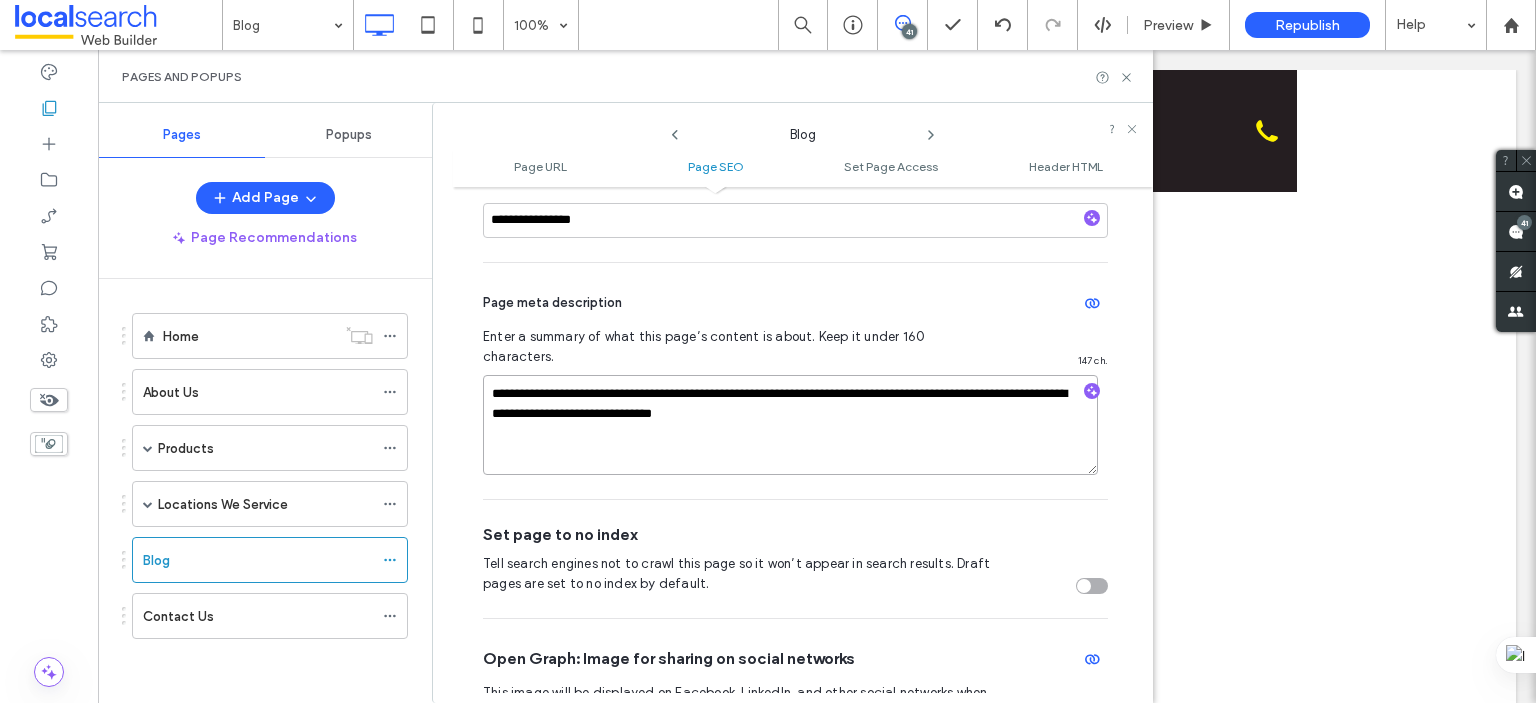 type on "**********" 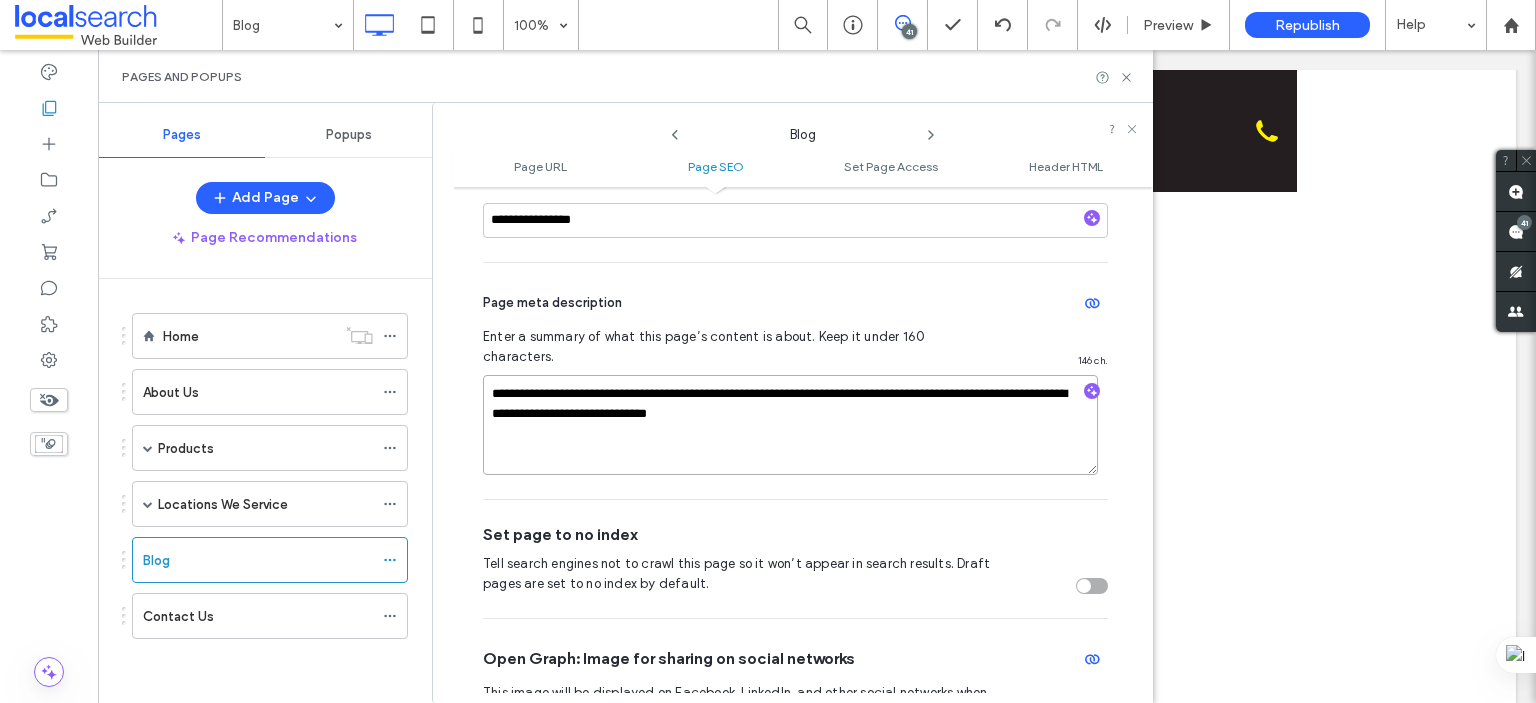 click on "**********" at bounding box center [790, 425] 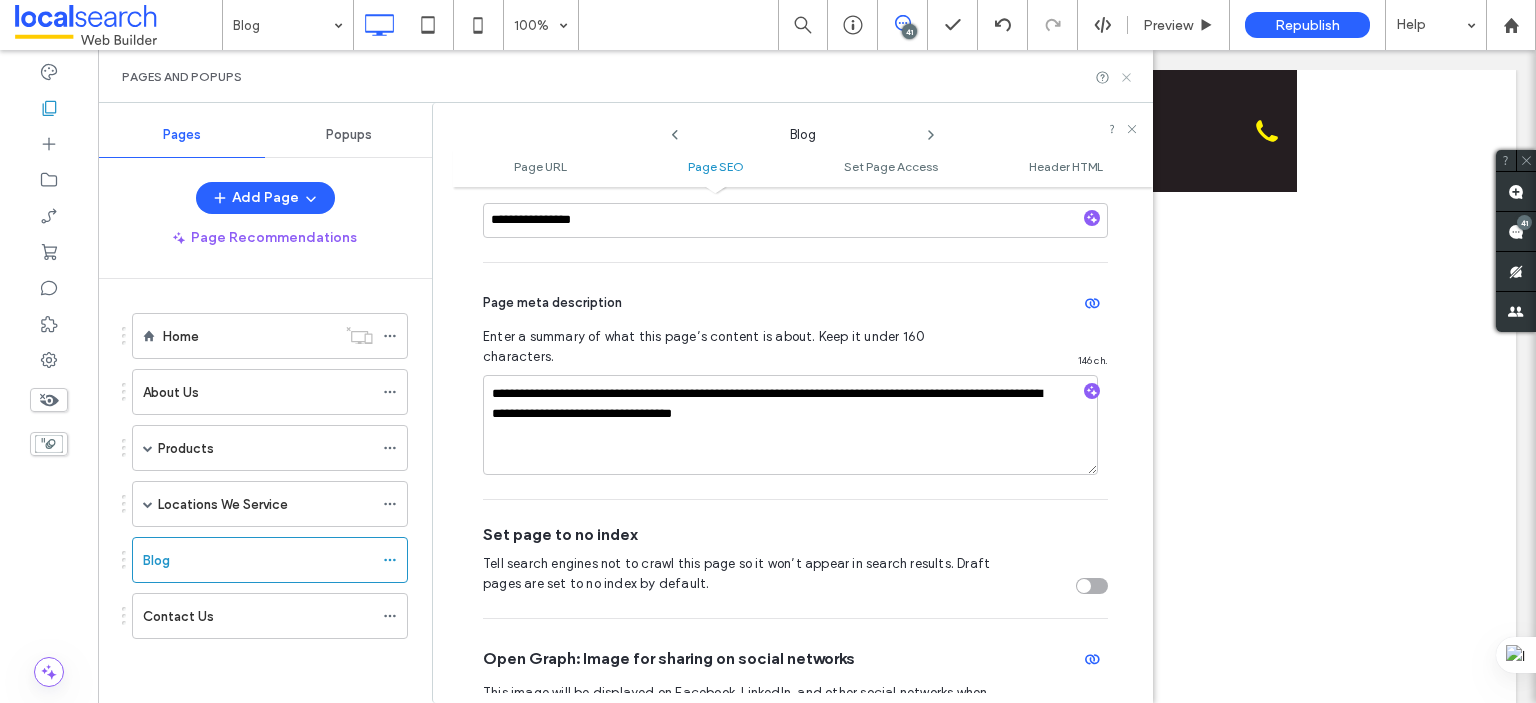 click 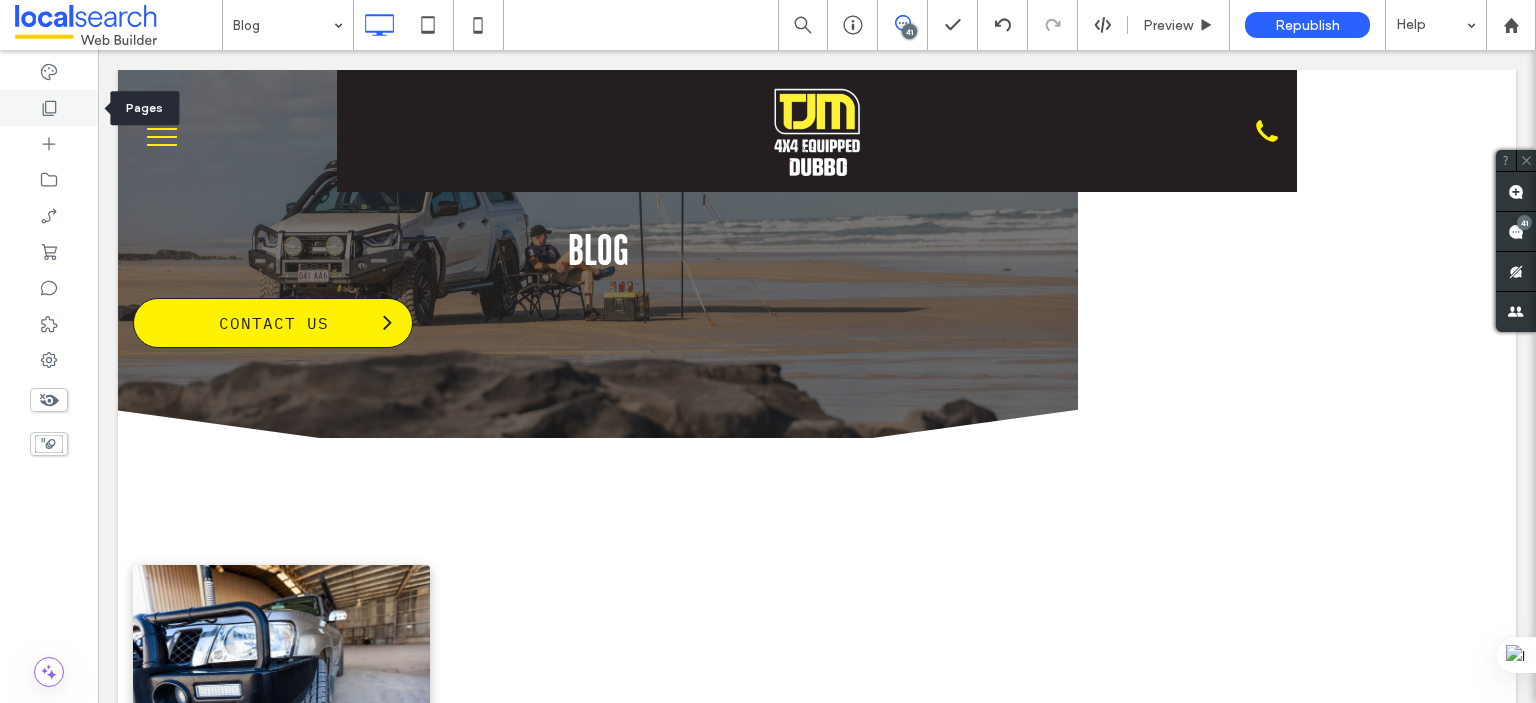 click 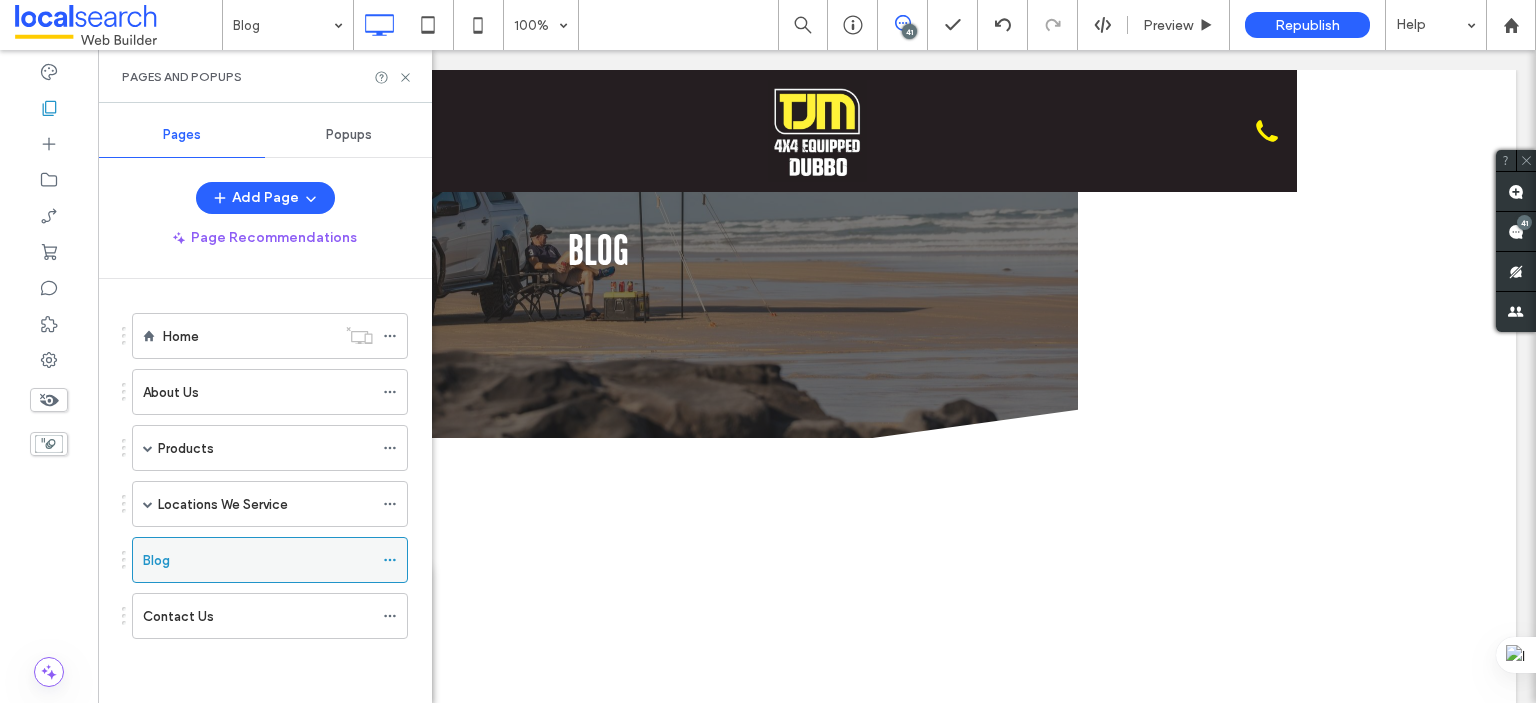 click 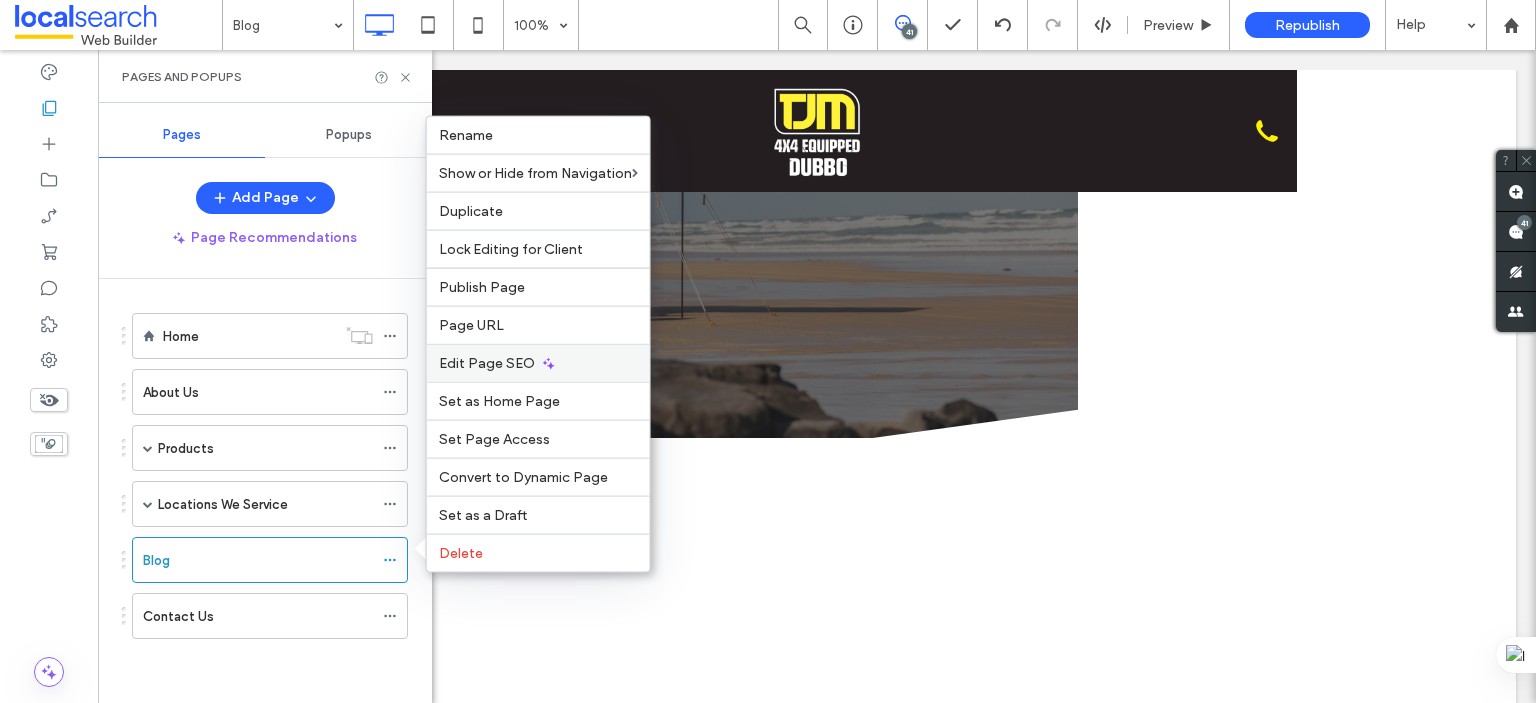 click on "Edit Page SEO" at bounding box center [487, 363] 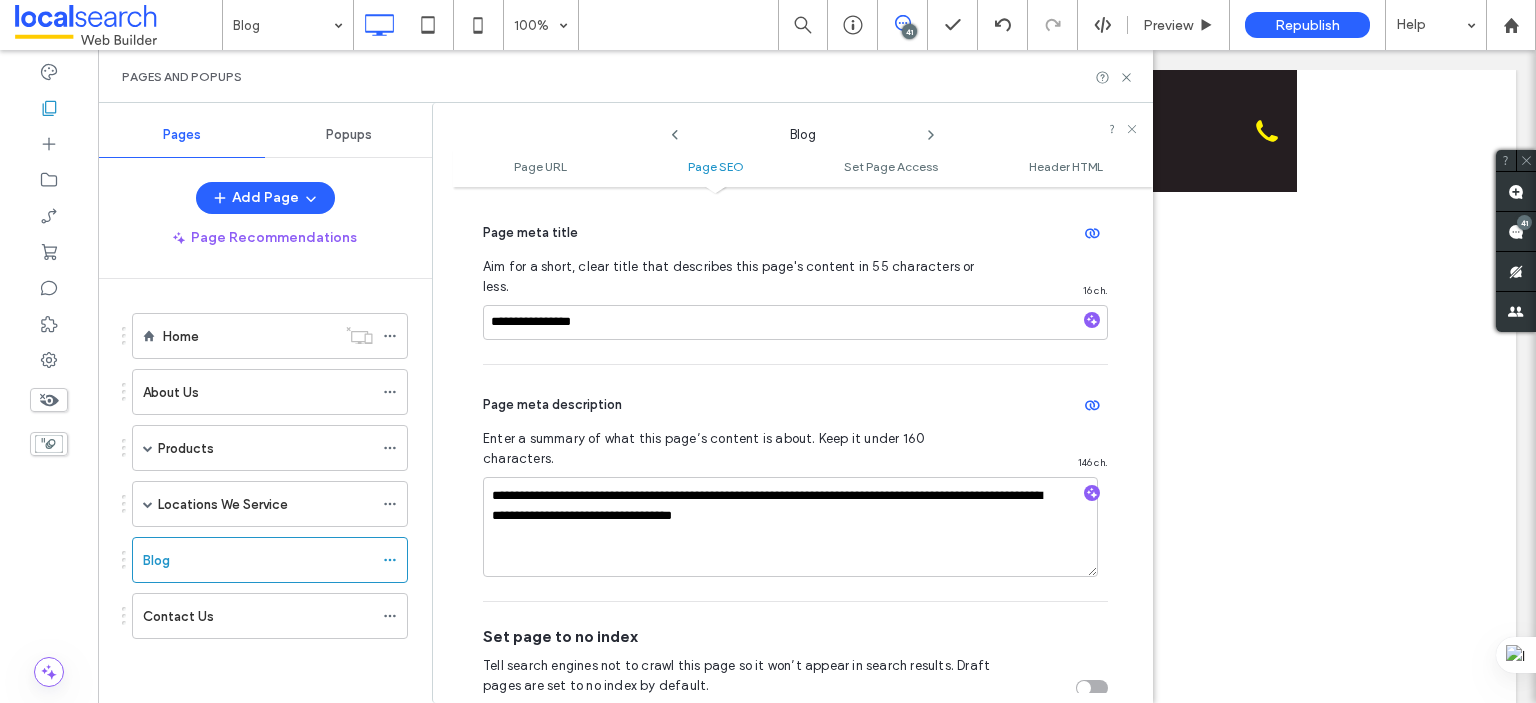 scroll, scrollTop: 474, scrollLeft: 0, axis: vertical 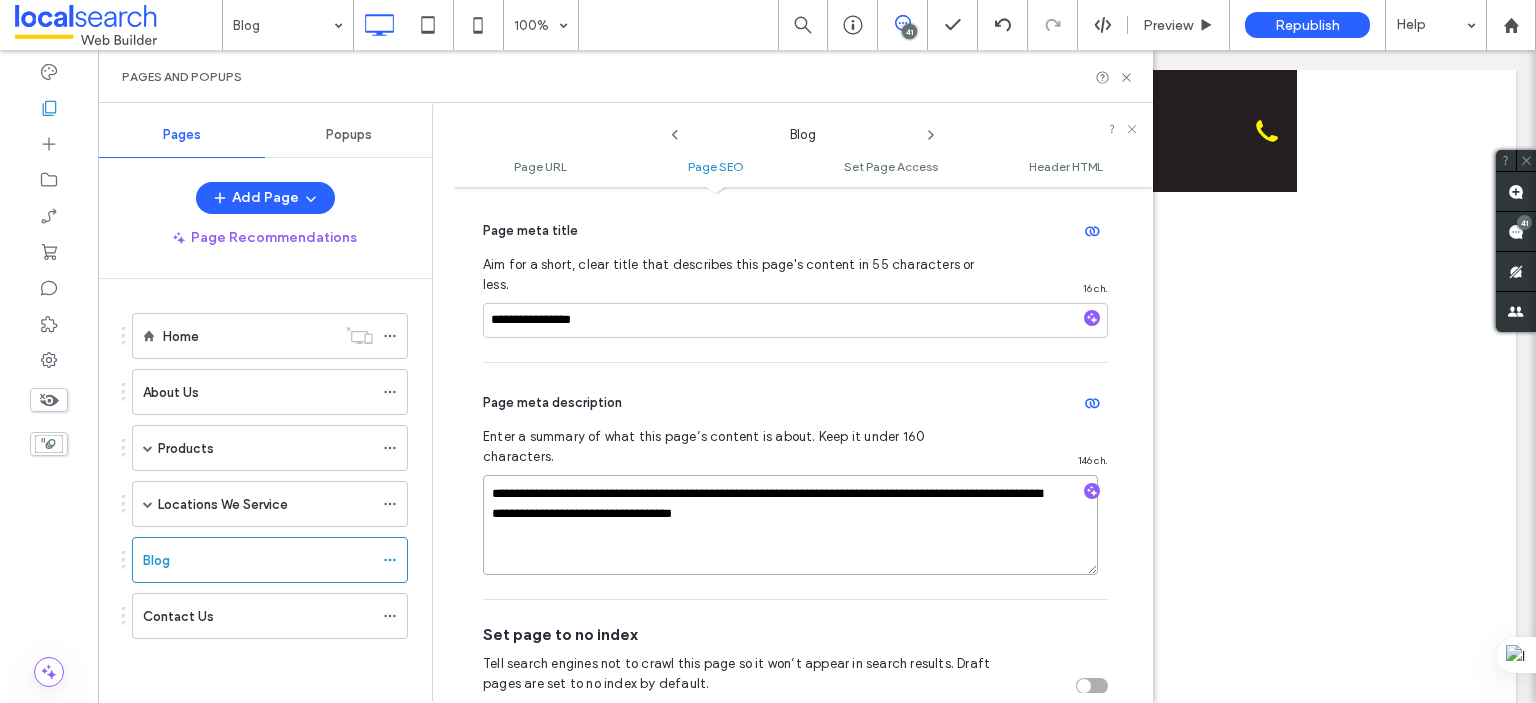 click on "**********" at bounding box center [790, 525] 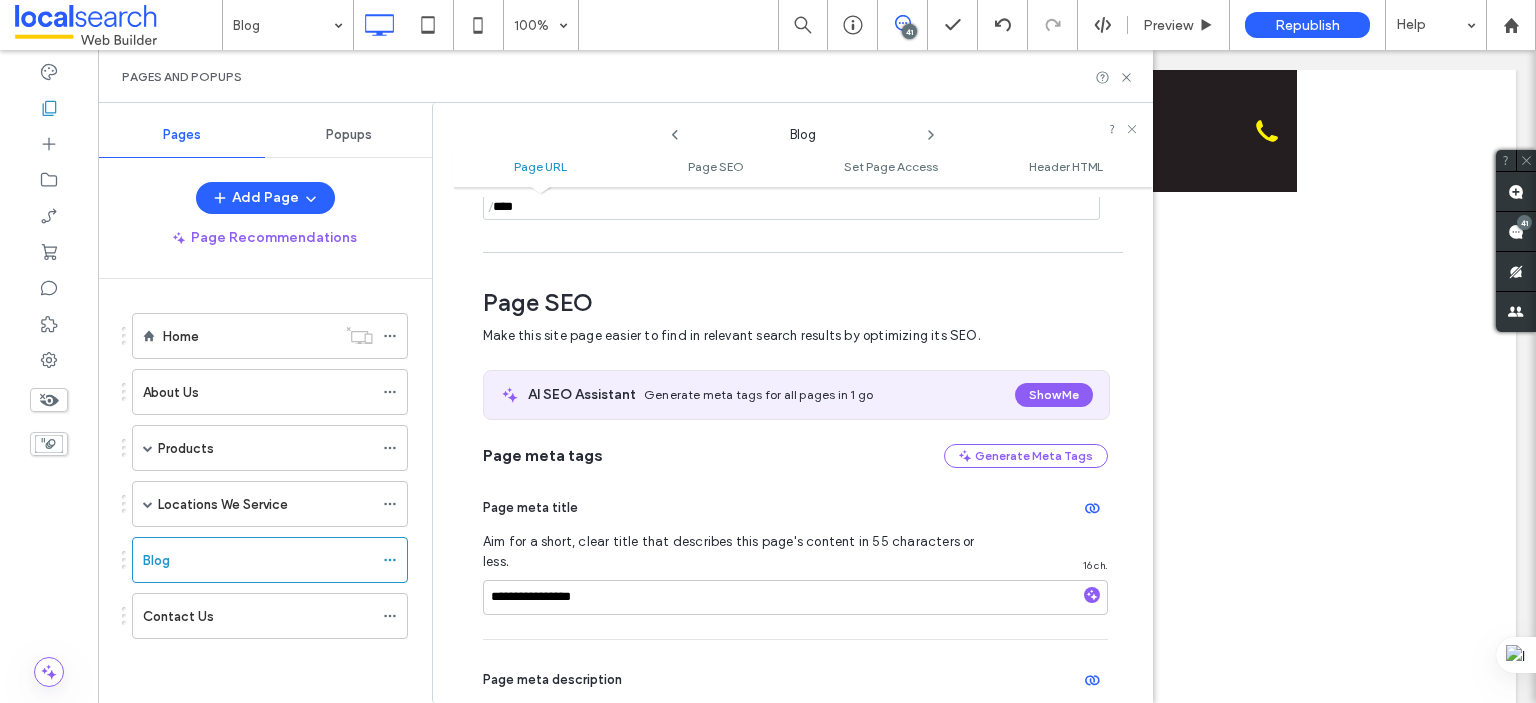 scroll, scrollTop: 200, scrollLeft: 0, axis: vertical 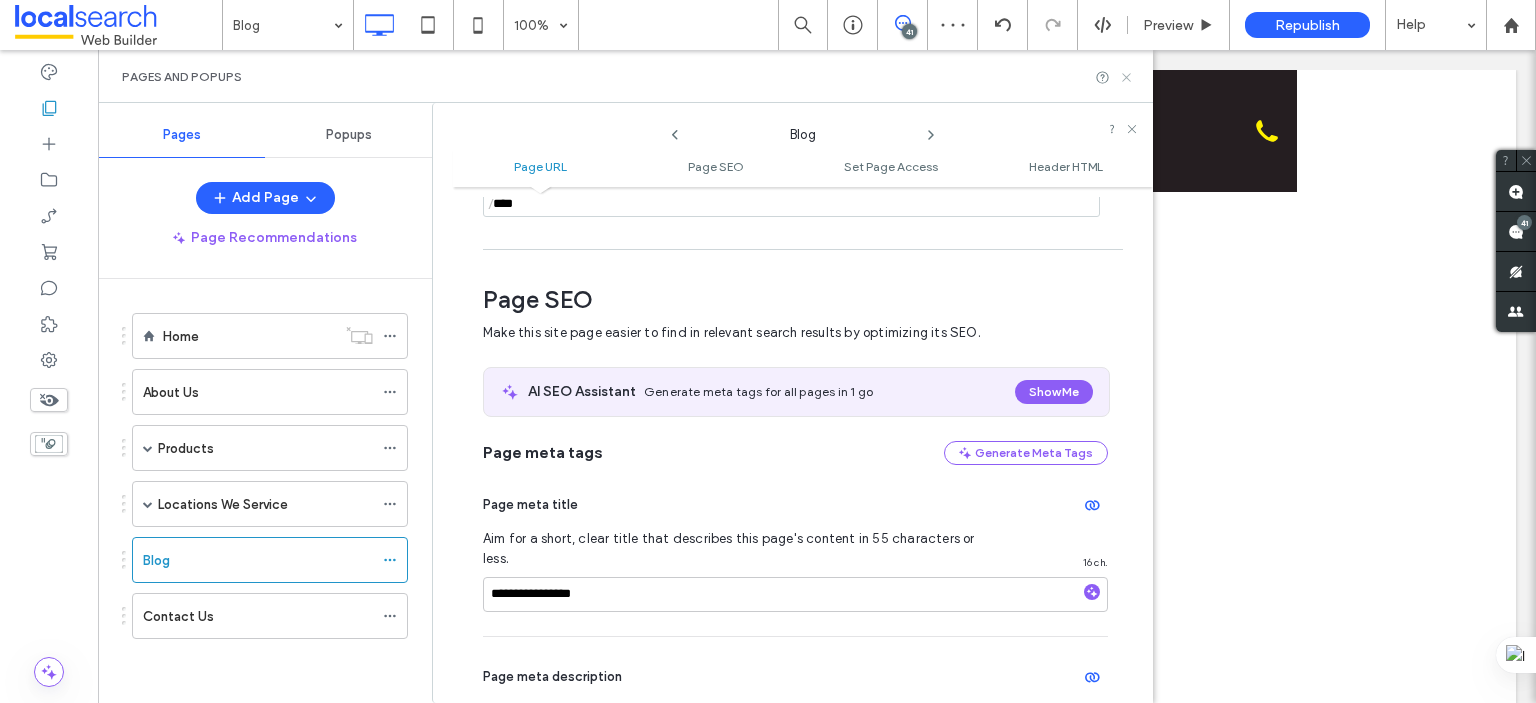 click 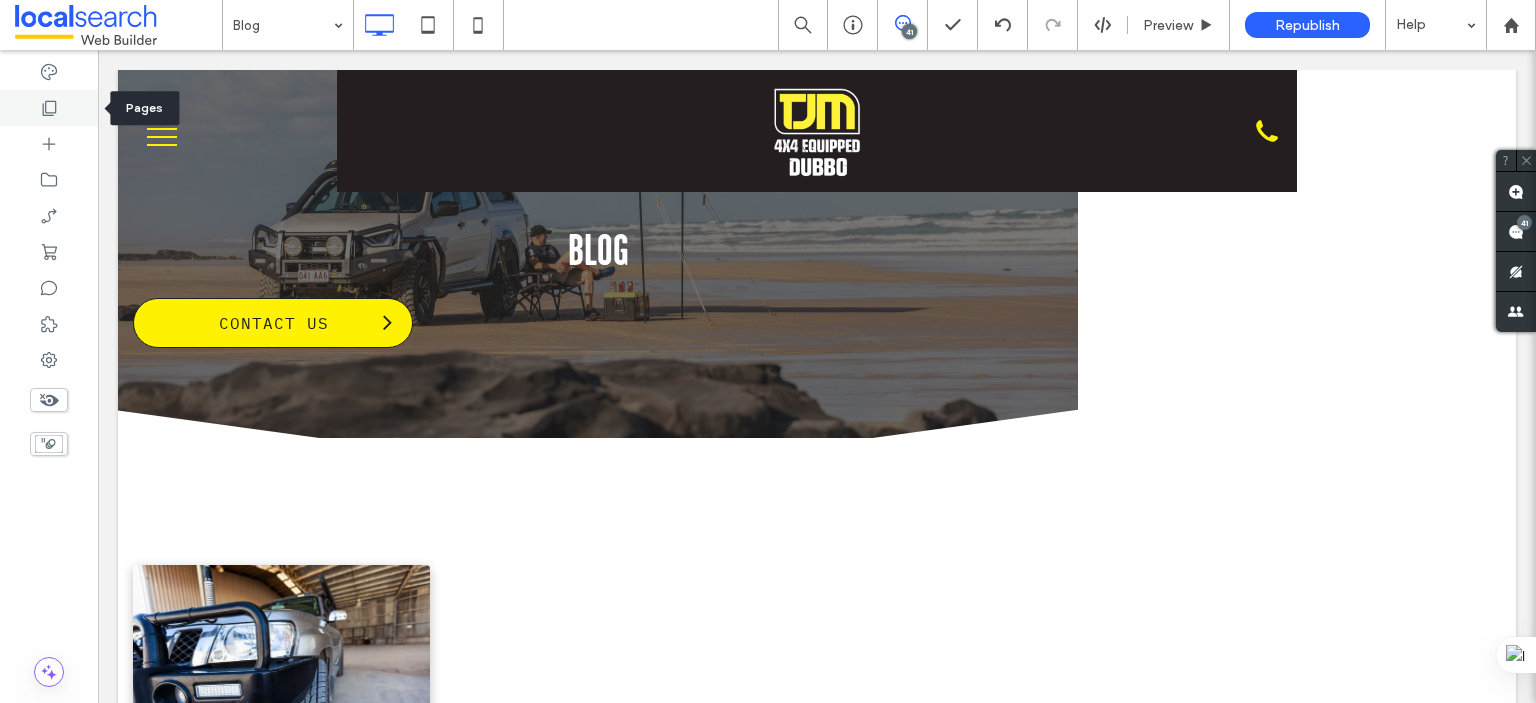 click 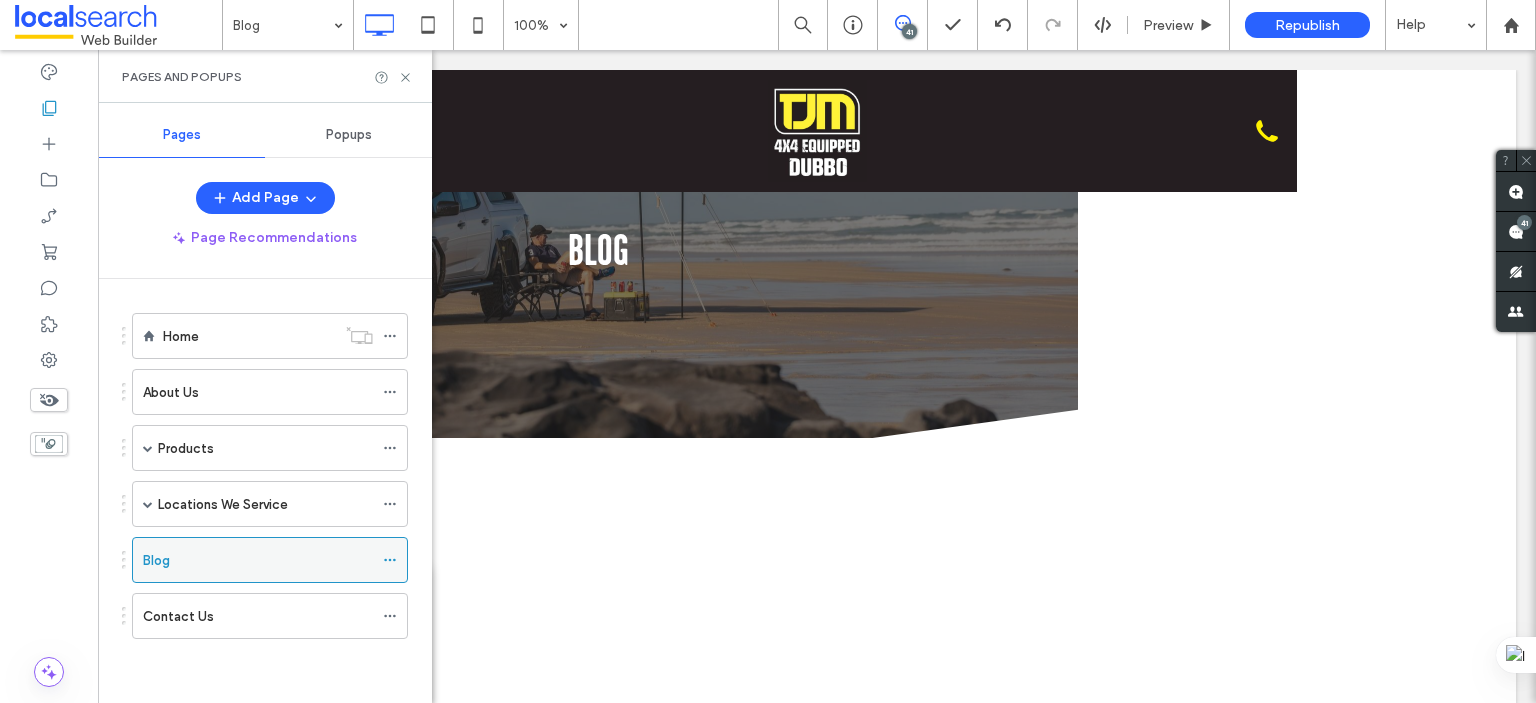 click 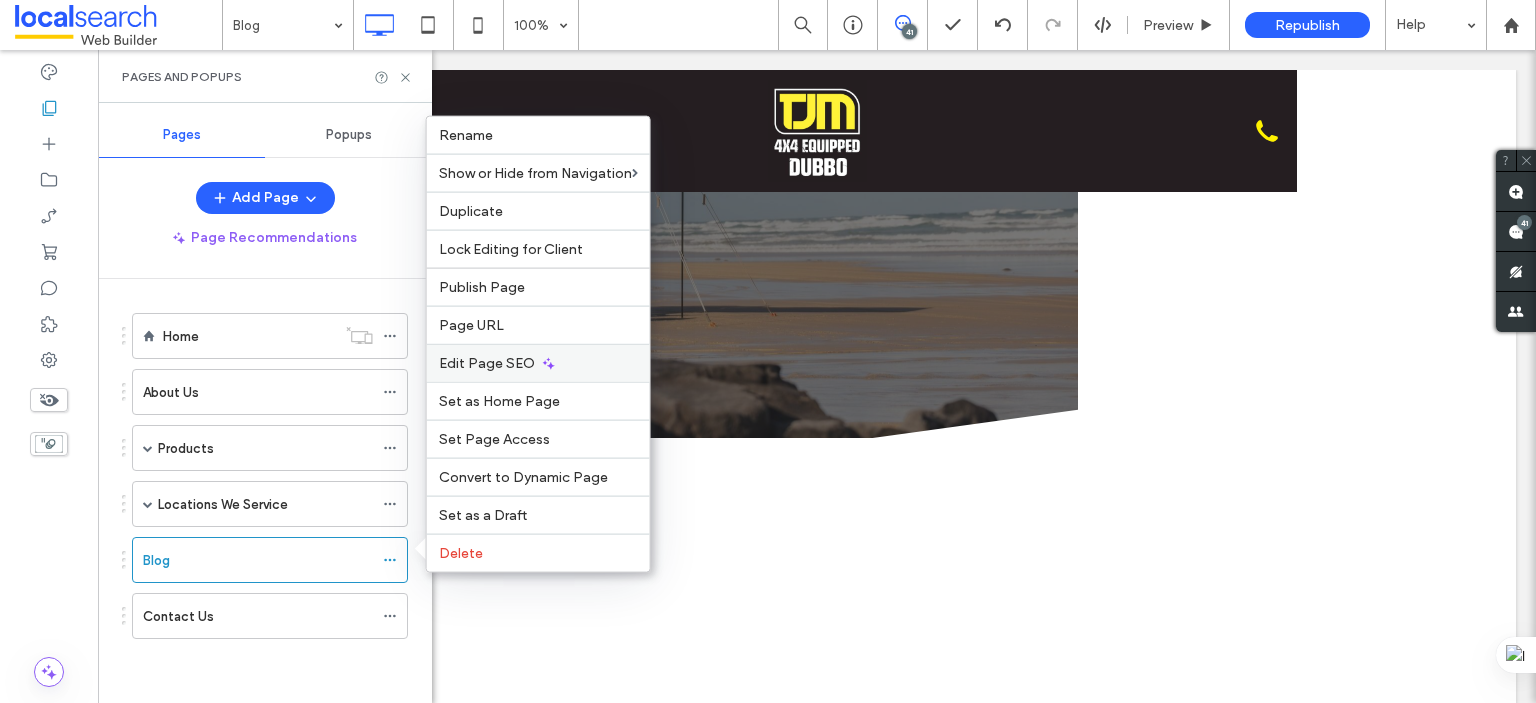 click on "Edit Page SEO" at bounding box center [538, 363] 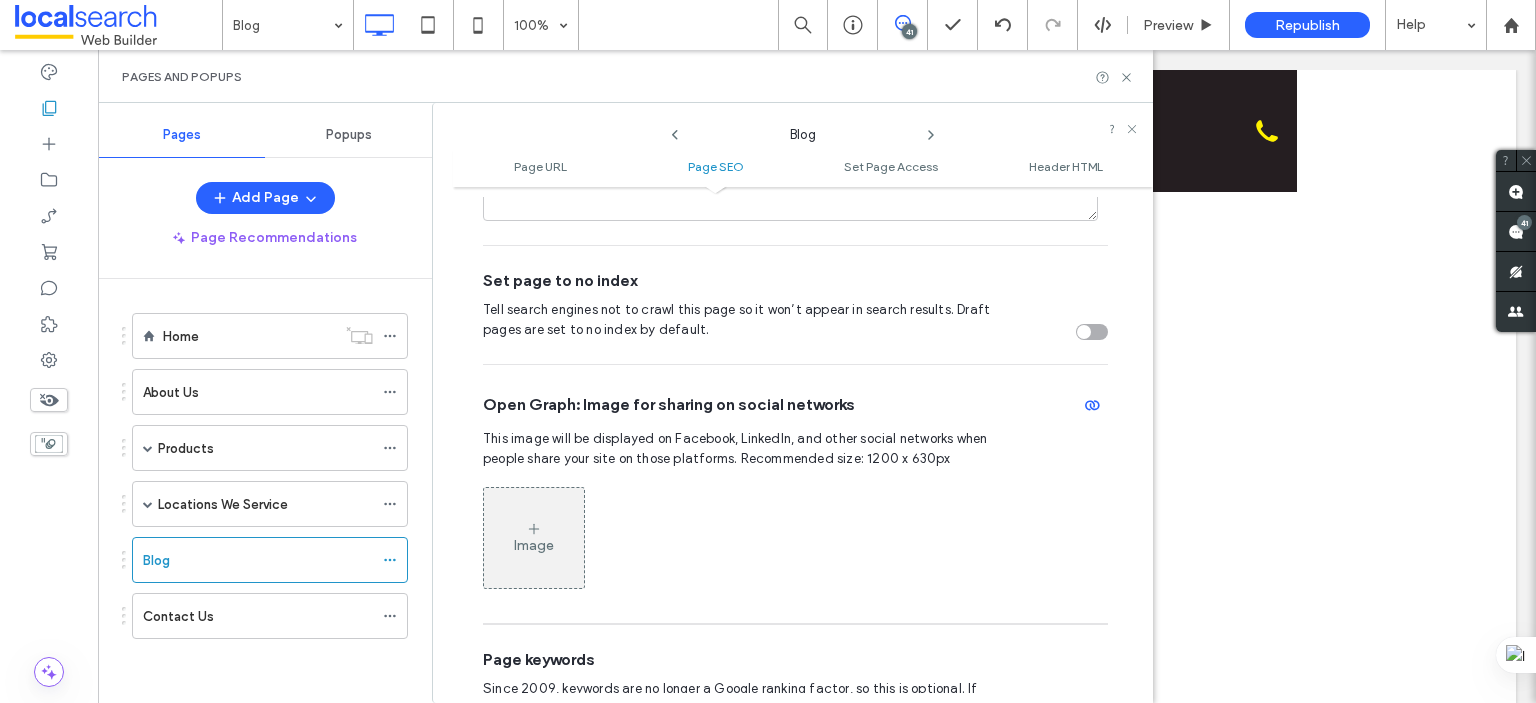 scroll, scrollTop: 674, scrollLeft: 0, axis: vertical 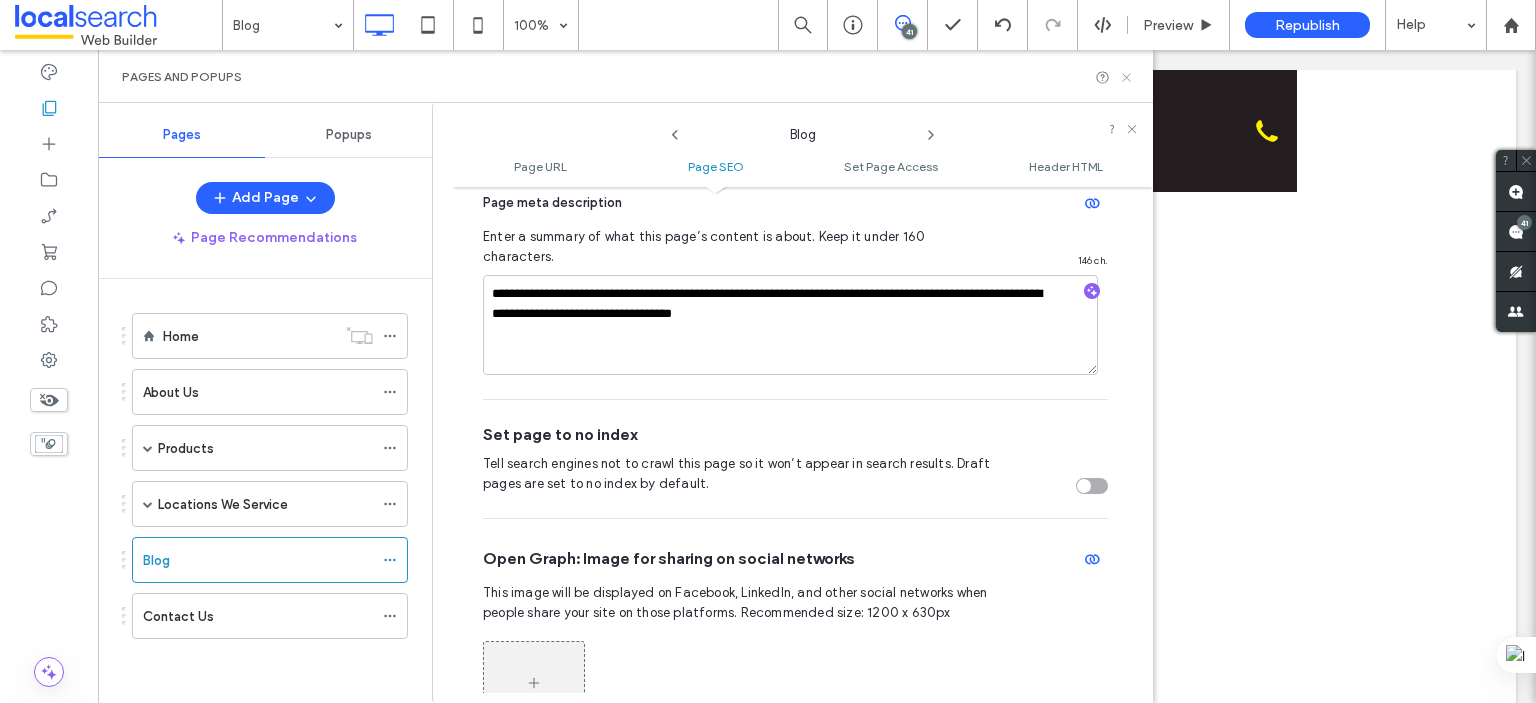 click 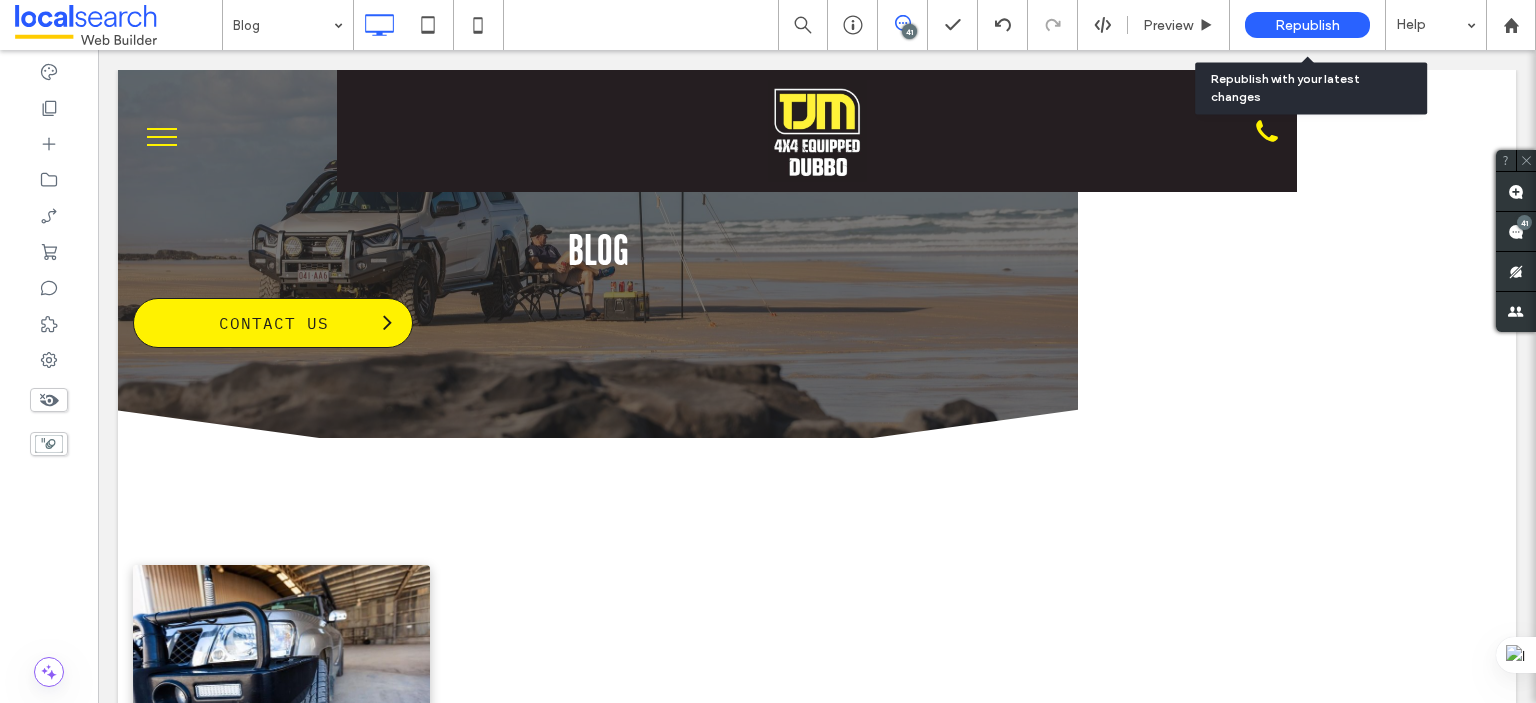 click on "Republish" at bounding box center [1307, 25] 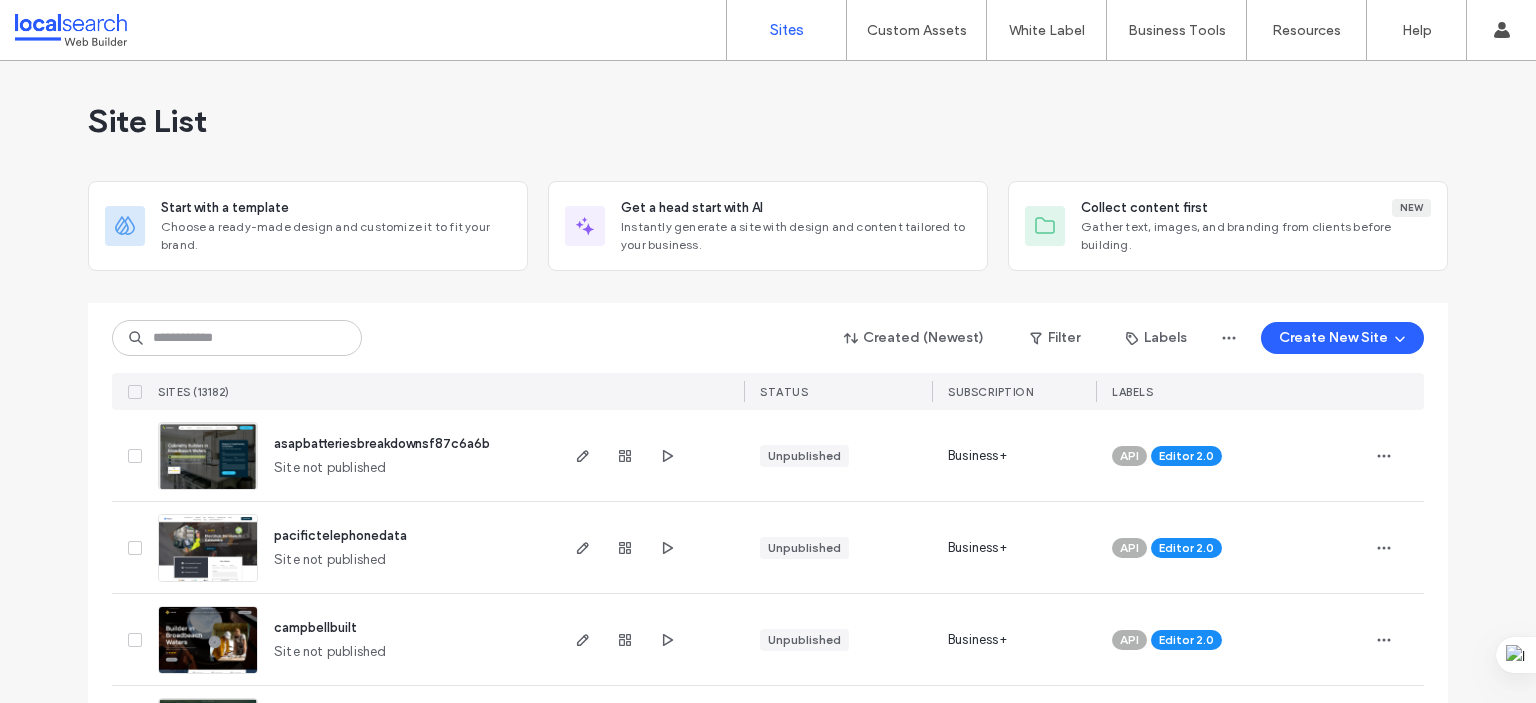 scroll, scrollTop: 0, scrollLeft: 0, axis: both 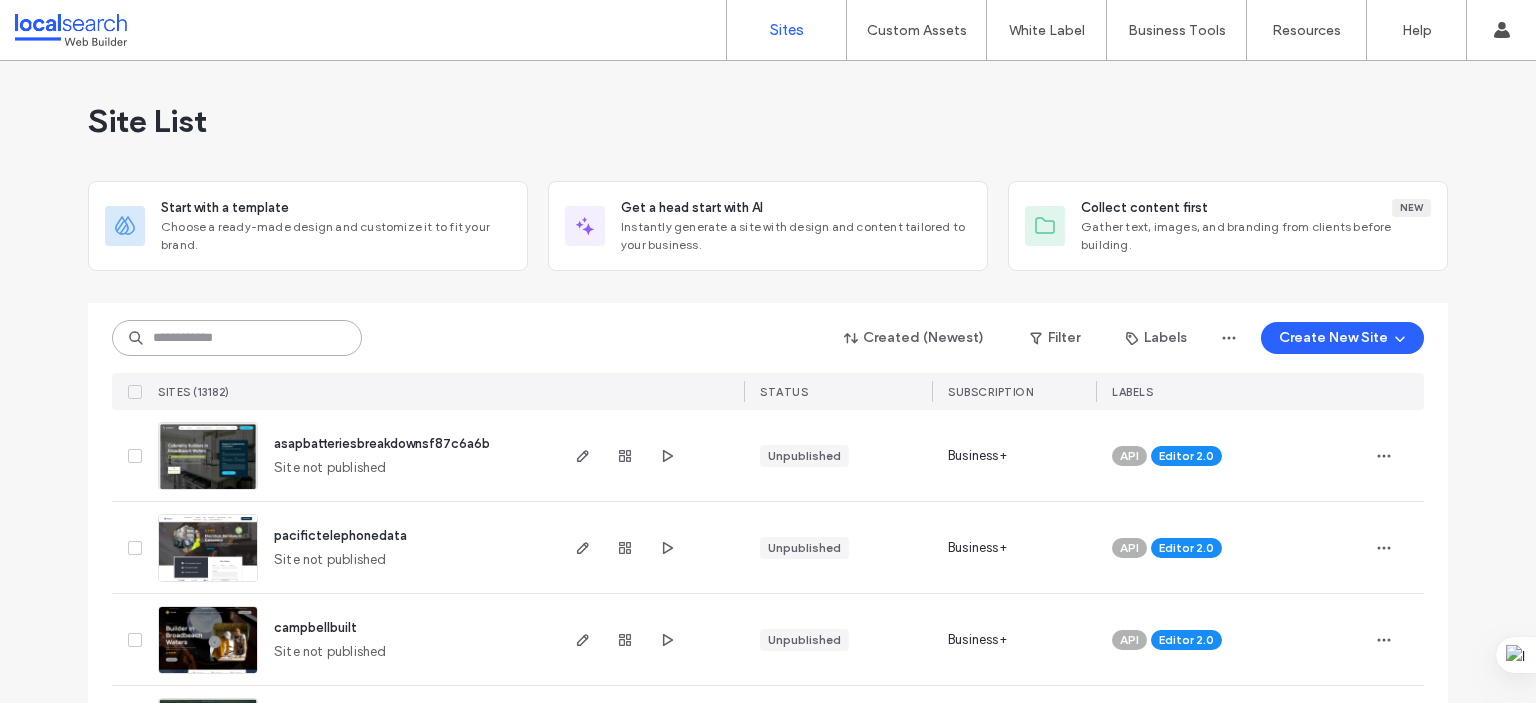 click at bounding box center (237, 338) 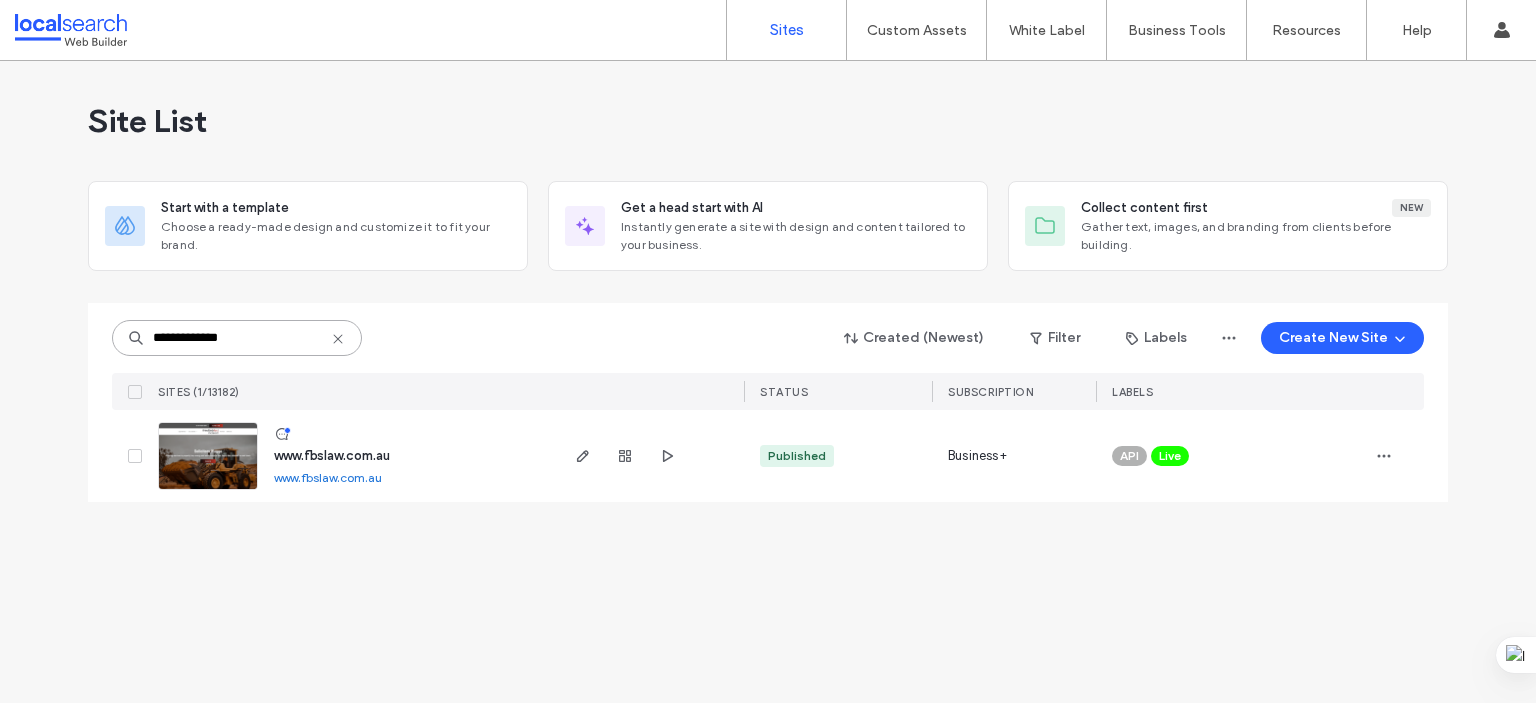 type on "**********" 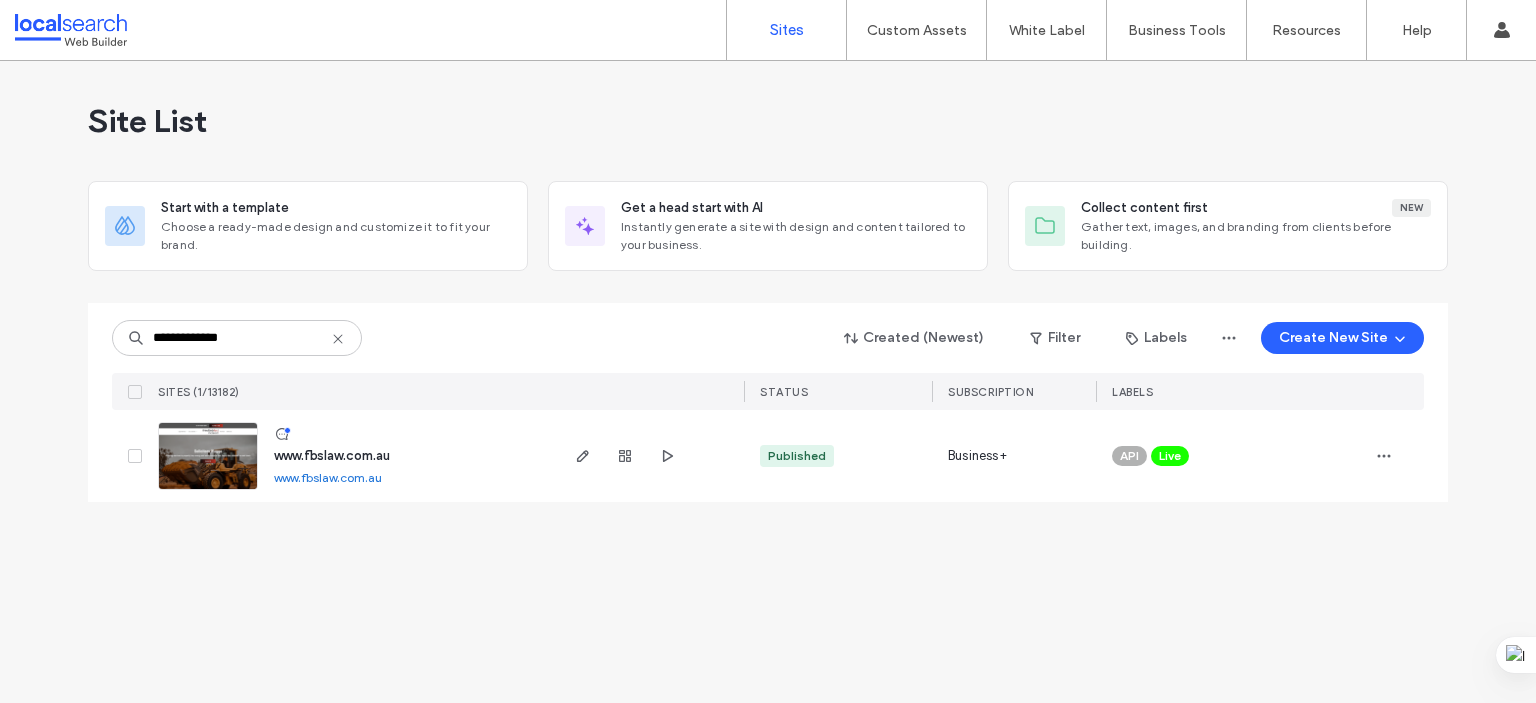 click on "www.fbslaw.com.au" at bounding box center [332, 455] 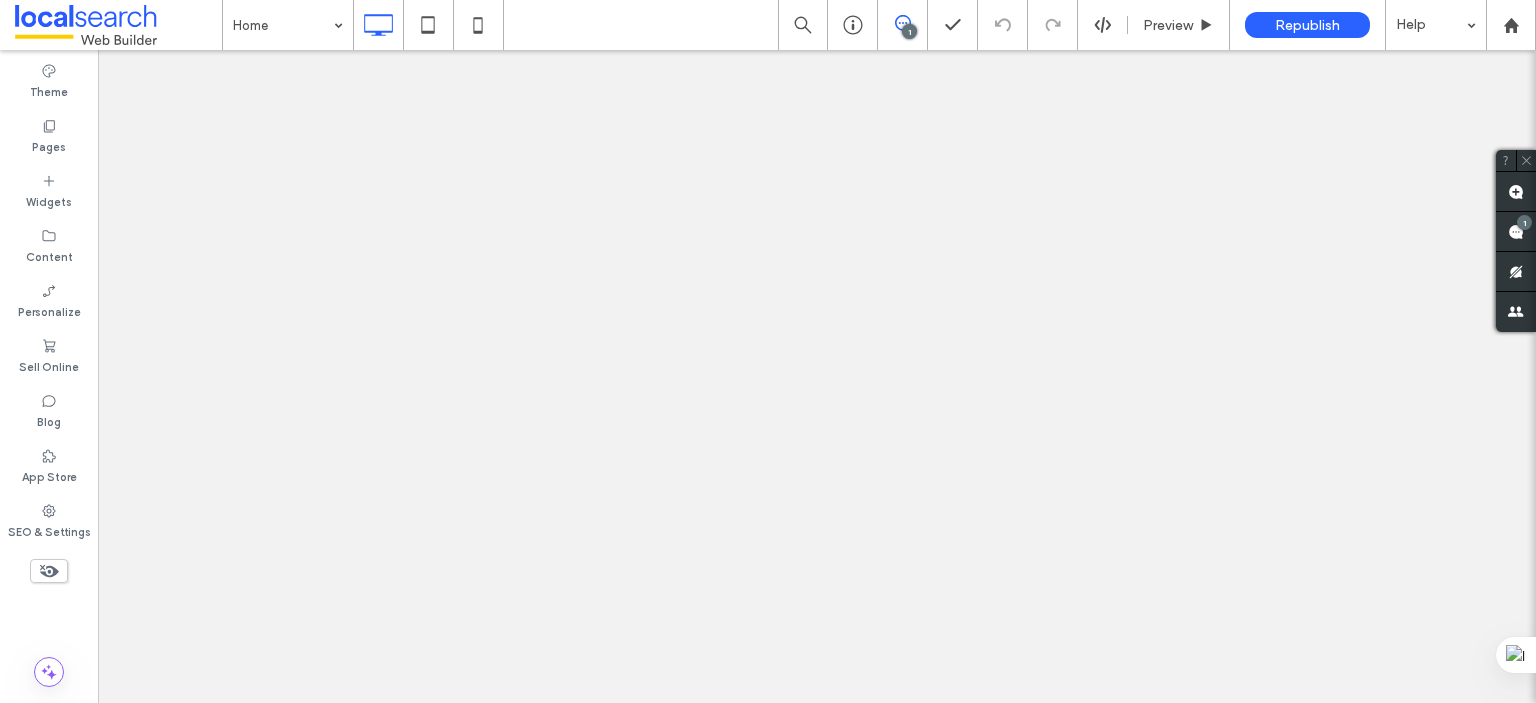 scroll, scrollTop: 0, scrollLeft: 0, axis: both 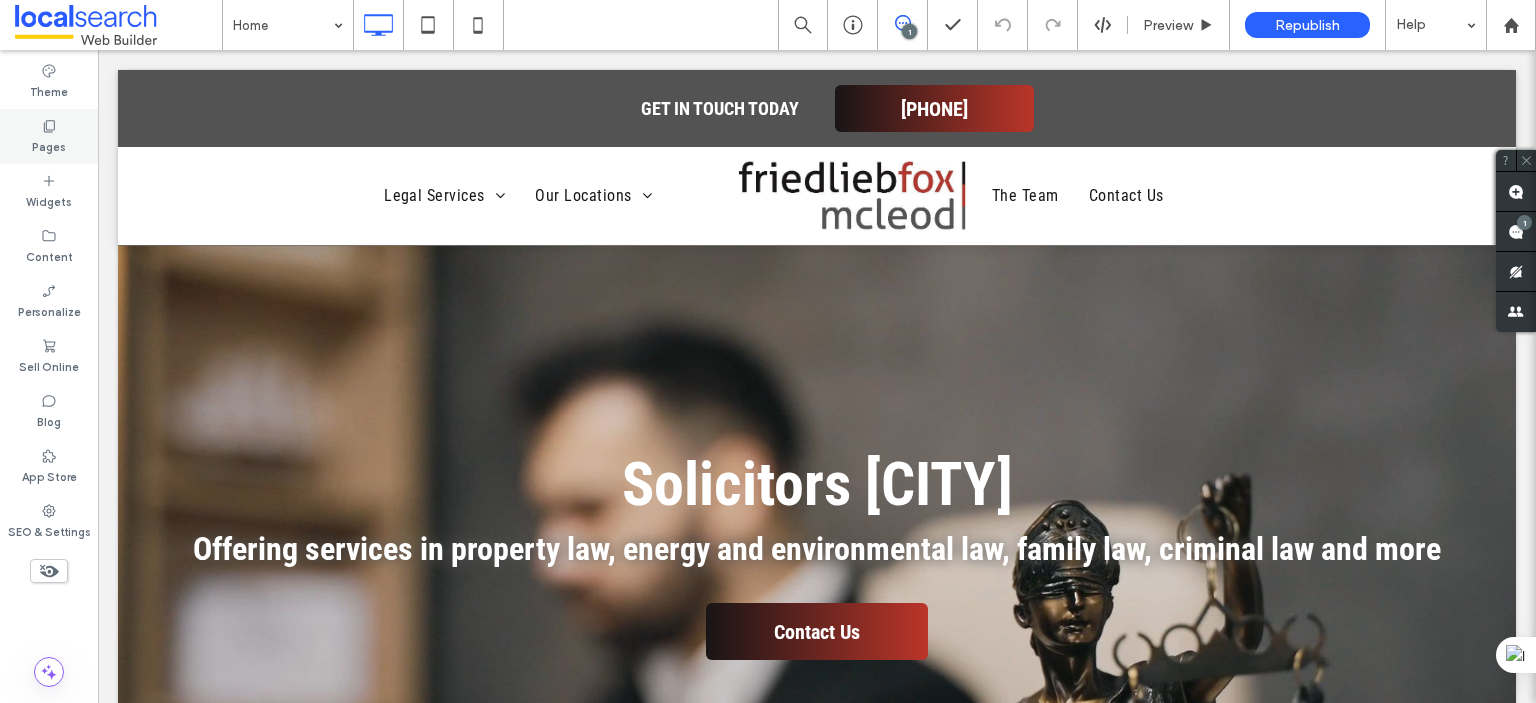 click on "Pages" at bounding box center (49, 145) 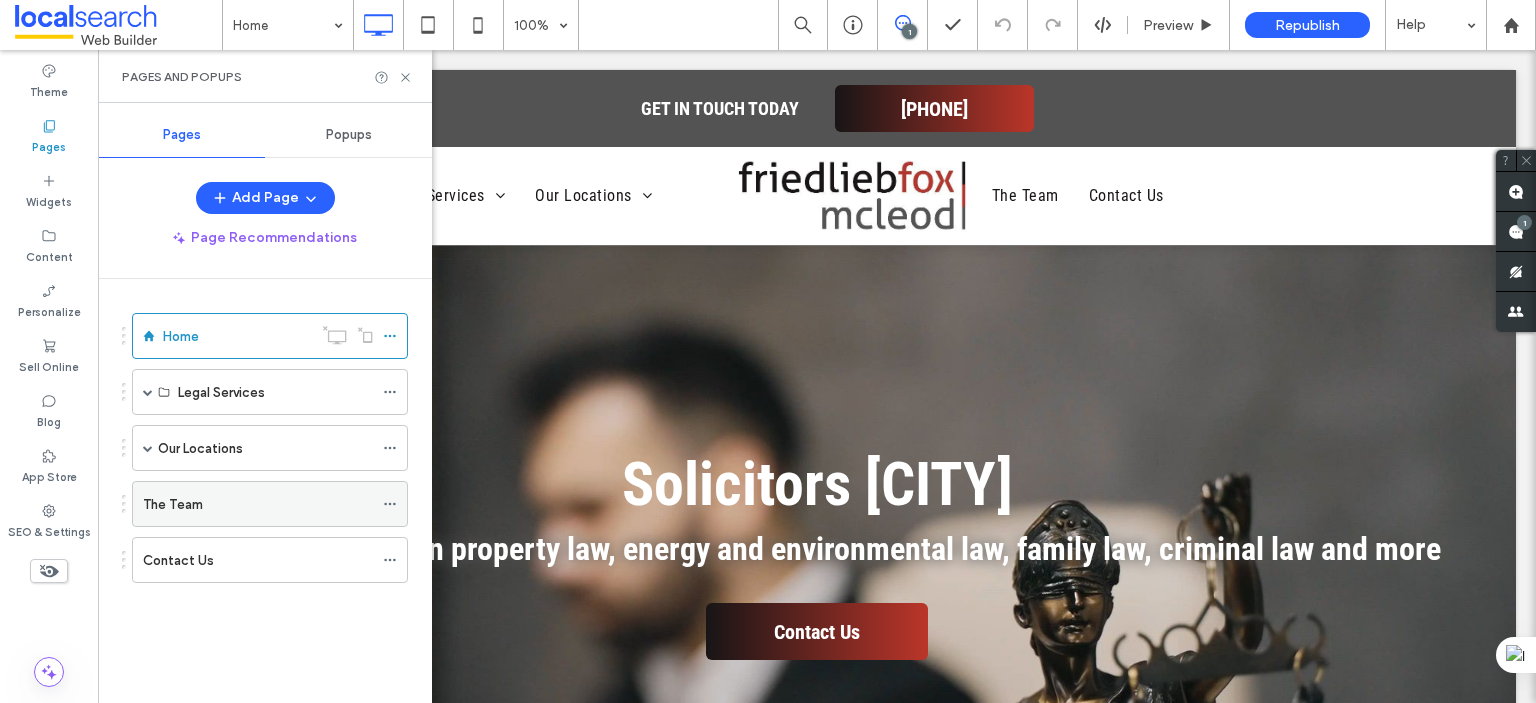 click 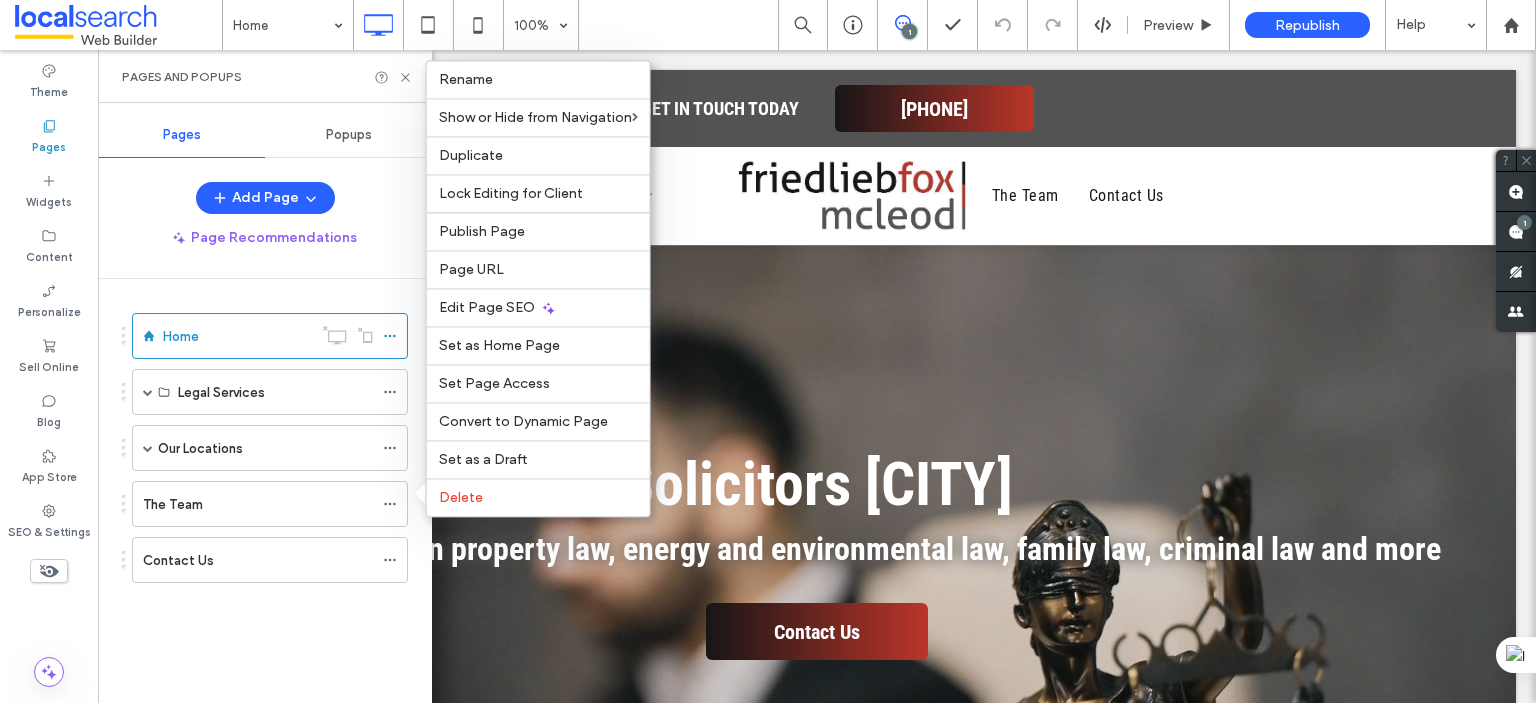 click on "Home Legal Services Conveyancing & Leasing Windfarm, Solar & Battery Storage Projects Water Law Family Law Wills & Deceased Estates Succession Planning Powers of Attorney & Enduring Guardianship Parenting Disputes & Mediation Criminal Law Local Court Matters & Traffic Infringement Our Locations [CITY] [CITY] The Team Contact Us" at bounding box center [265, 467] 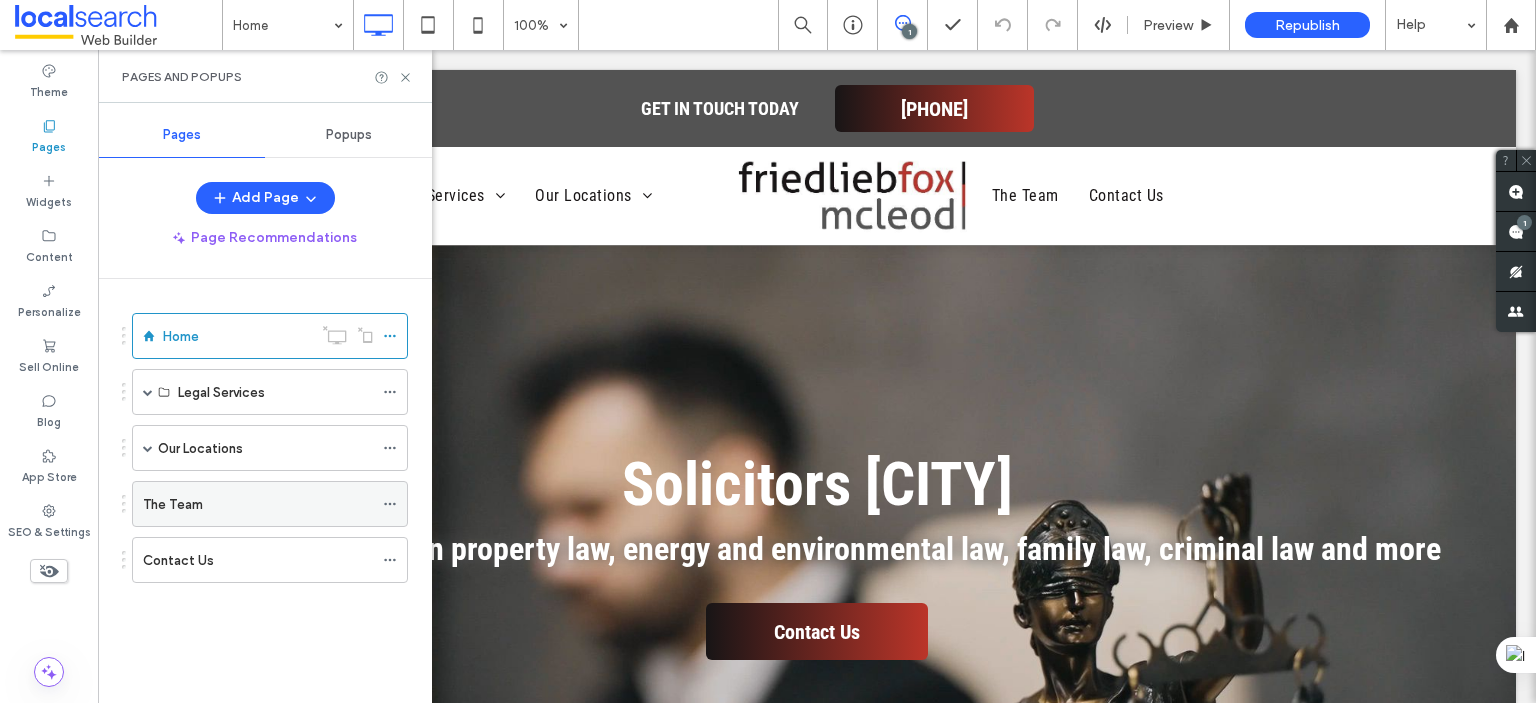 click 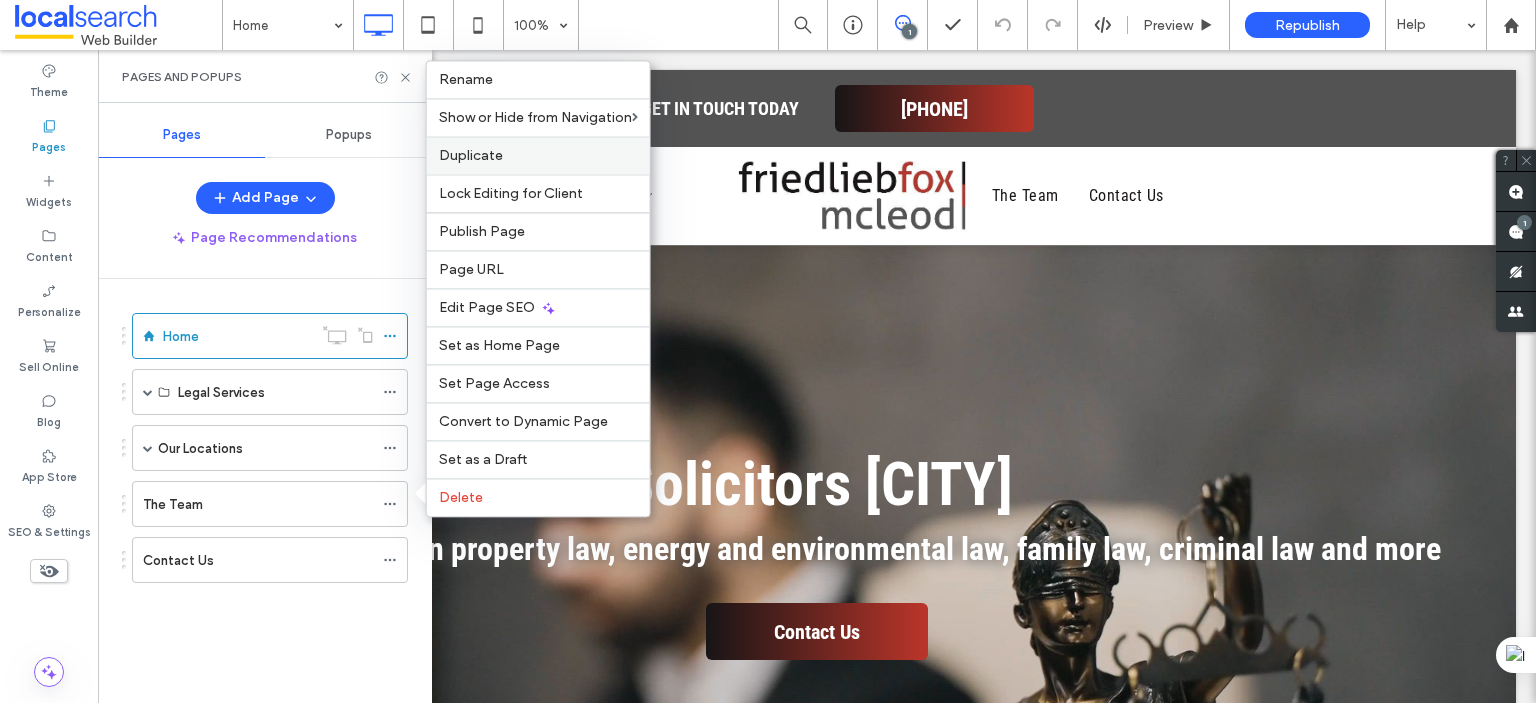 click on "Duplicate" at bounding box center [471, 155] 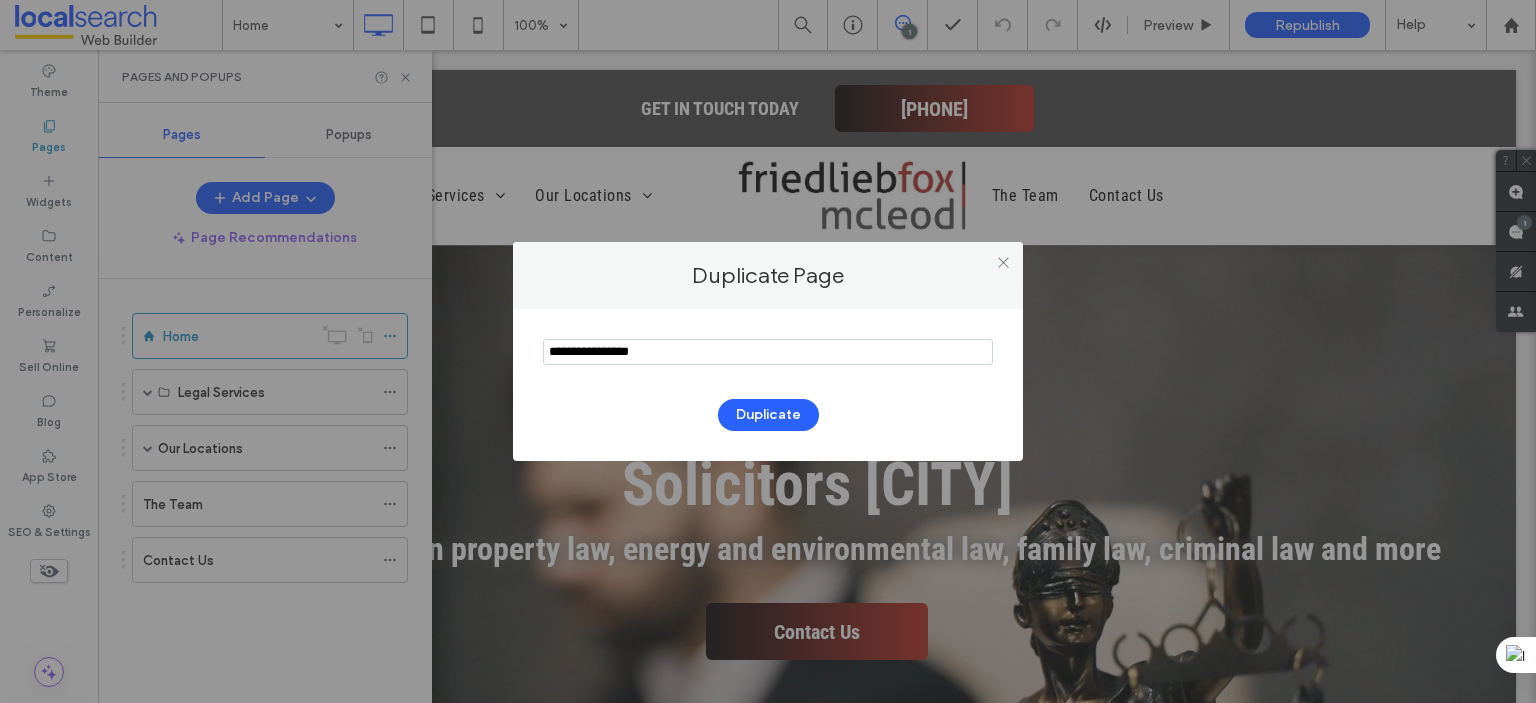 drag, startPoint x: 686, startPoint y: 355, endPoint x: 537, endPoint y: 367, distance: 149.48244 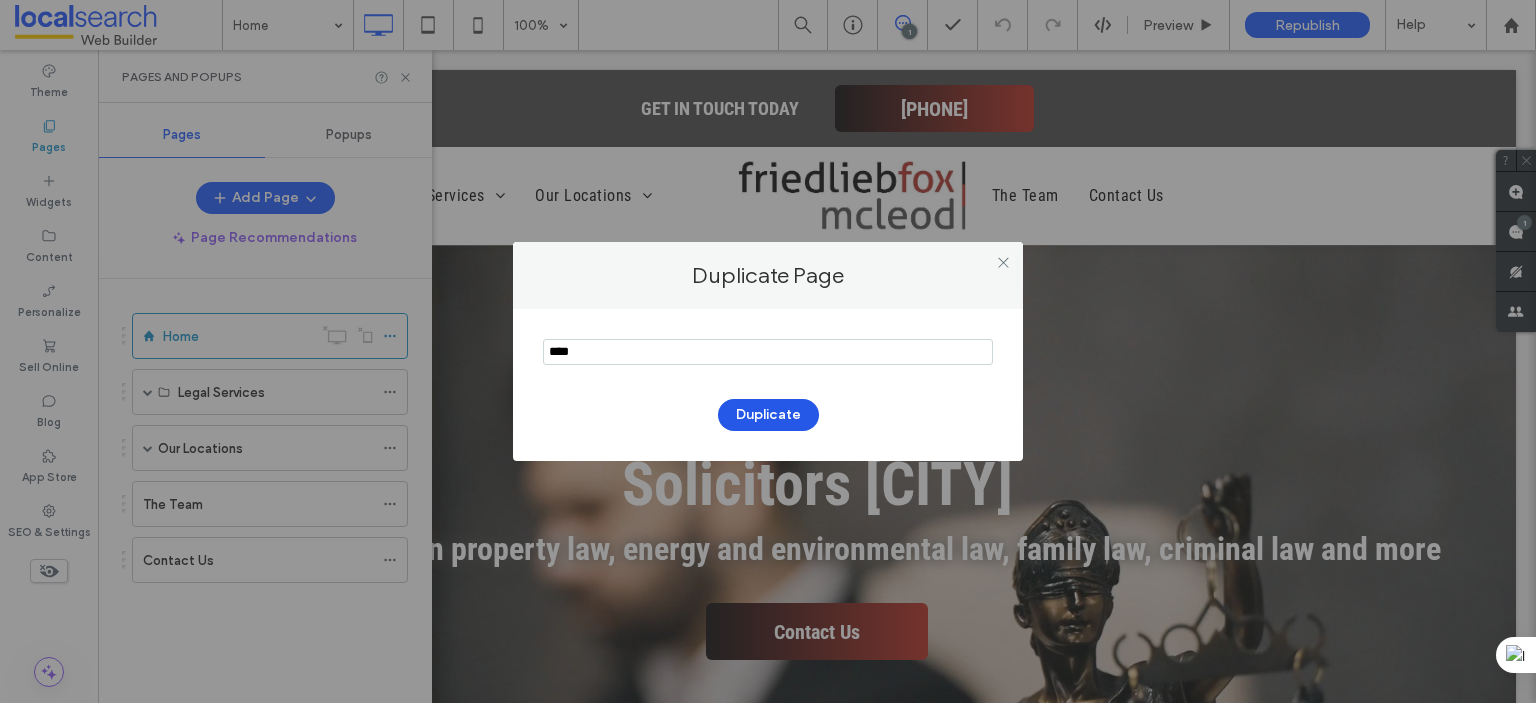 type on "****" 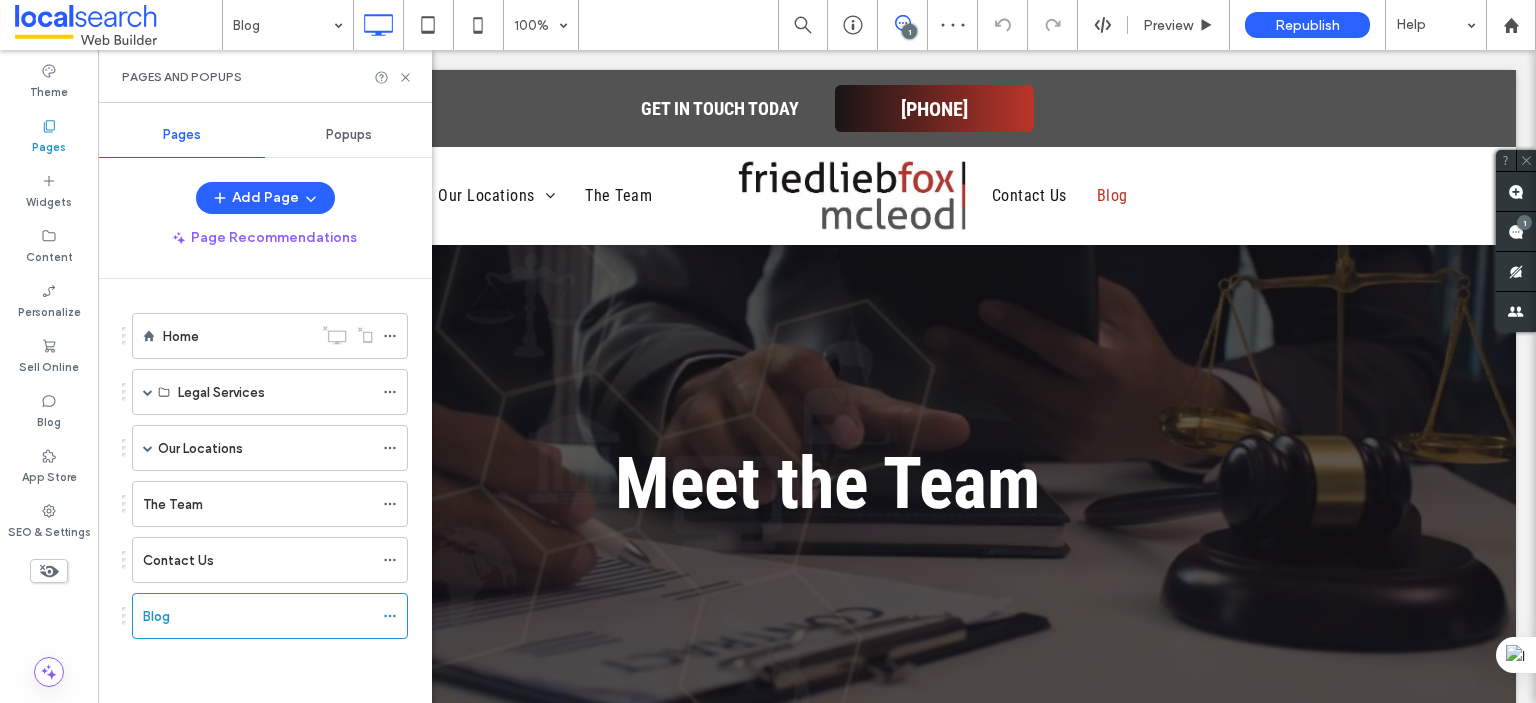 scroll, scrollTop: 0, scrollLeft: 0, axis: both 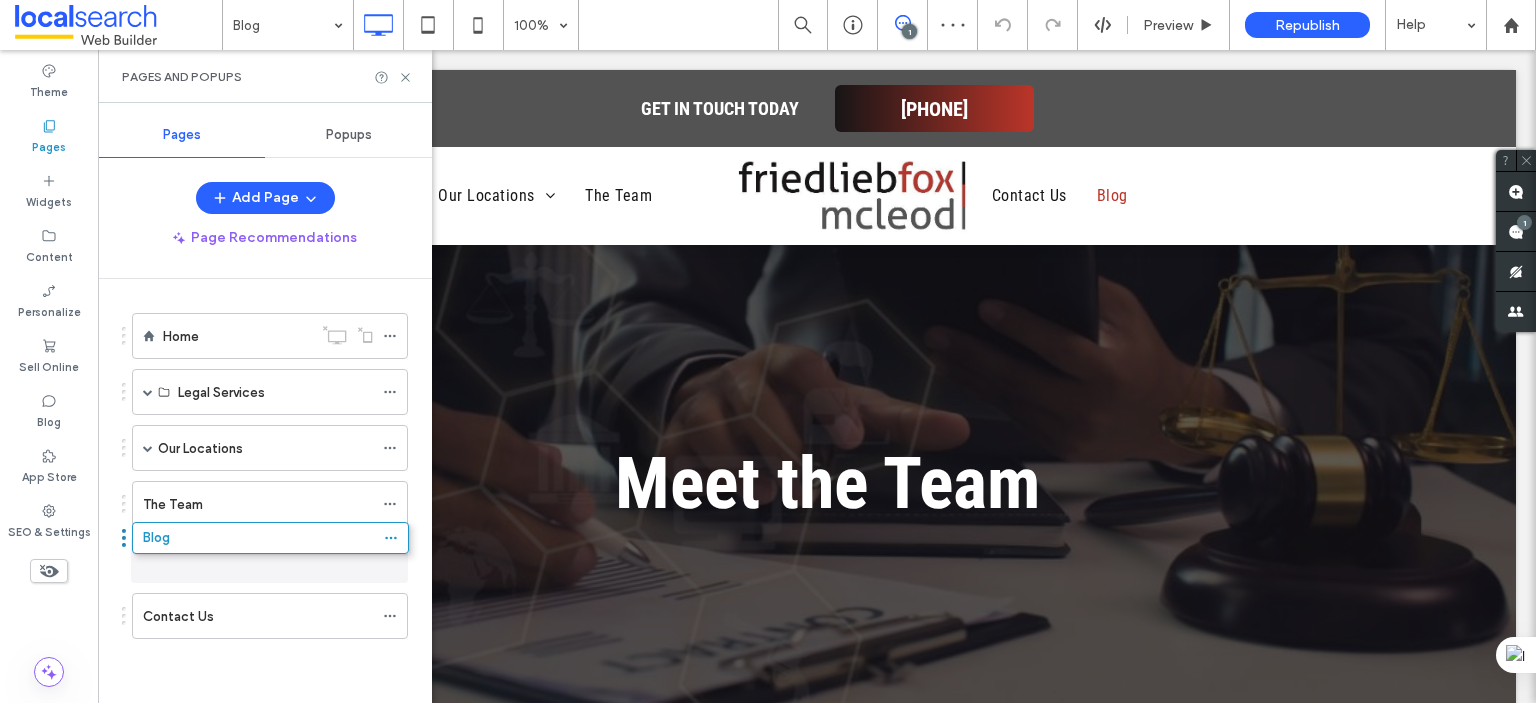 drag, startPoint x: 124, startPoint y: 612, endPoint x: 124, endPoint y: 543, distance: 69 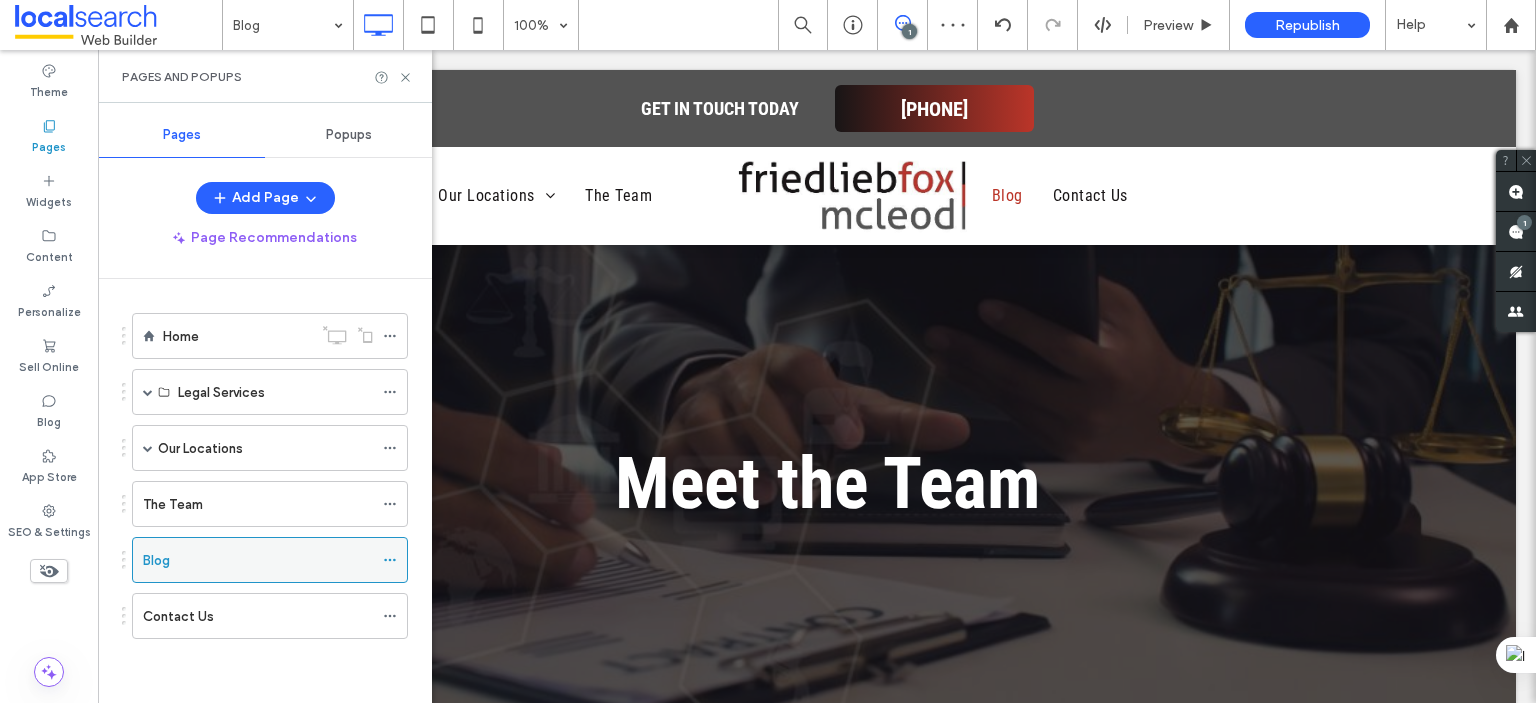 click on "Blog" at bounding box center (258, 560) 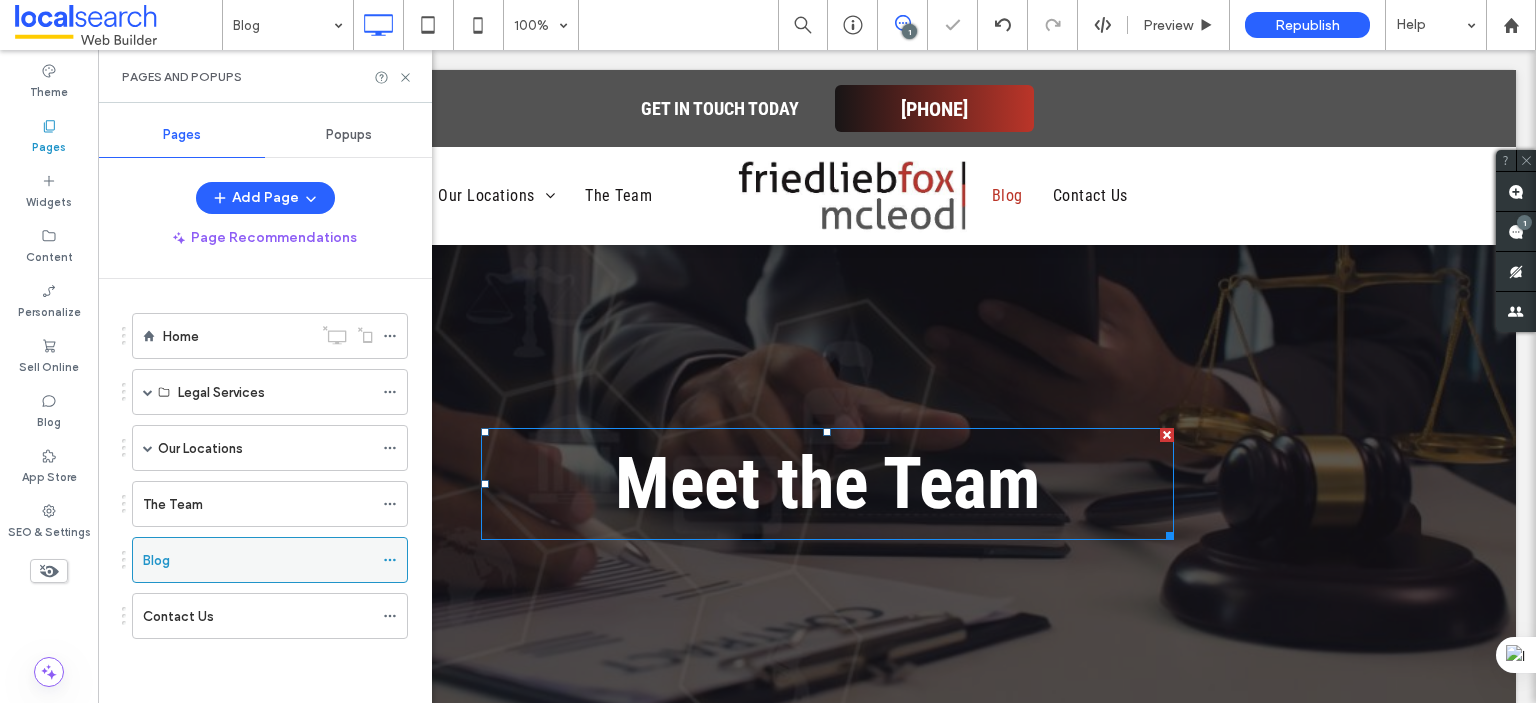 scroll, scrollTop: 0, scrollLeft: 0, axis: both 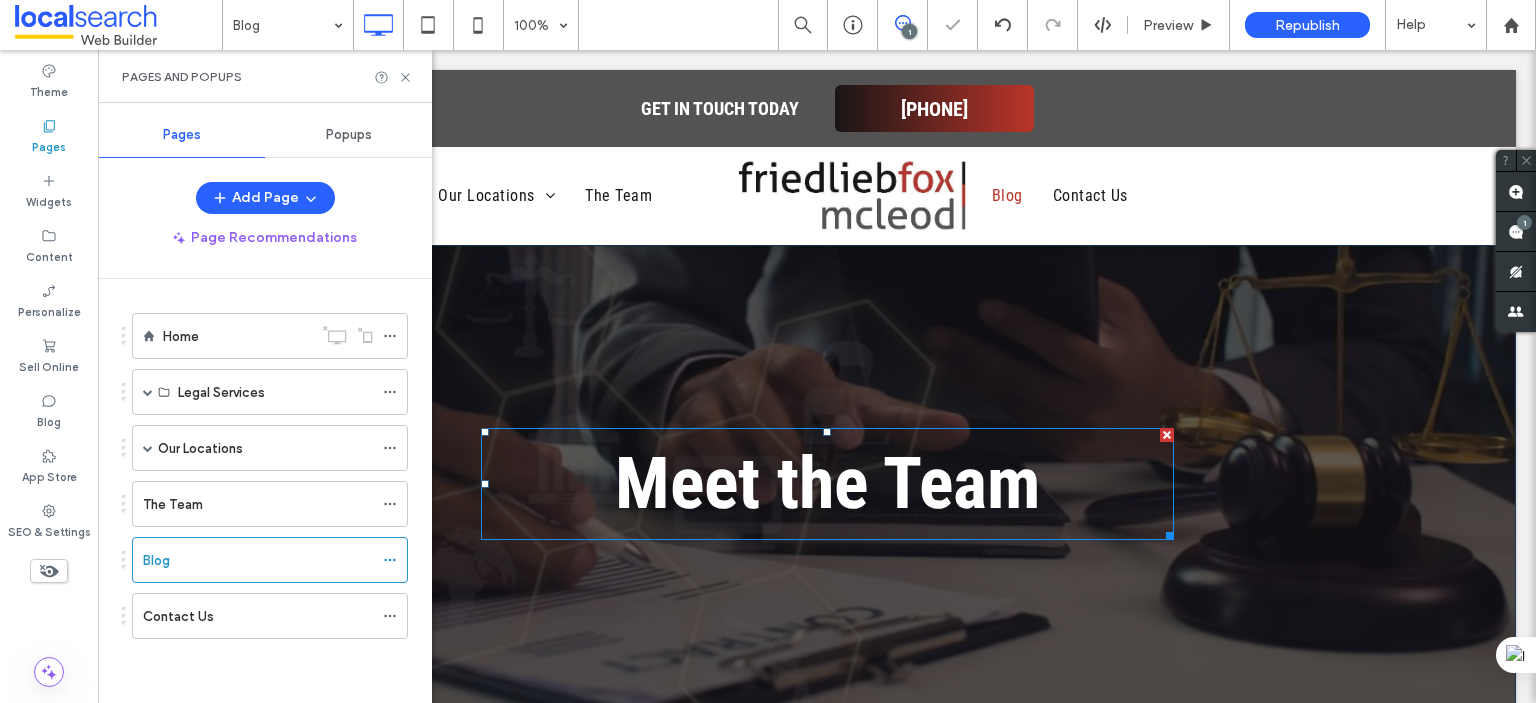 click on "Meet the Team" at bounding box center (827, 483) 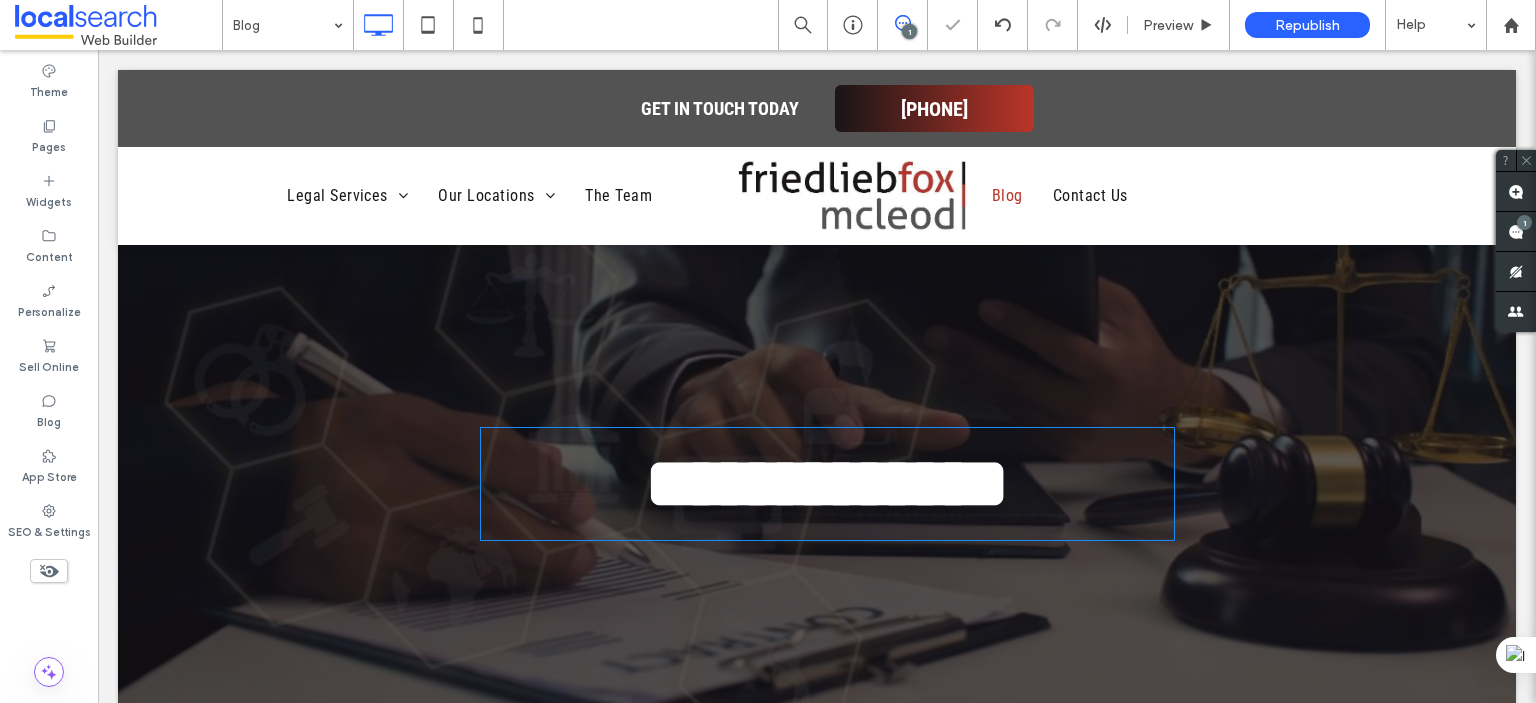 type on "**********" 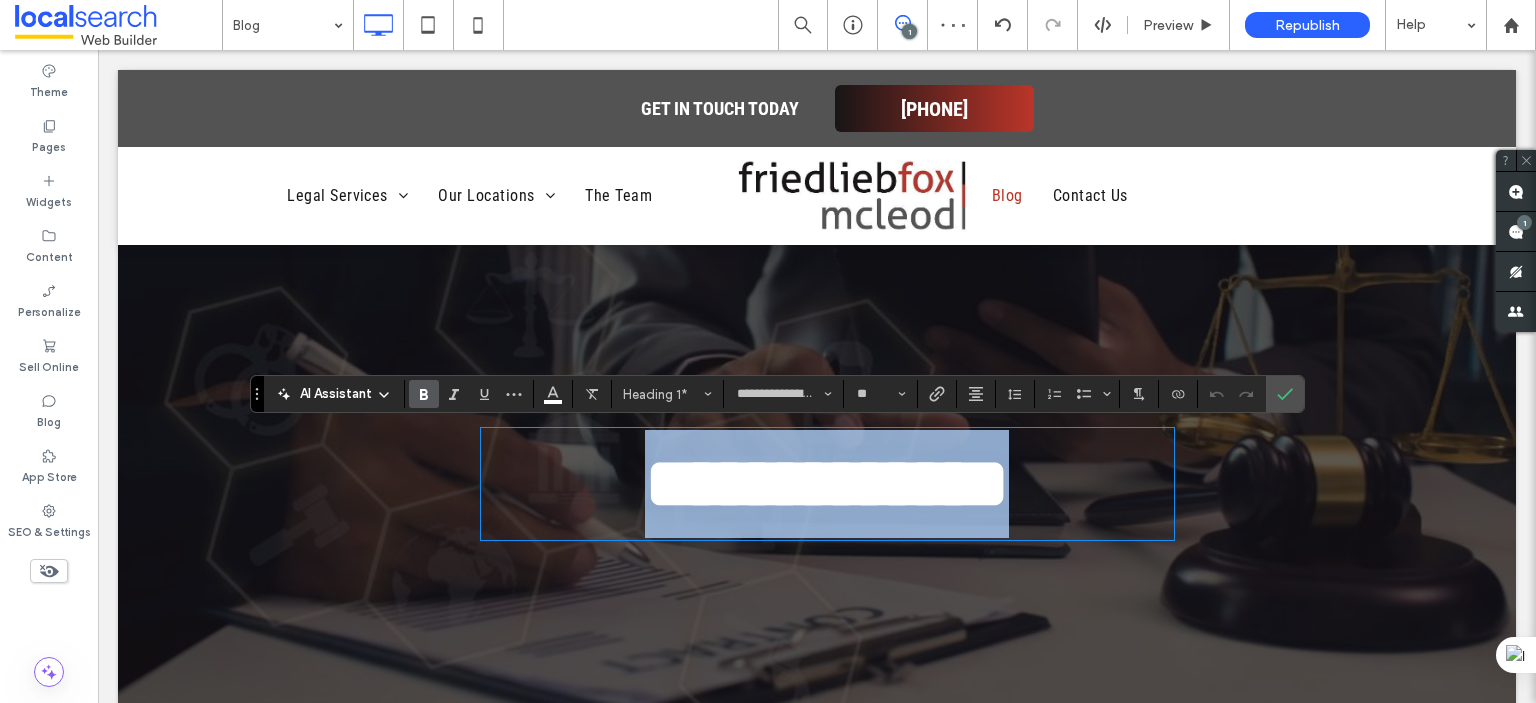 type 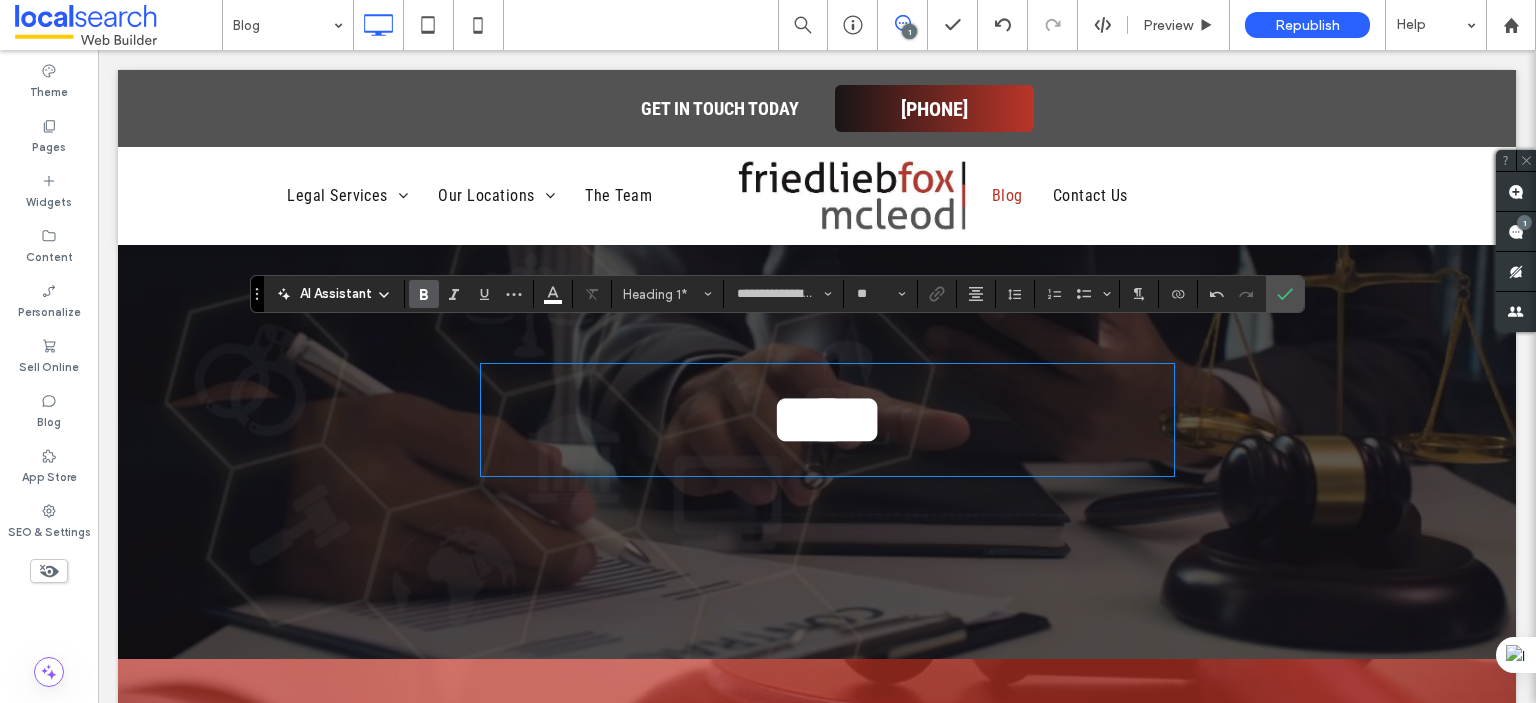 scroll, scrollTop: 100, scrollLeft: 0, axis: vertical 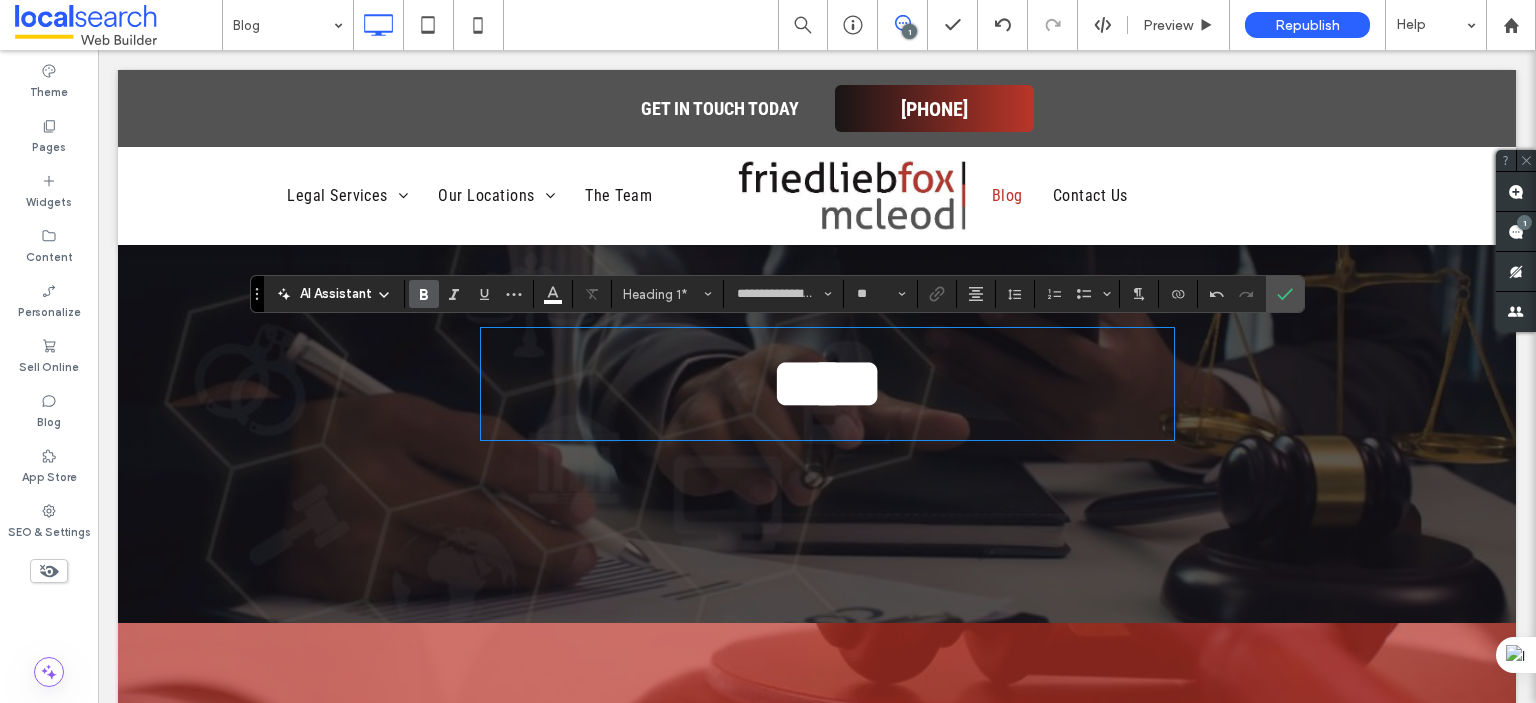 click on "**** Click To Paste" at bounding box center [817, 384] 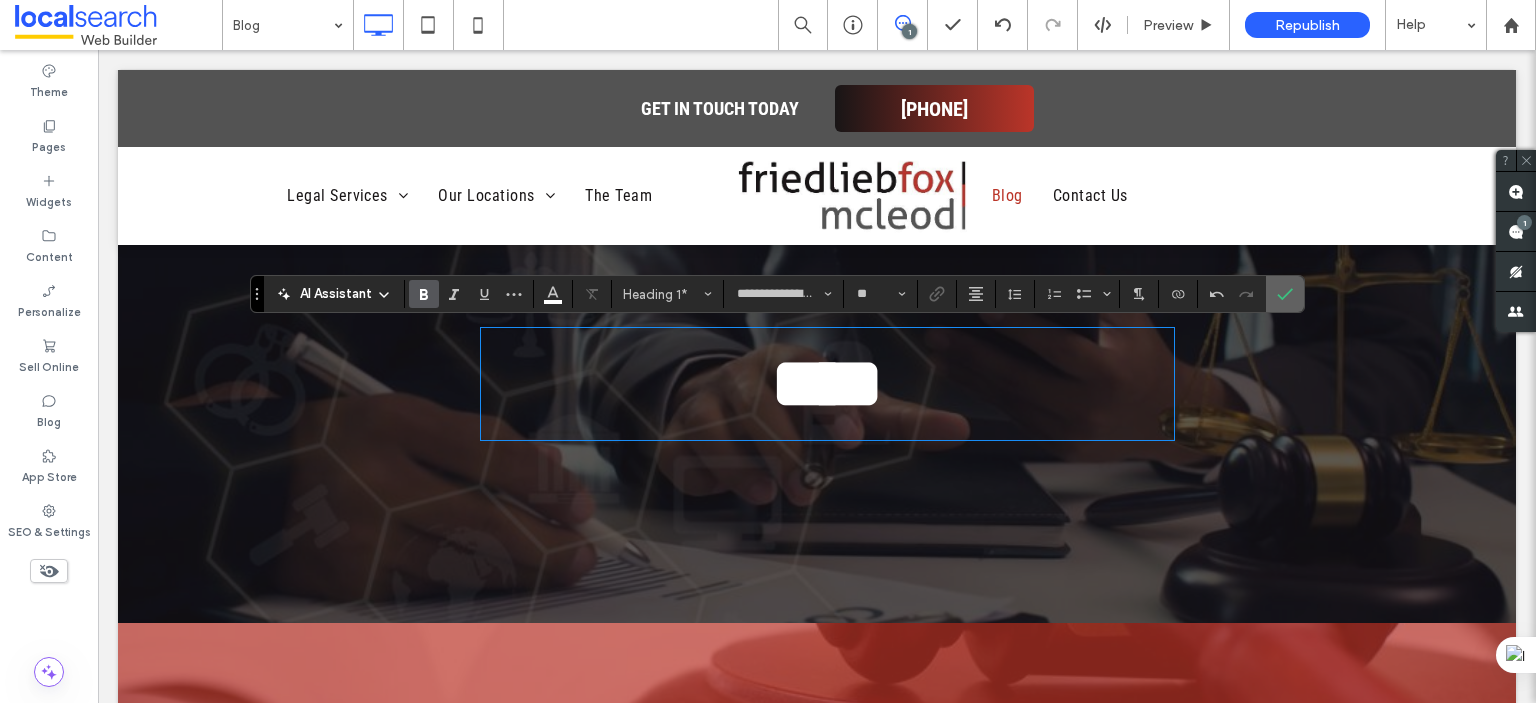 click at bounding box center (1285, 294) 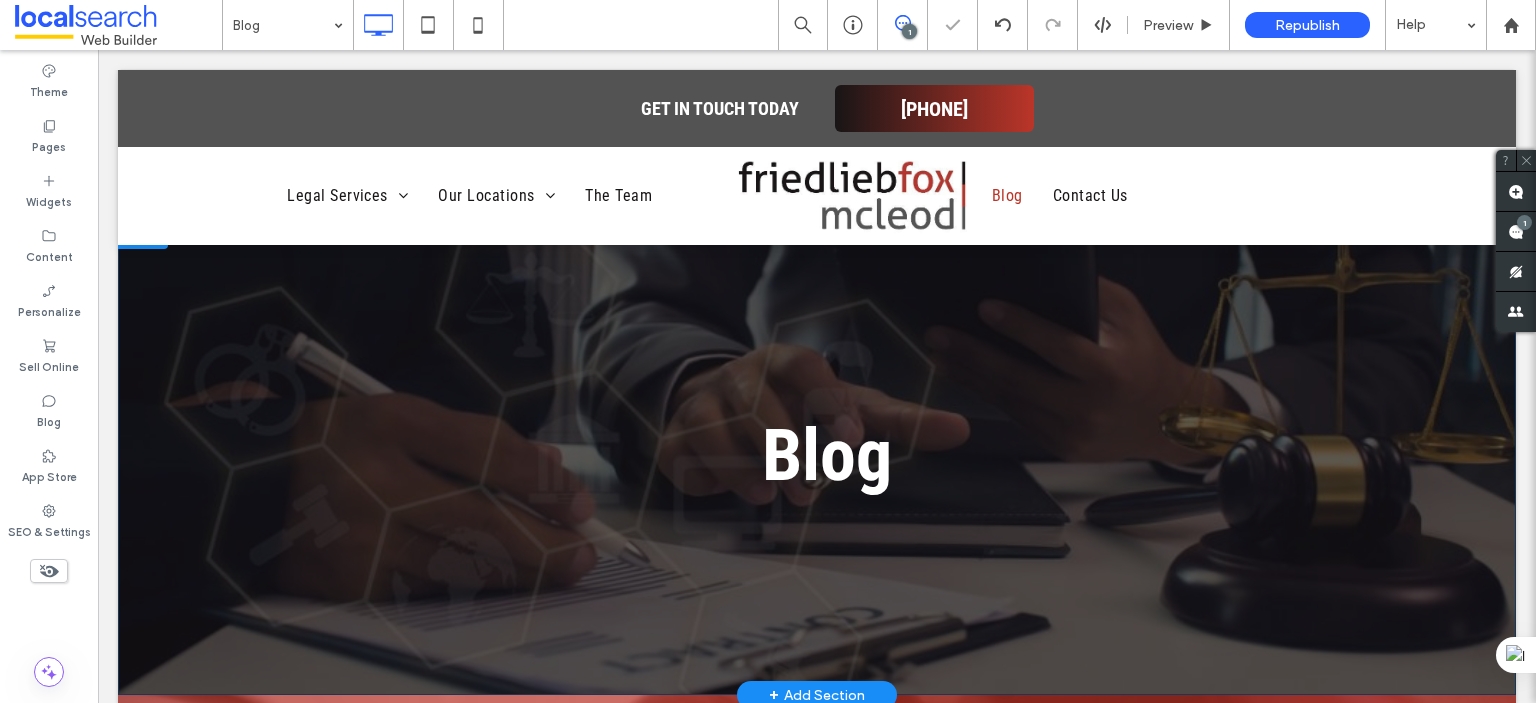 scroll, scrollTop: 0, scrollLeft: 0, axis: both 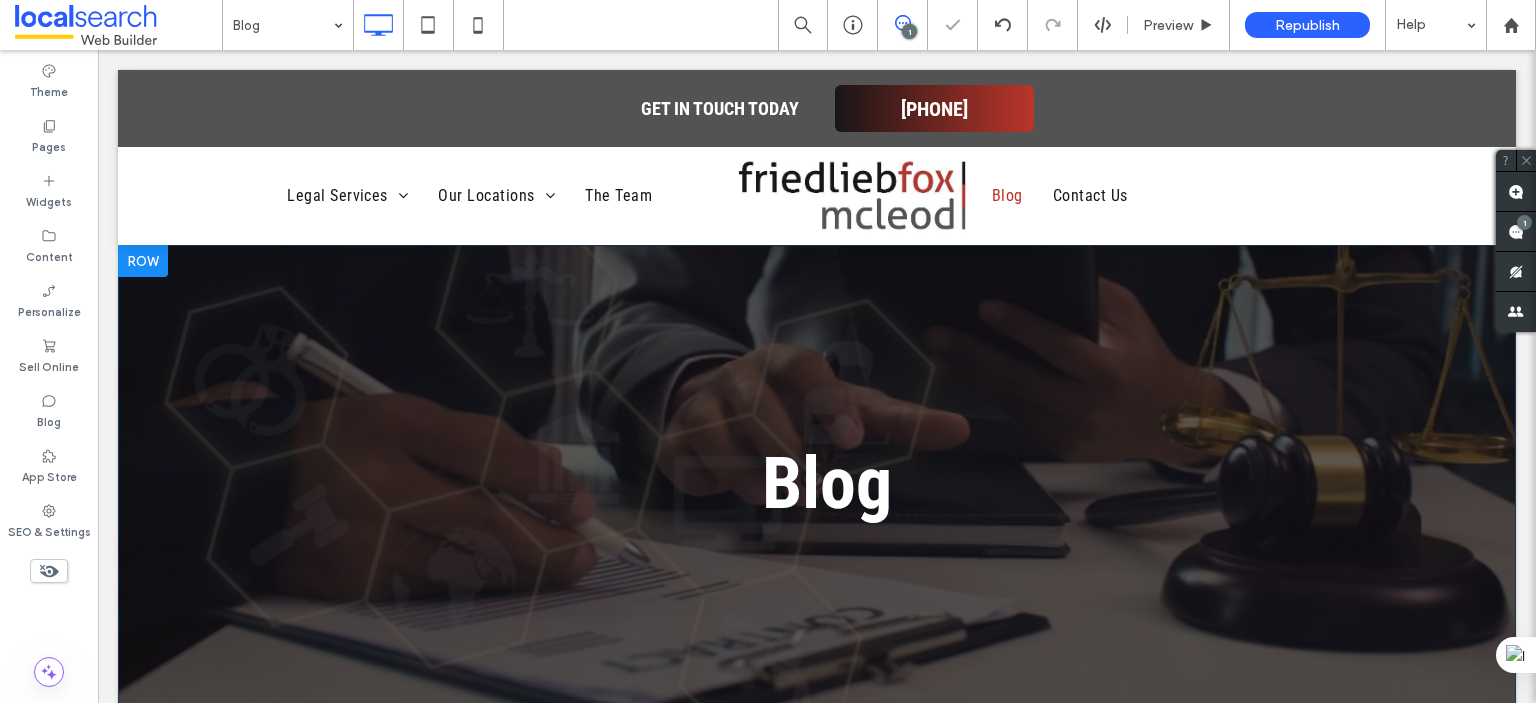 click on "Blog Click To Paste
Row + Add Section" at bounding box center (817, 484) 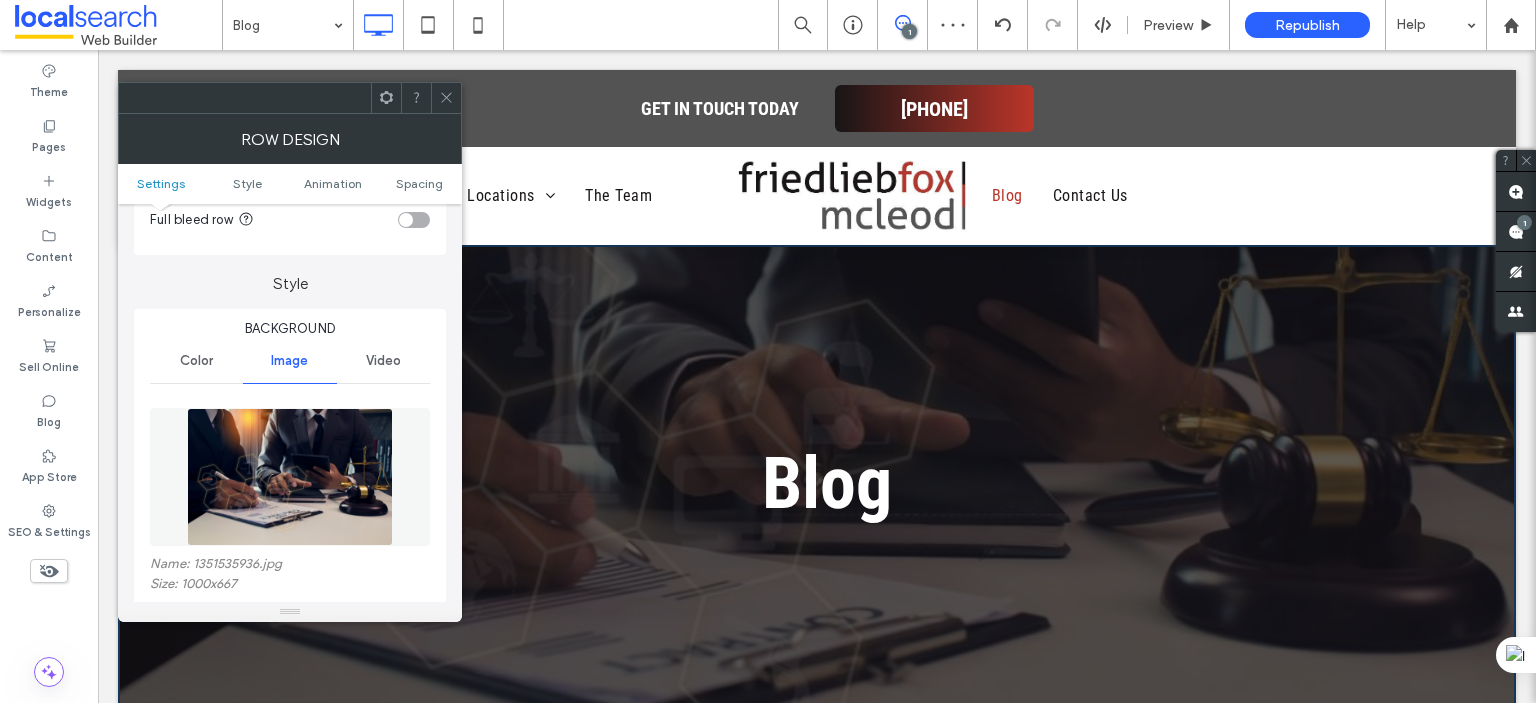scroll, scrollTop: 100, scrollLeft: 0, axis: vertical 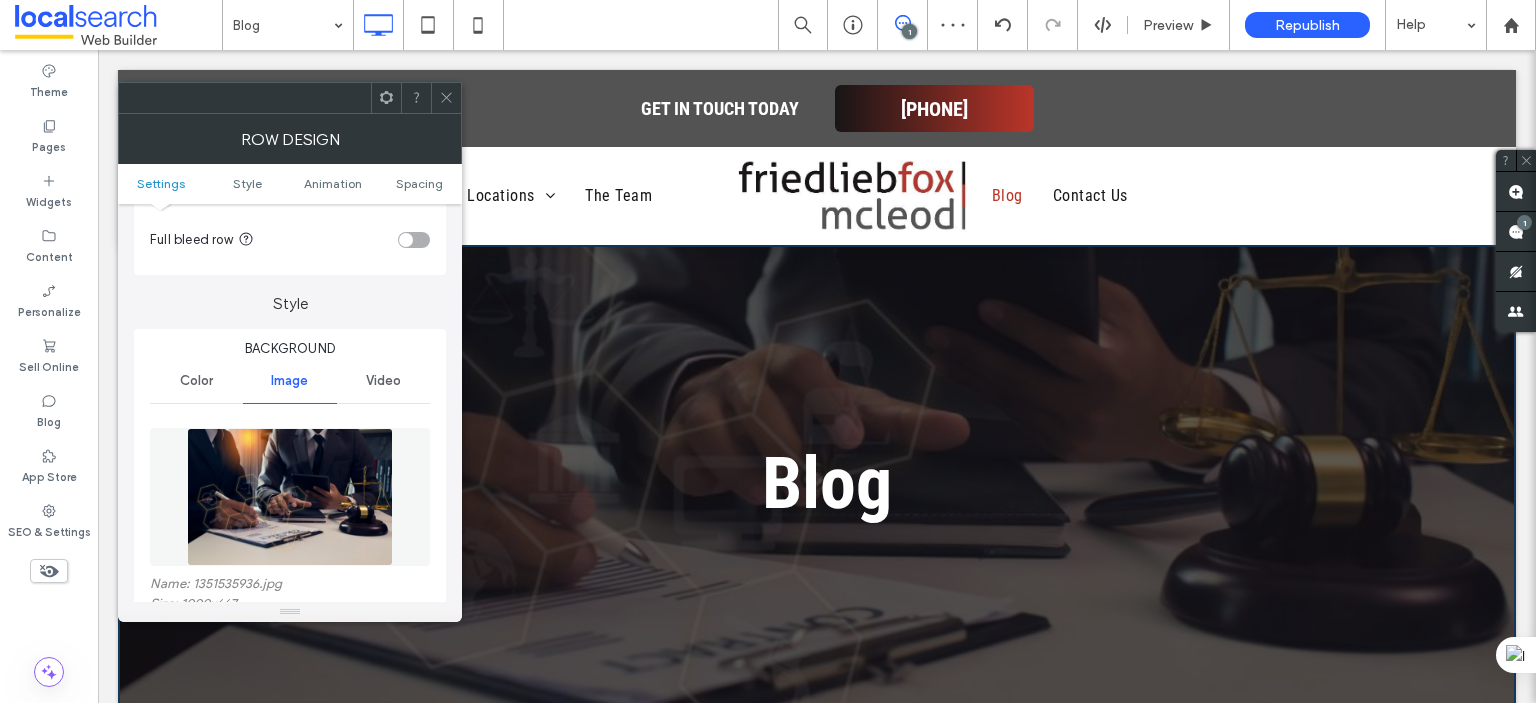 click at bounding box center [290, 497] 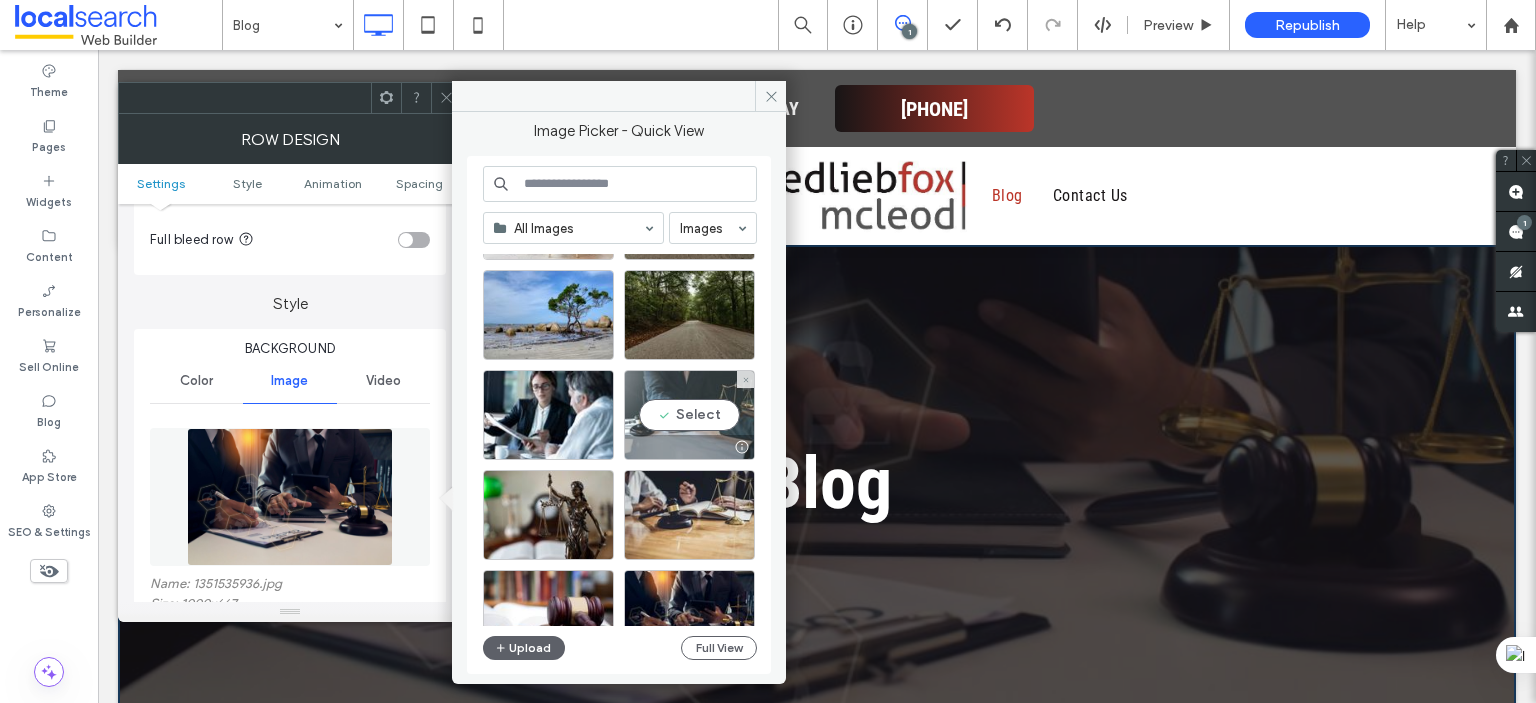 scroll, scrollTop: 800, scrollLeft: 0, axis: vertical 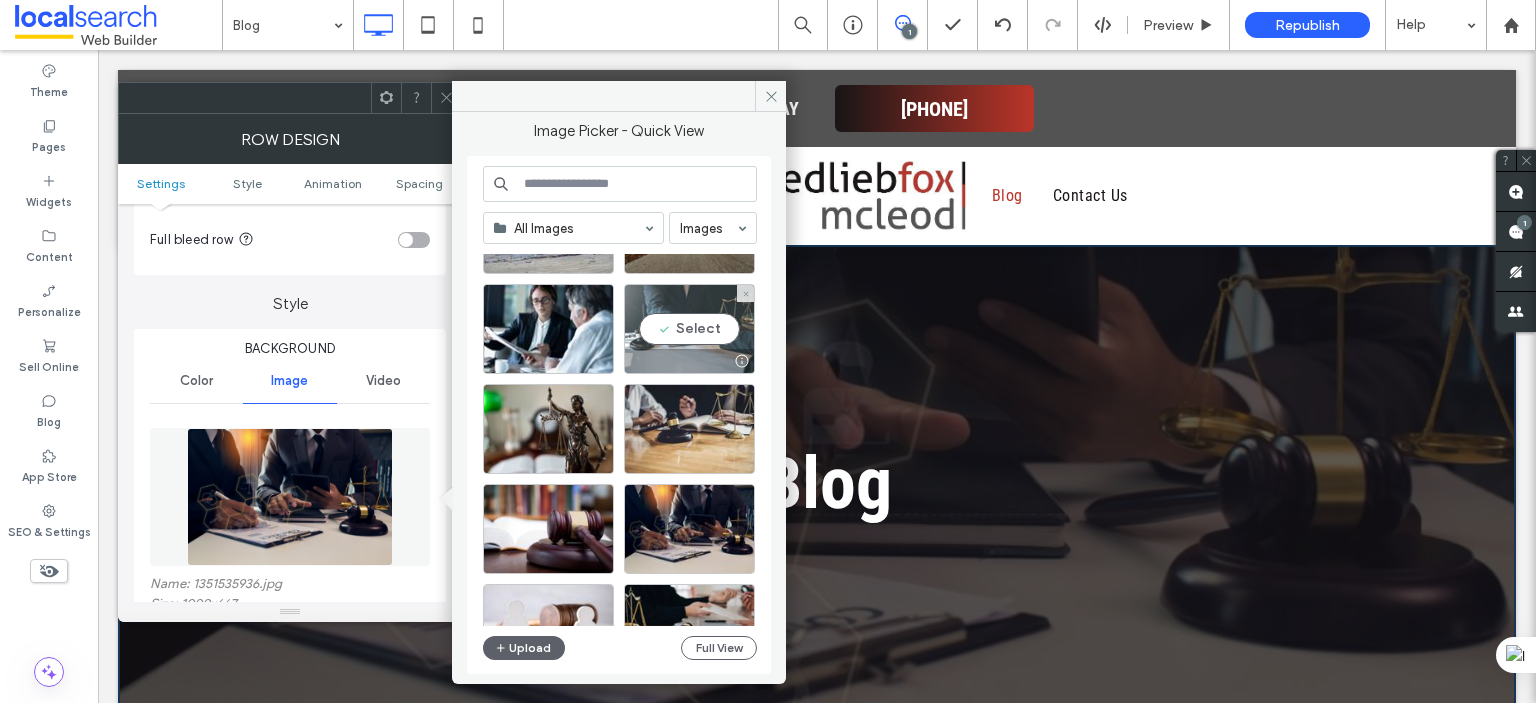 click on "Select" at bounding box center [689, 329] 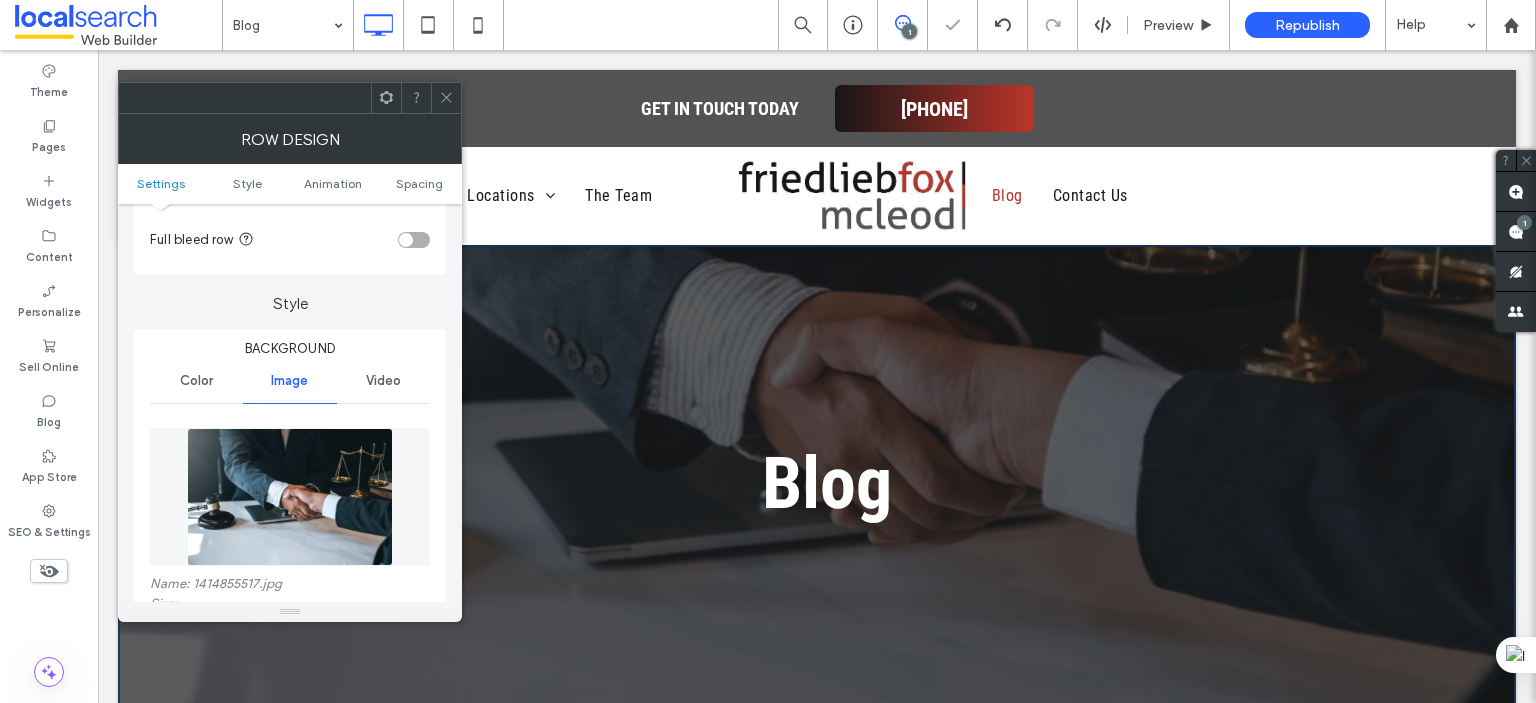 click 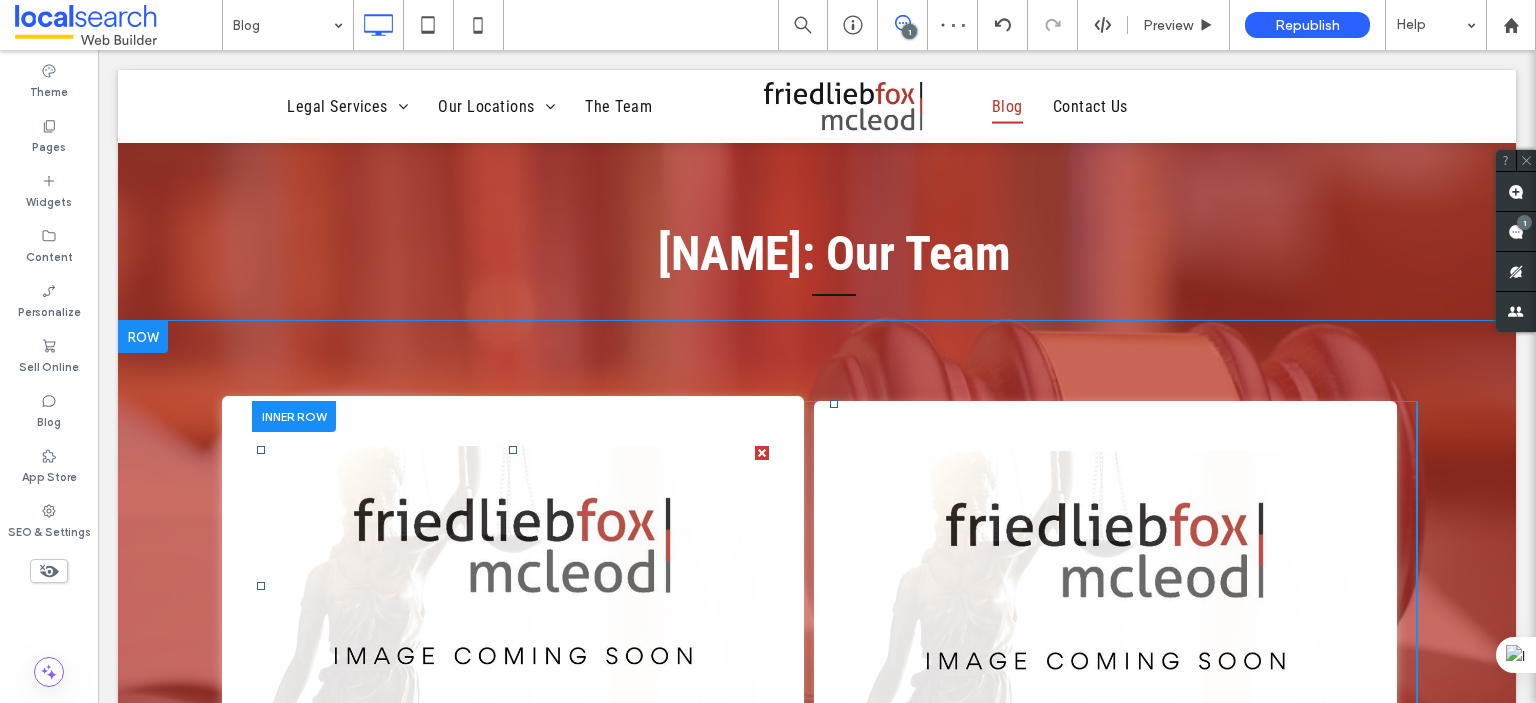 scroll, scrollTop: 400, scrollLeft: 0, axis: vertical 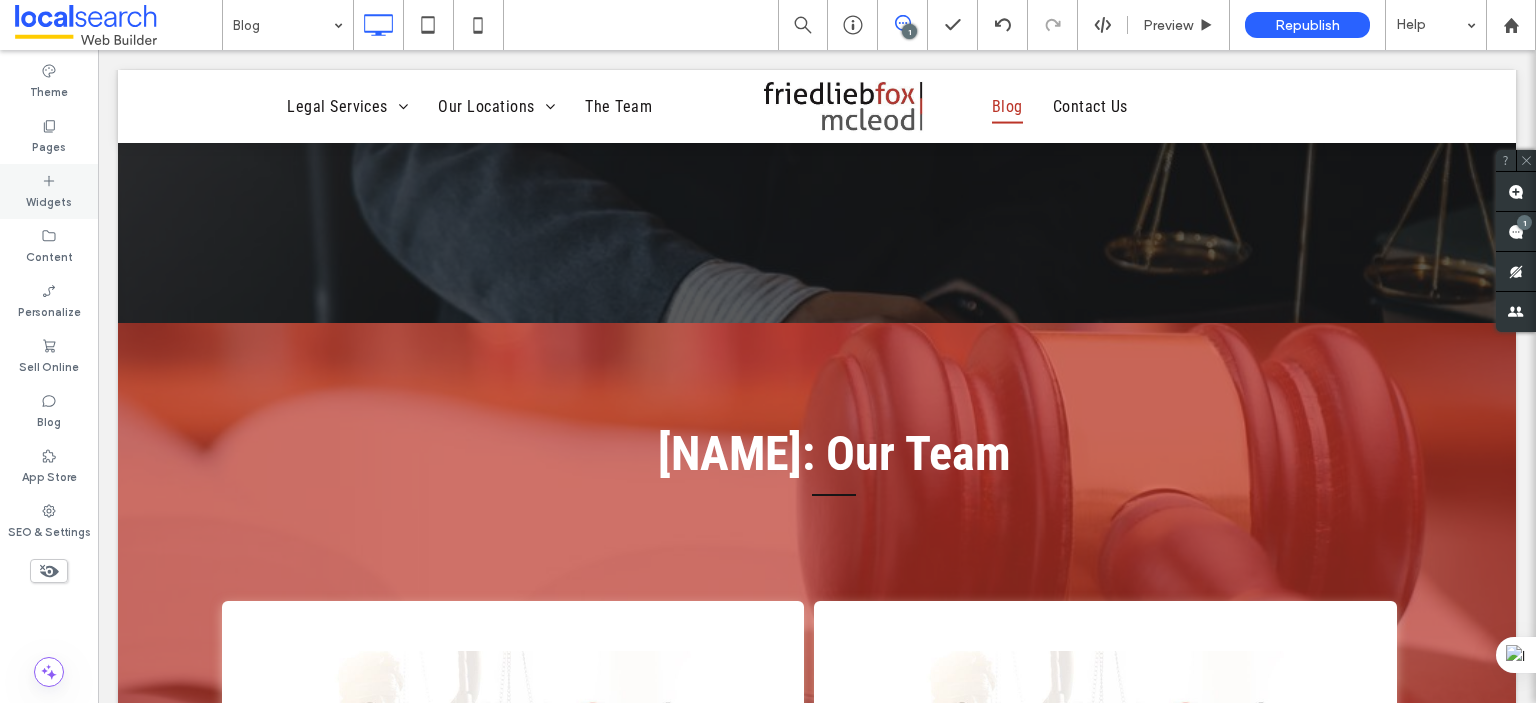 click on "Widgets" at bounding box center (49, 191) 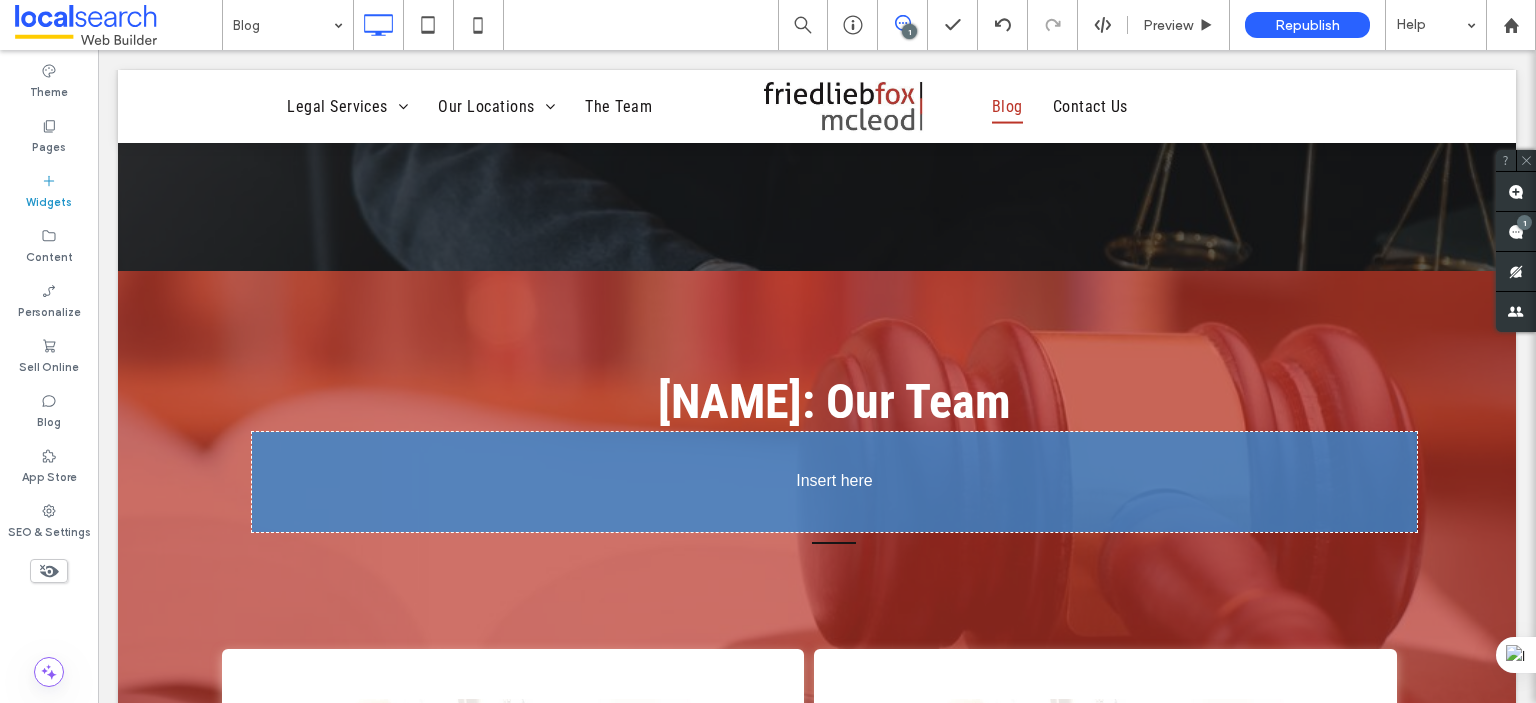scroll, scrollTop: 457, scrollLeft: 0, axis: vertical 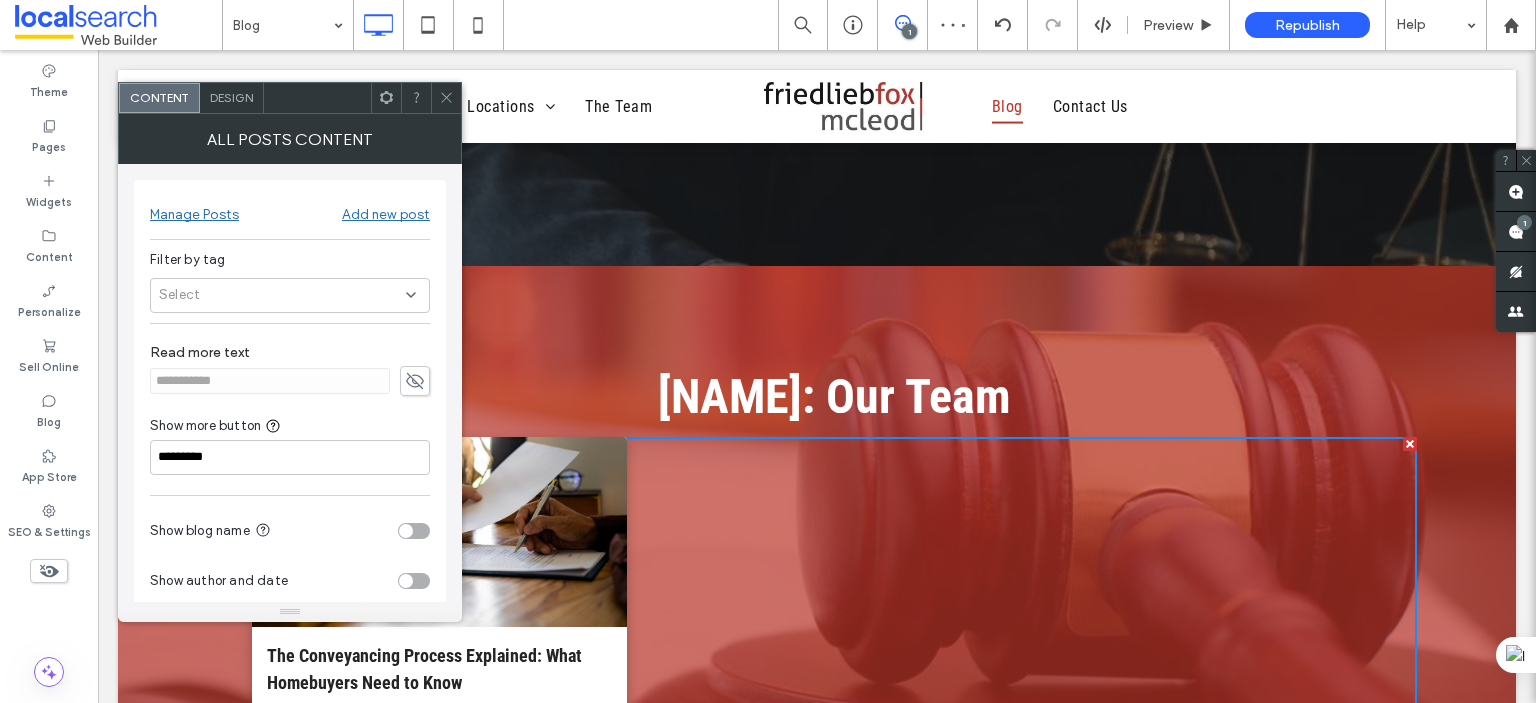 click at bounding box center (446, 98) 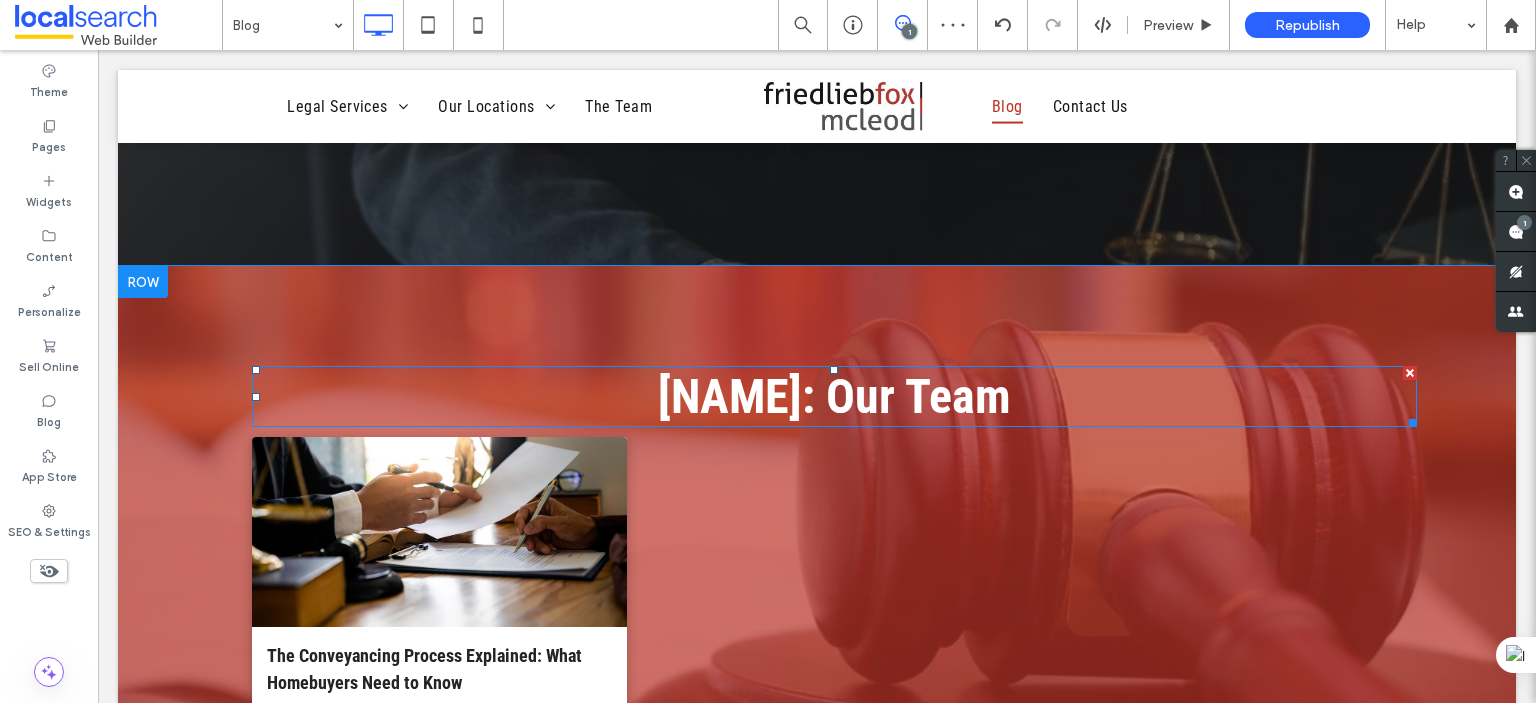 click at bounding box center [1410, 373] 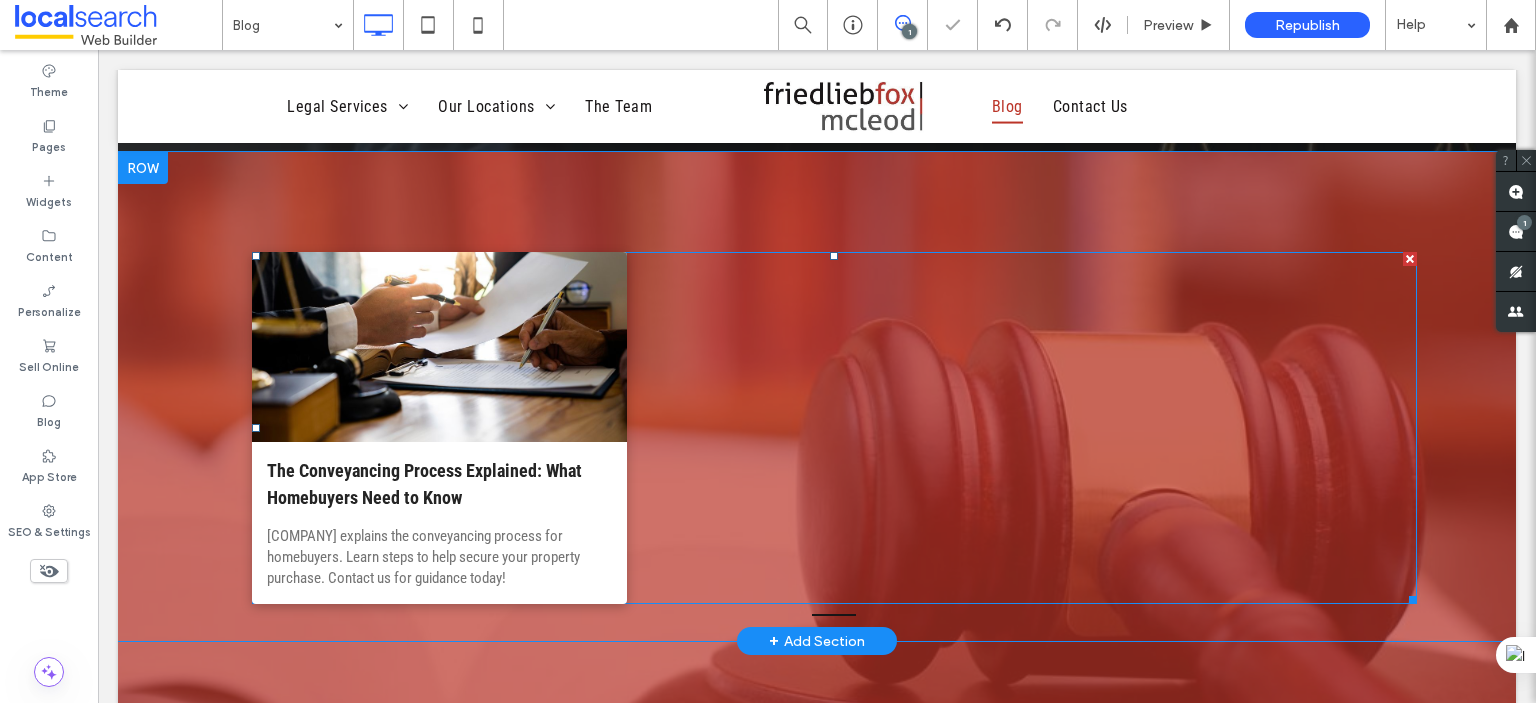 scroll, scrollTop: 657, scrollLeft: 0, axis: vertical 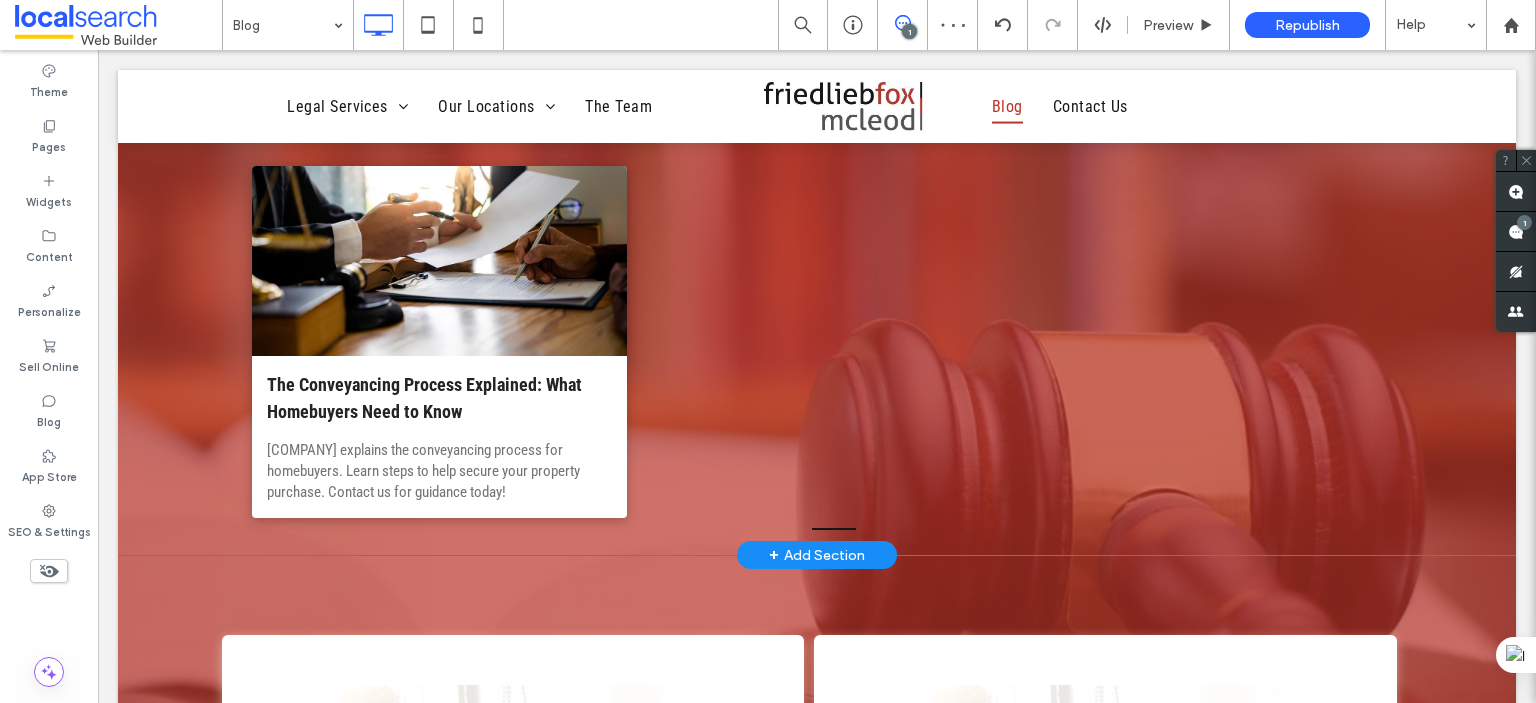 click on "The Conveyancing Process Explained: What Homebuyers Need to Know
By Friedlieb Fox McLeod
•
August 1, 2025
Friedlieb Fox McLeod explains the conveyancing process for homebuyers. Learn steps to help secure your property purchase. Contact us for guidance today!
Click To Paste
Row + Add Section" at bounding box center (817, 310) 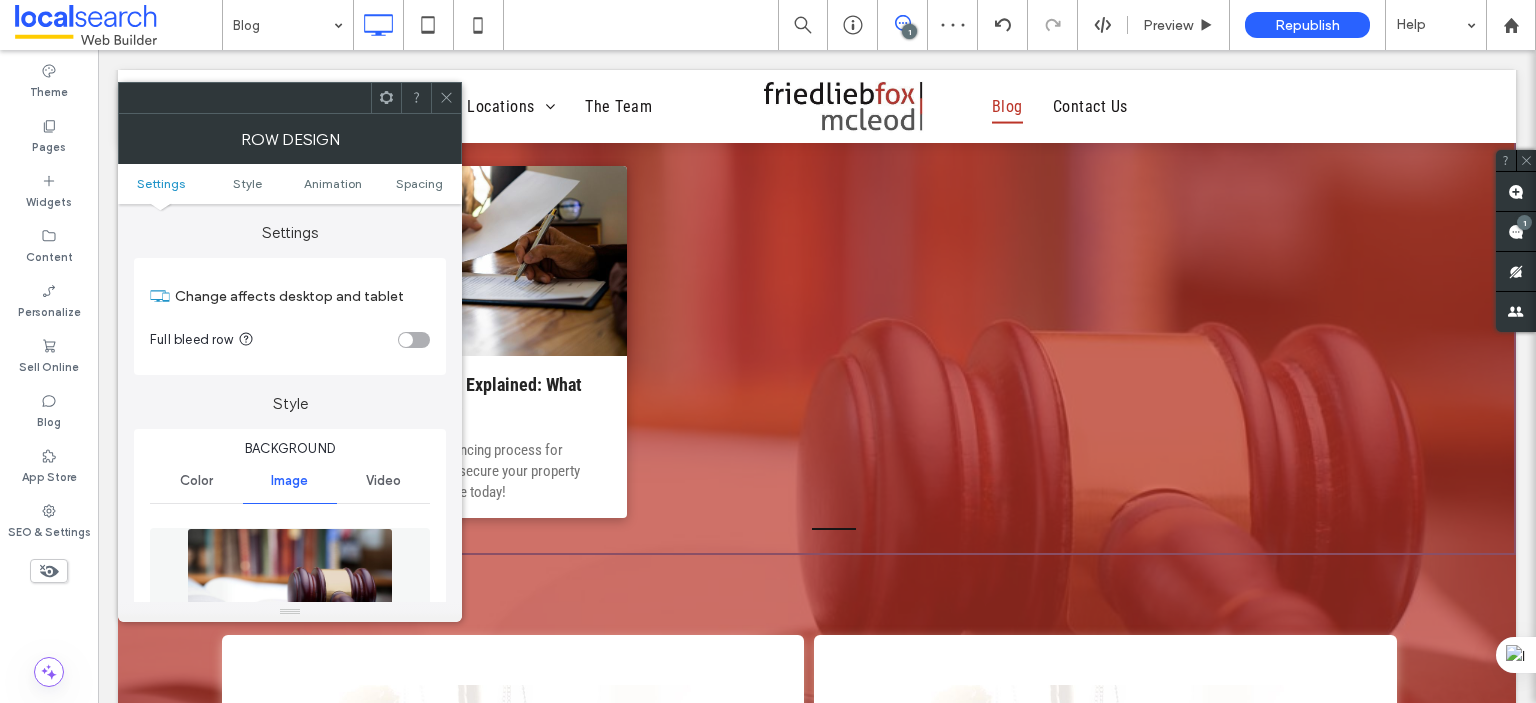 scroll, scrollTop: 200, scrollLeft: 0, axis: vertical 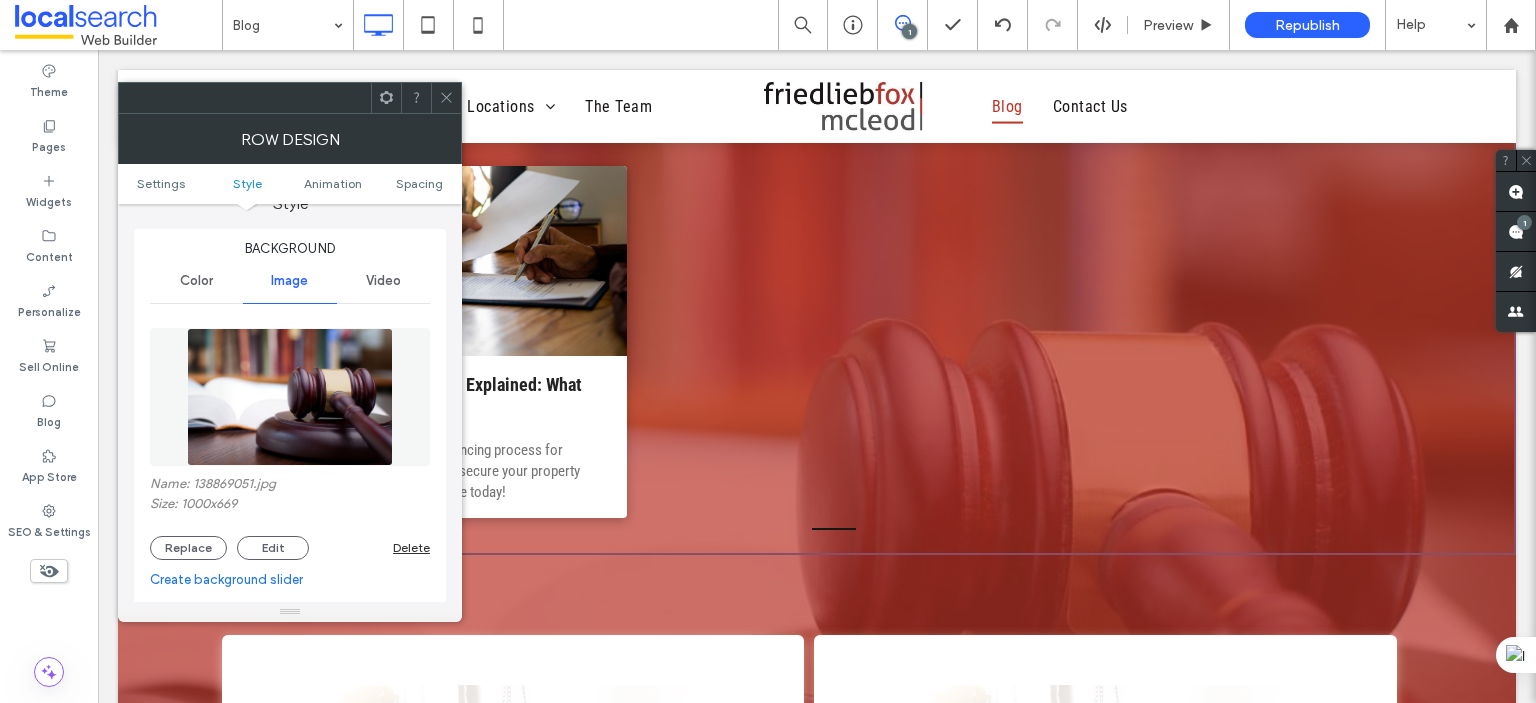 click on "Color" at bounding box center (196, 281) 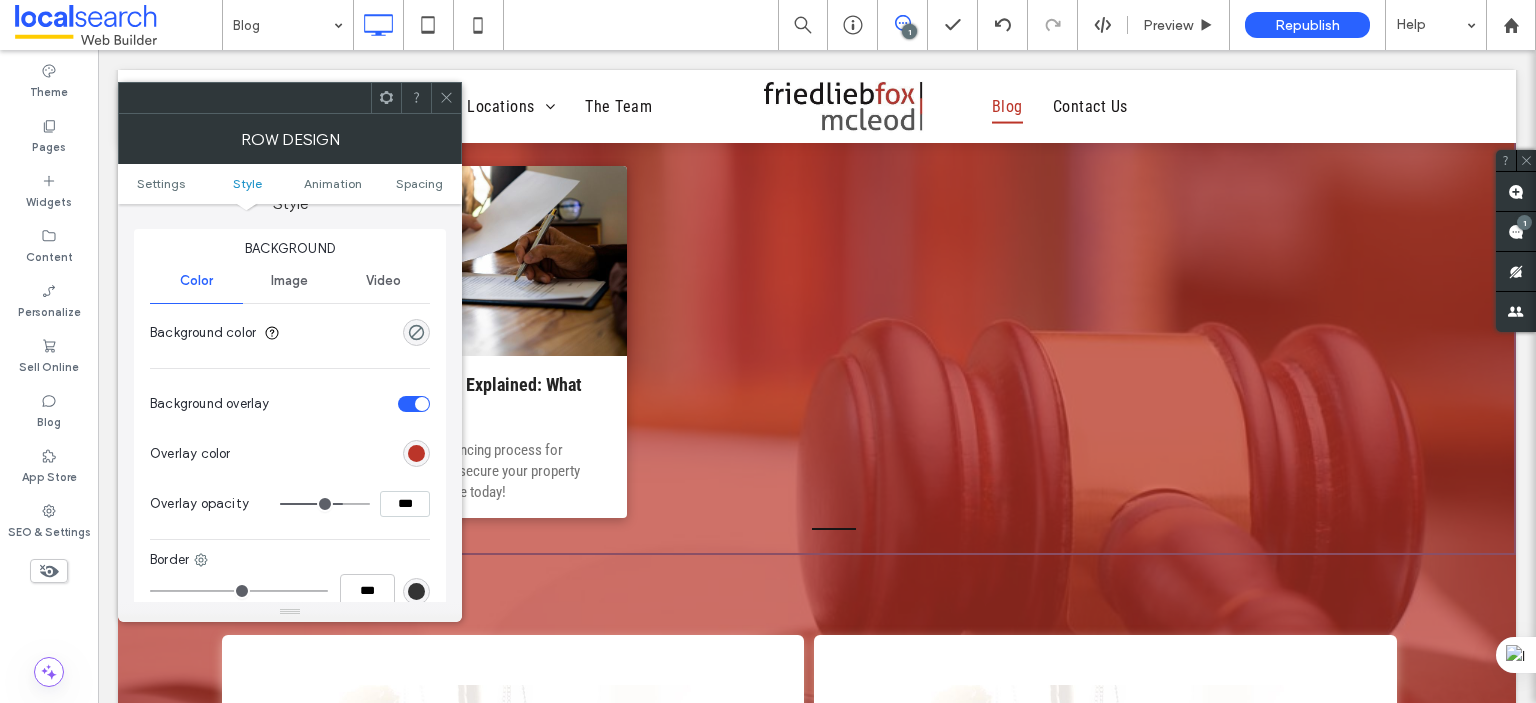click at bounding box center [414, 404] 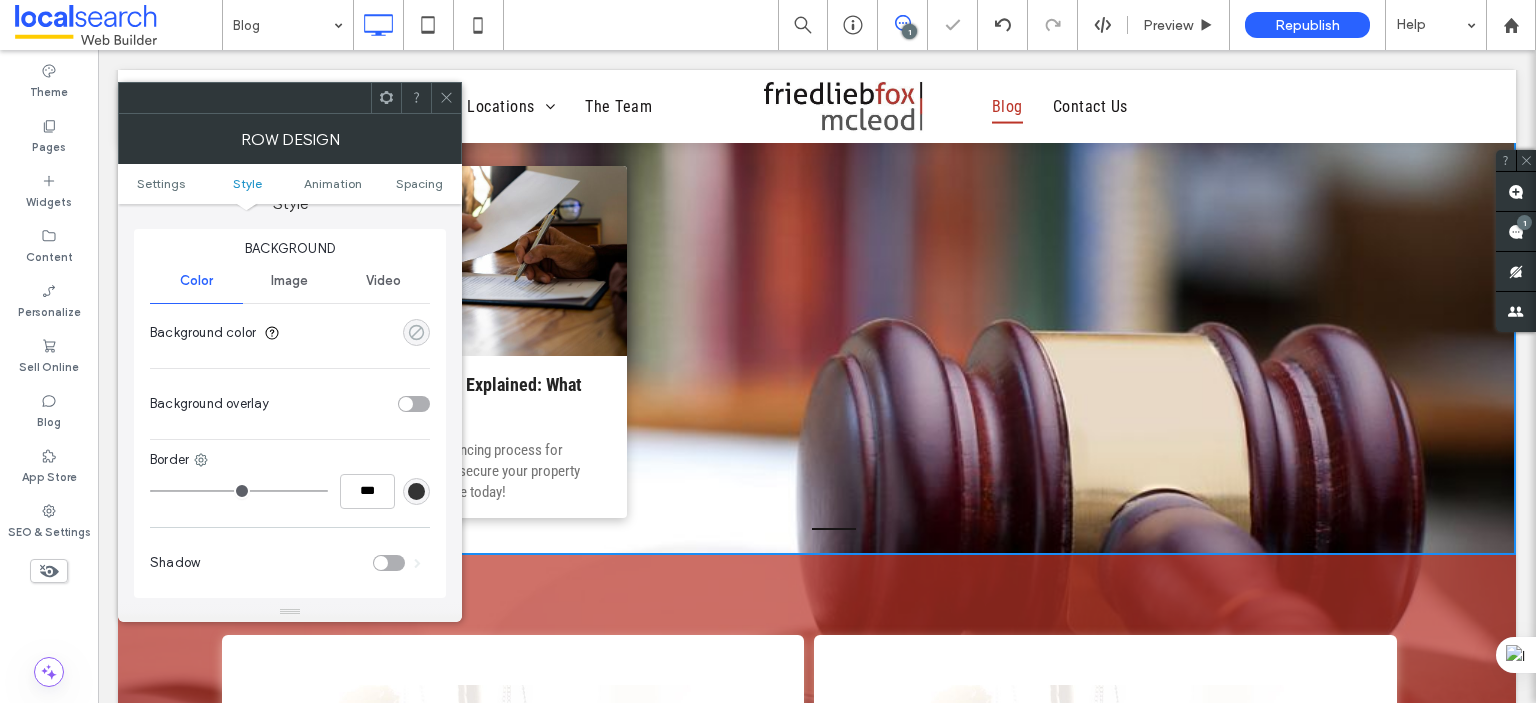 click at bounding box center [416, 332] 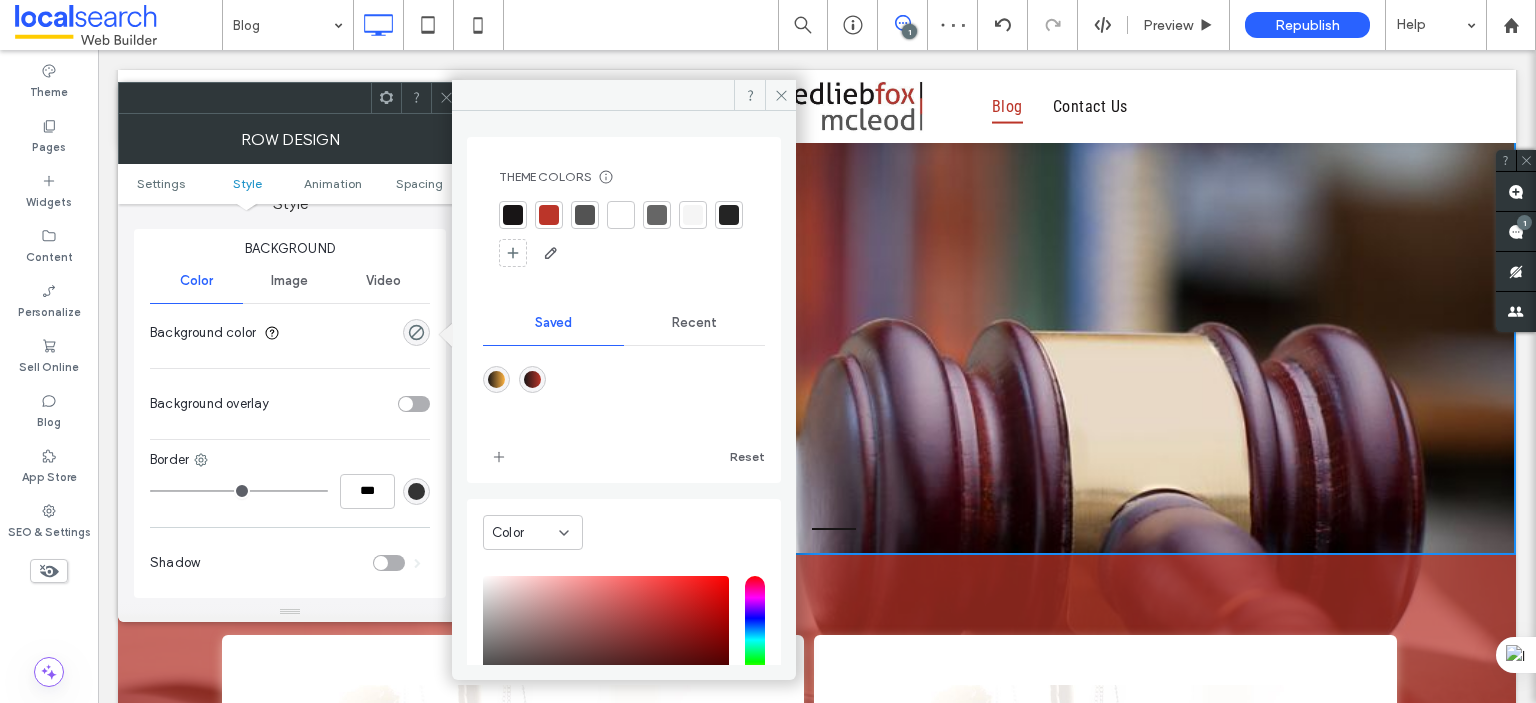 click at bounding box center (621, 215) 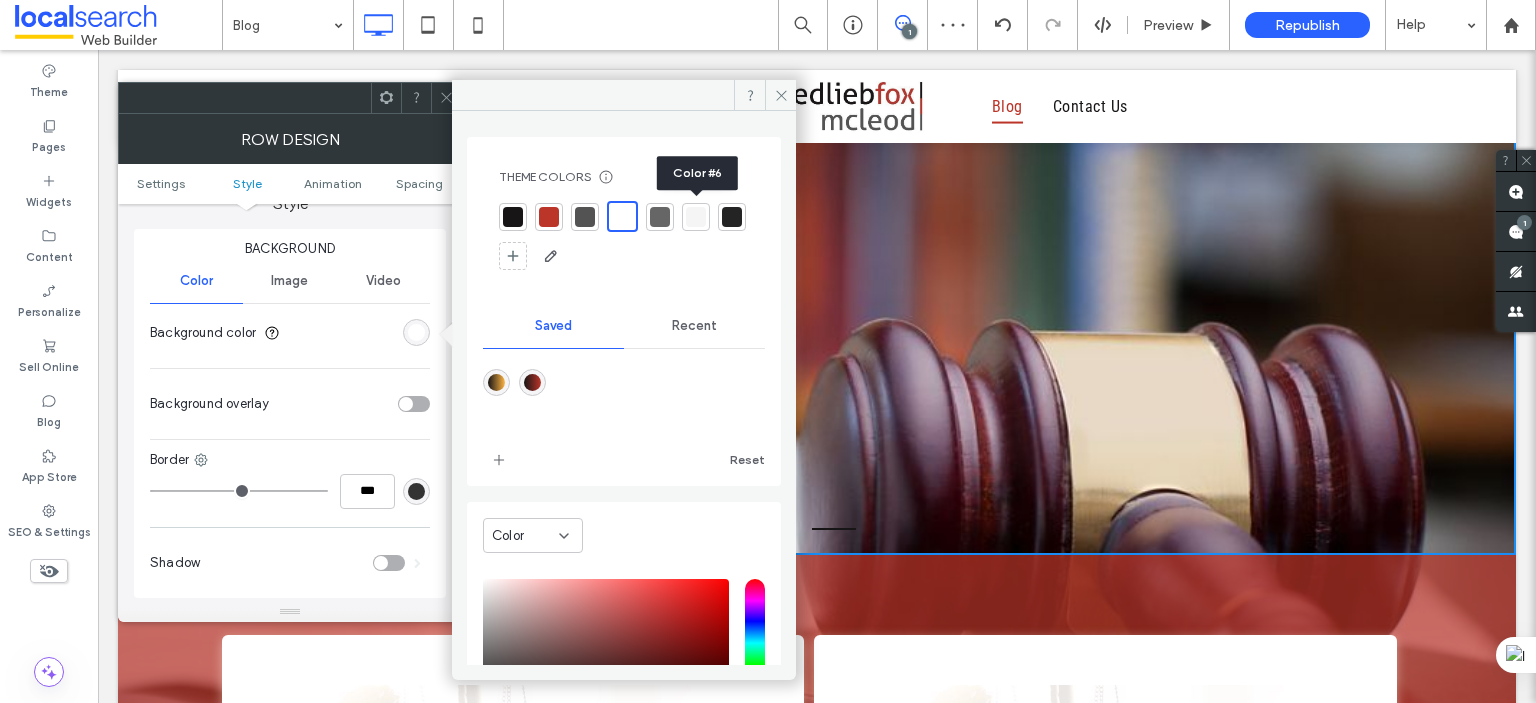 click at bounding box center [696, 217] 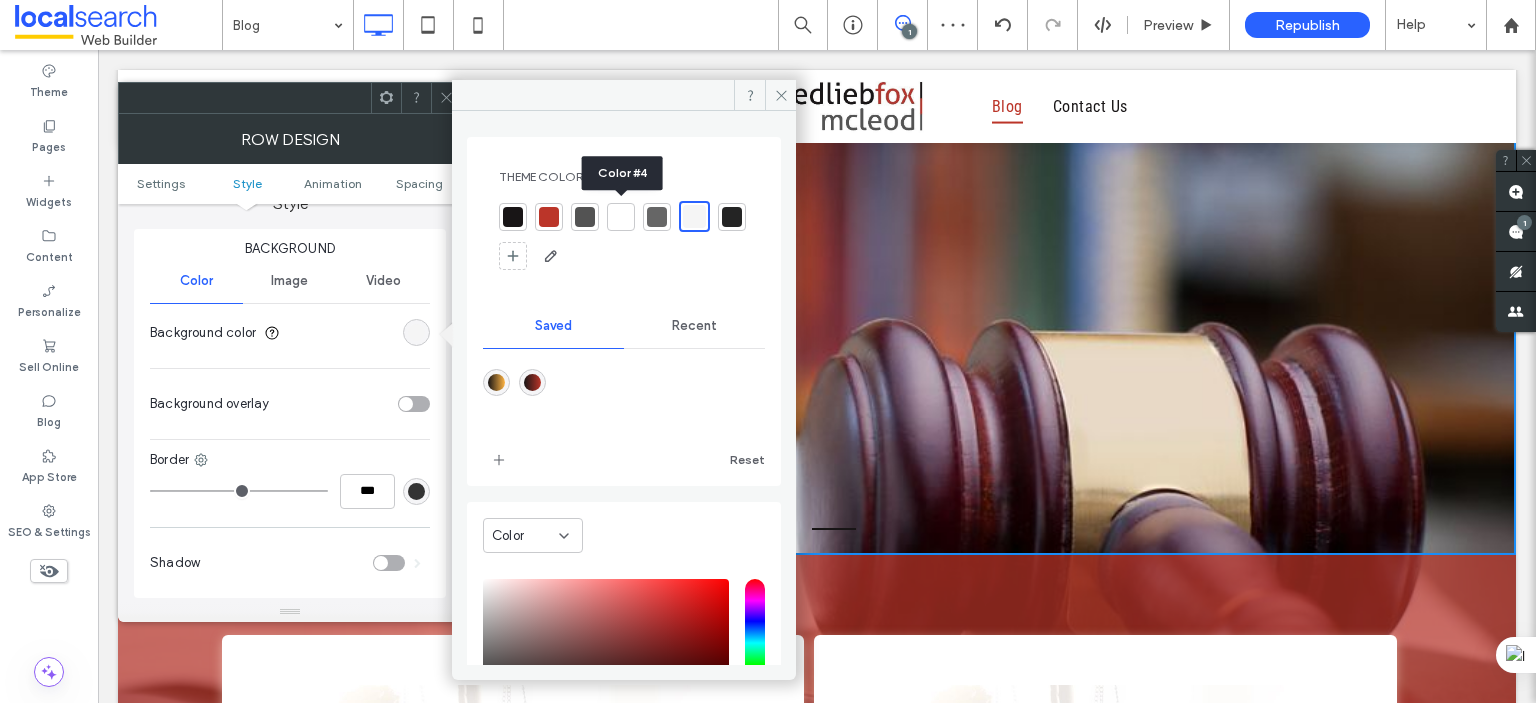 click at bounding box center [621, 217] 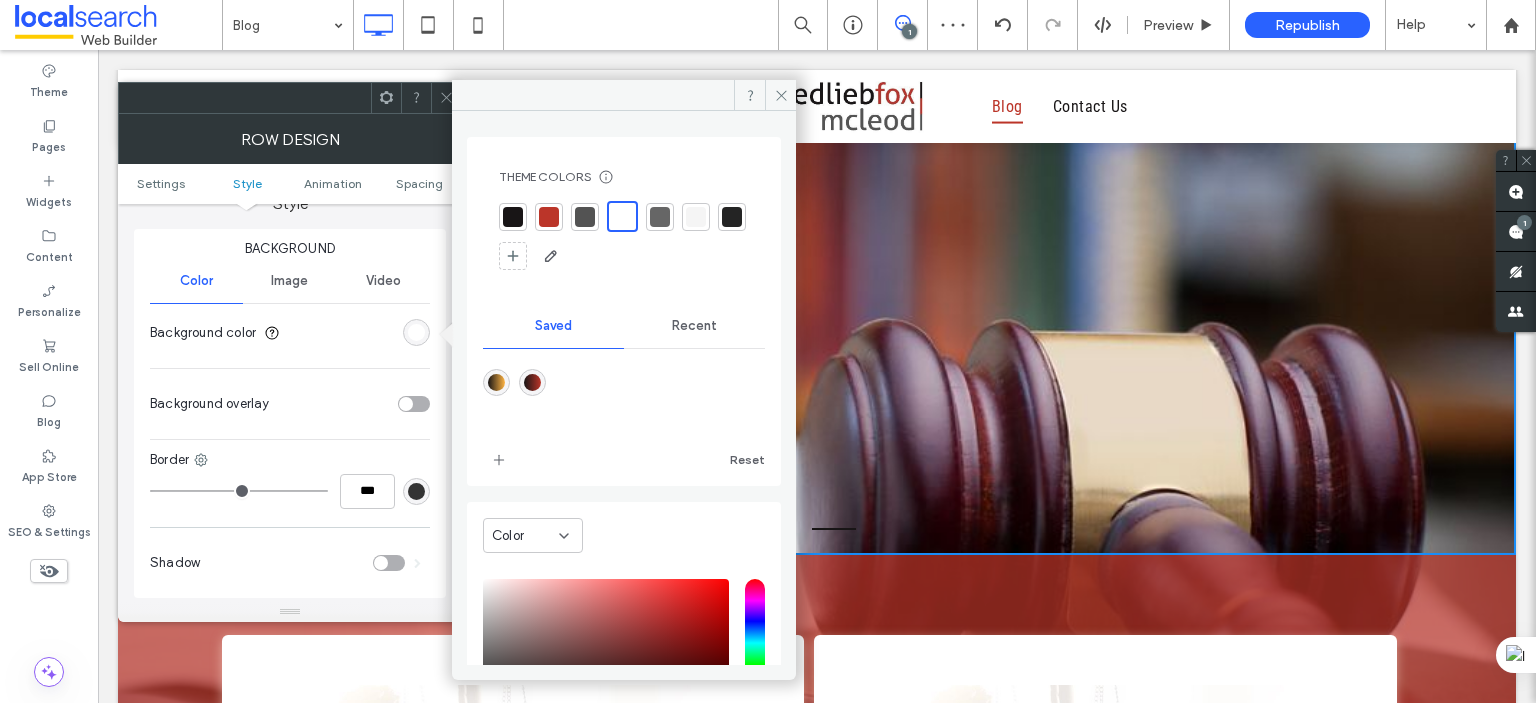 click on "Image" at bounding box center (289, 281) 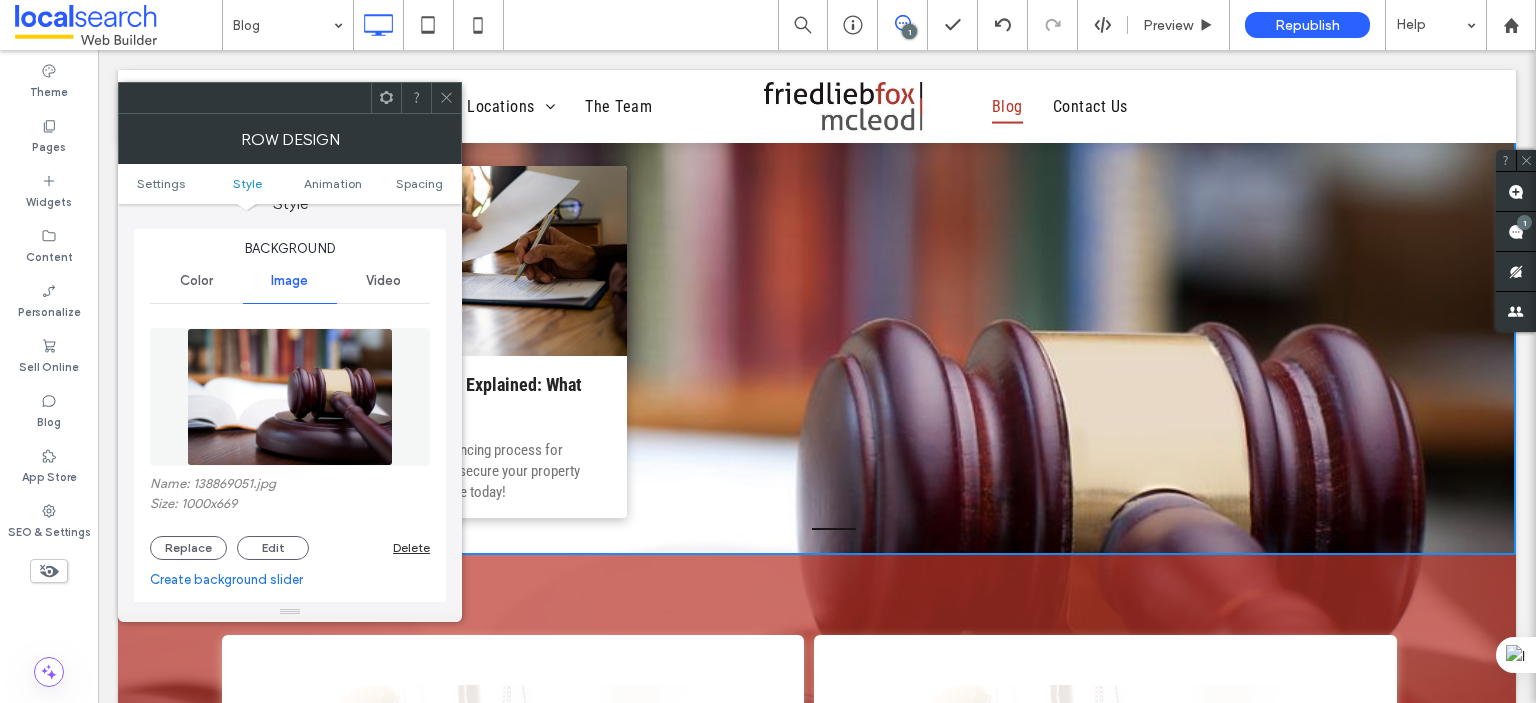 click on "Delete" at bounding box center (411, 547) 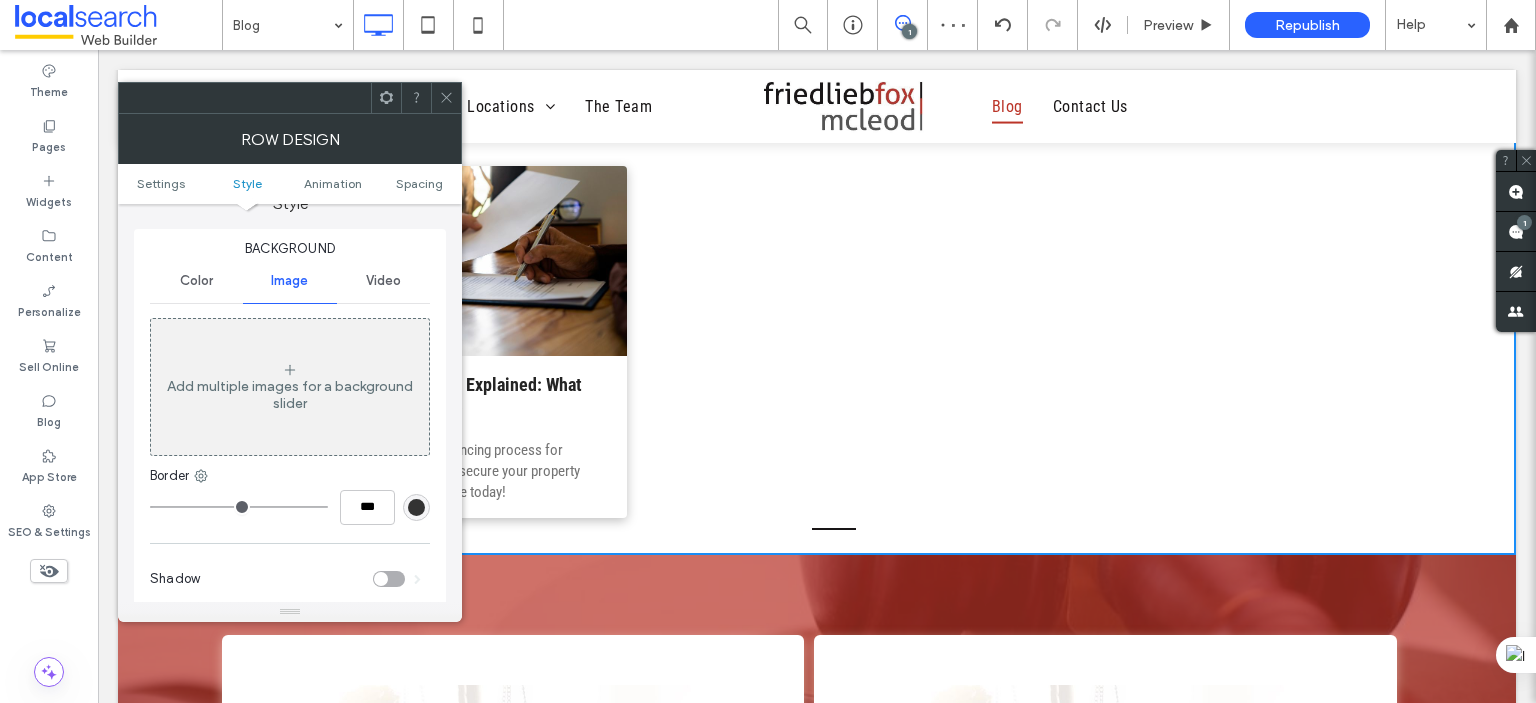 click 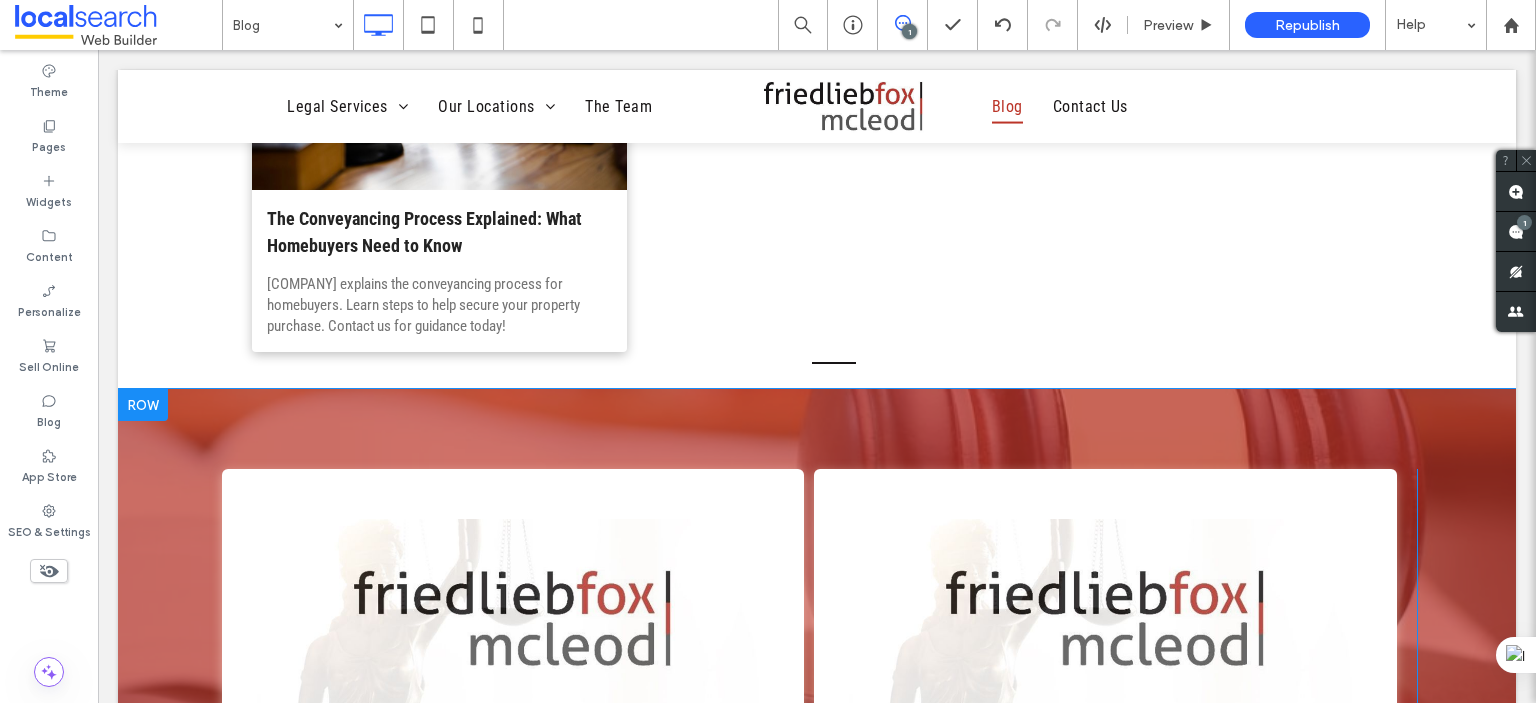 scroll, scrollTop: 857, scrollLeft: 0, axis: vertical 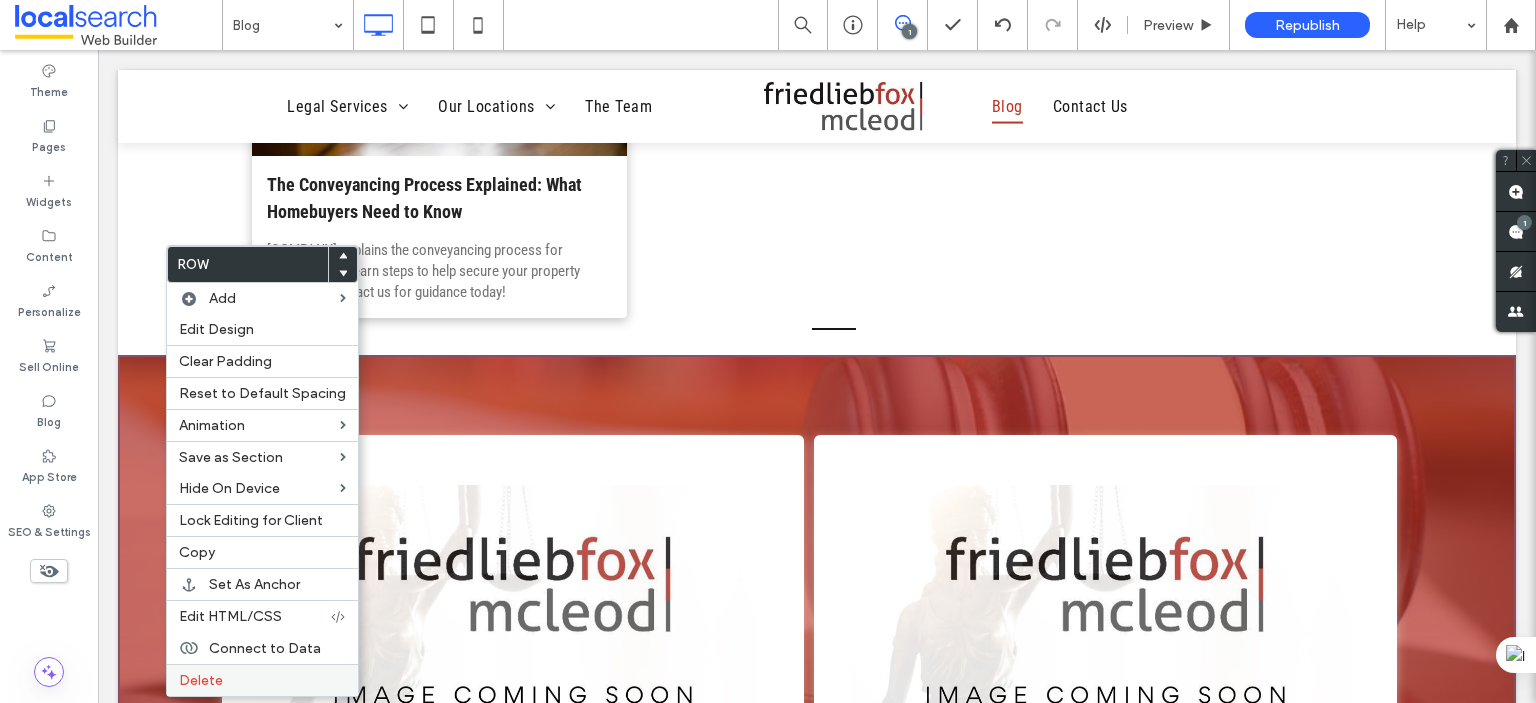 click on "Delete" at bounding box center [201, 680] 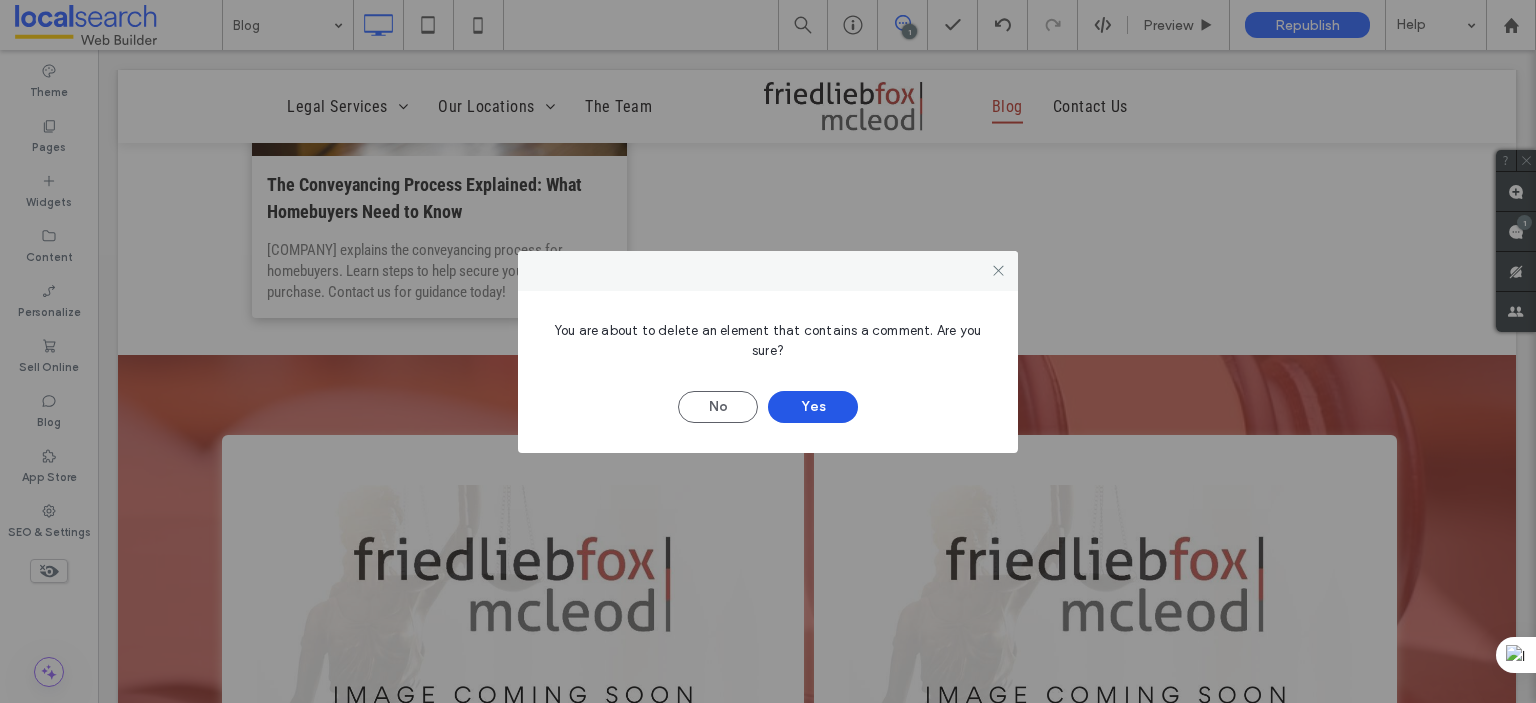 click on "Yes" at bounding box center [813, 407] 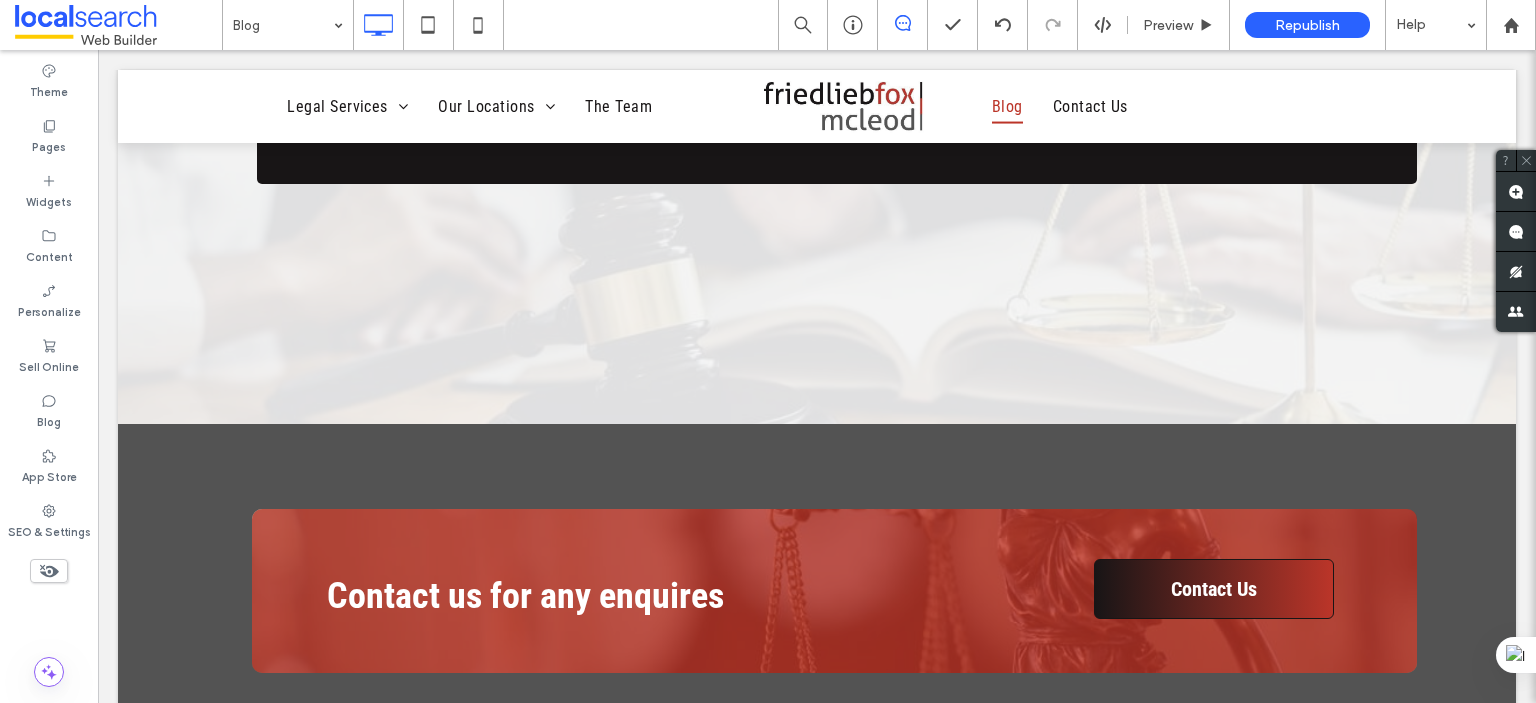 scroll, scrollTop: 2057, scrollLeft: 0, axis: vertical 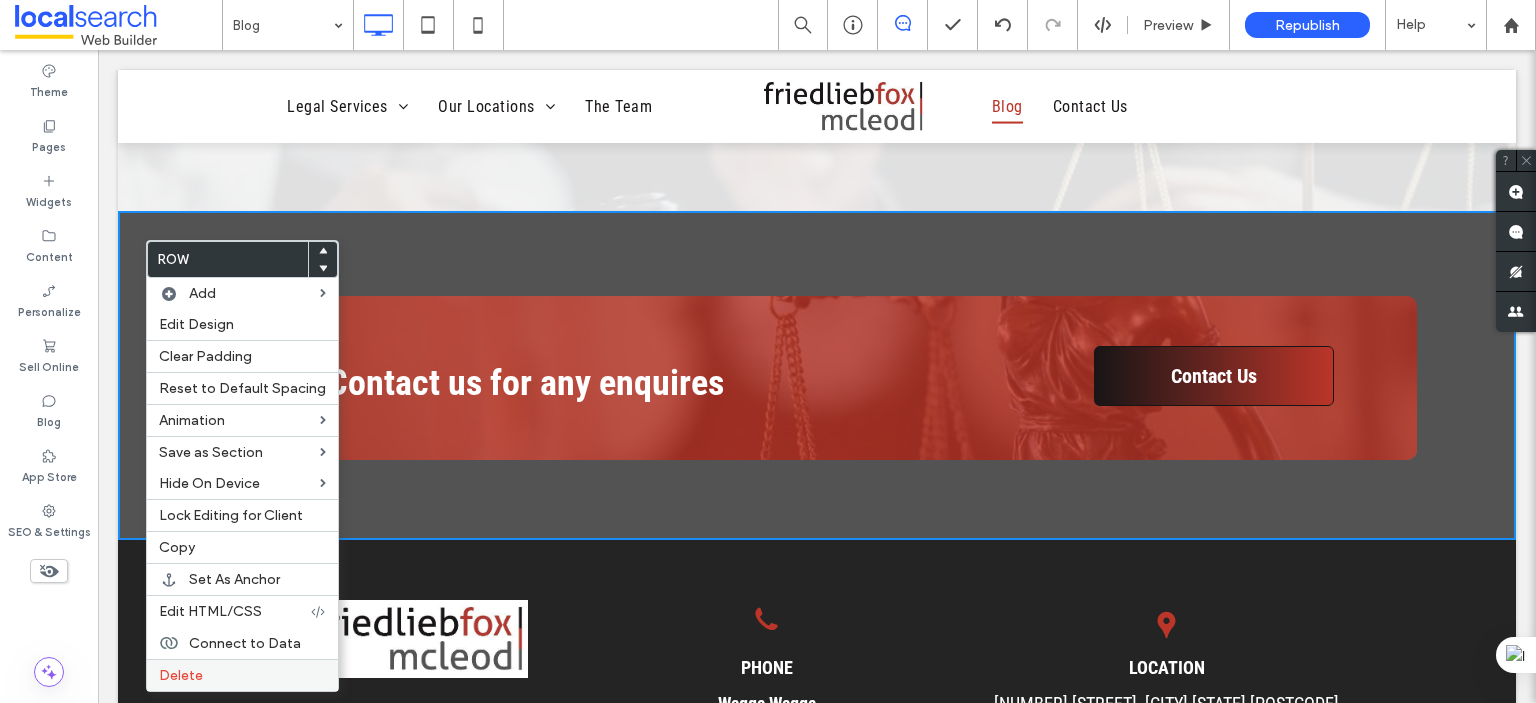 click on "Delete" at bounding box center (242, 675) 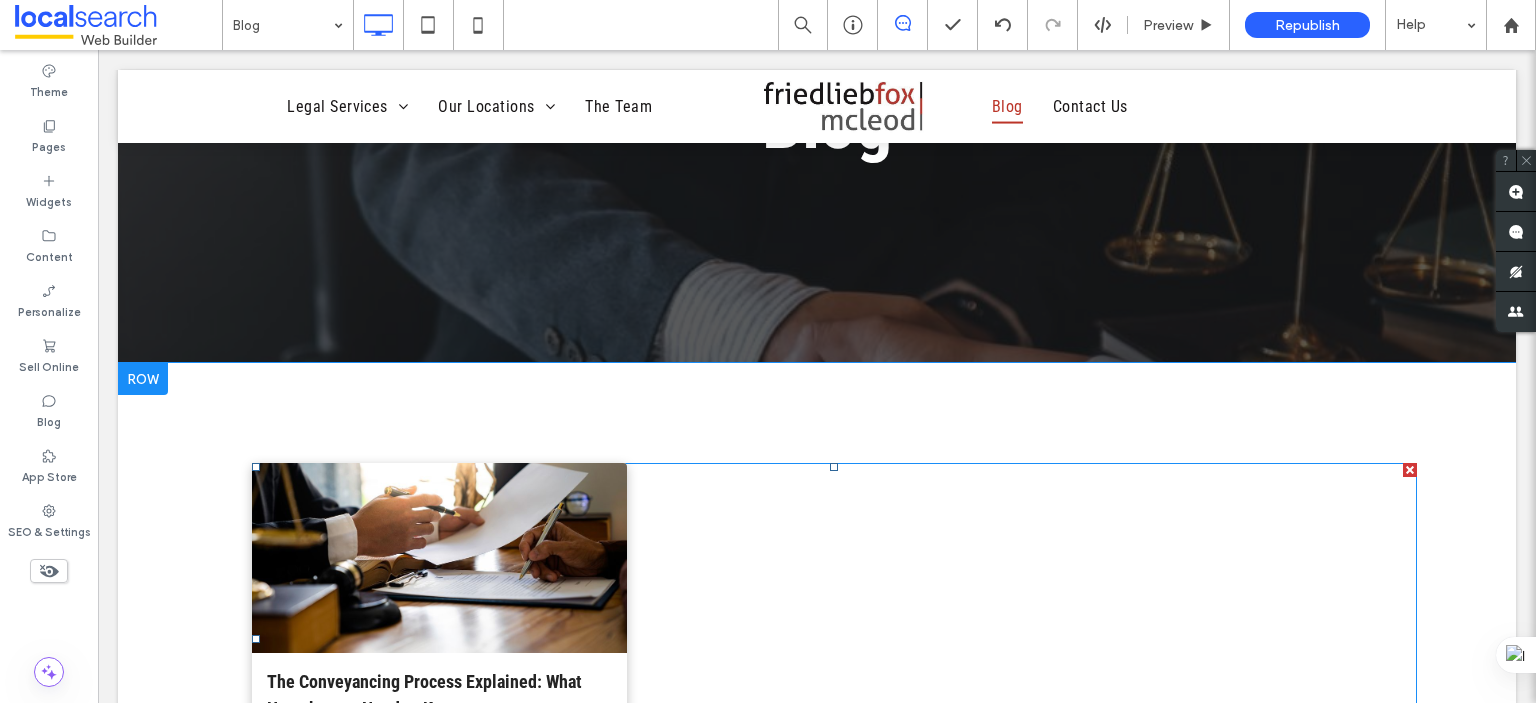 scroll, scrollTop: 357, scrollLeft: 0, axis: vertical 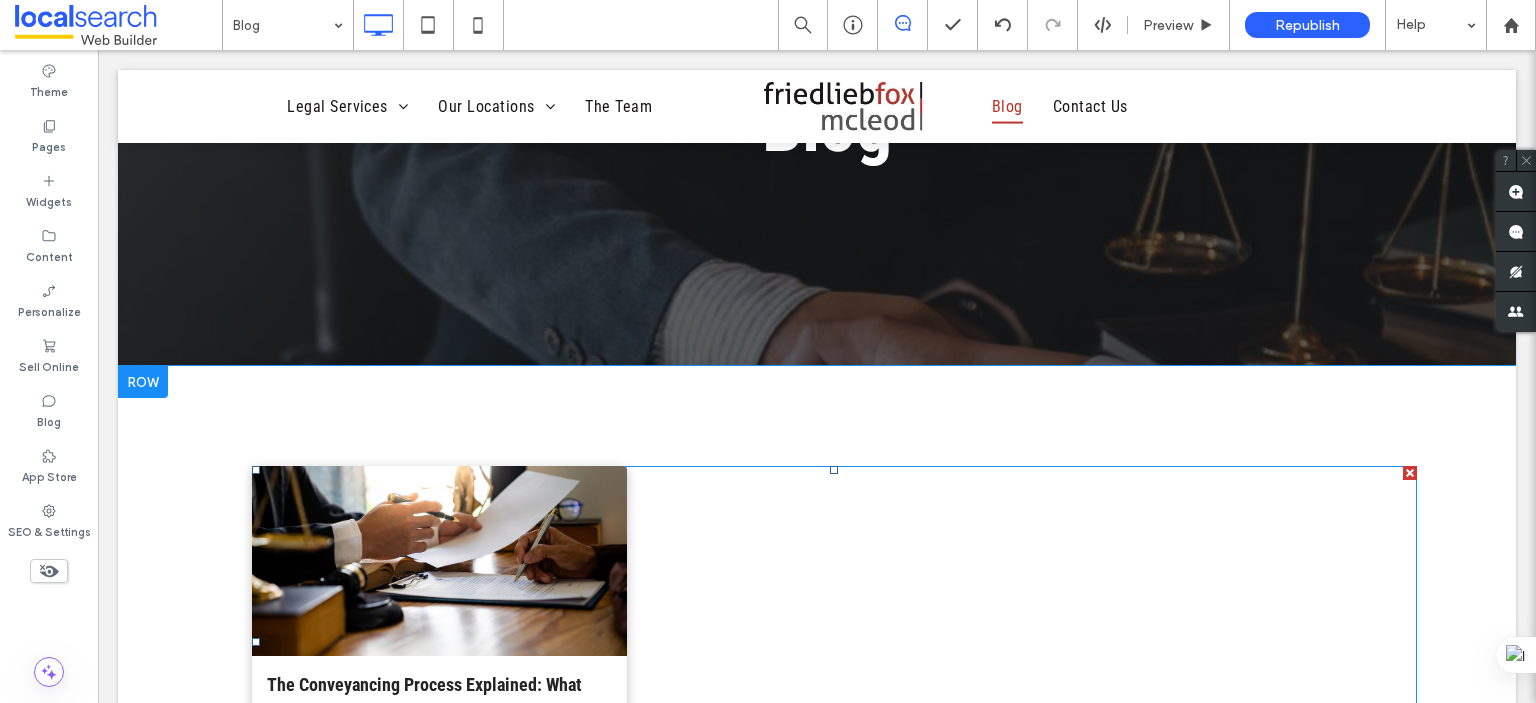 click on "The Conveyancing Process Explained: What Homebuyers Need to Know
By Friedlieb Fox McLeod
•
August 1, 2025
Friedlieb Fox McLeod explains the conveyancing process for homebuyers. Learn steps to help secure your property purchase. Contact us for guidance today!" at bounding box center [834, 642] 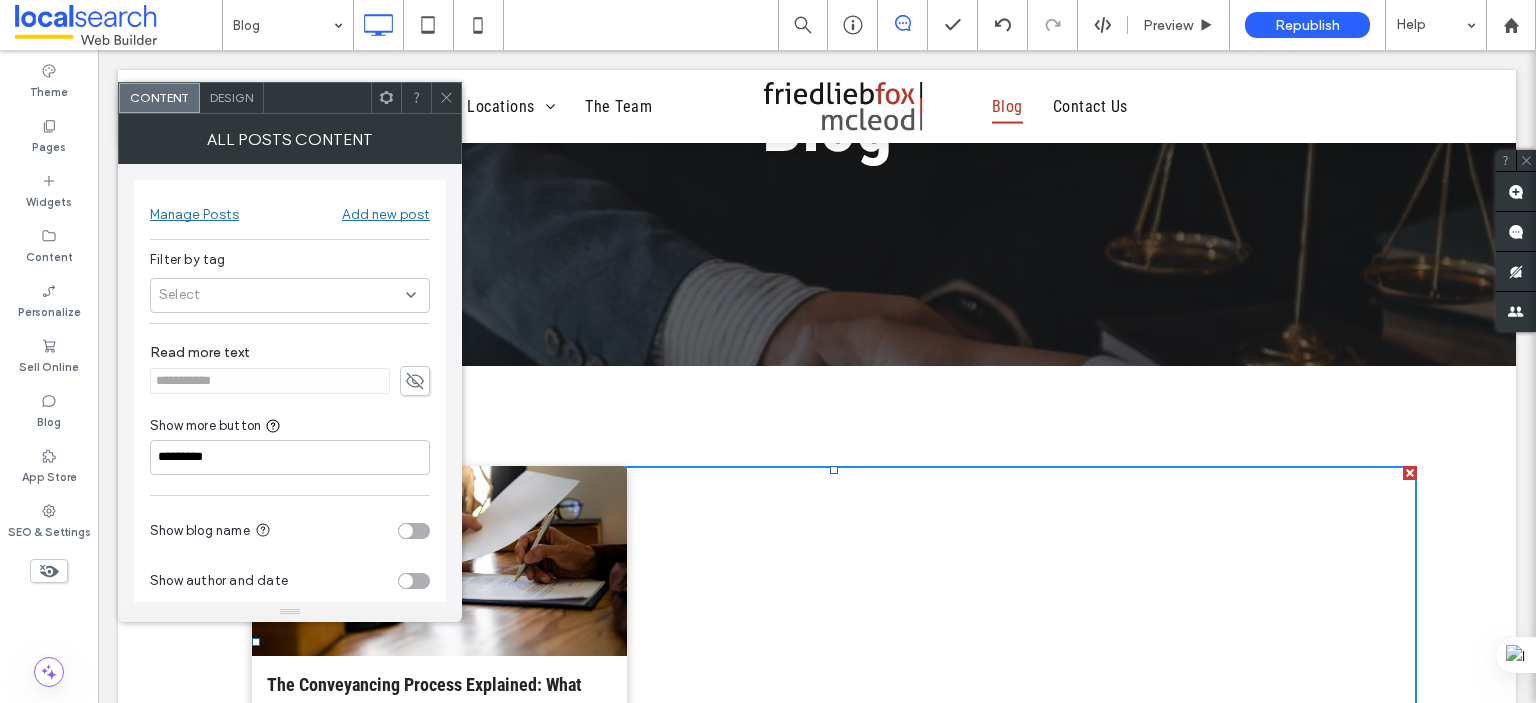 scroll, scrollTop: 100, scrollLeft: 0, axis: vertical 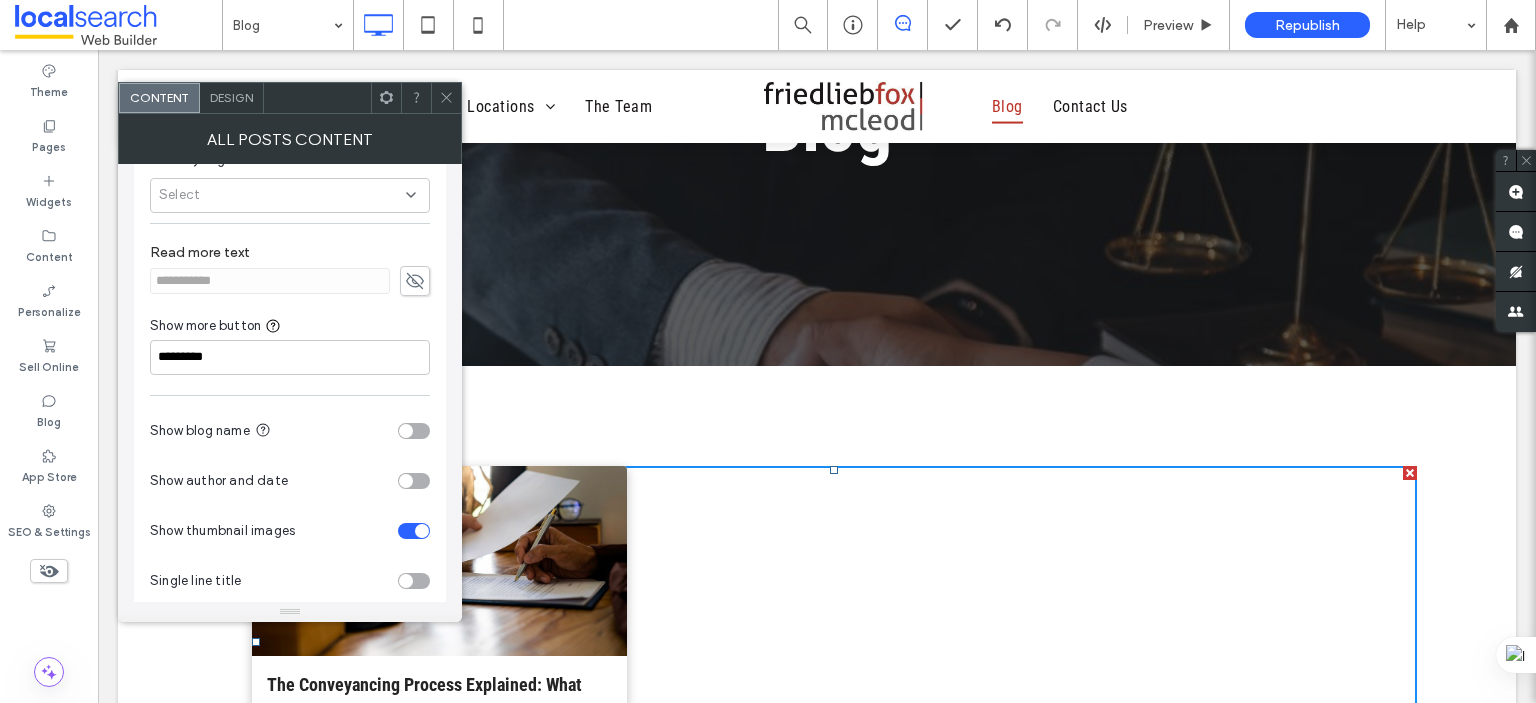 click at bounding box center (406, 481) 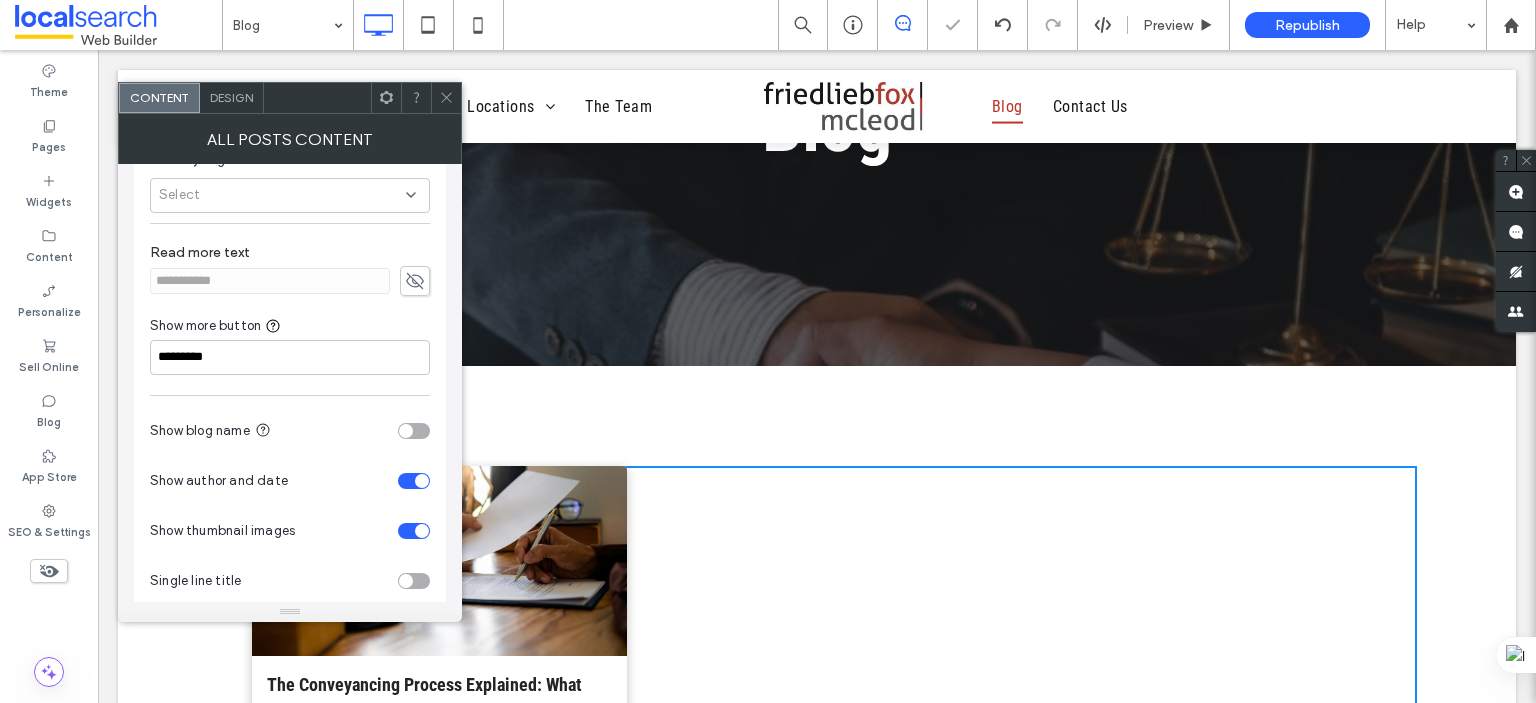 click at bounding box center [446, 98] 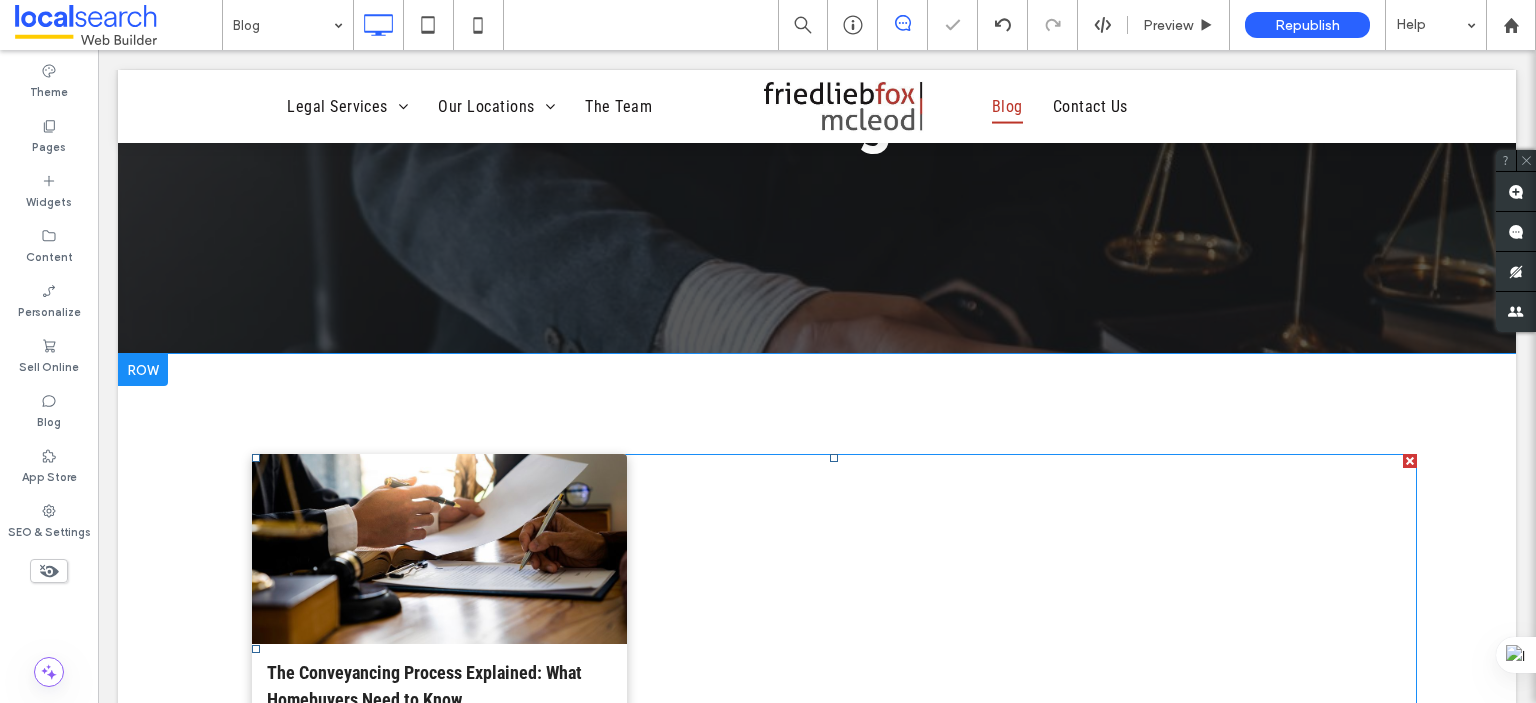 scroll, scrollTop: 14, scrollLeft: 0, axis: vertical 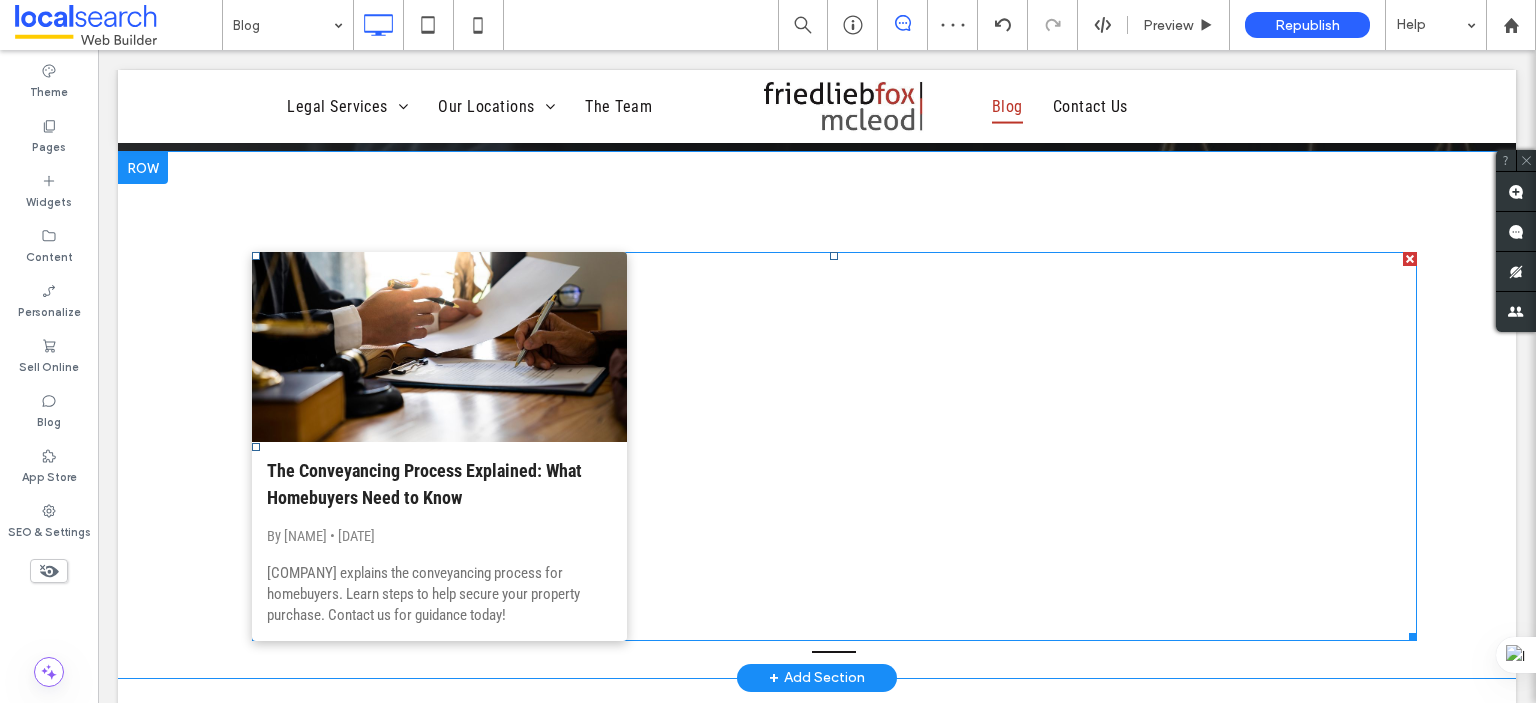 click on "The Conveyancing Process Explained: What Homebuyers Need to Know
By Friedlieb Fox McLeod
•
August 1, 2025
Friedlieb Fox McLeod explains the conveyancing process for homebuyers. Learn steps to help secure your property purchase. Contact us for guidance today!" at bounding box center (834, 446) 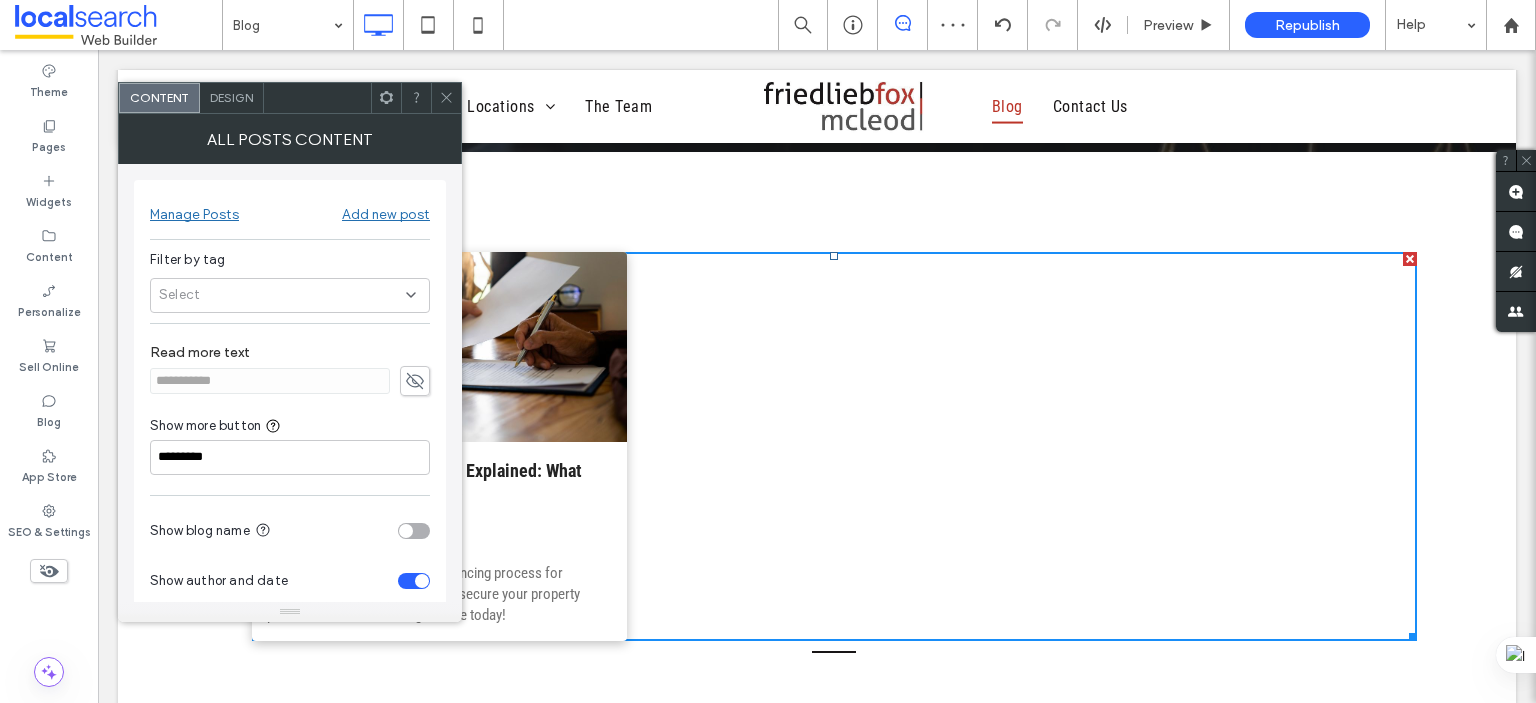 click on "Design" at bounding box center [231, 97] 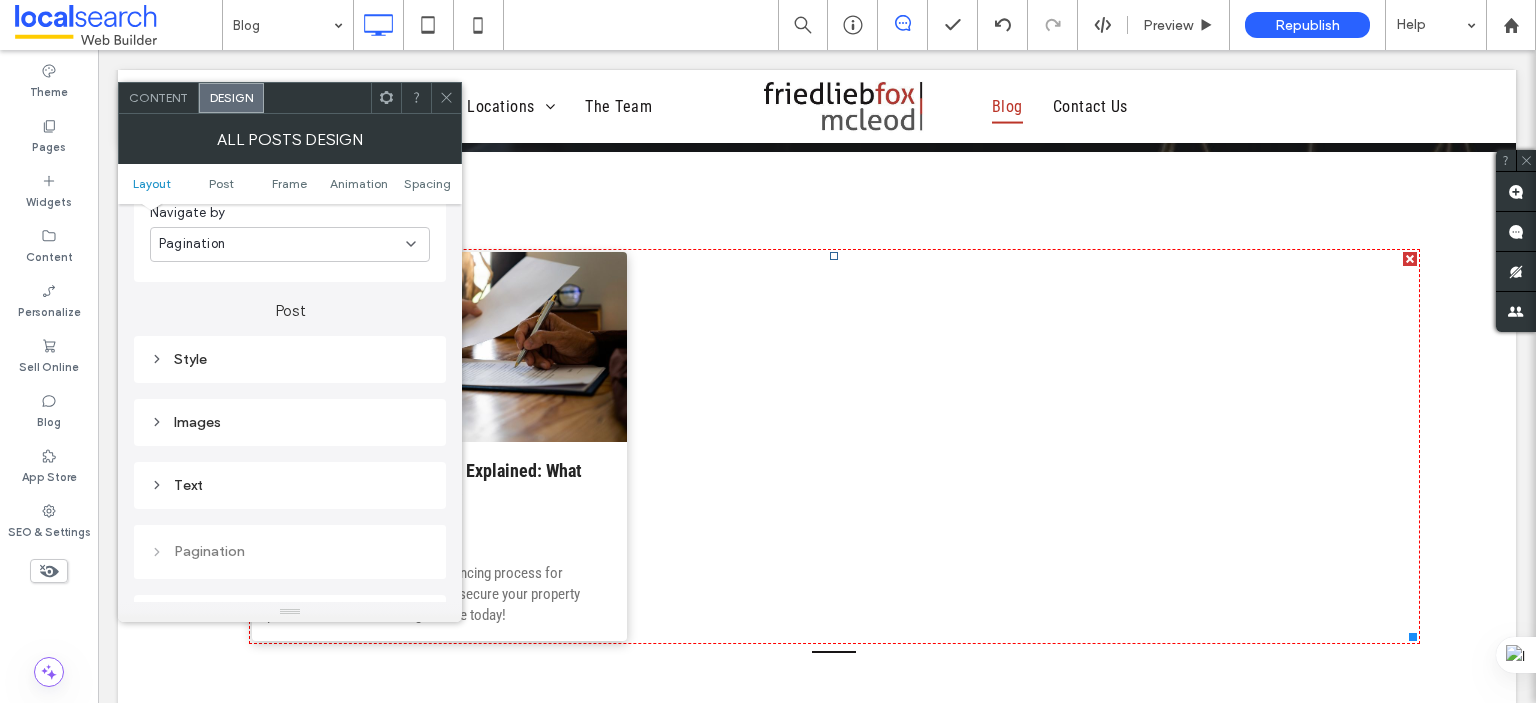 scroll, scrollTop: 500, scrollLeft: 0, axis: vertical 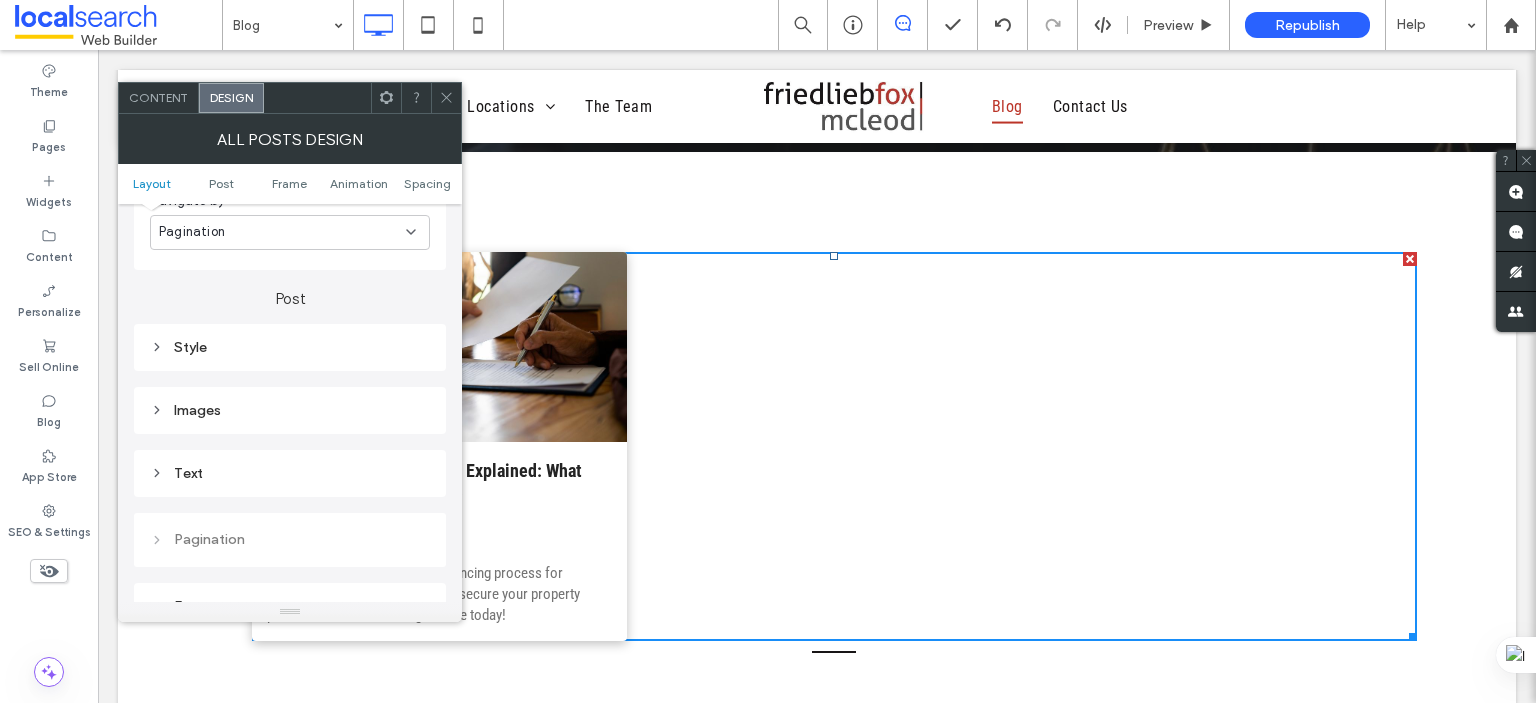 click on "Text" at bounding box center [290, 473] 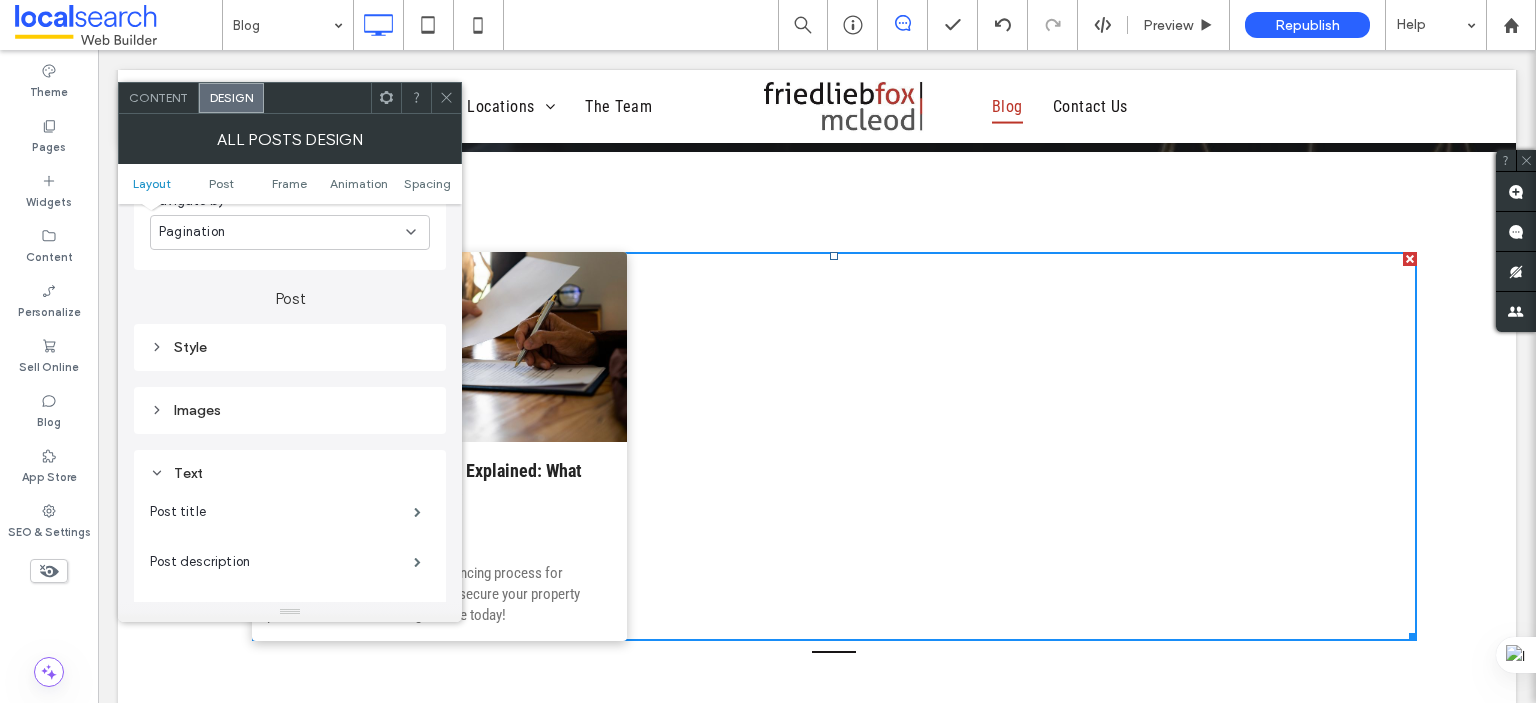 scroll, scrollTop: 700, scrollLeft: 0, axis: vertical 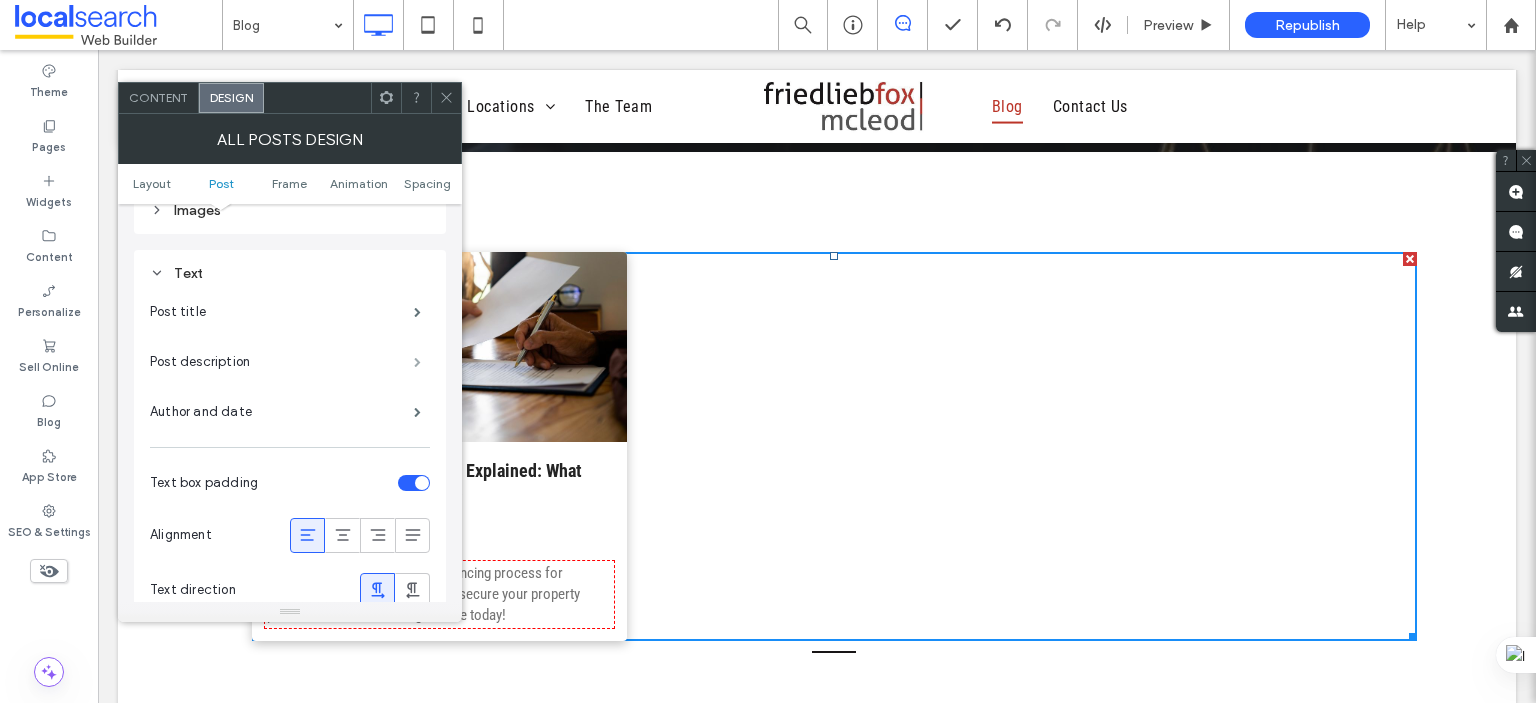 click at bounding box center [417, 362] 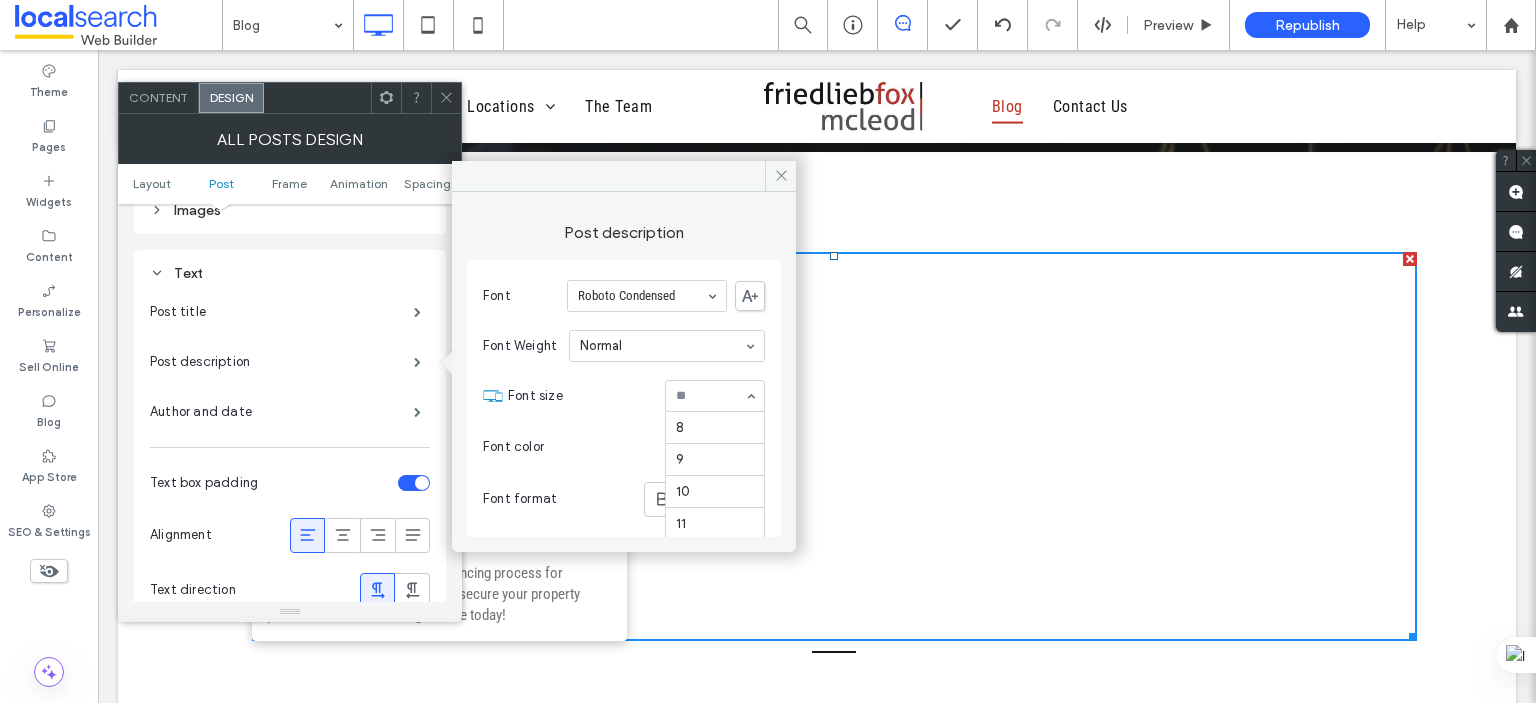 scroll, scrollTop: 196, scrollLeft: 0, axis: vertical 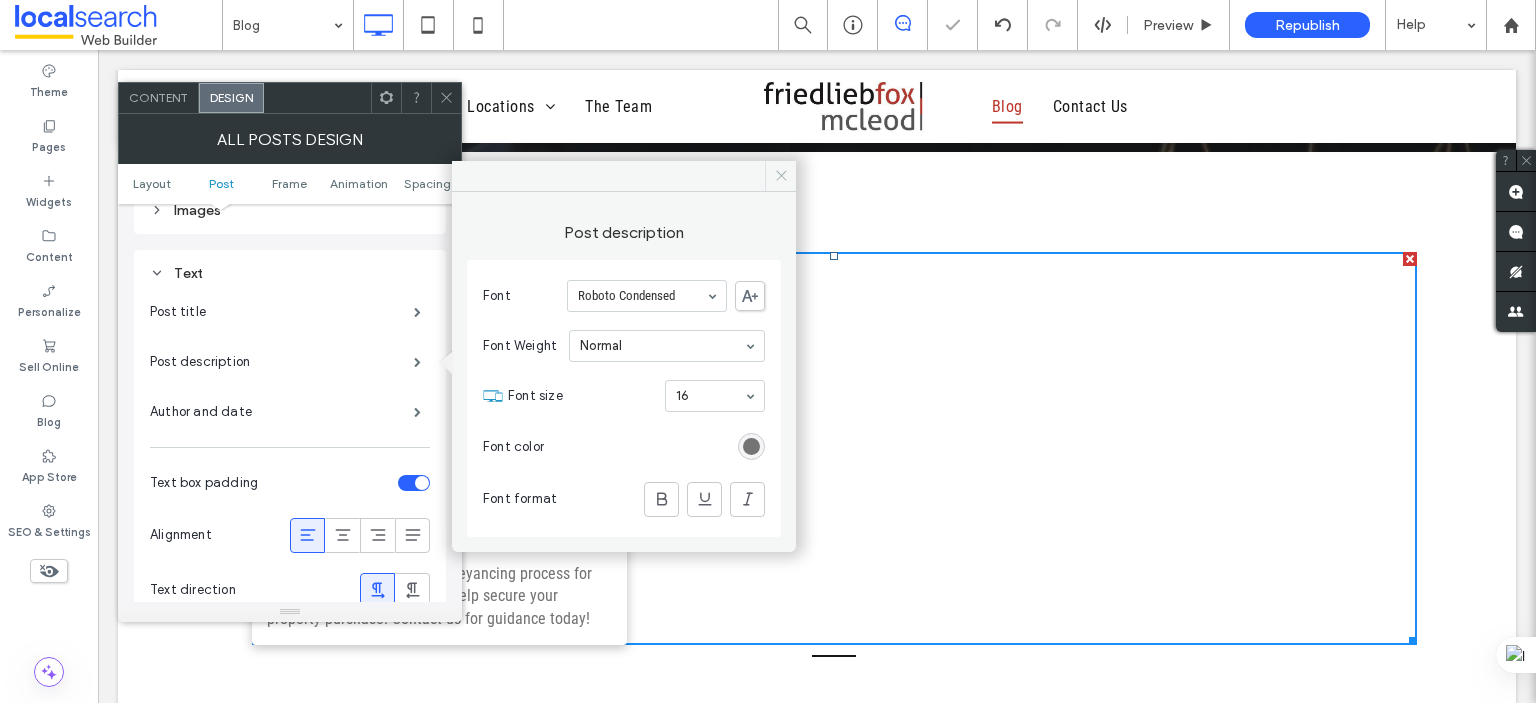 click 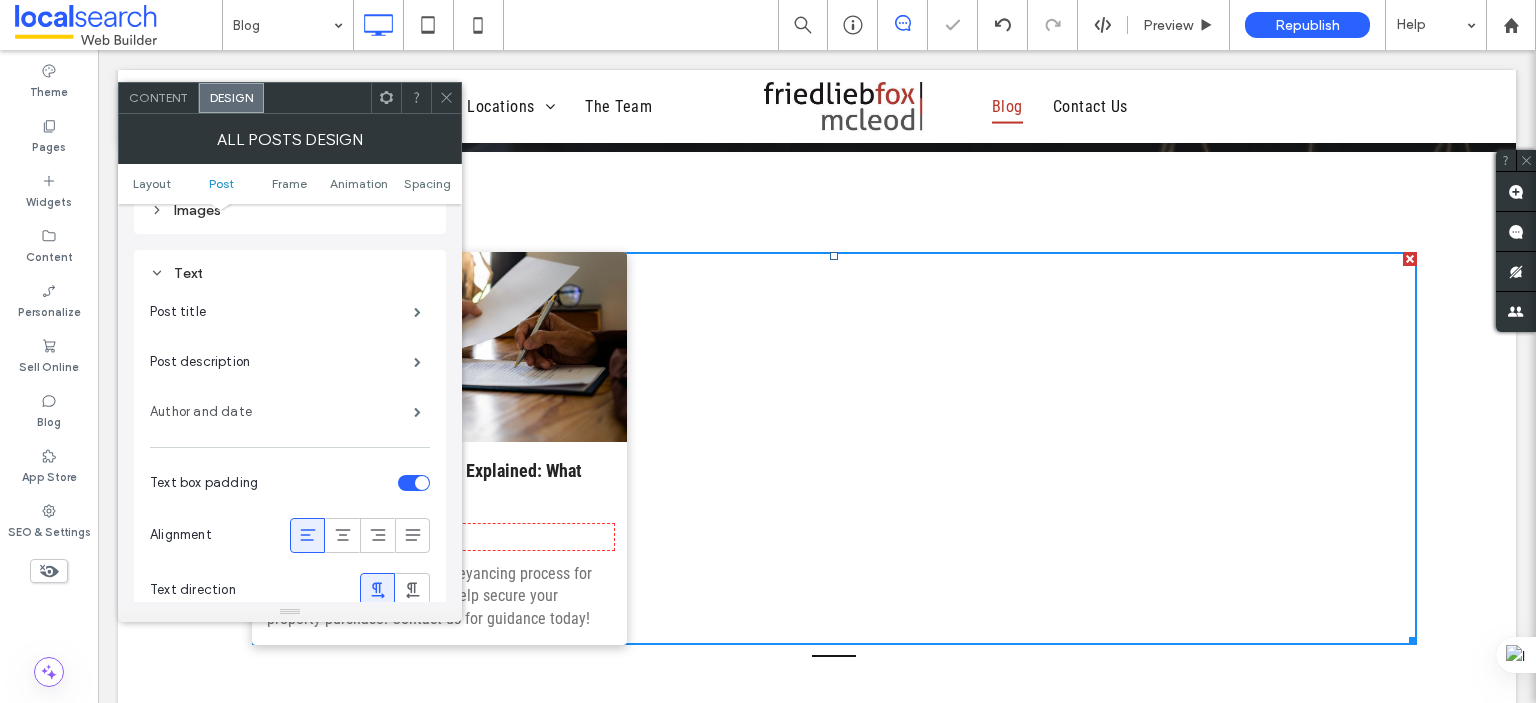 click on "Author and date" at bounding box center [282, 412] 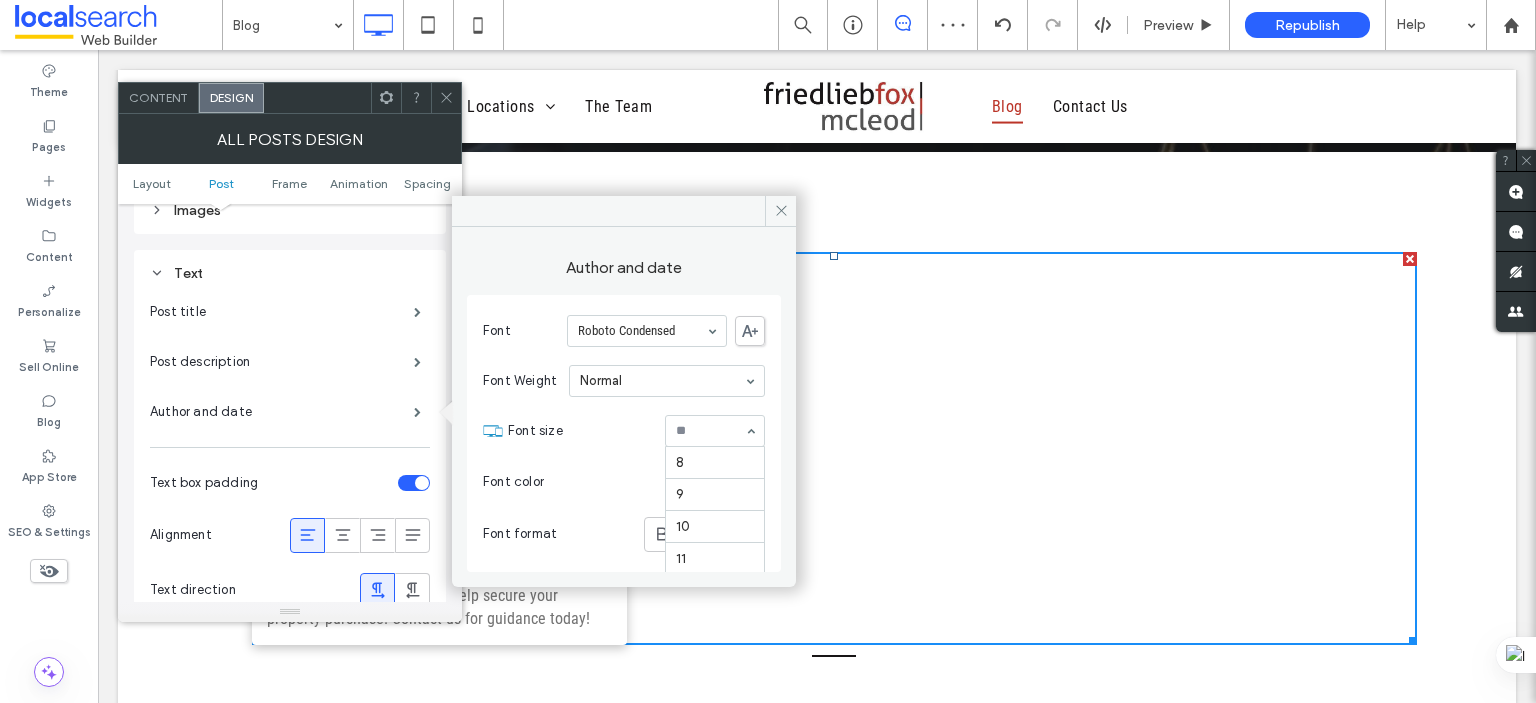 scroll, scrollTop: 164, scrollLeft: 0, axis: vertical 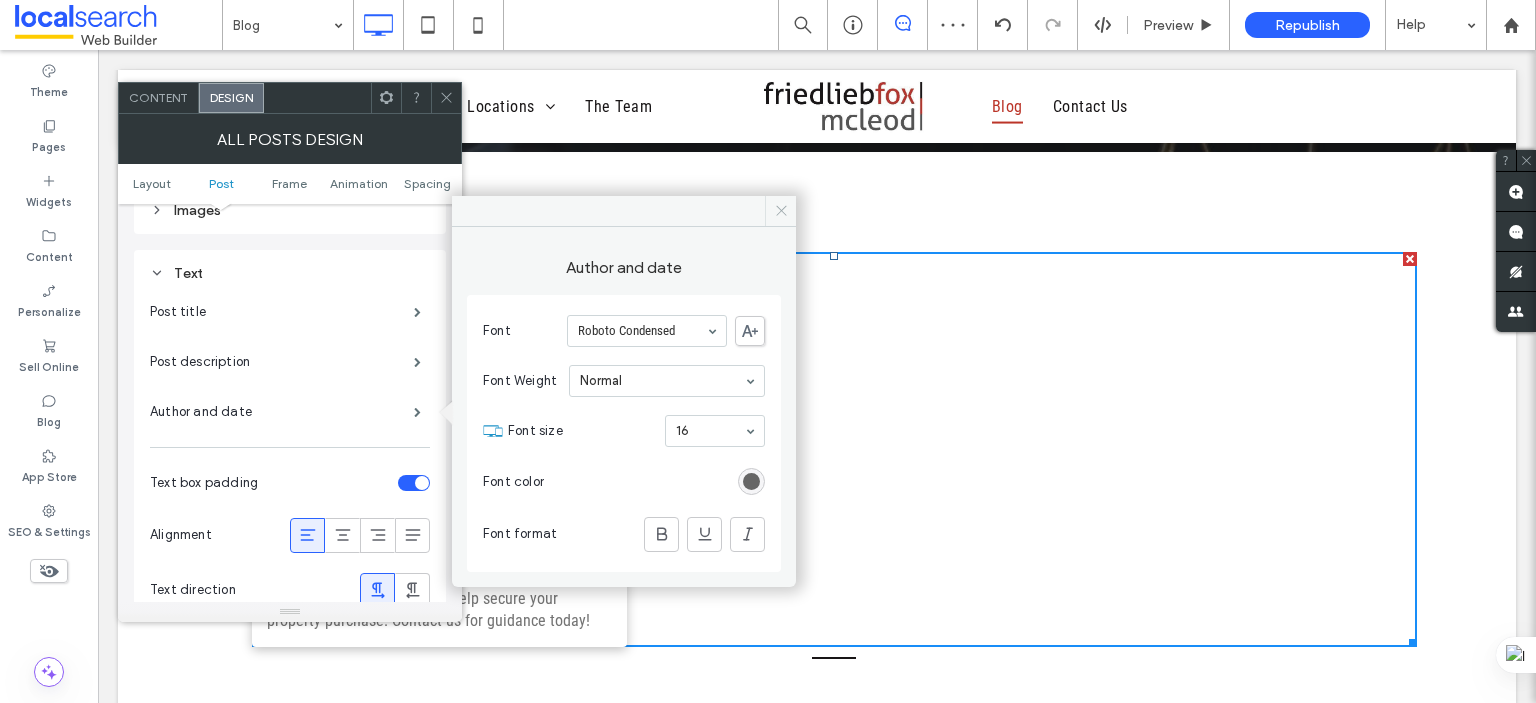 click at bounding box center (780, 211) 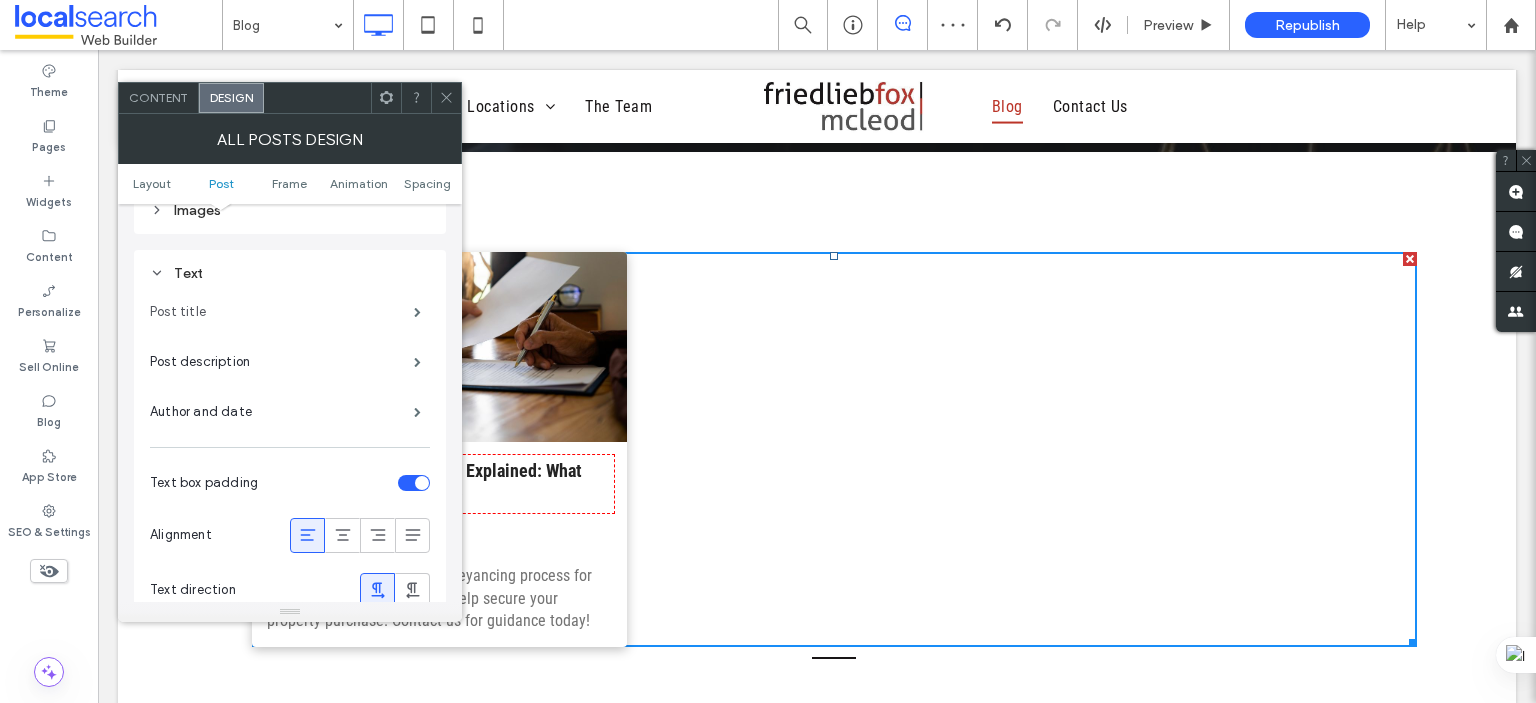 click on "Post title" at bounding box center (282, 312) 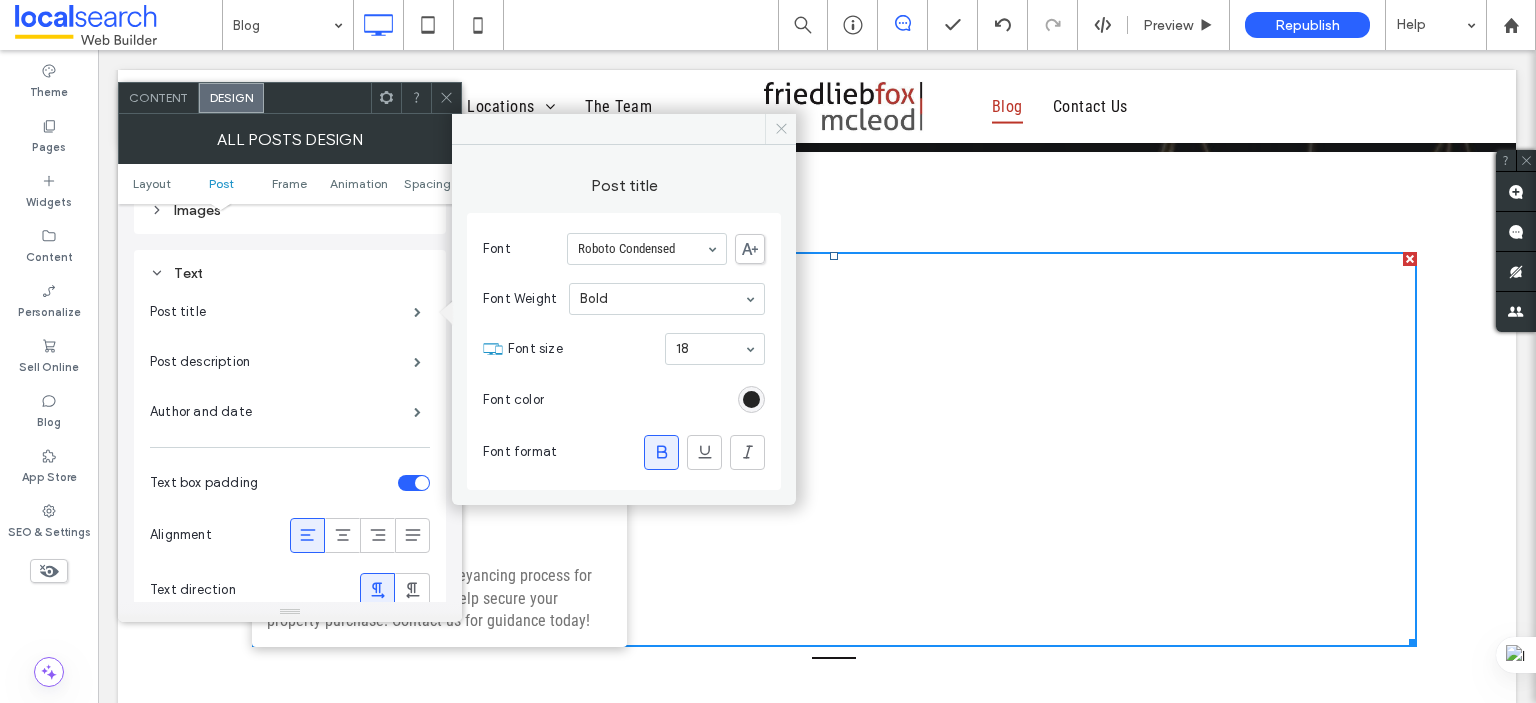 click 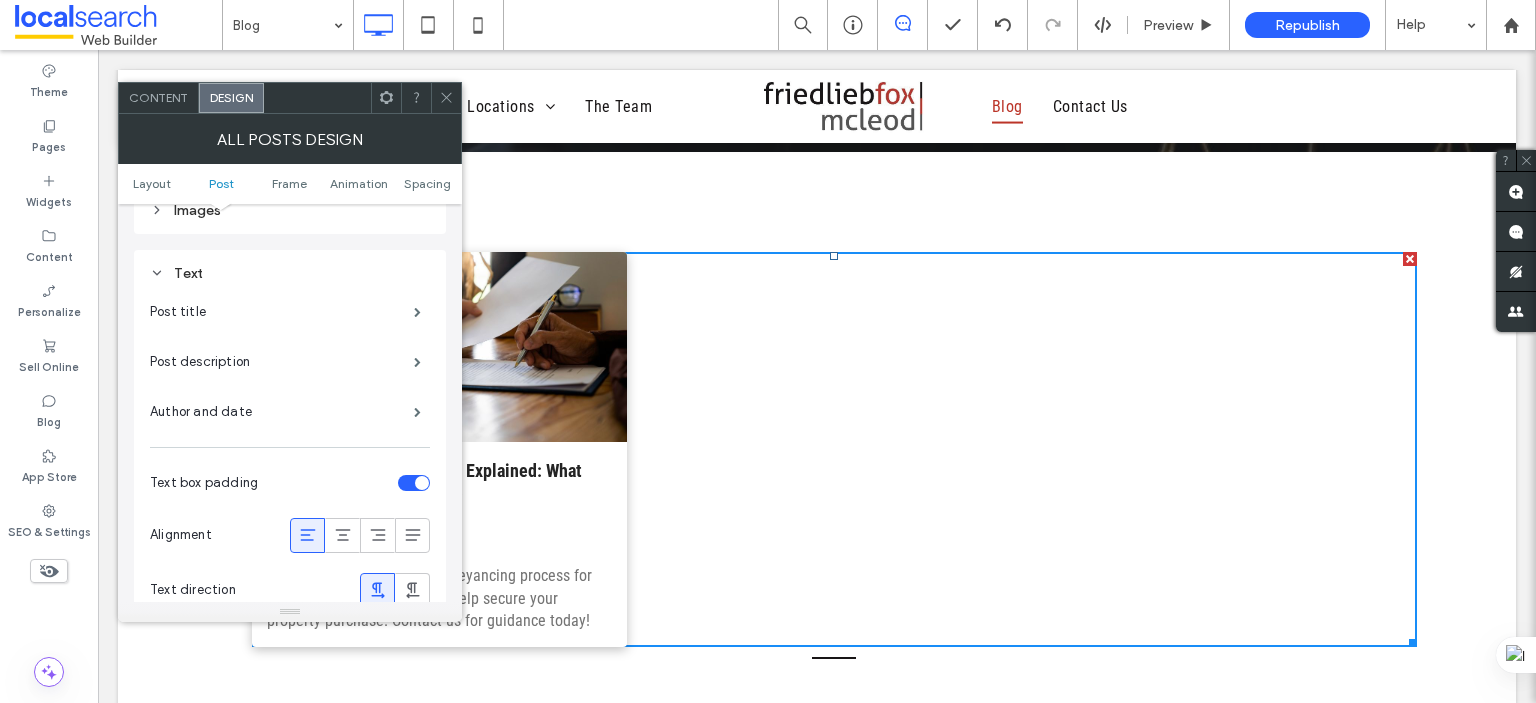click 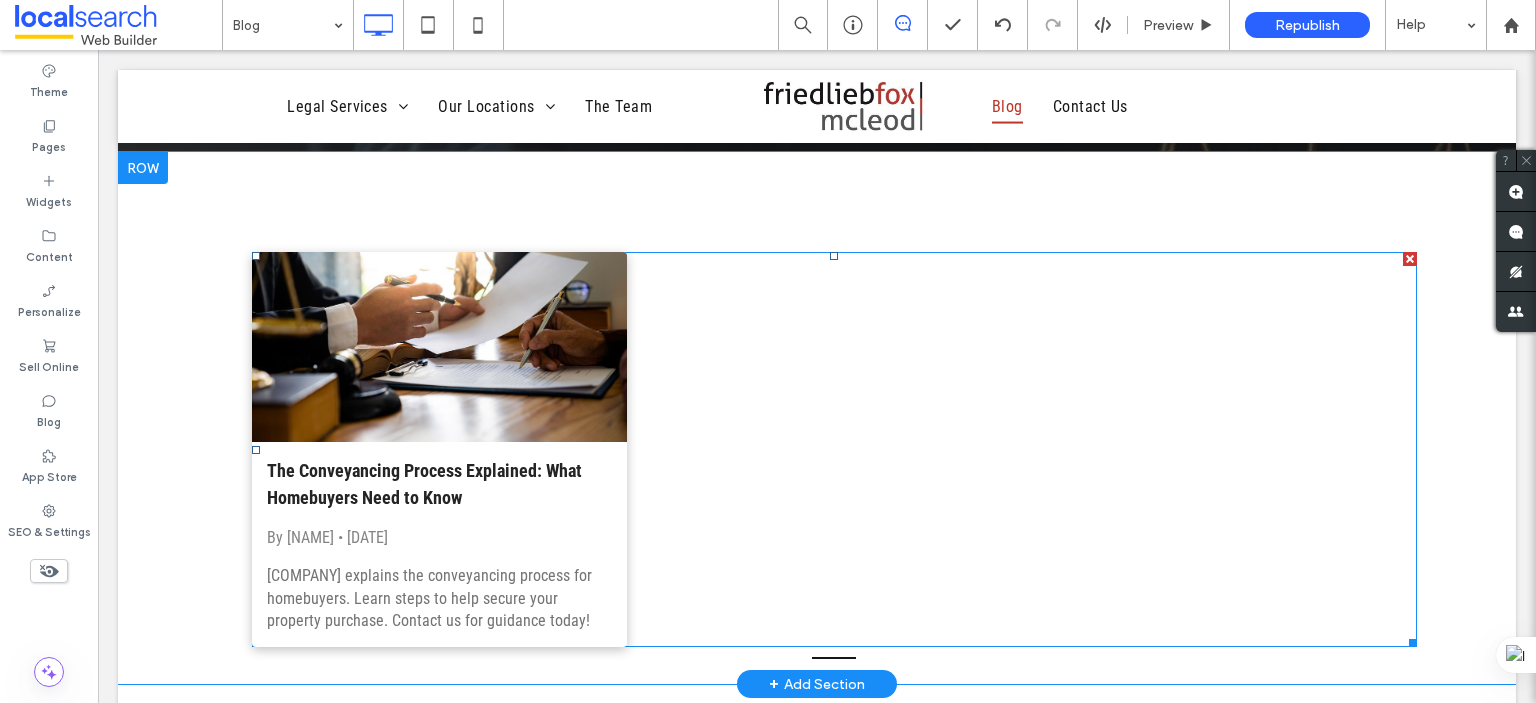 scroll, scrollTop: 758, scrollLeft: 0, axis: vertical 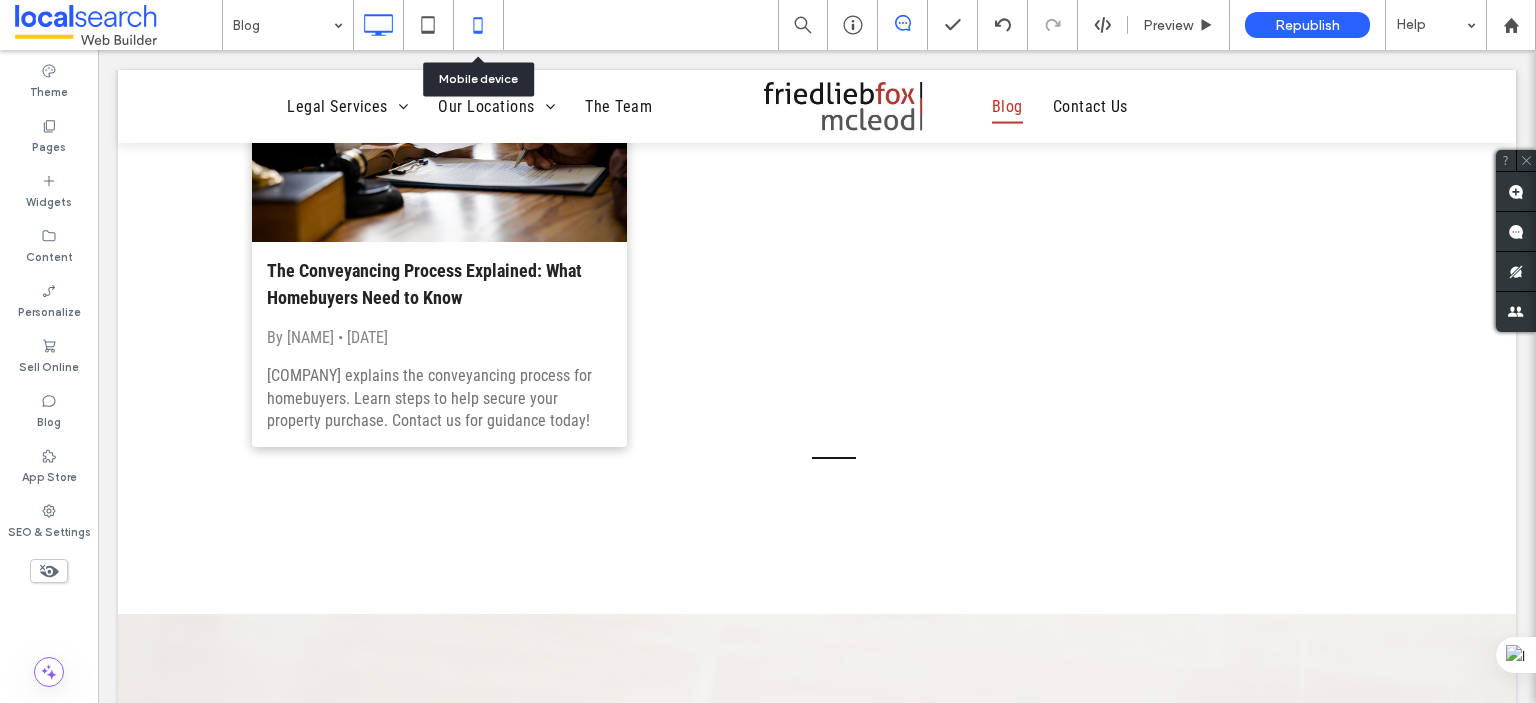 click 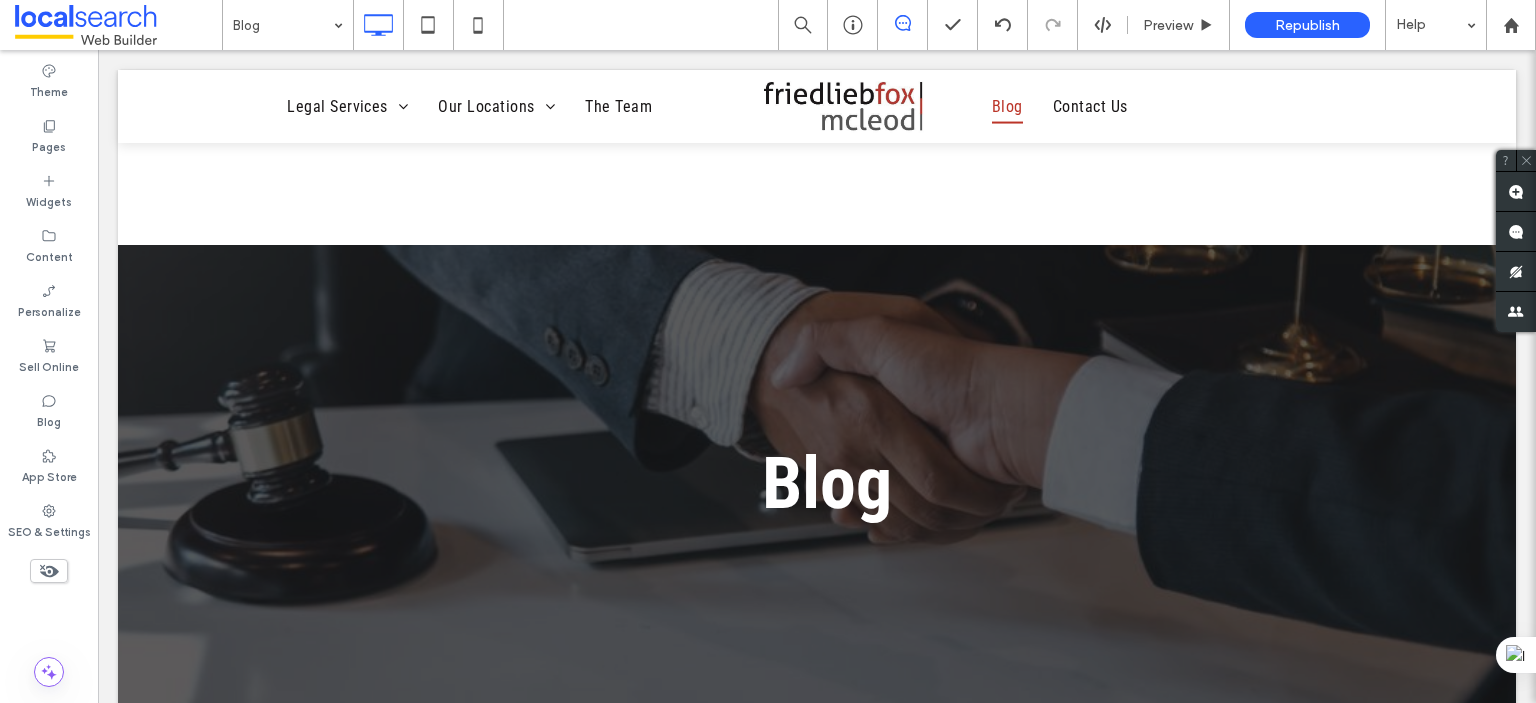 scroll, scrollTop: 600, scrollLeft: 0, axis: vertical 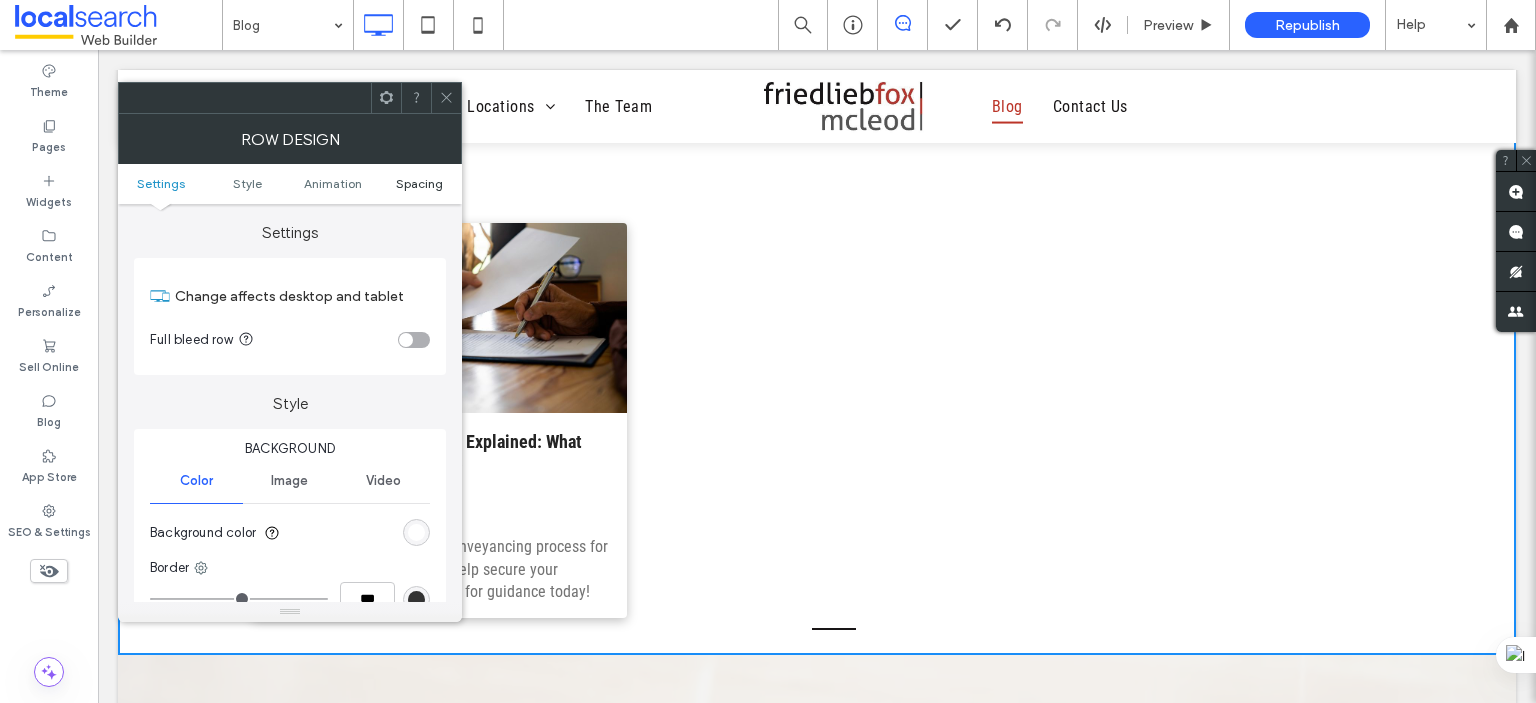 click on "Spacing" at bounding box center (419, 183) 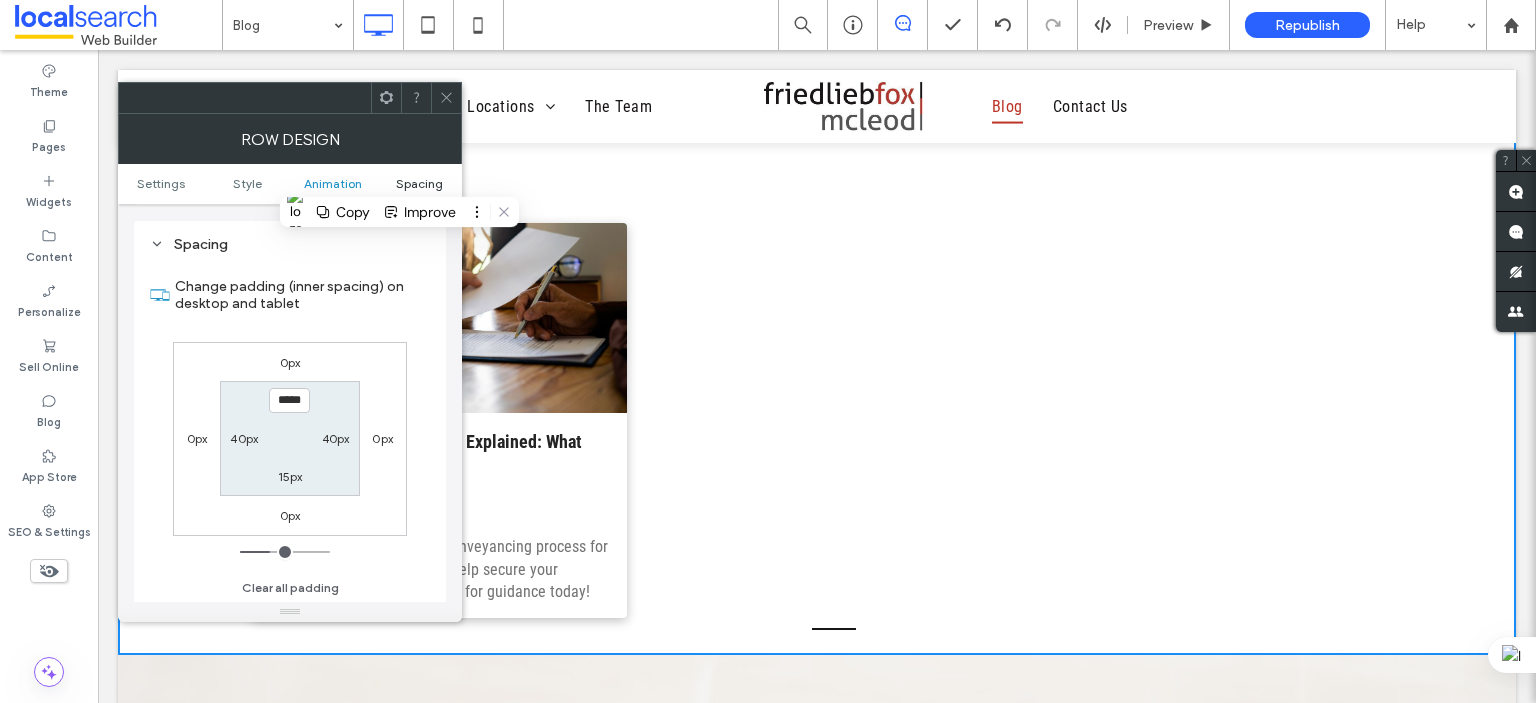 scroll, scrollTop: 564, scrollLeft: 0, axis: vertical 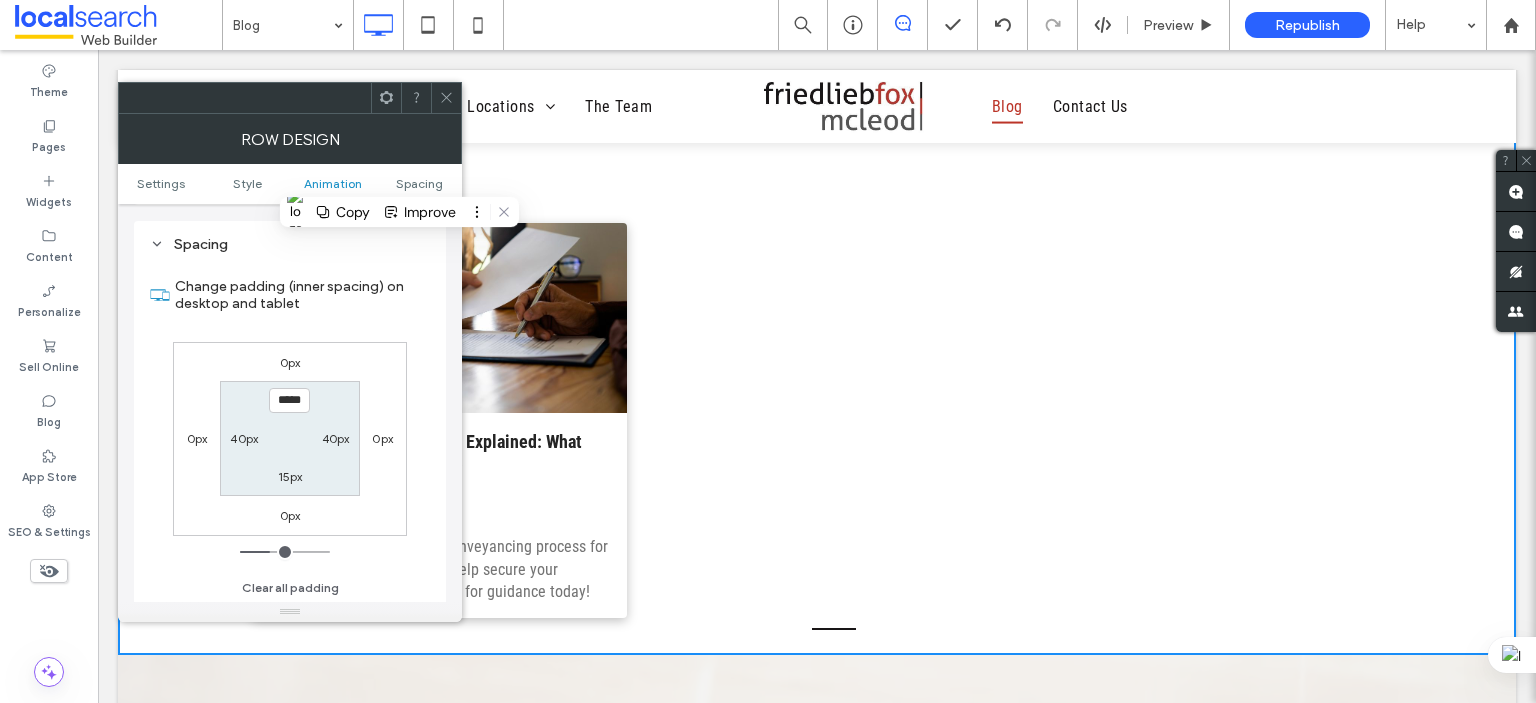 click on "15px" at bounding box center [290, 476] 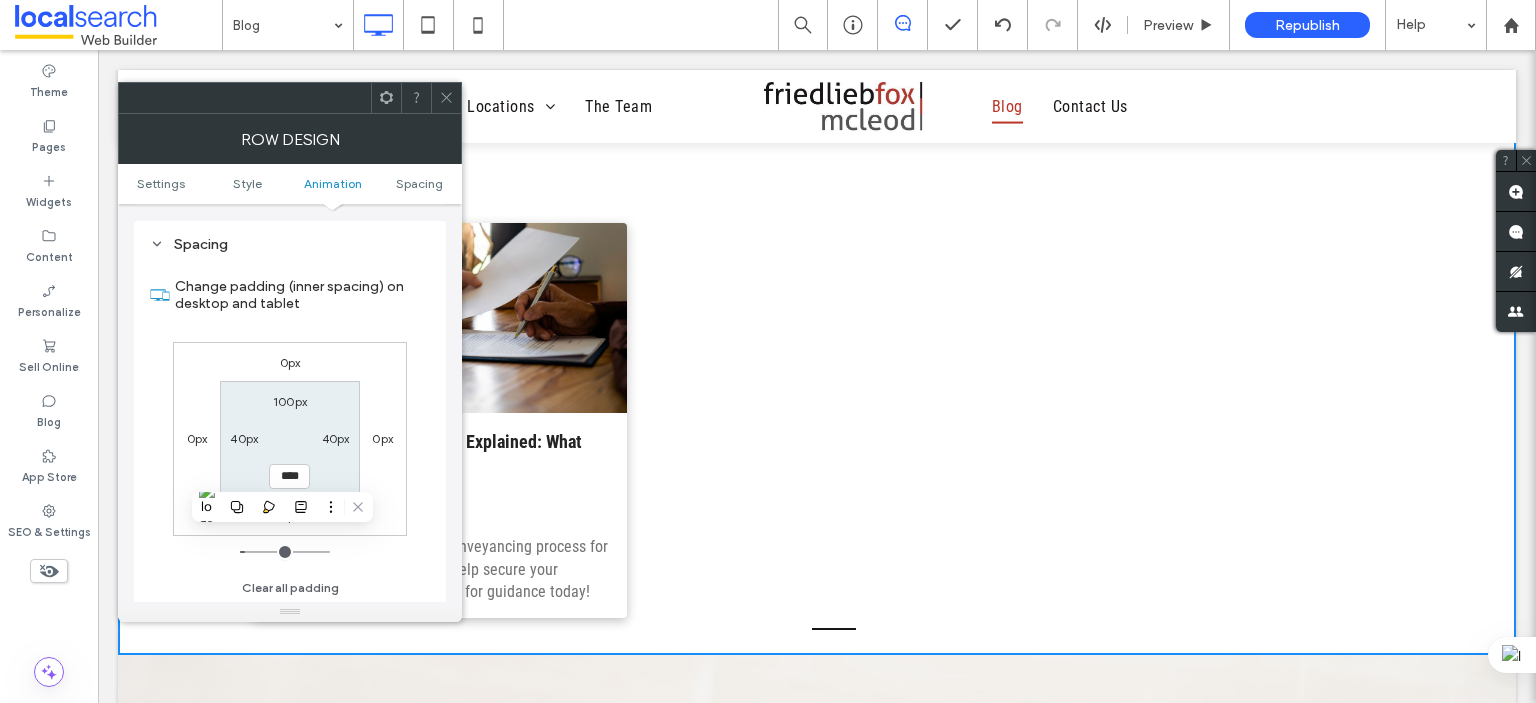 click on "****" at bounding box center [289, 476] 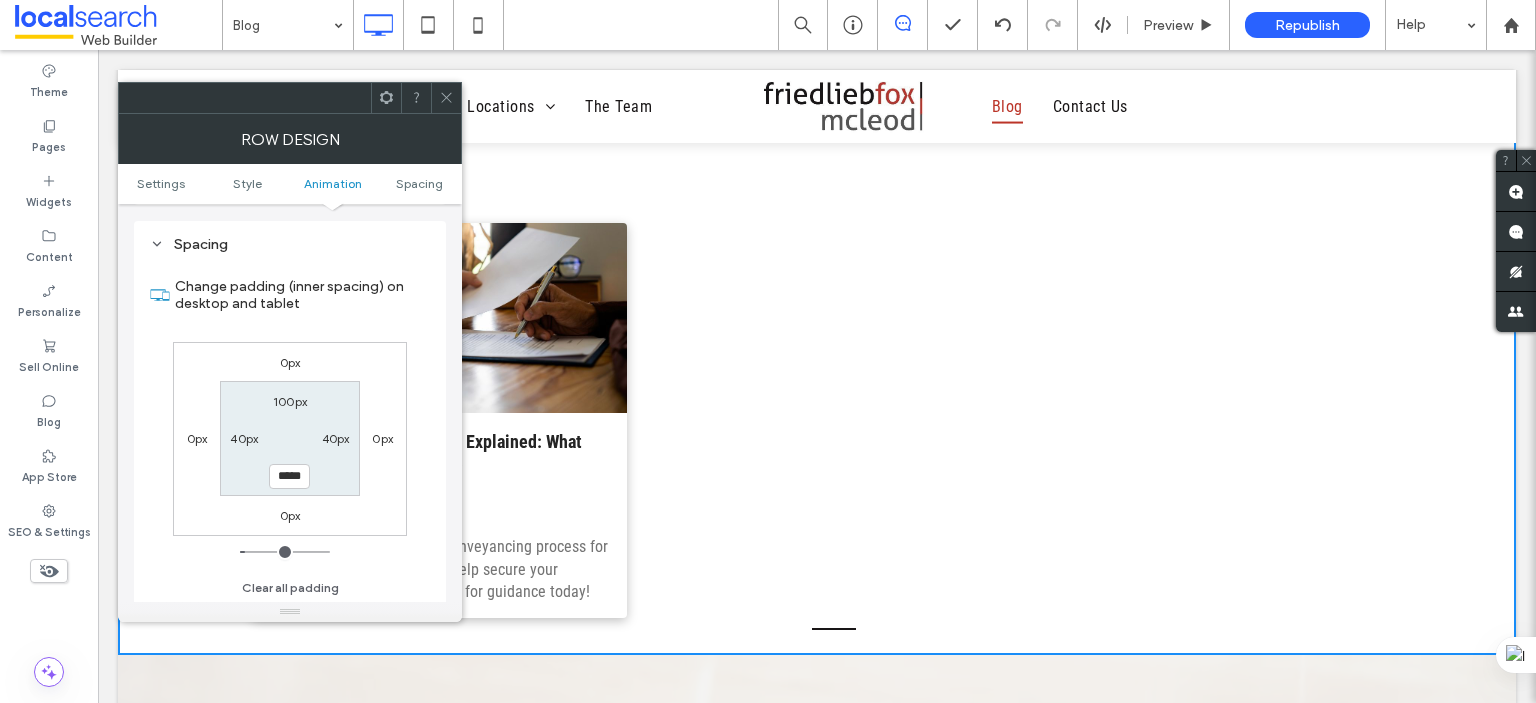 type on "*****" 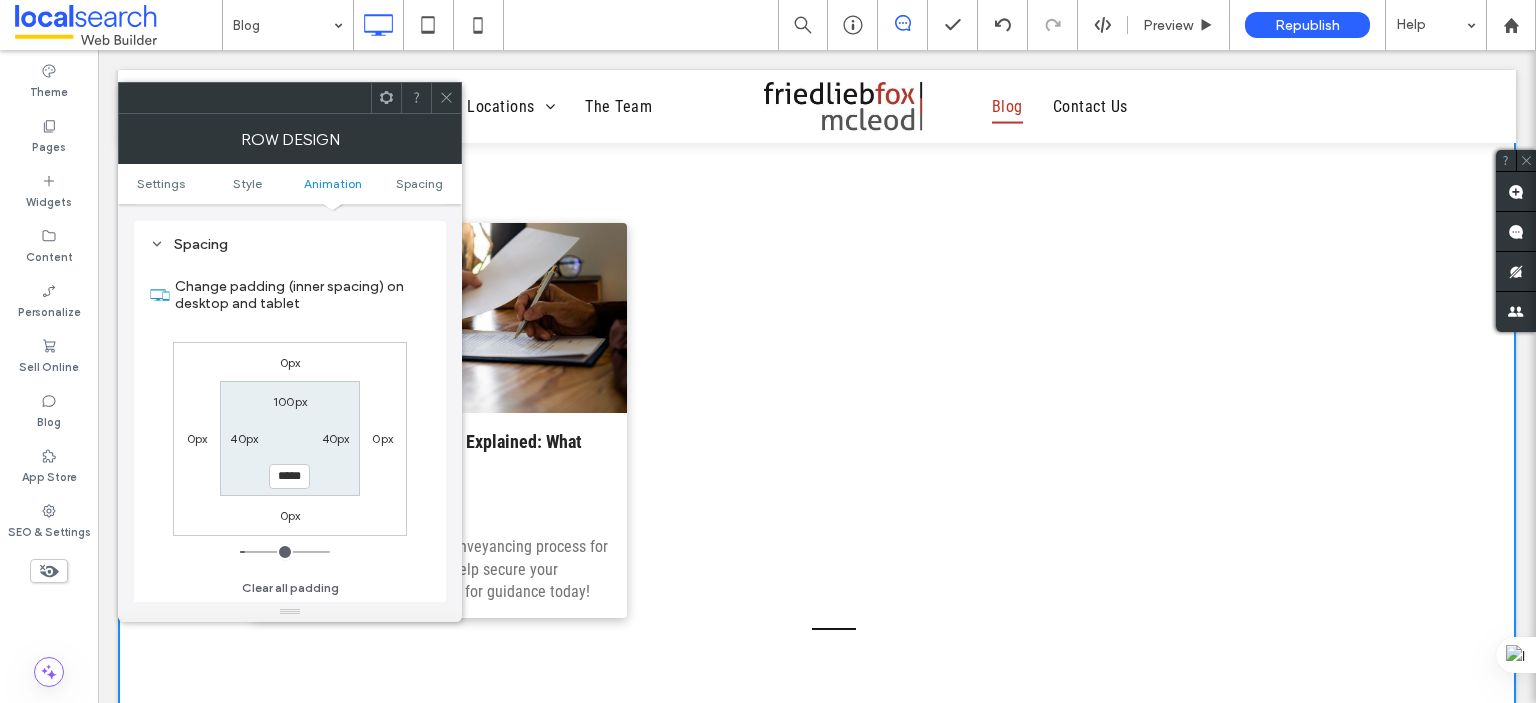 type on "***" 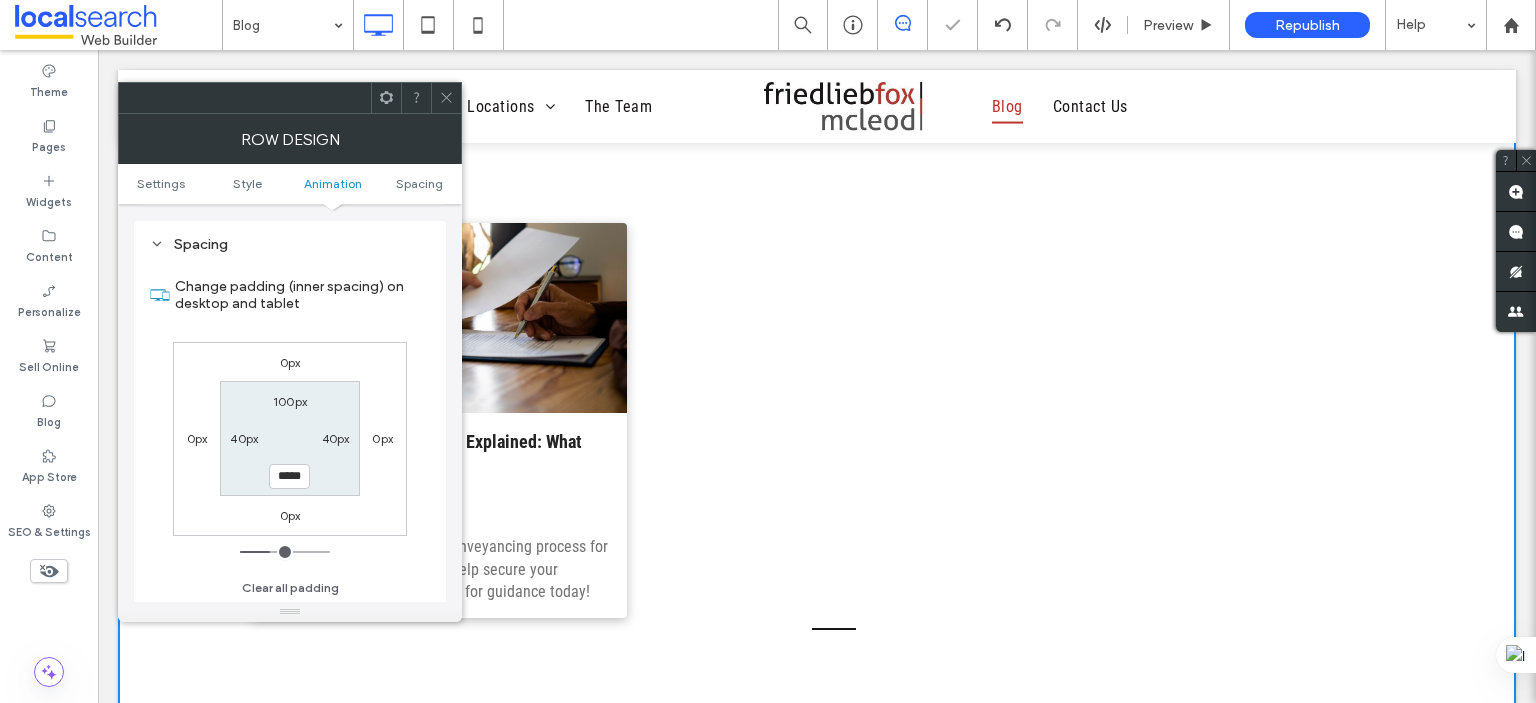 click 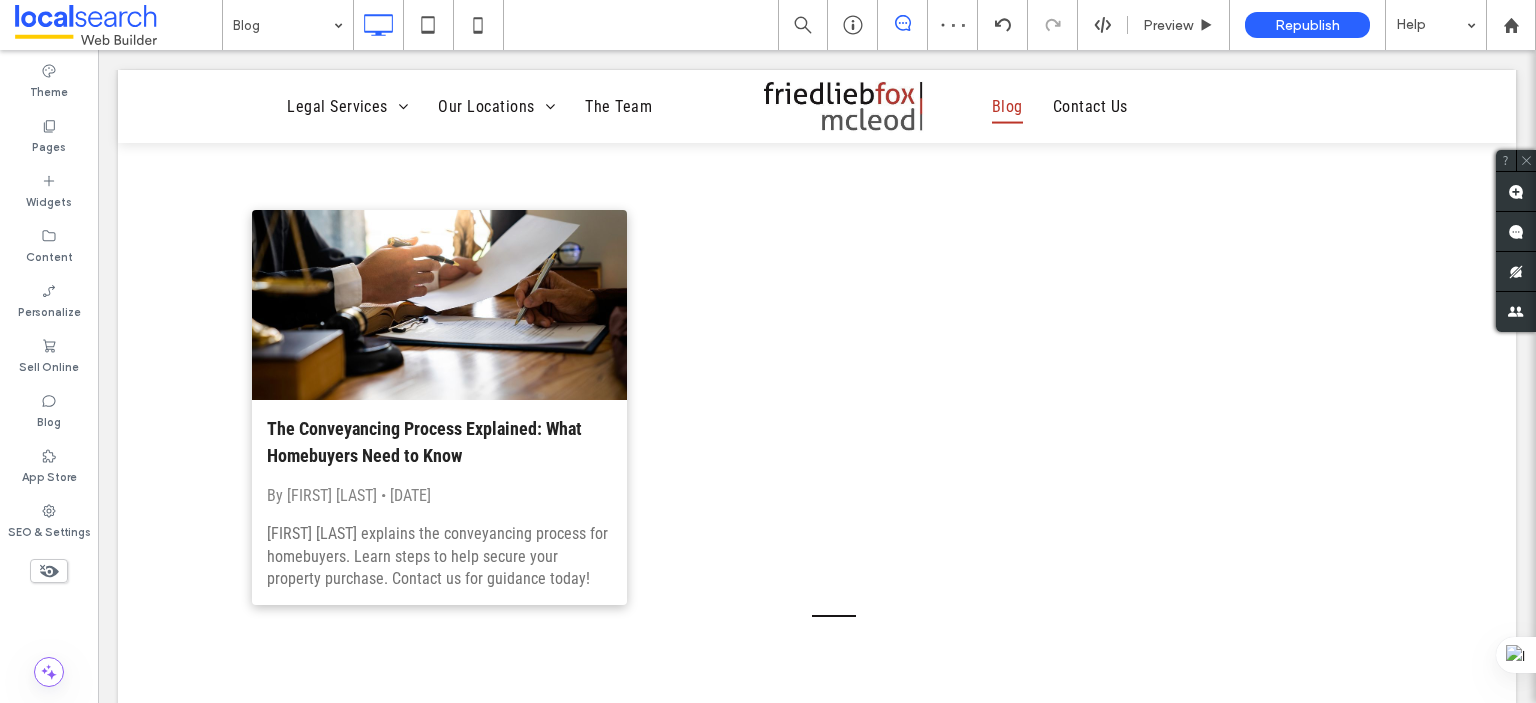 scroll, scrollTop: 600, scrollLeft: 0, axis: vertical 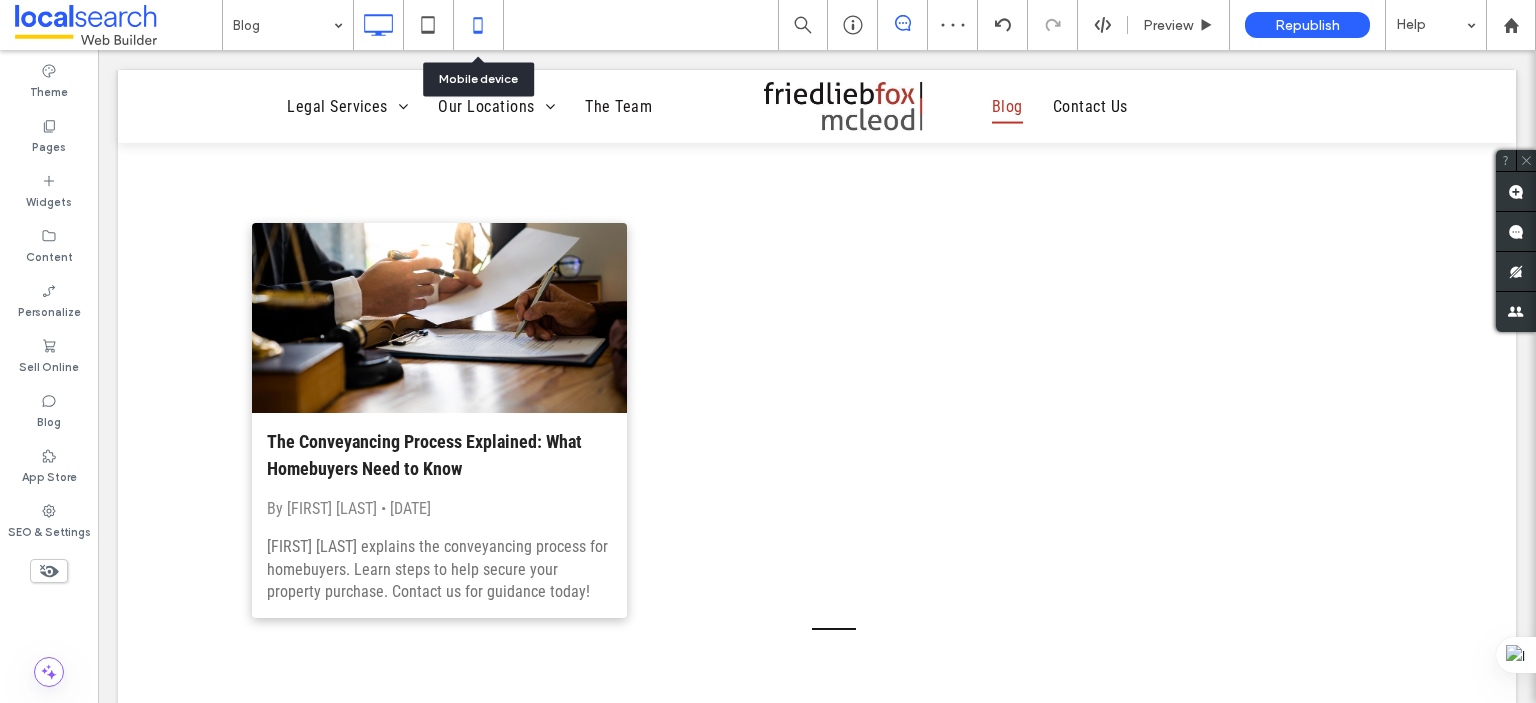 click 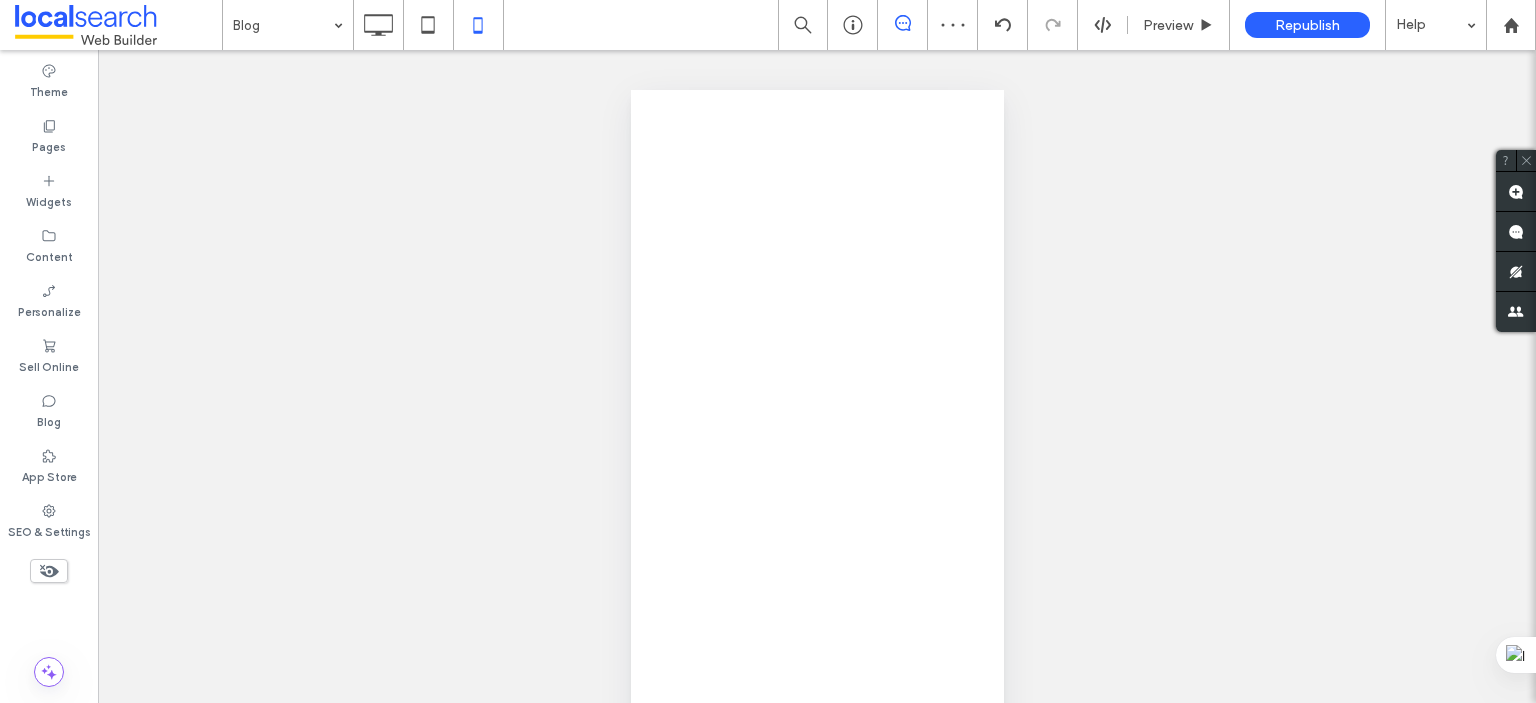 scroll, scrollTop: 0, scrollLeft: 0, axis: both 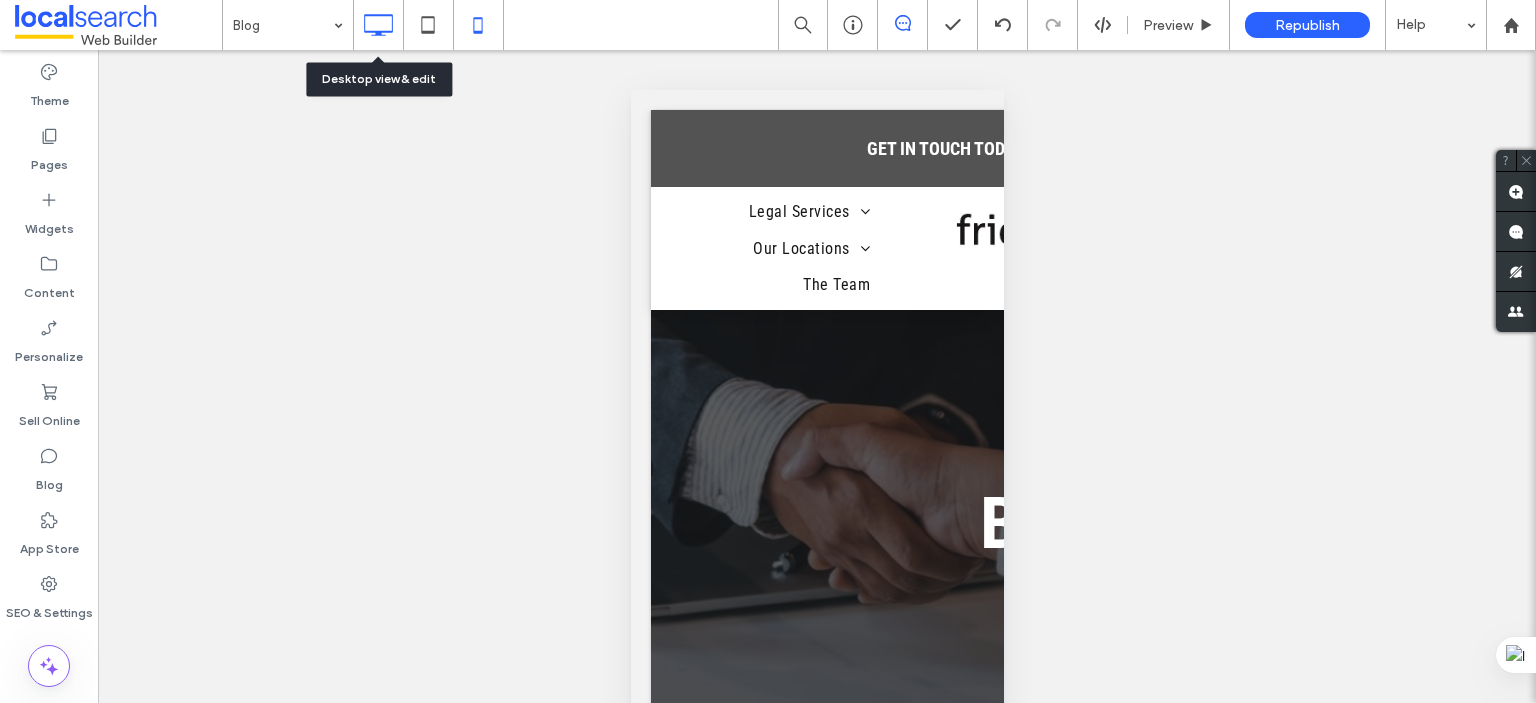 click 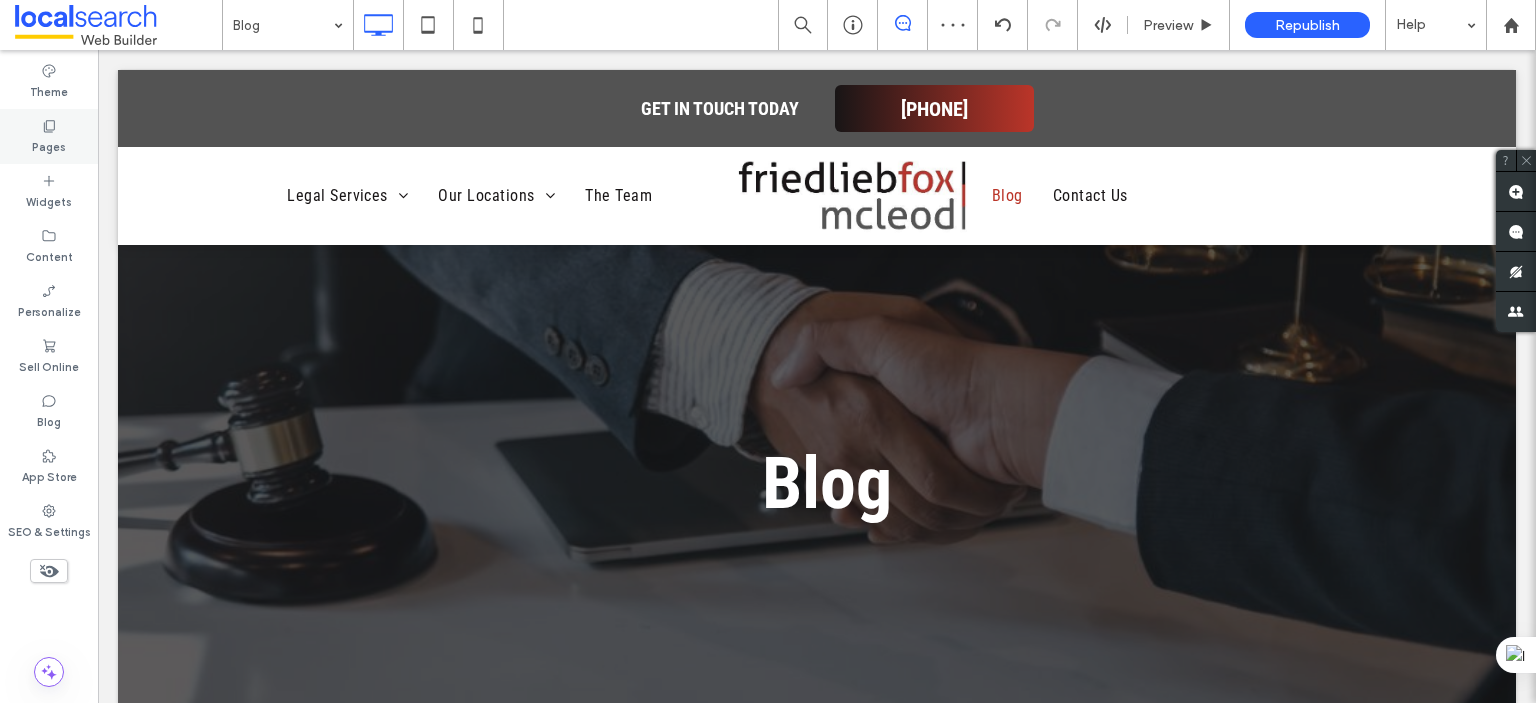click 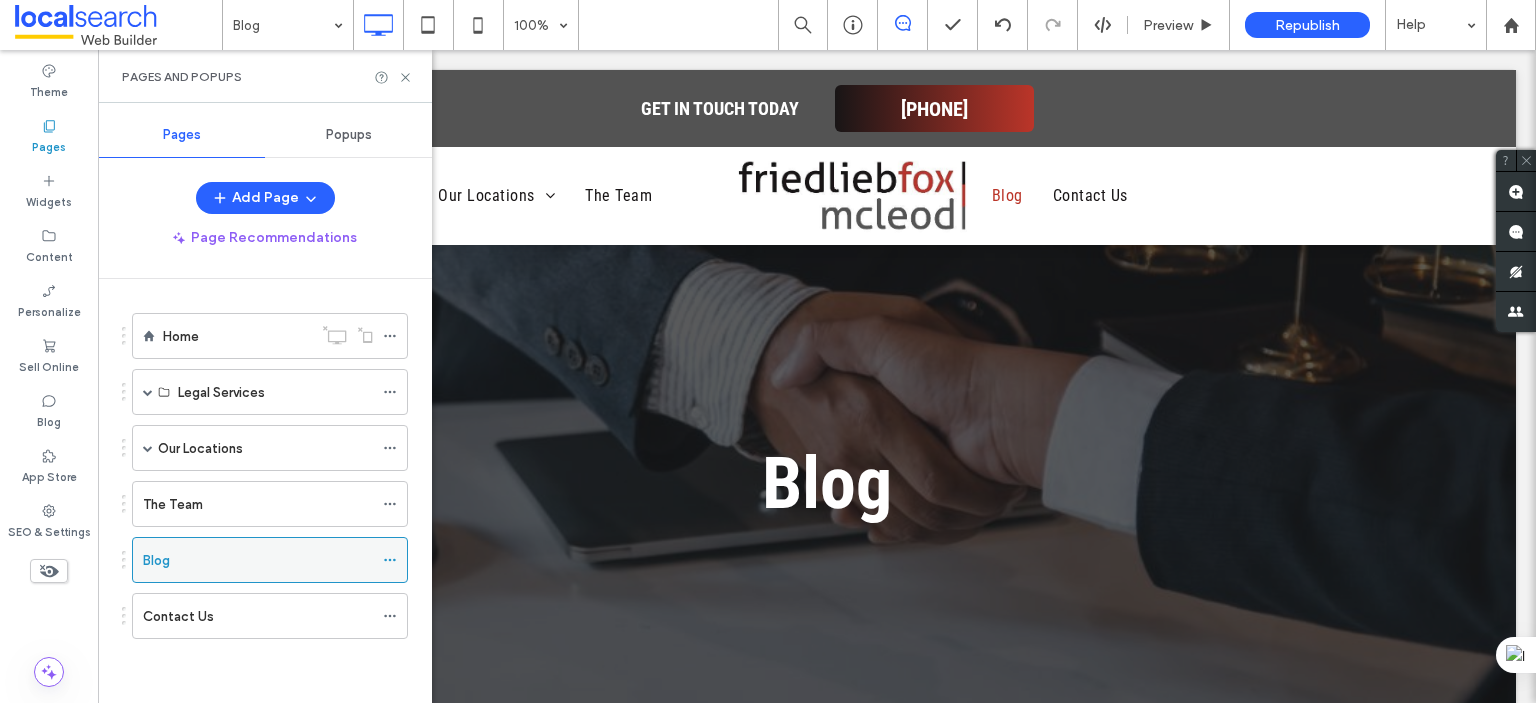 click 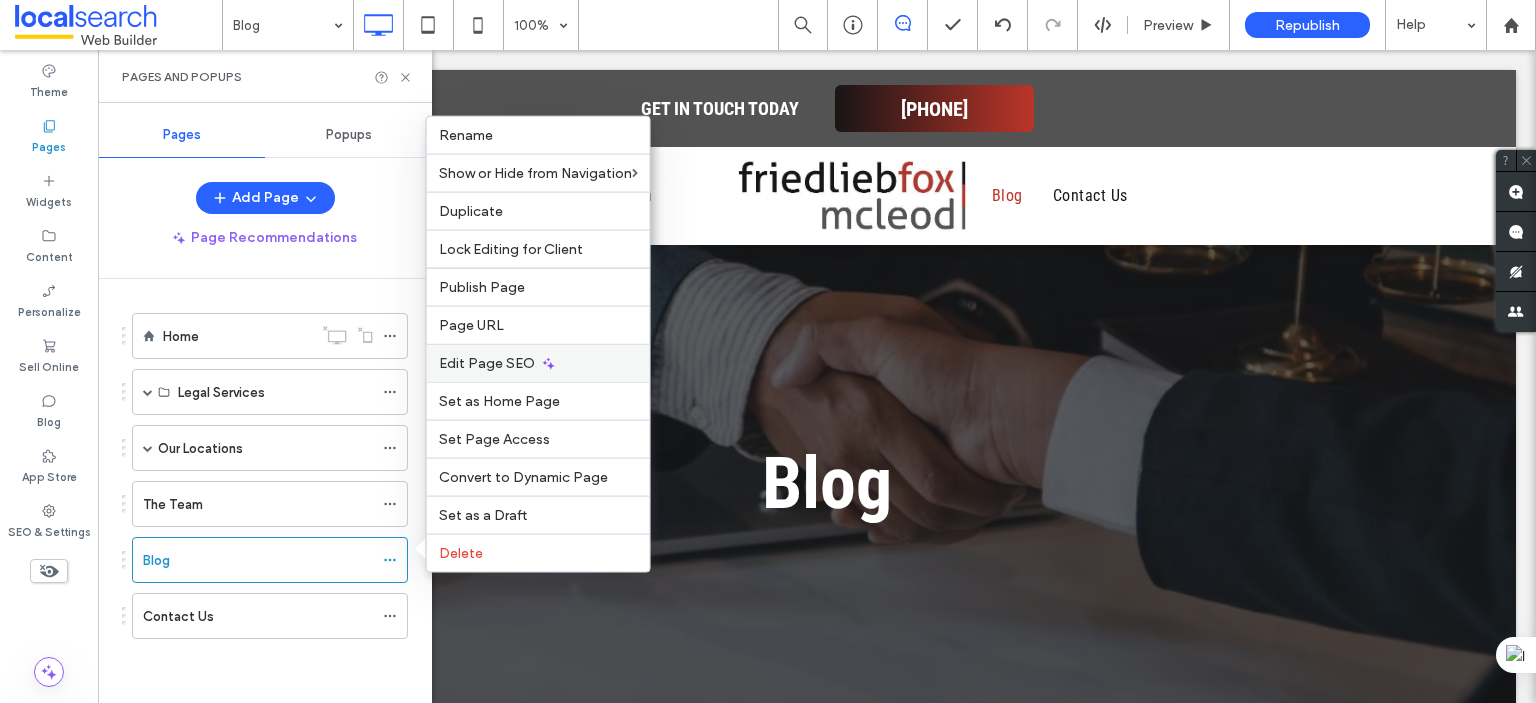 click on "Edit Page SEO" at bounding box center (538, 363) 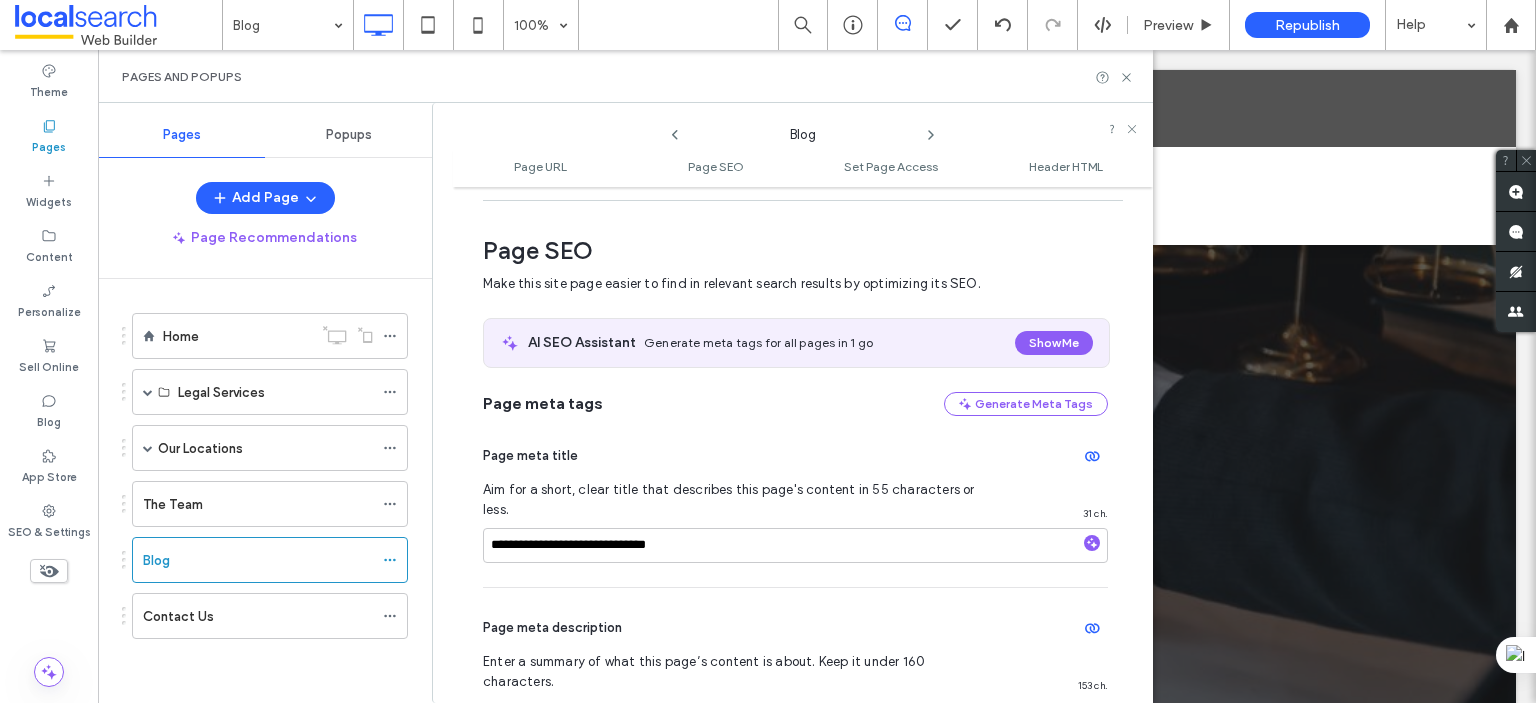 scroll, scrollTop: 274, scrollLeft: 0, axis: vertical 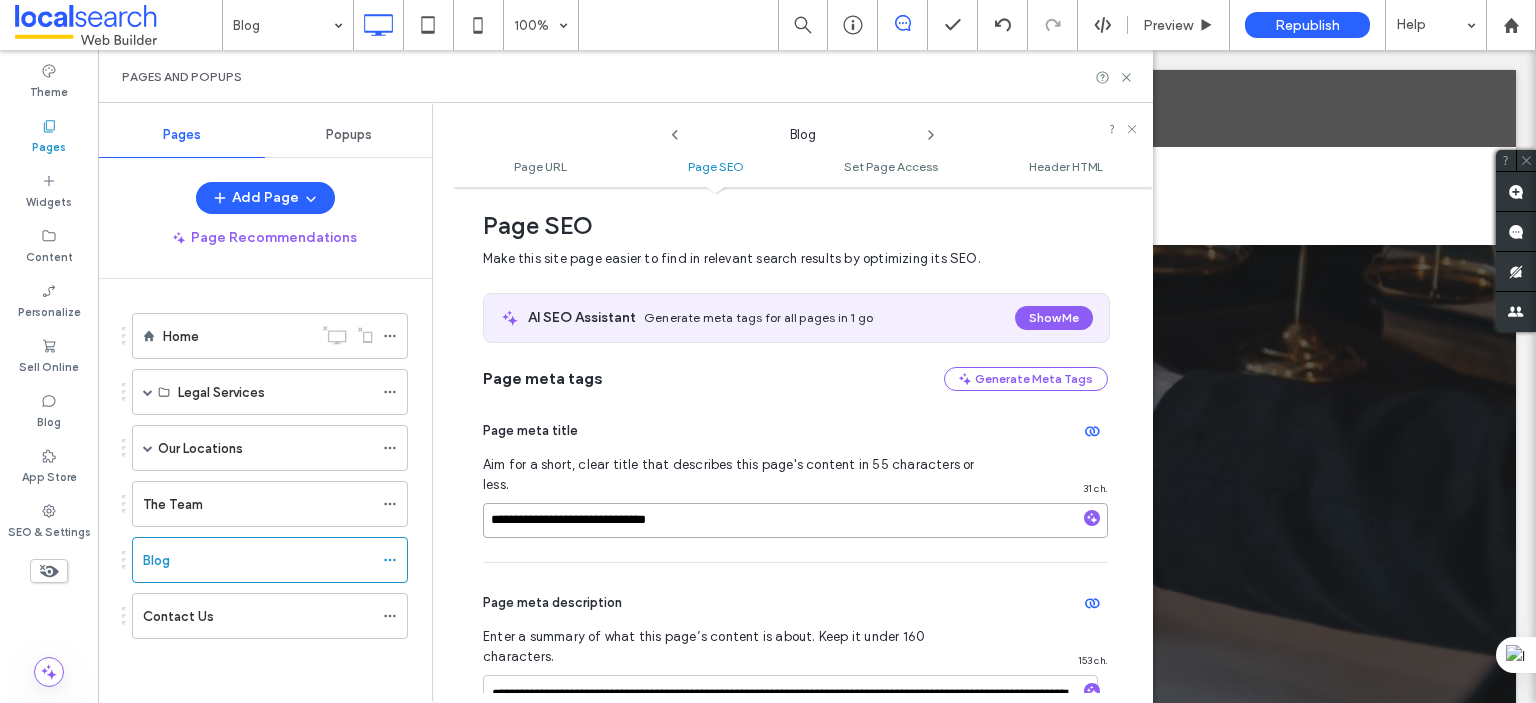 click on "**********" at bounding box center (795, 520) 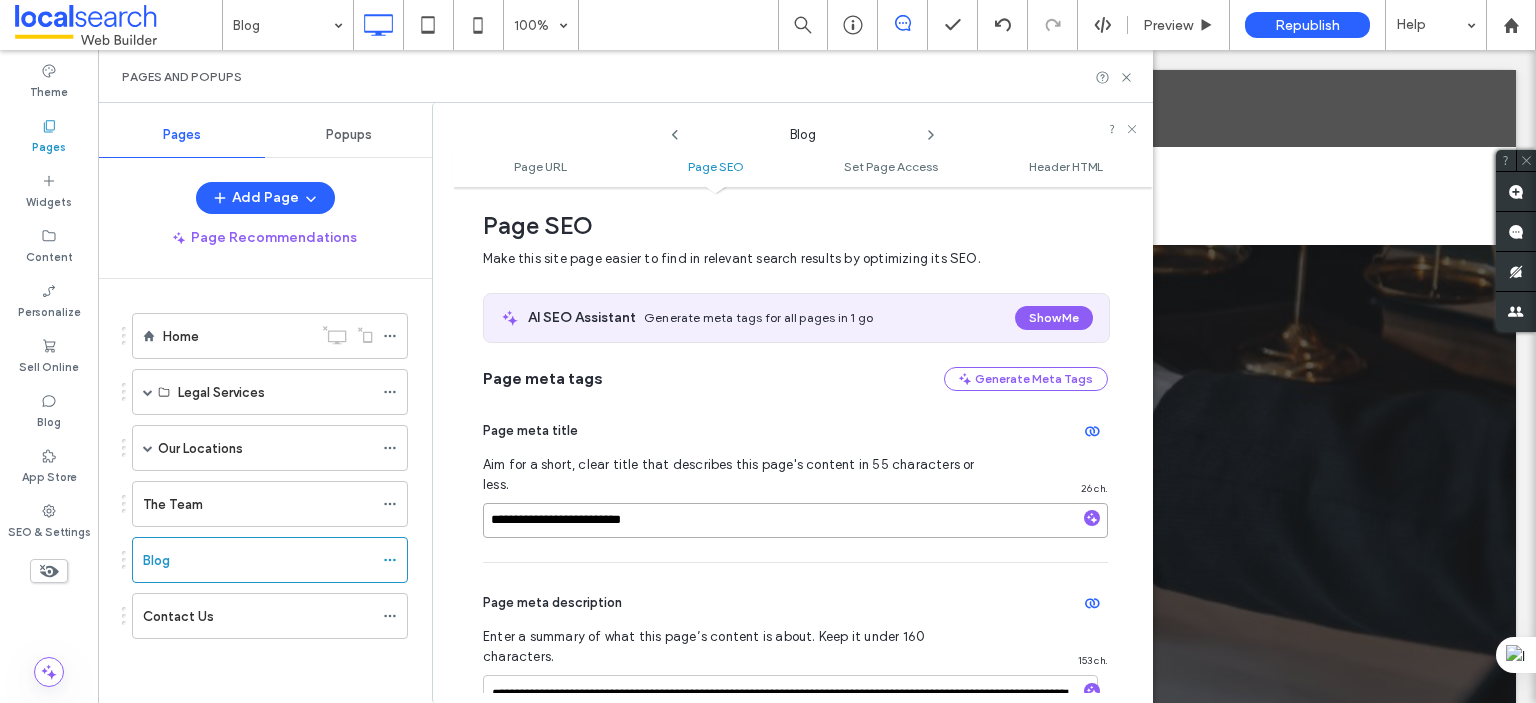 type on "**********" 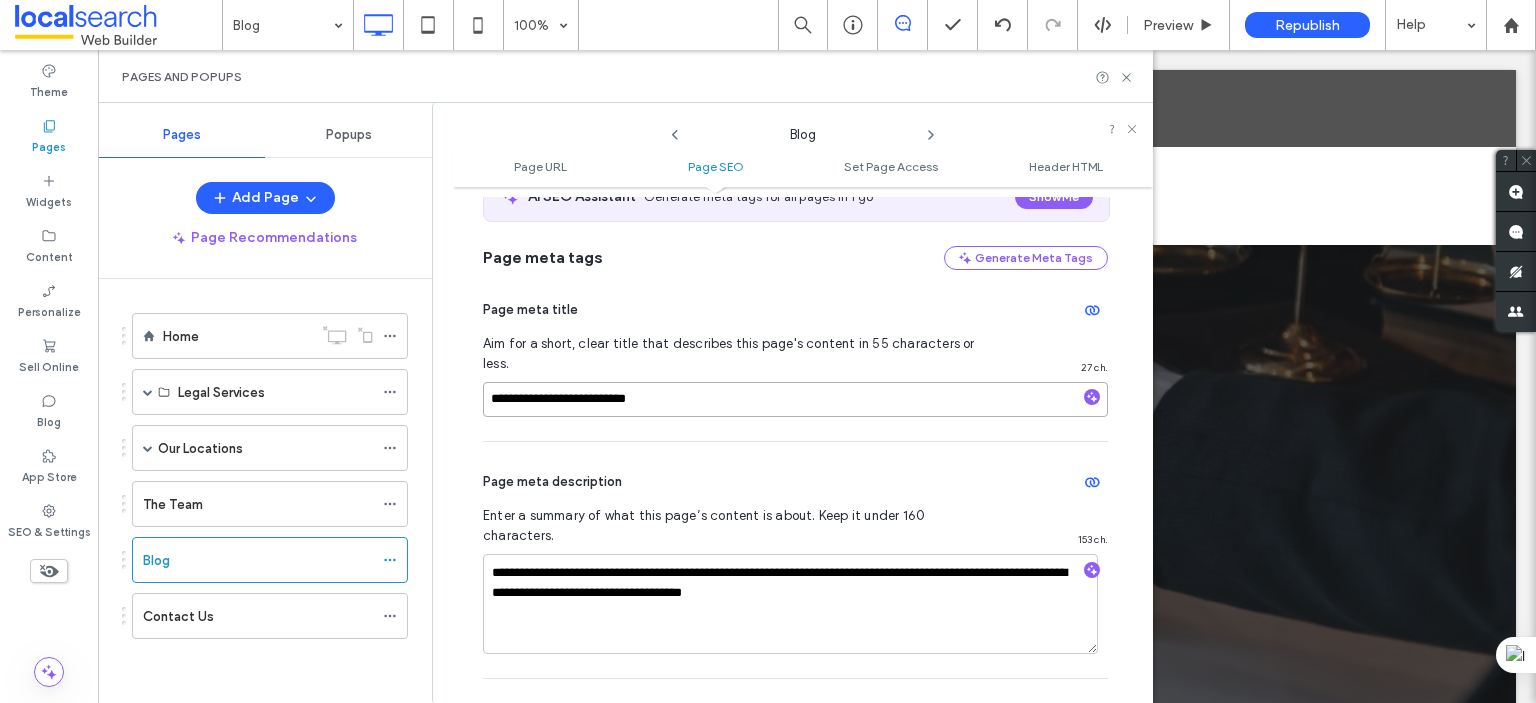scroll, scrollTop: 474, scrollLeft: 0, axis: vertical 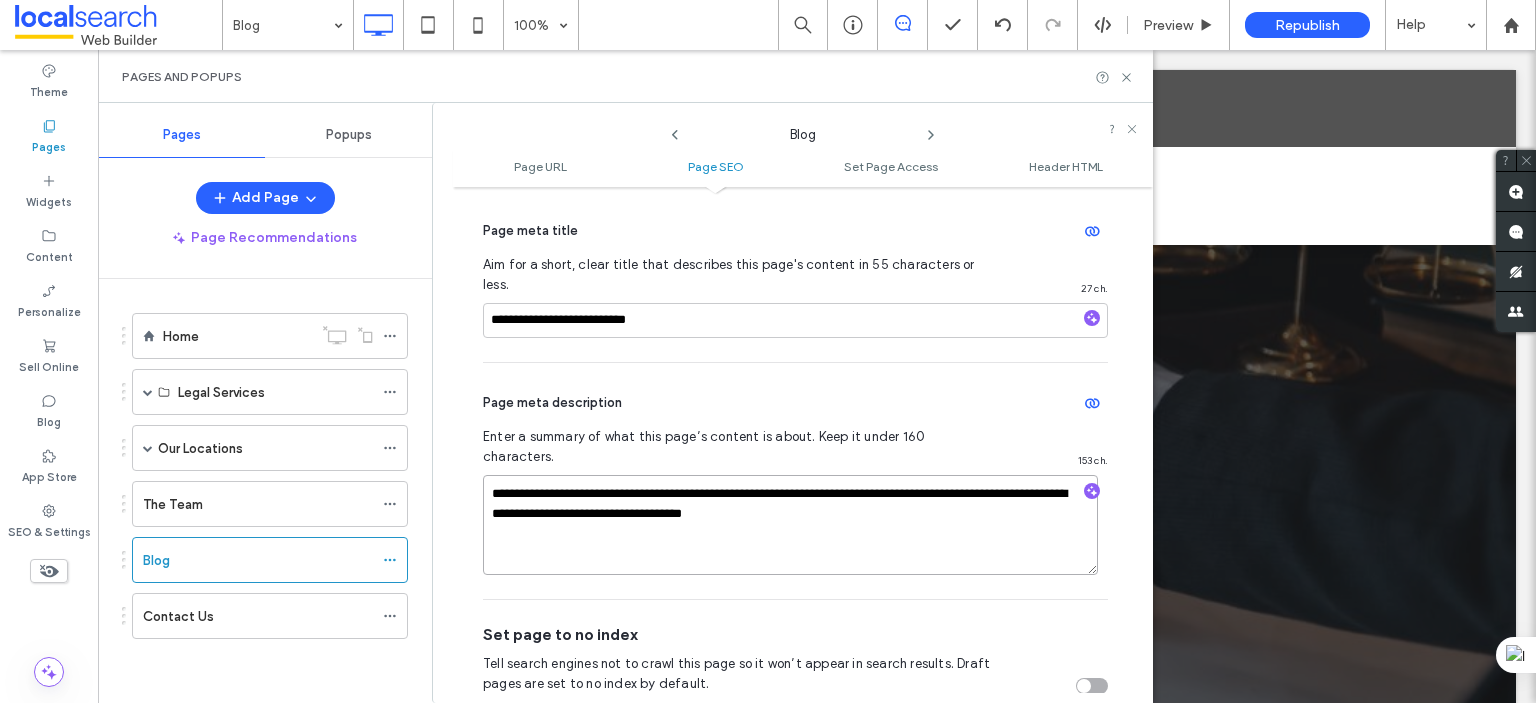 click on "**********" at bounding box center [790, 525] 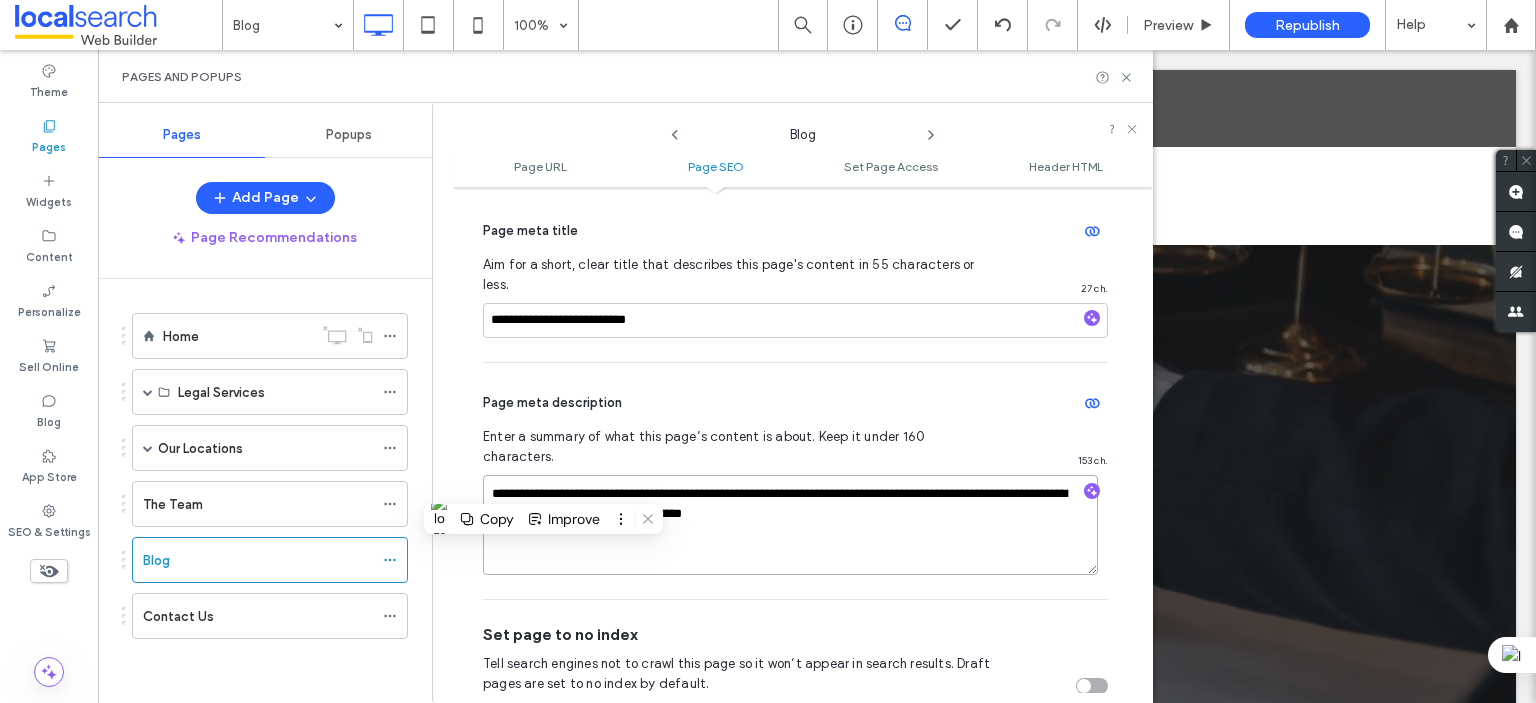 paste 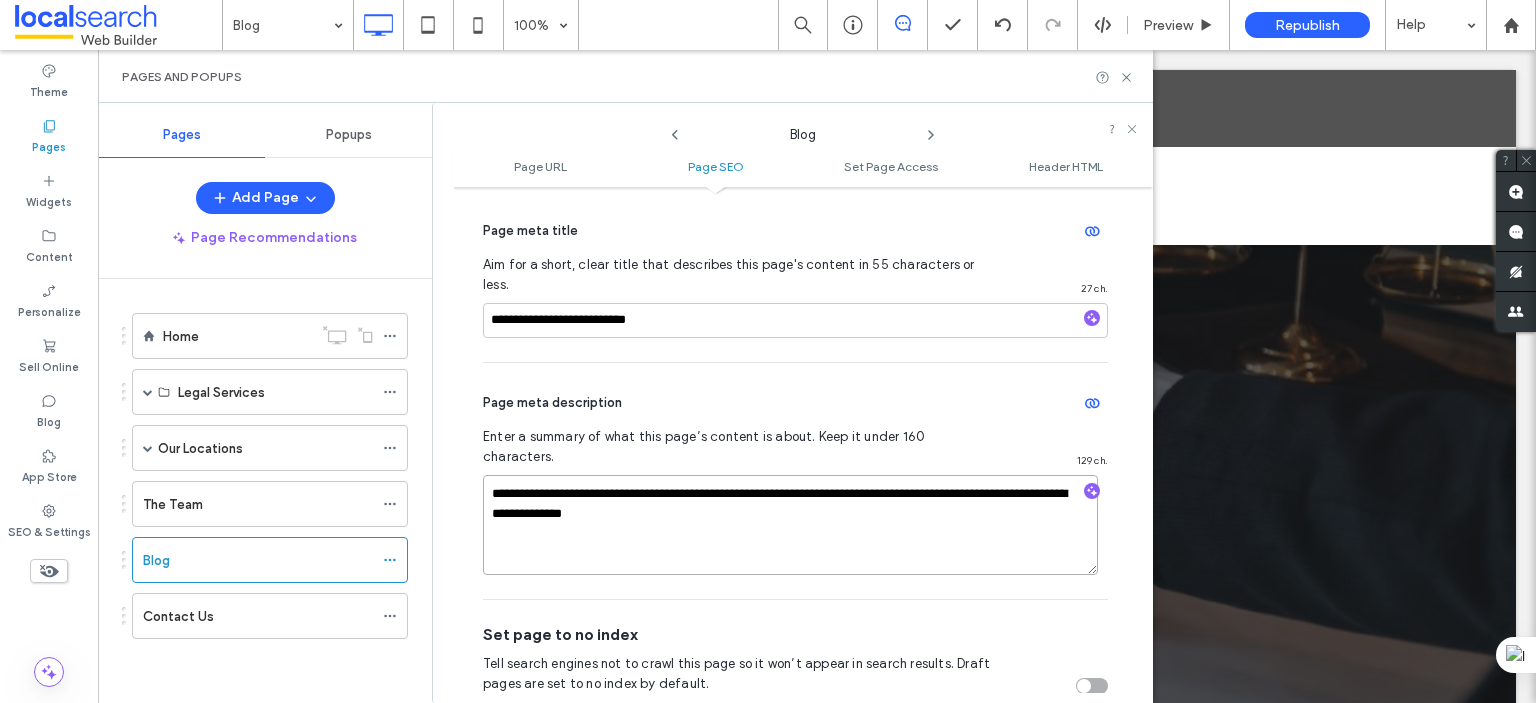 click on "**********" at bounding box center [790, 525] 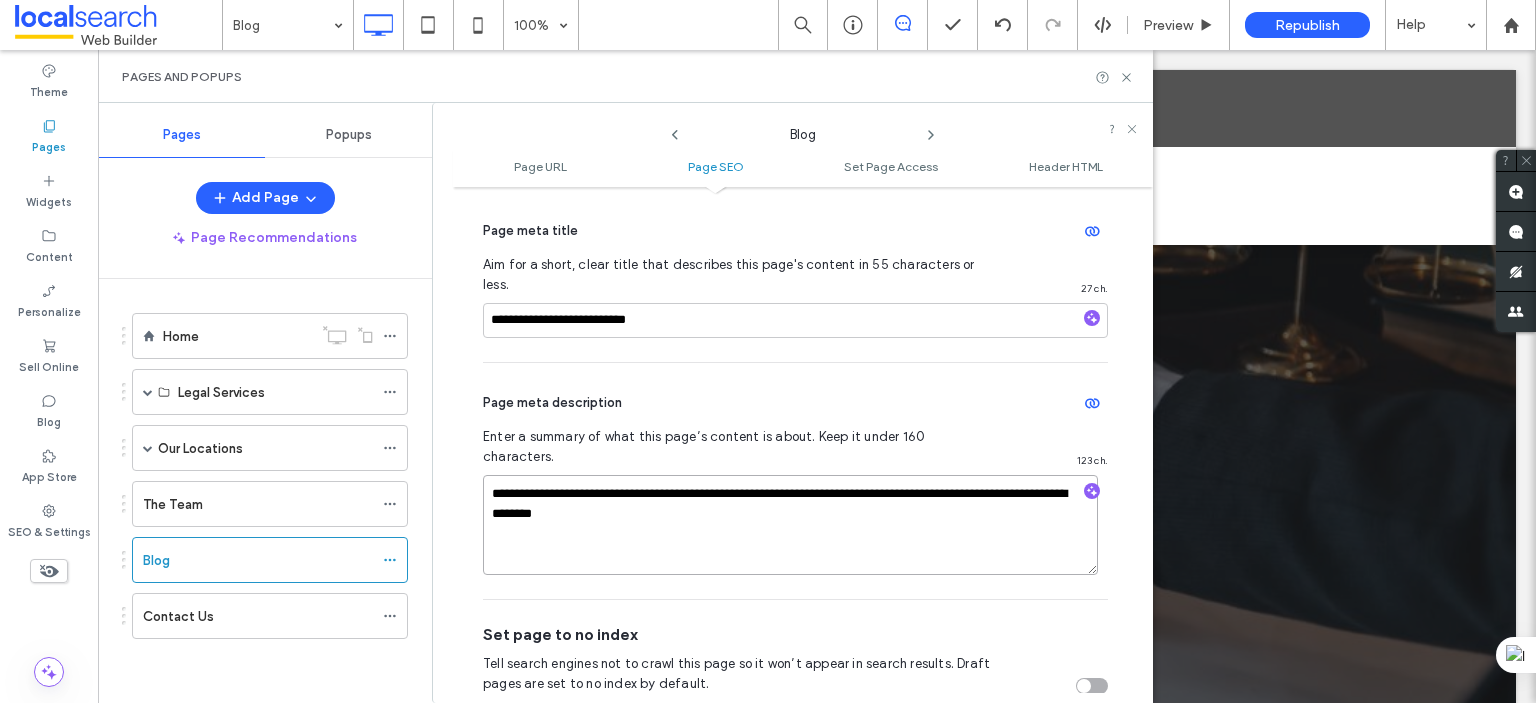 click on "**********" at bounding box center (790, 525) 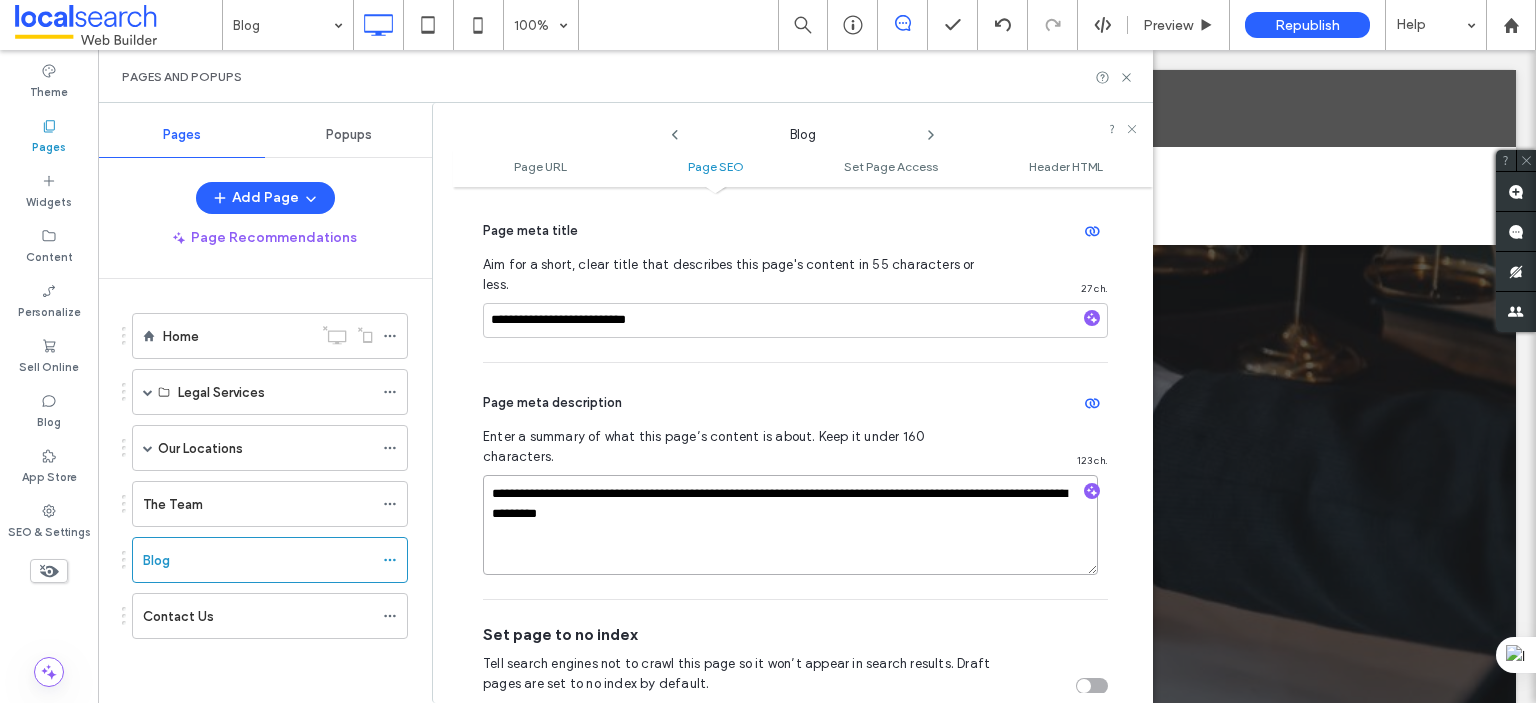 type on "**********" 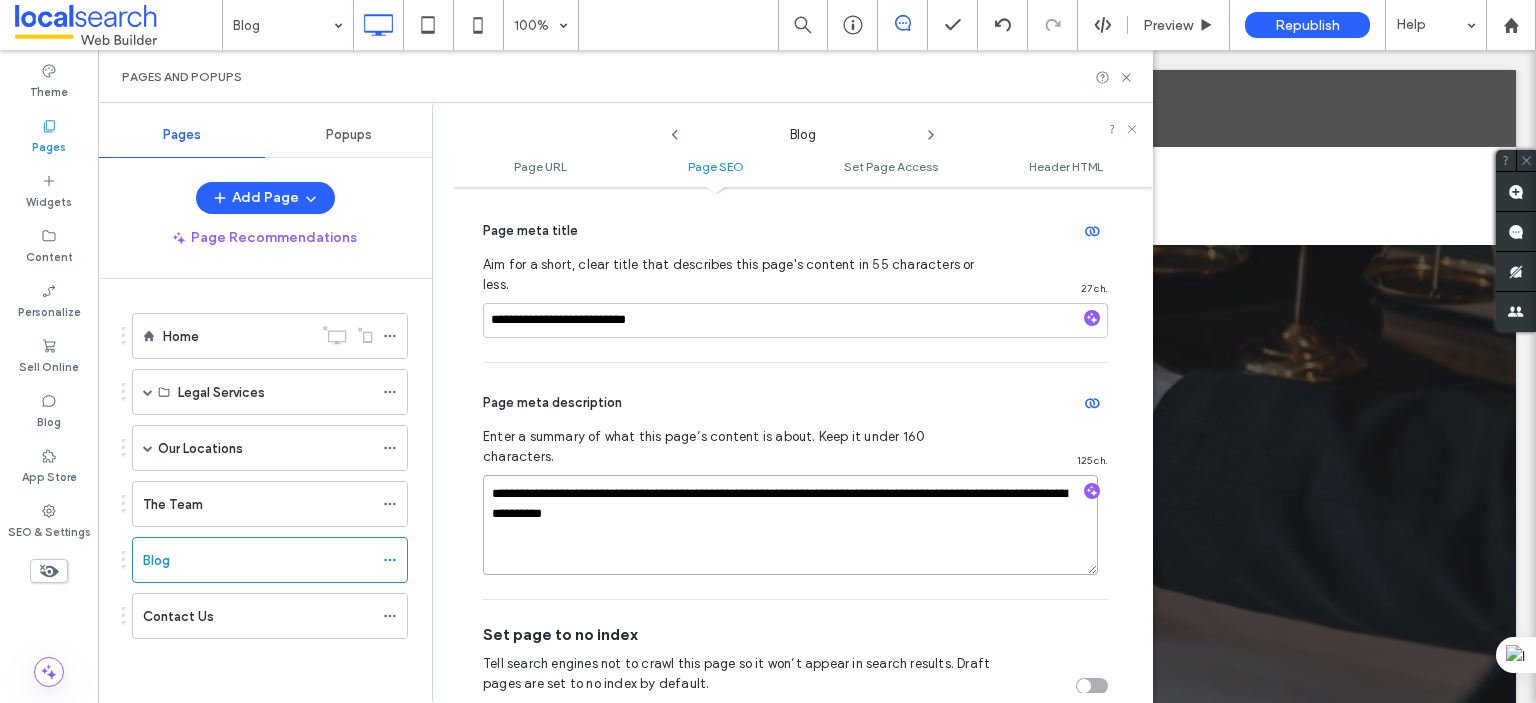 click on "**********" at bounding box center (790, 525) 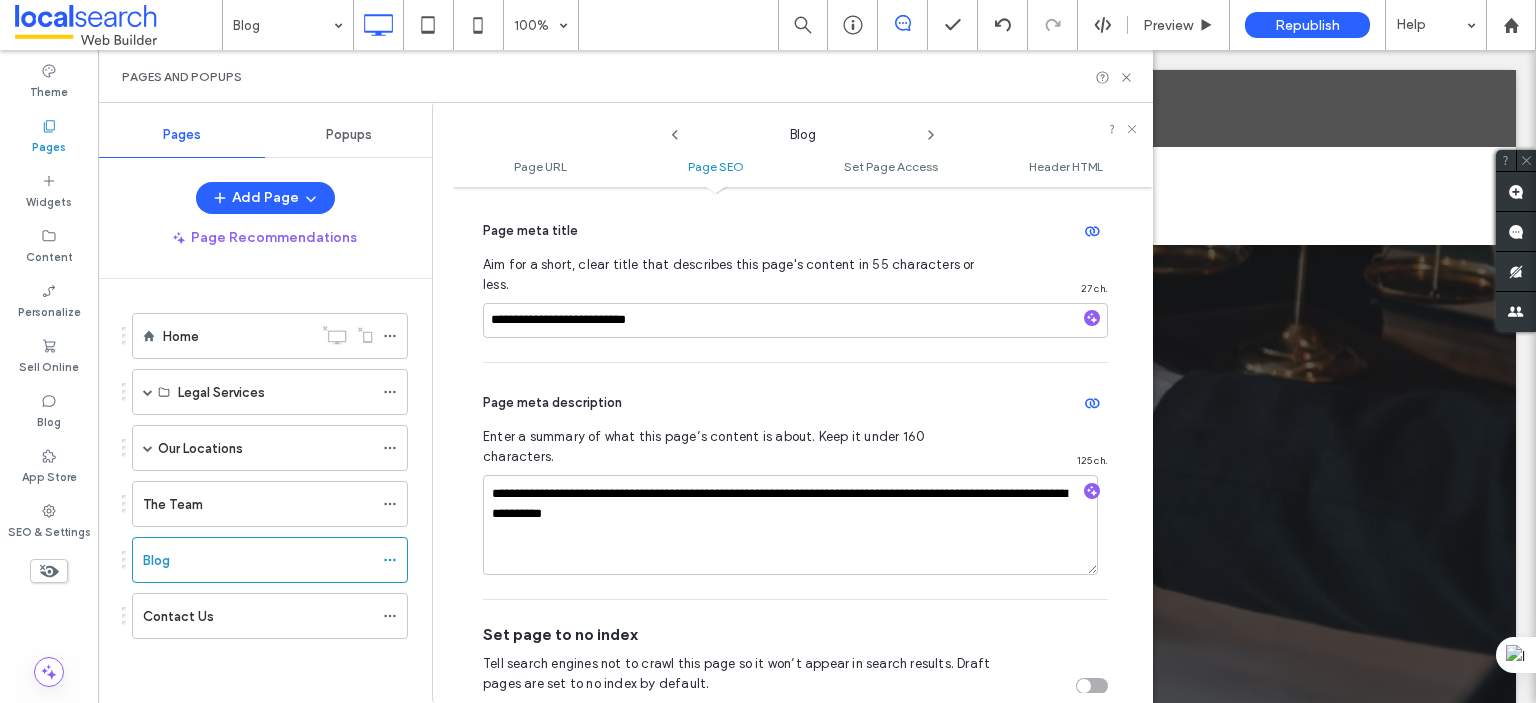 click on "**********" at bounding box center [803, 445] 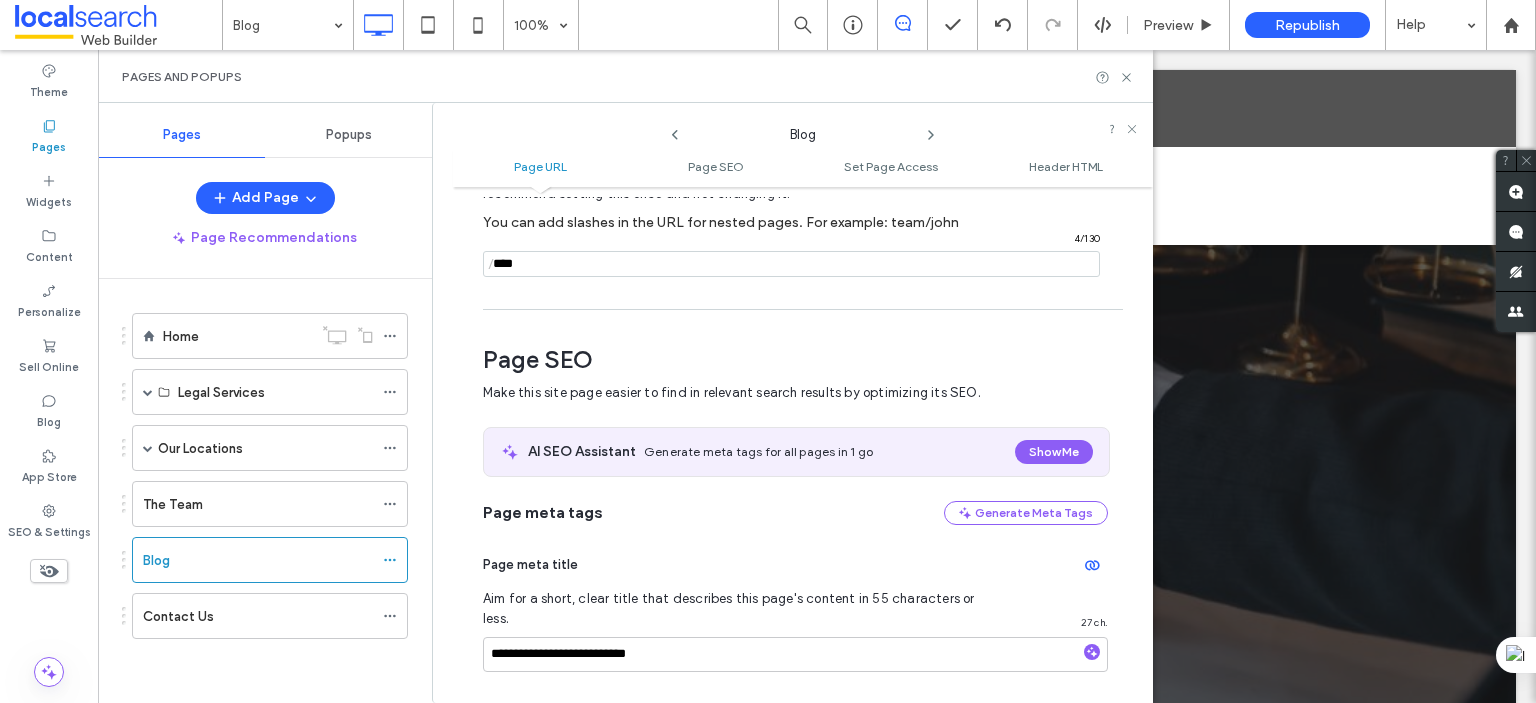scroll, scrollTop: 0, scrollLeft: 0, axis: both 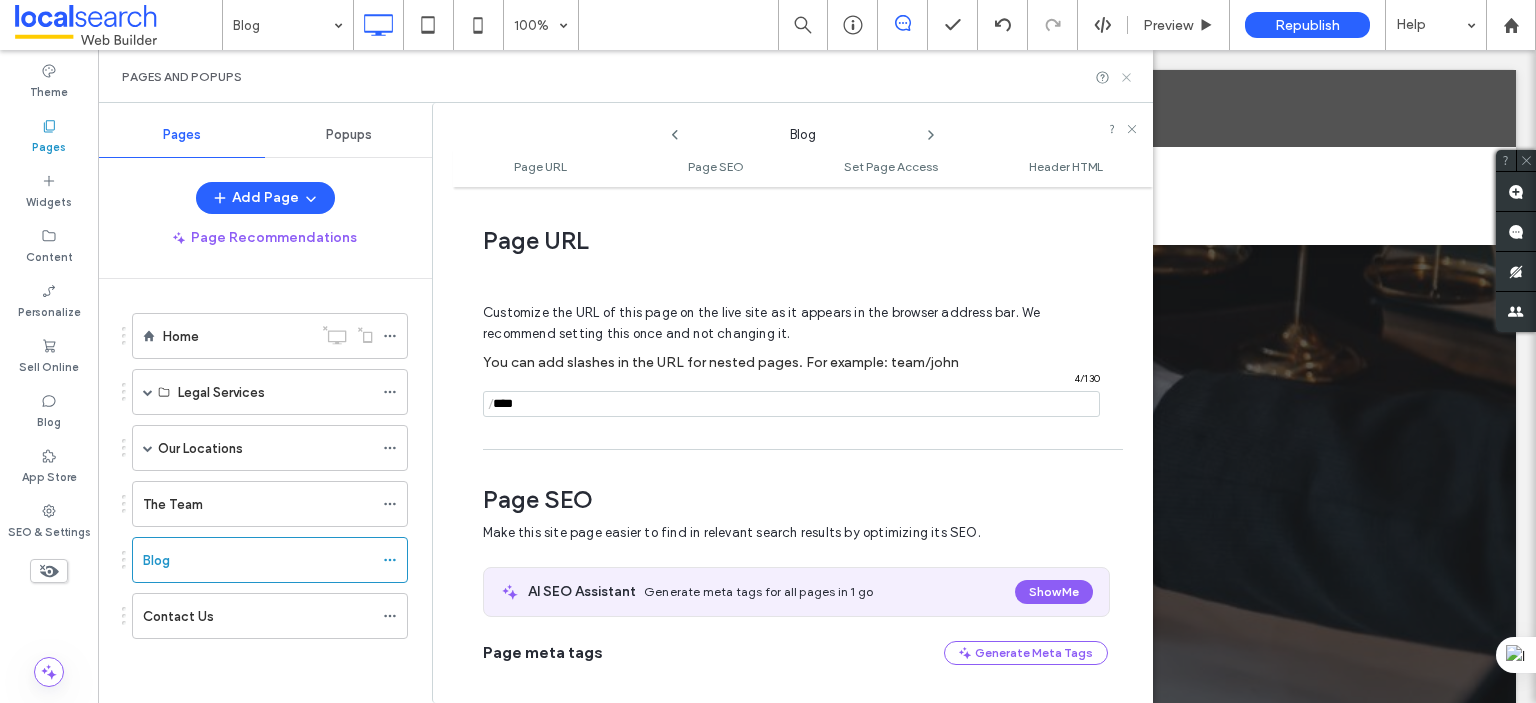click 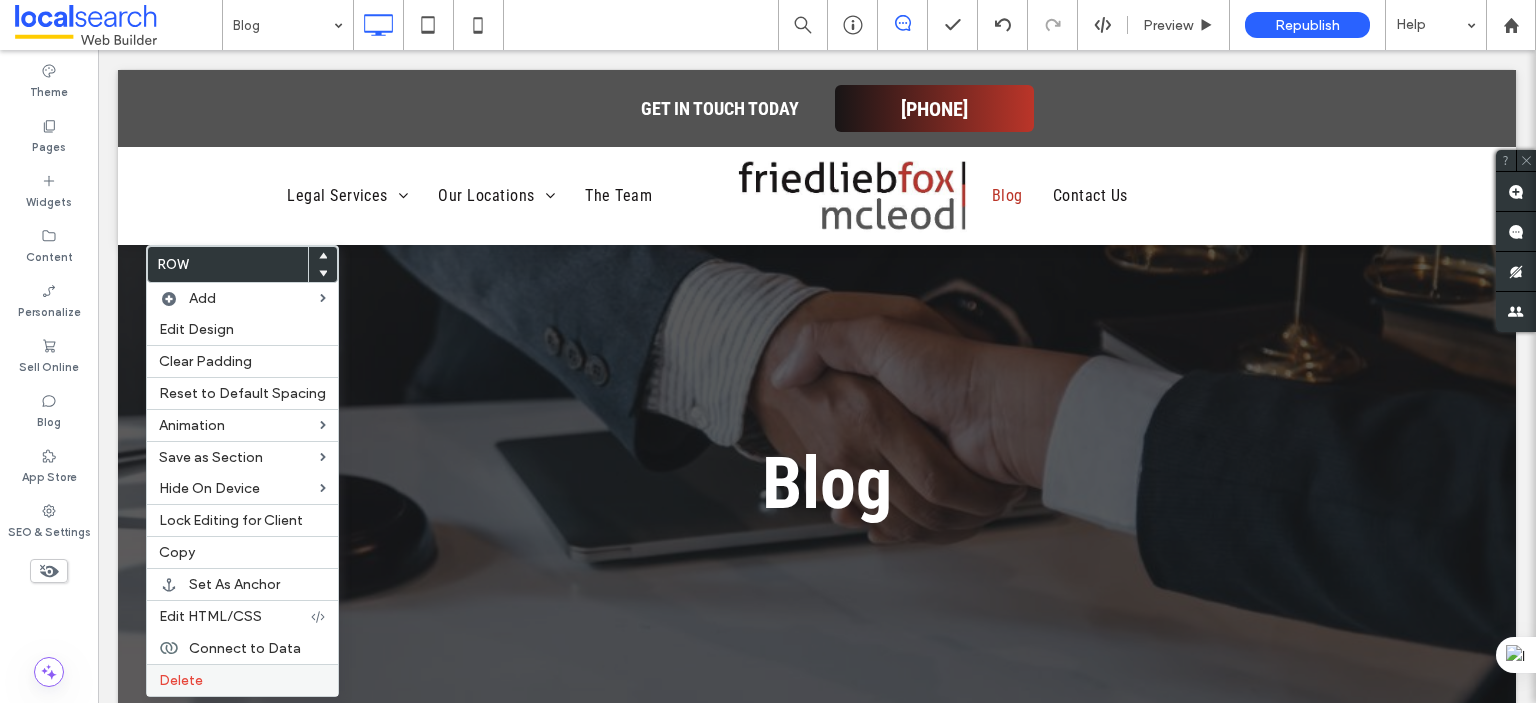 click on "Delete" at bounding box center (181, 680) 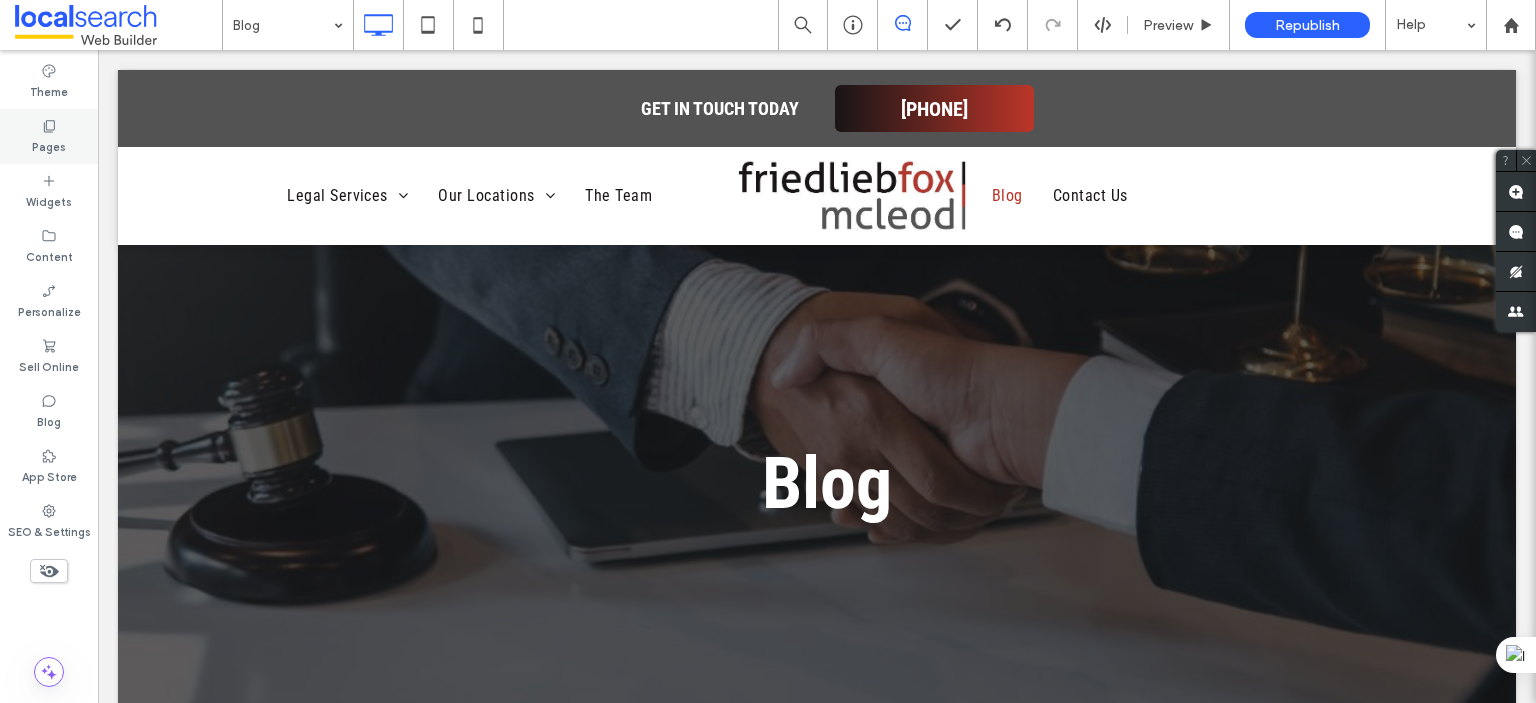 click on "Pages" at bounding box center (49, 145) 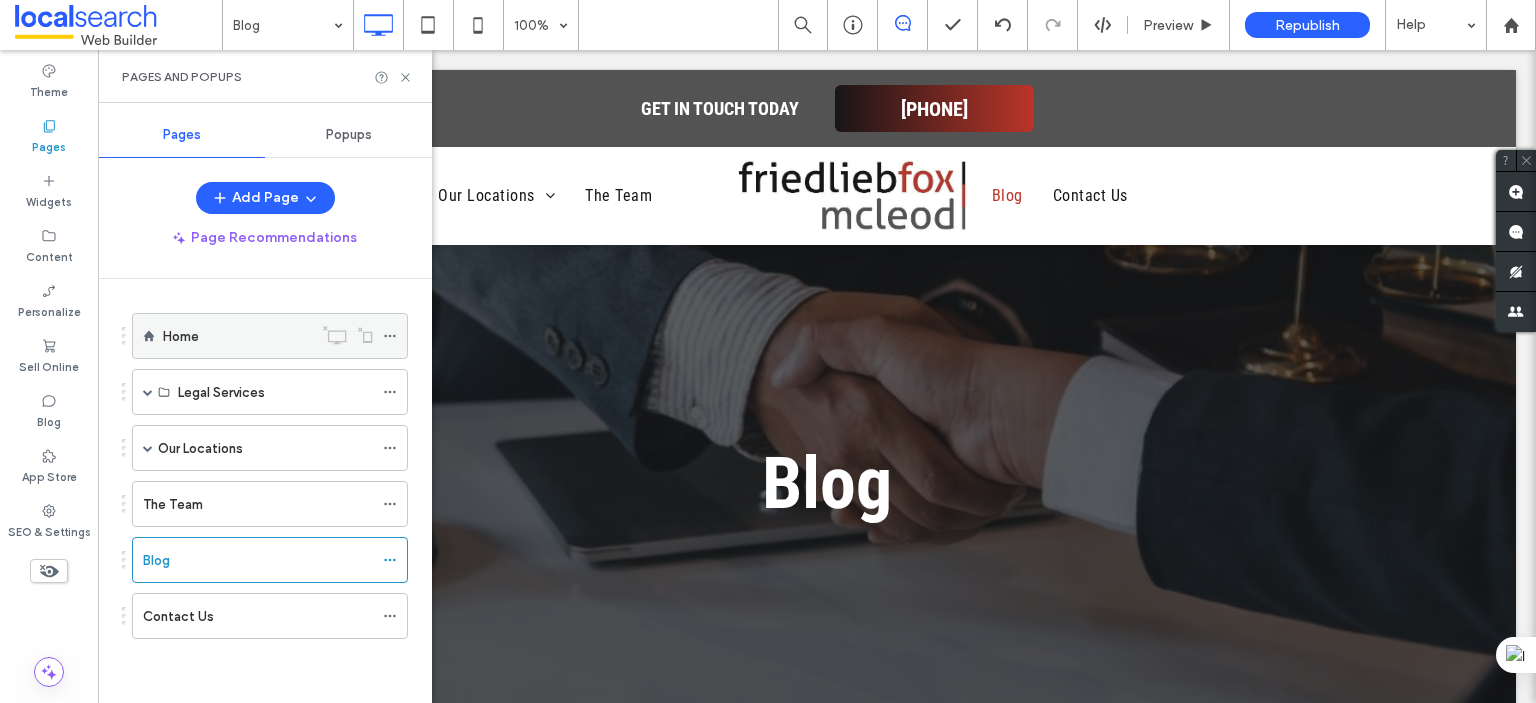 click on "Home" at bounding box center (181, 336) 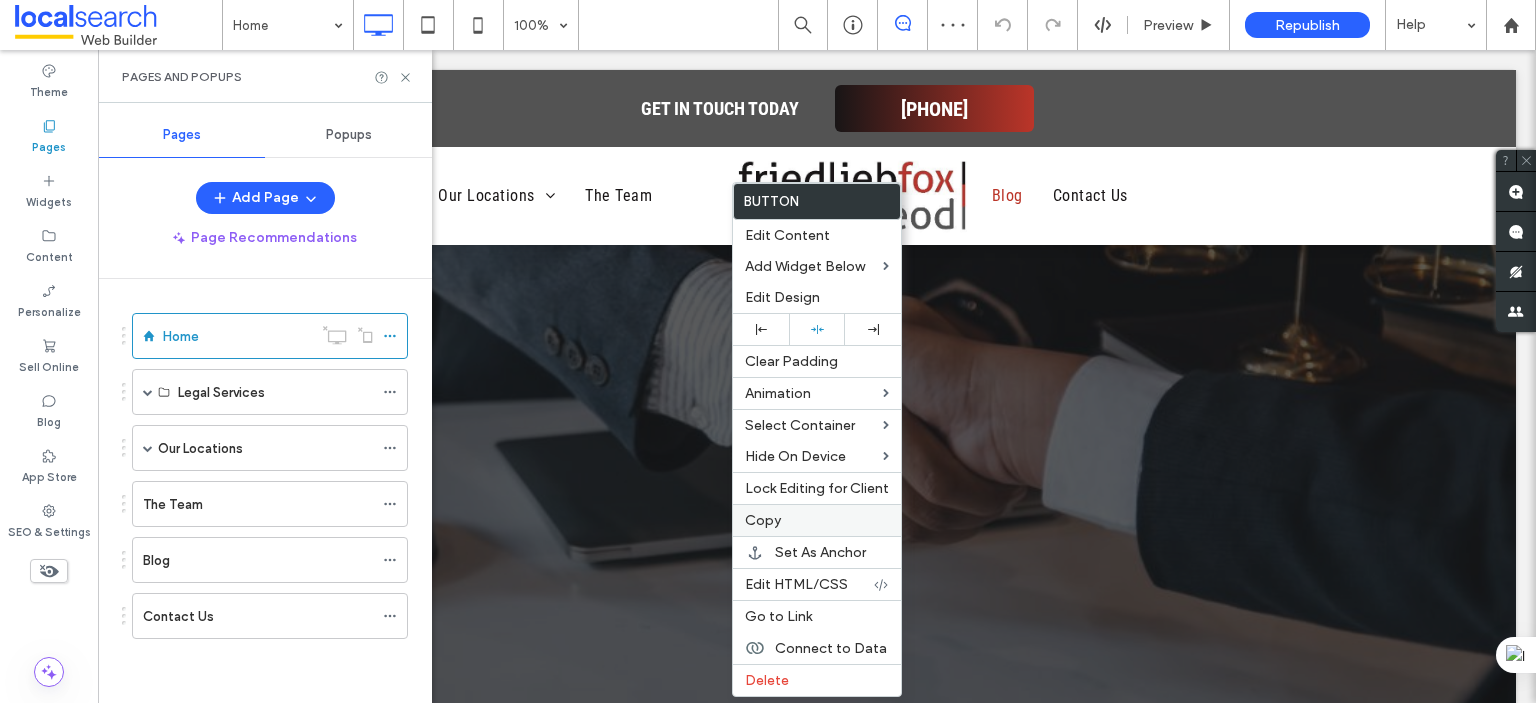 click on "Copy" at bounding box center [763, 520] 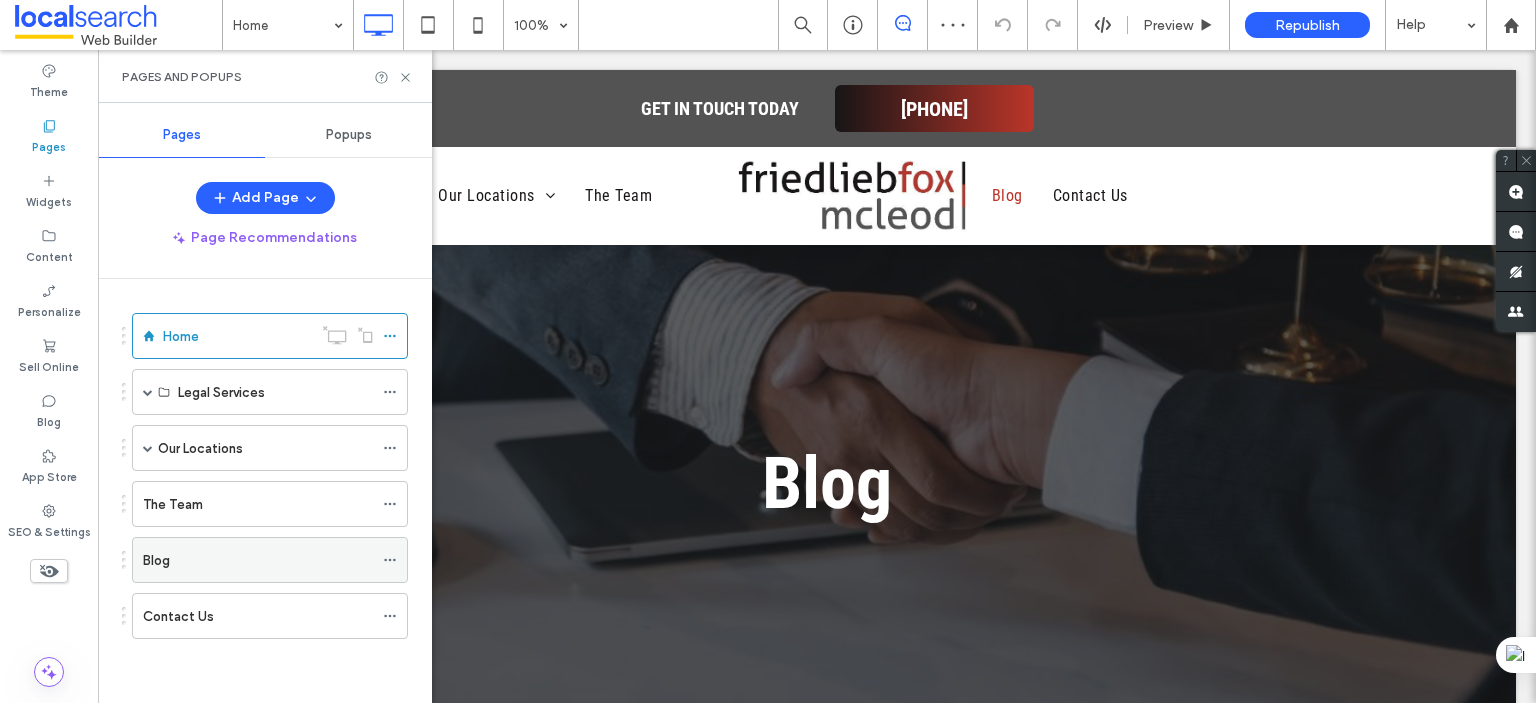 click on "Blog" at bounding box center [258, 560] 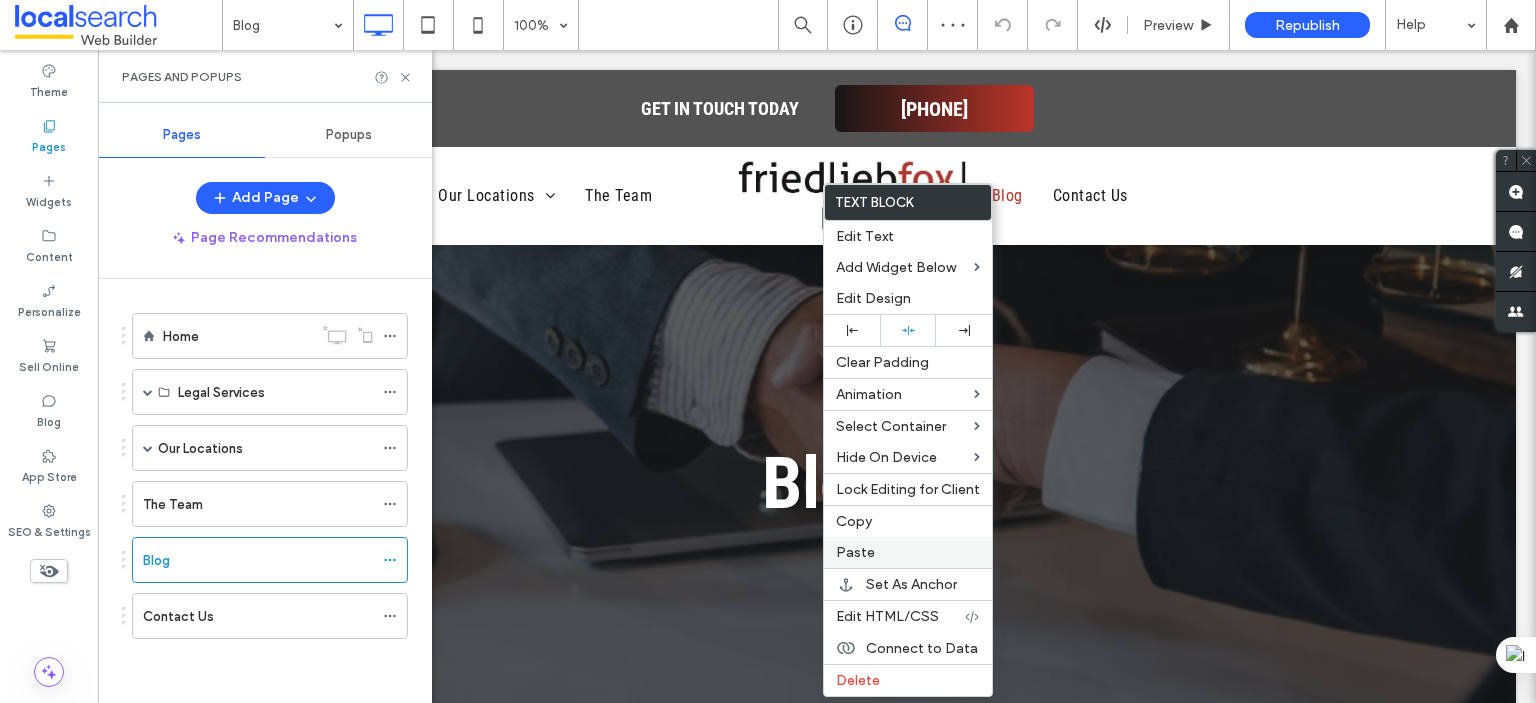click on "Paste" at bounding box center (908, 552) 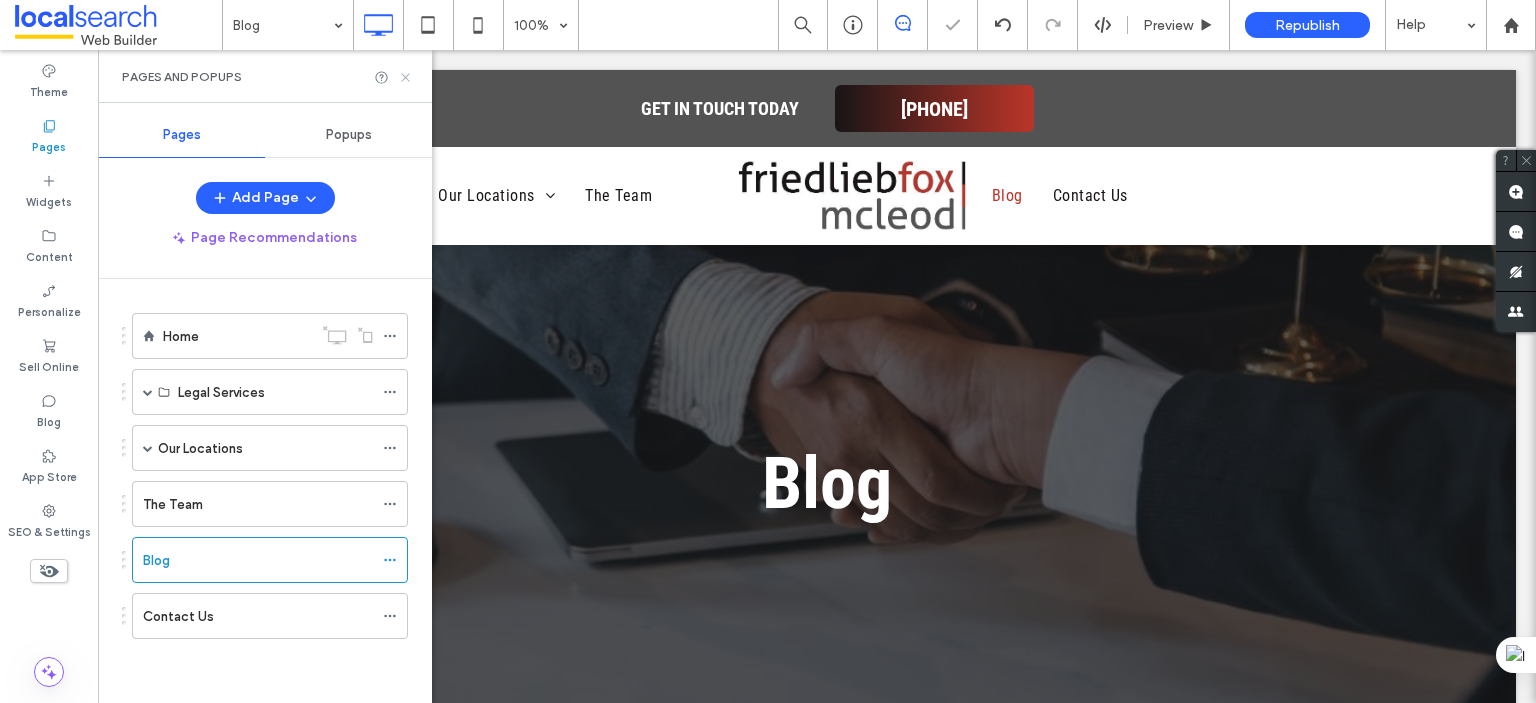 click 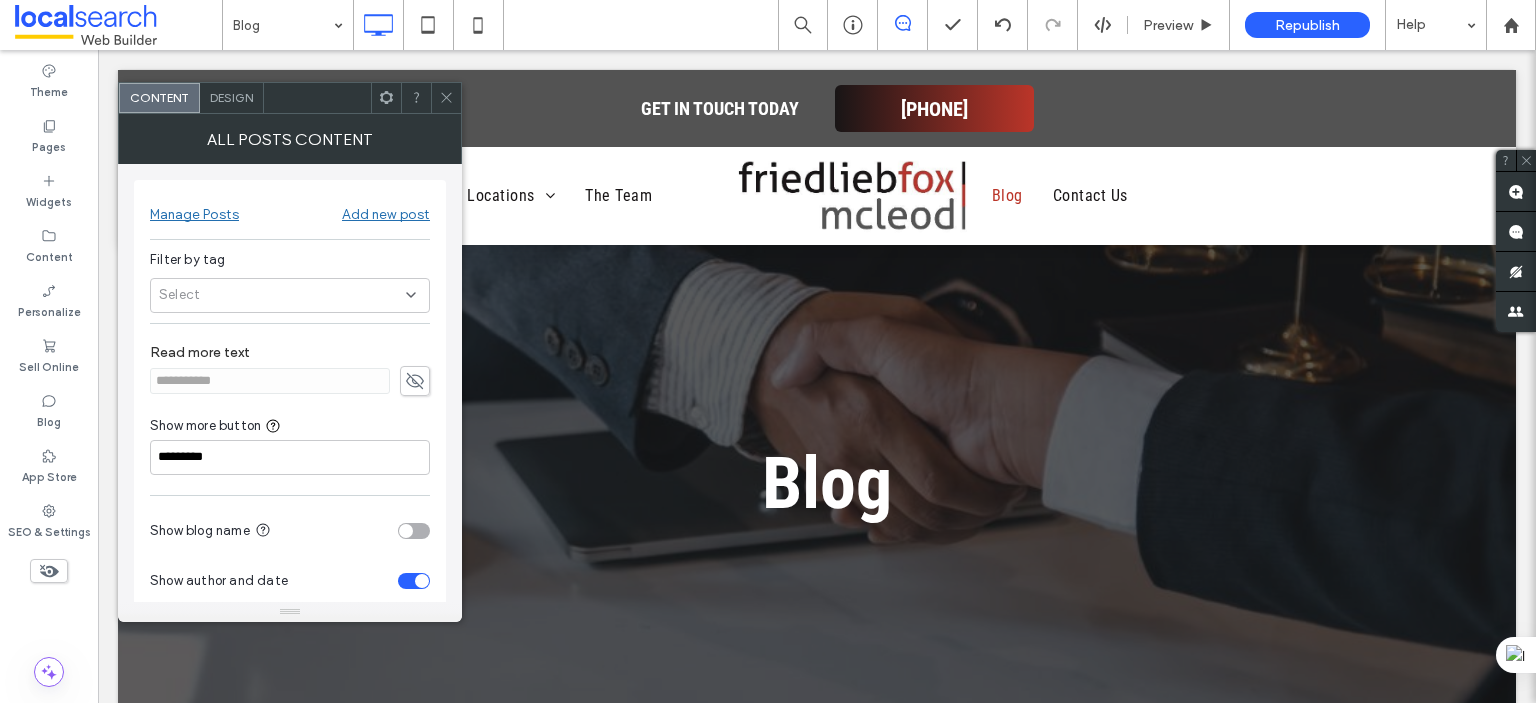 click 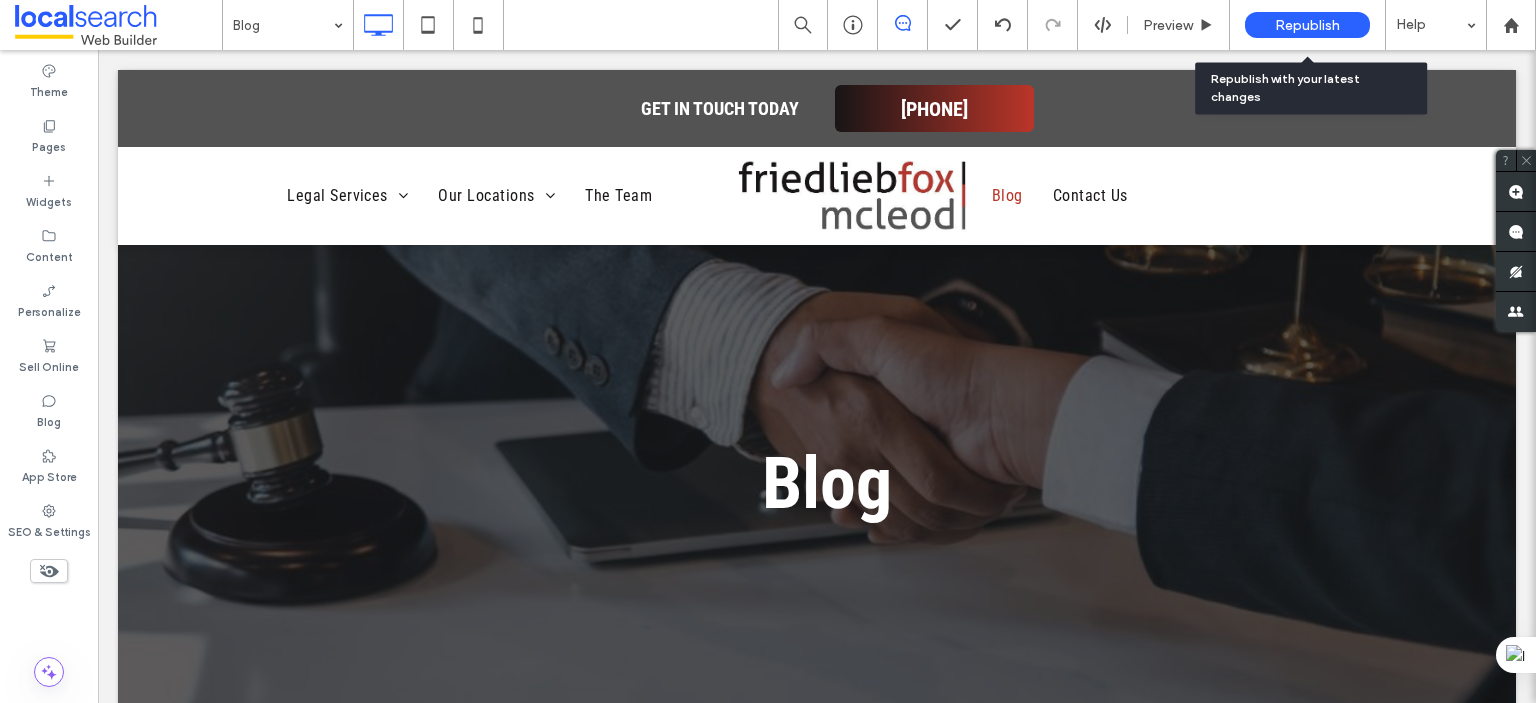 click on "Republish" at bounding box center (1307, 25) 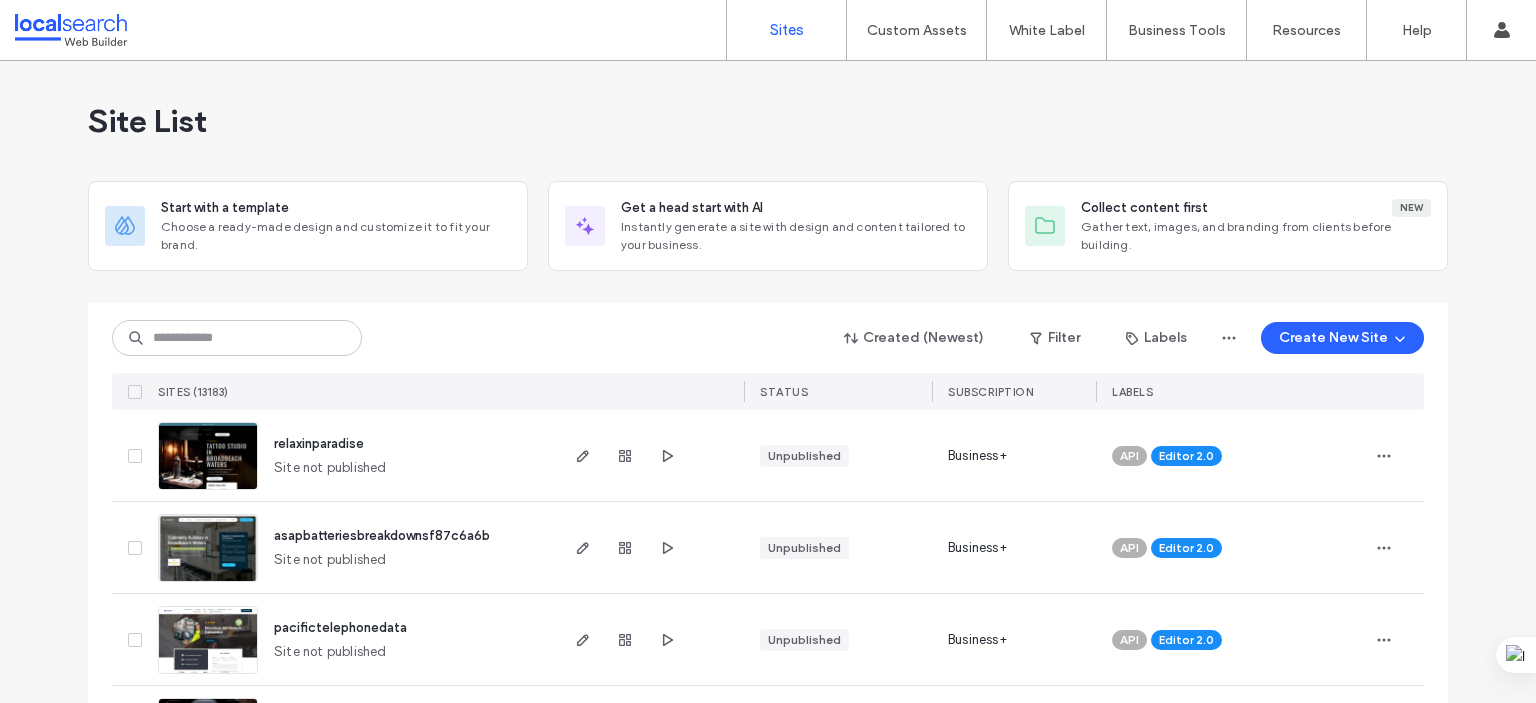 scroll, scrollTop: 0, scrollLeft: 0, axis: both 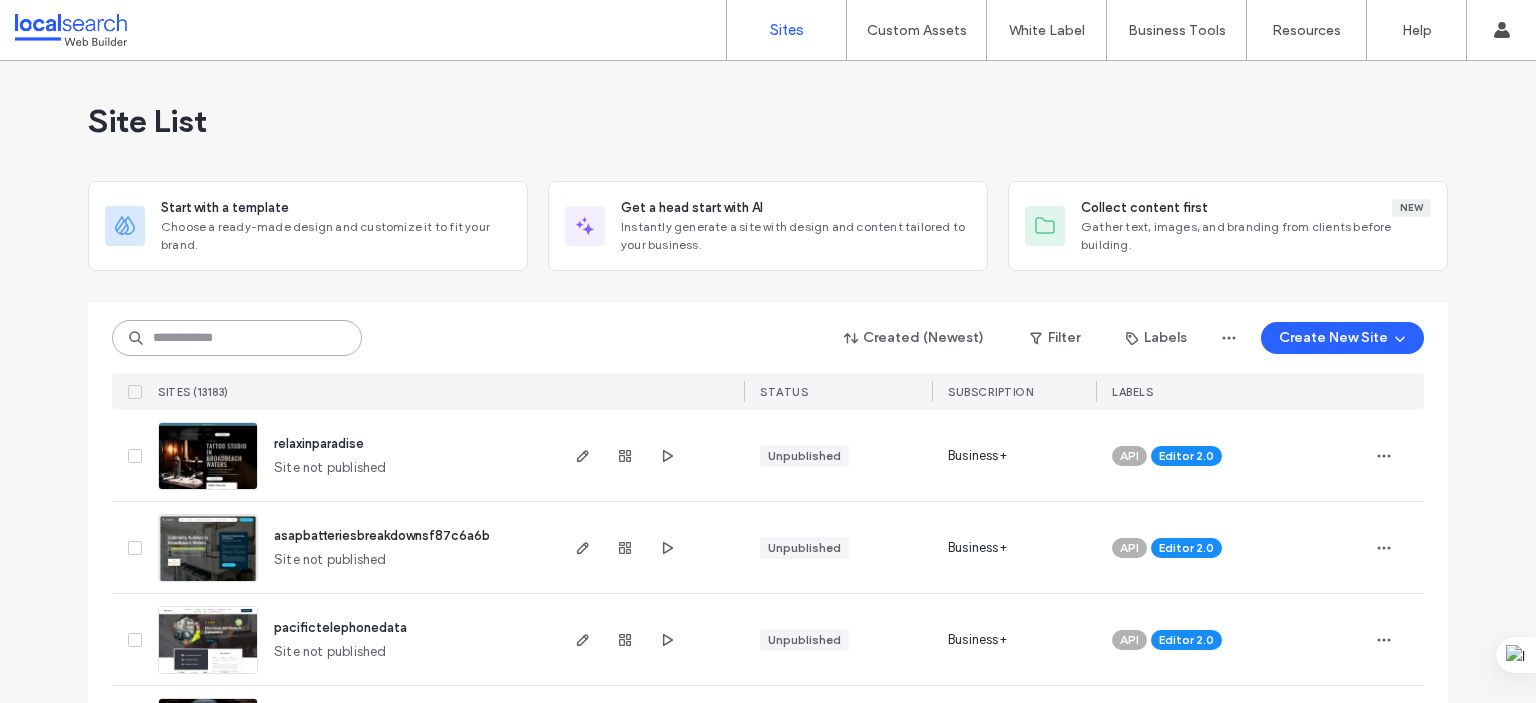 click at bounding box center (237, 338) 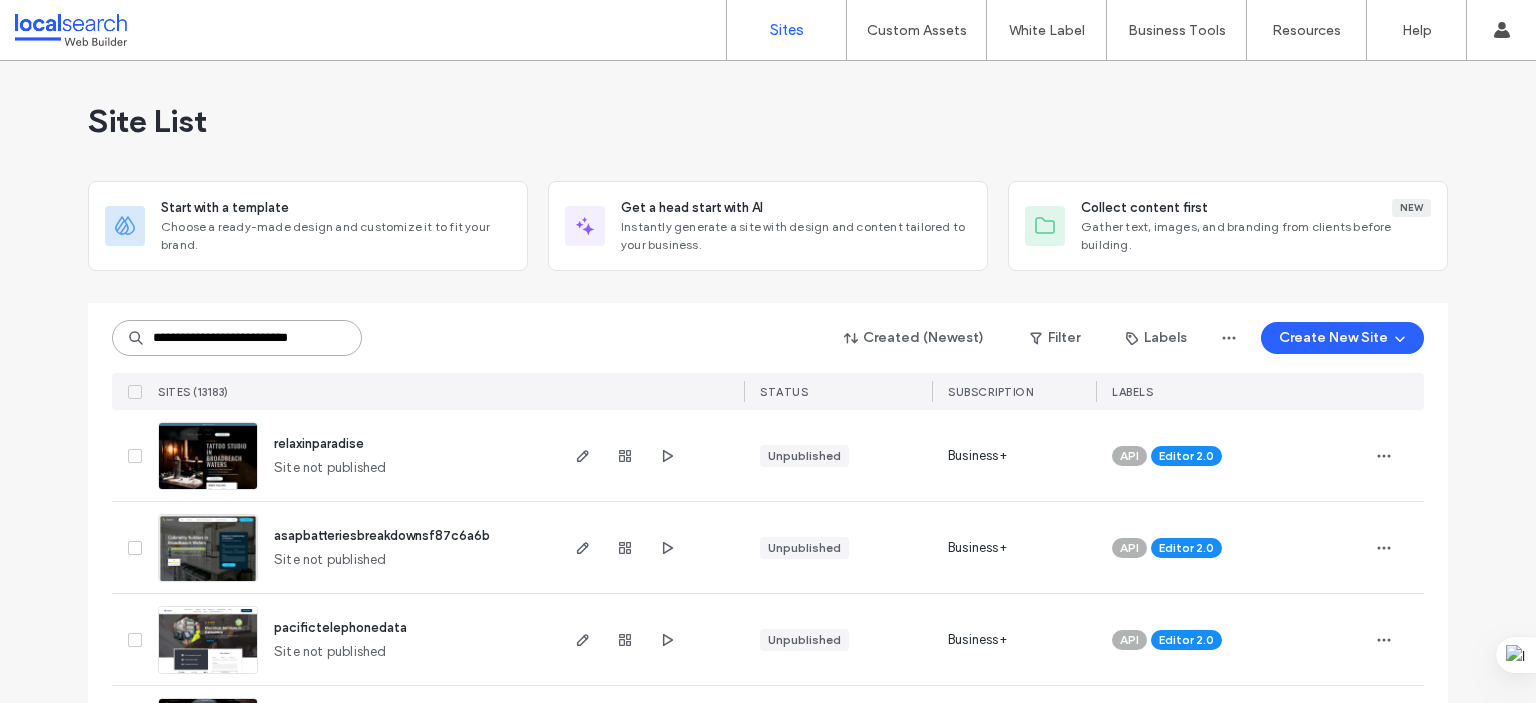 scroll, scrollTop: 0, scrollLeft: 11, axis: horizontal 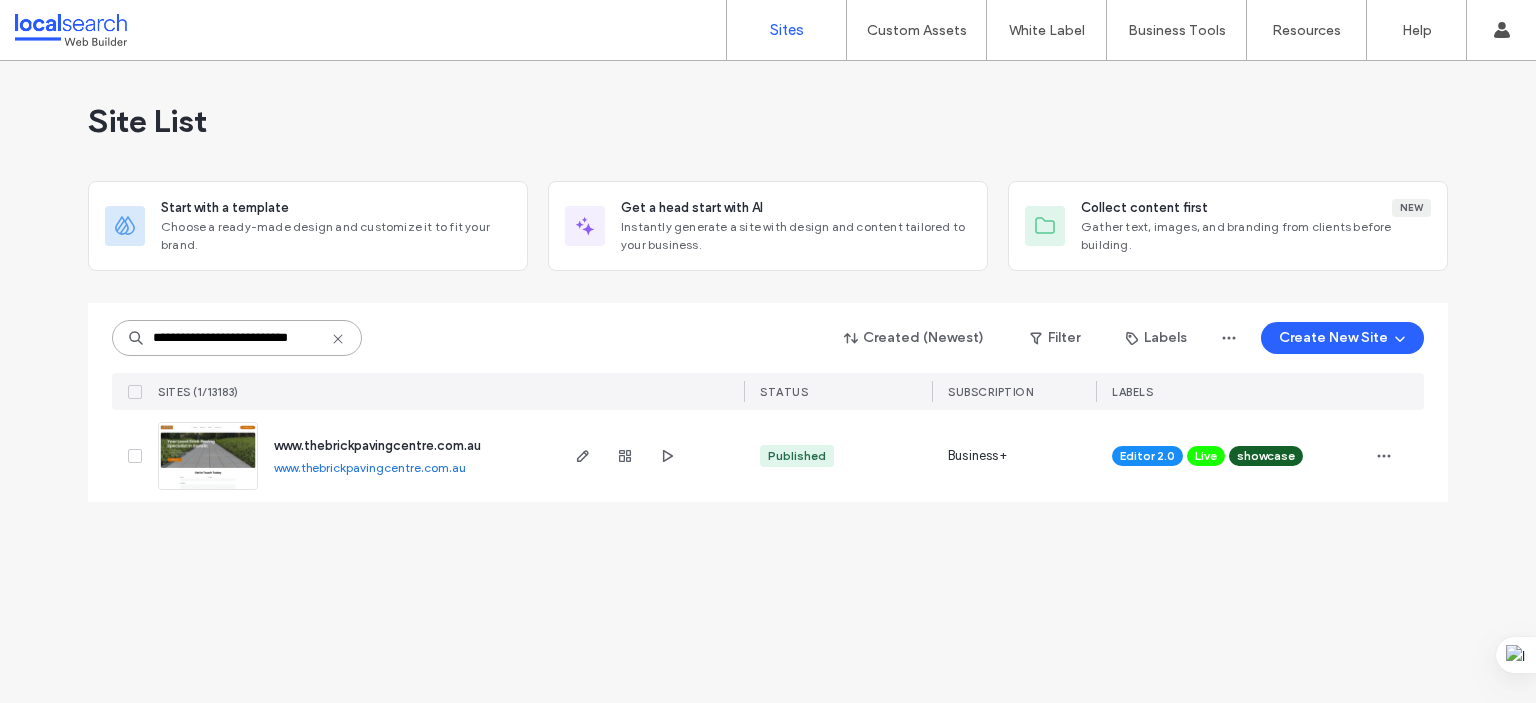 type on "**********" 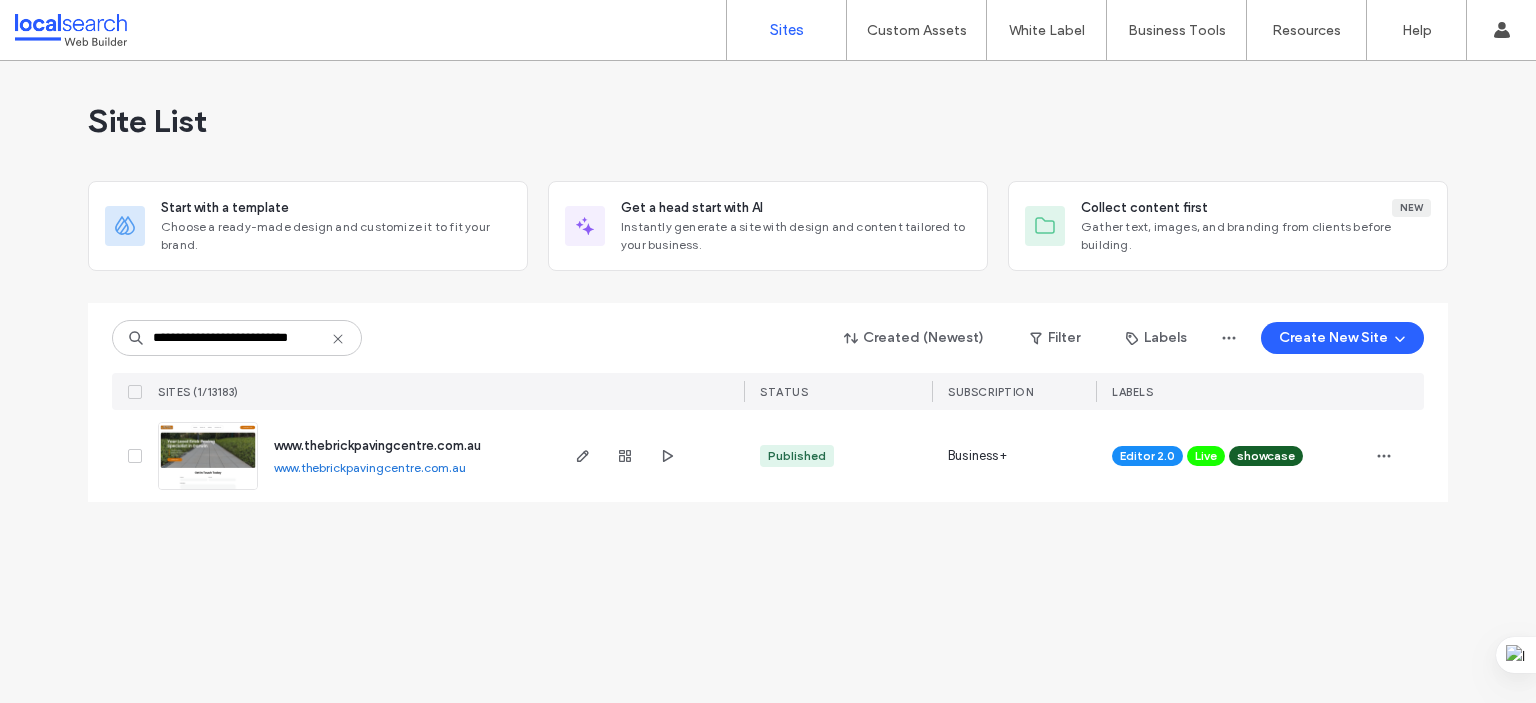 scroll, scrollTop: 0, scrollLeft: 0, axis: both 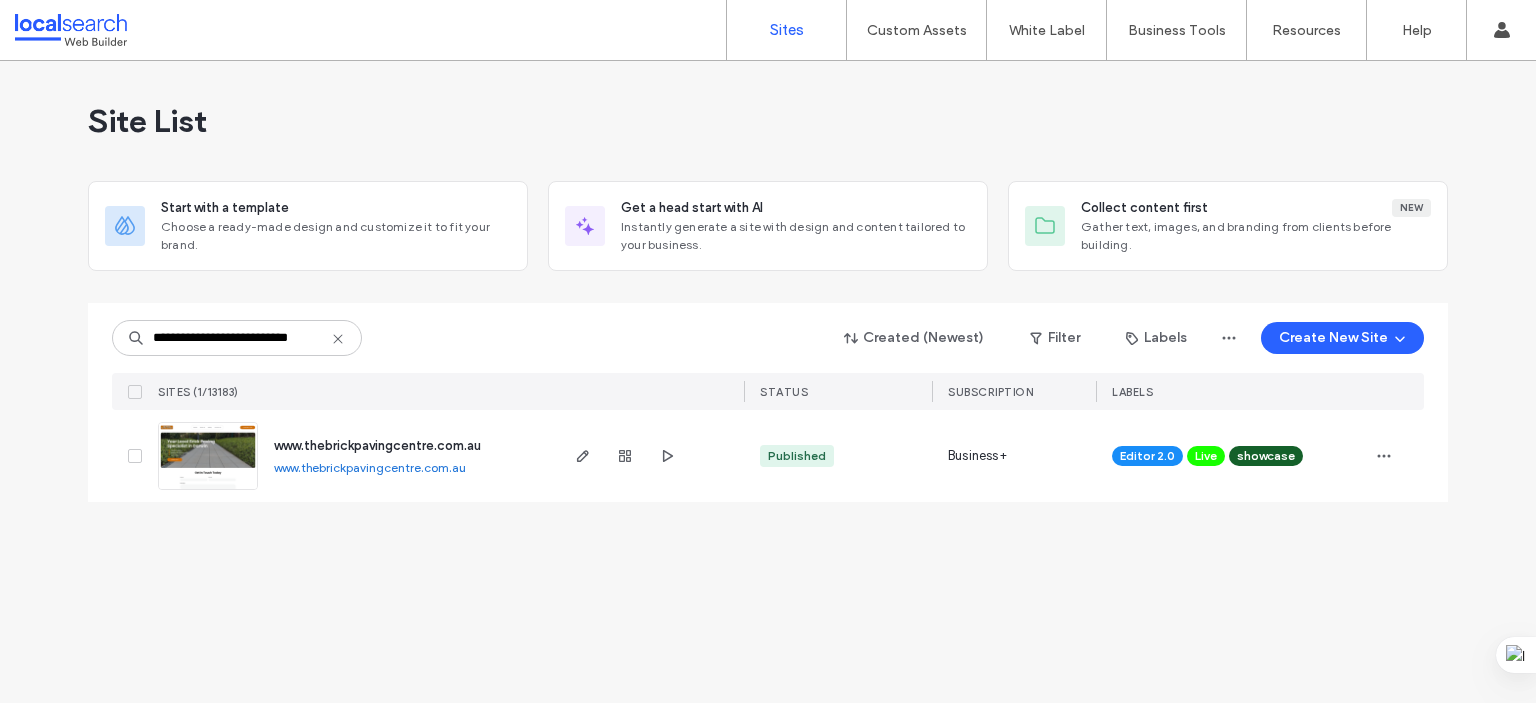 click on "www.thebrickpavingcentre.com.au" at bounding box center [377, 445] 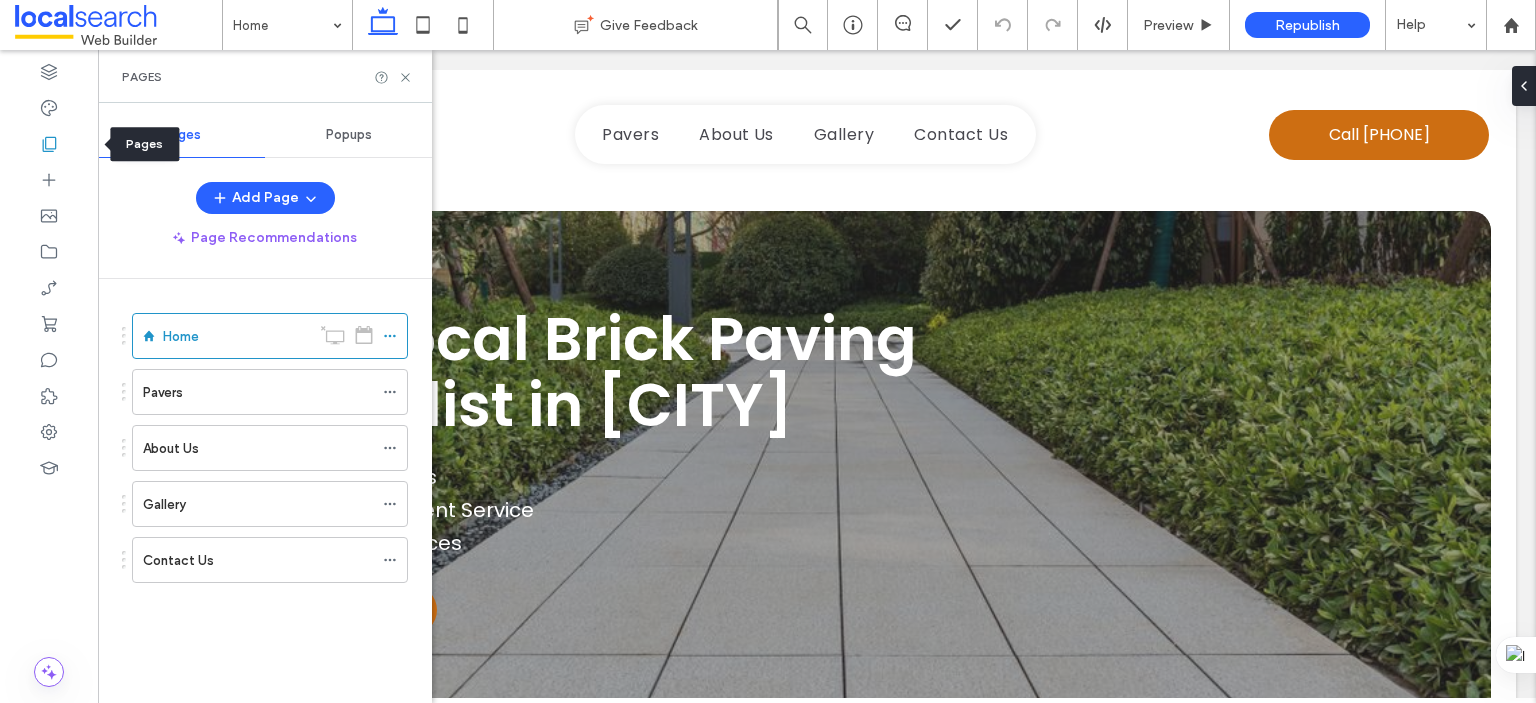 scroll, scrollTop: 0, scrollLeft: 0, axis: both 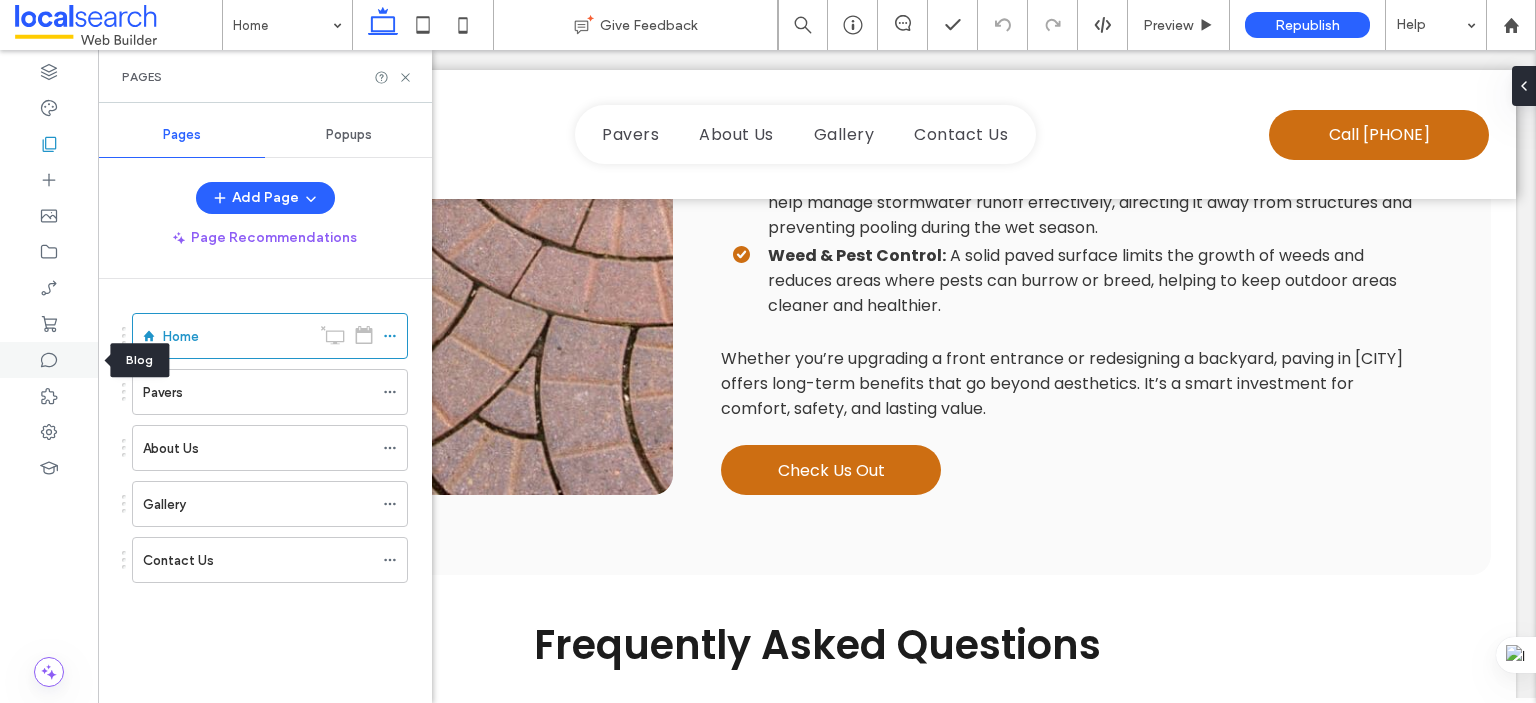 click 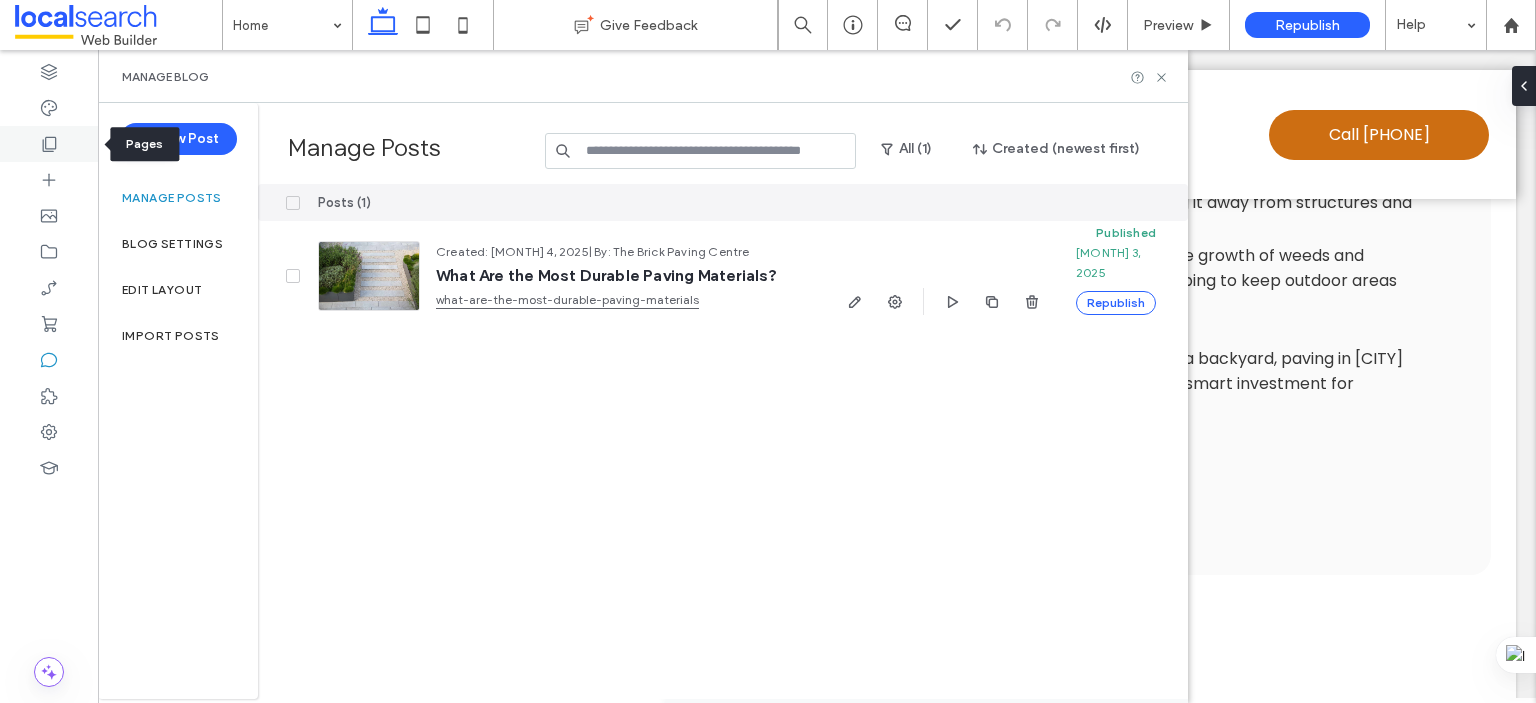 click 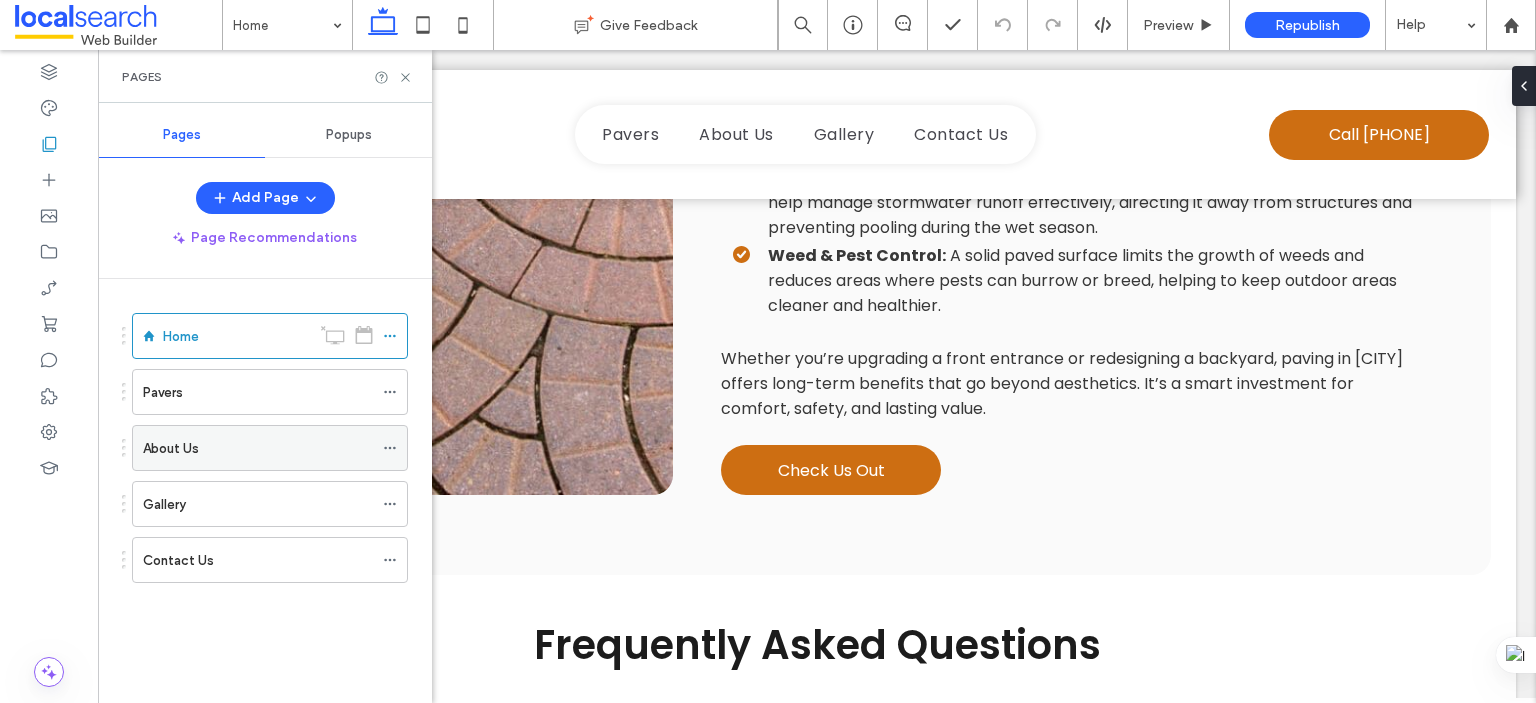 click 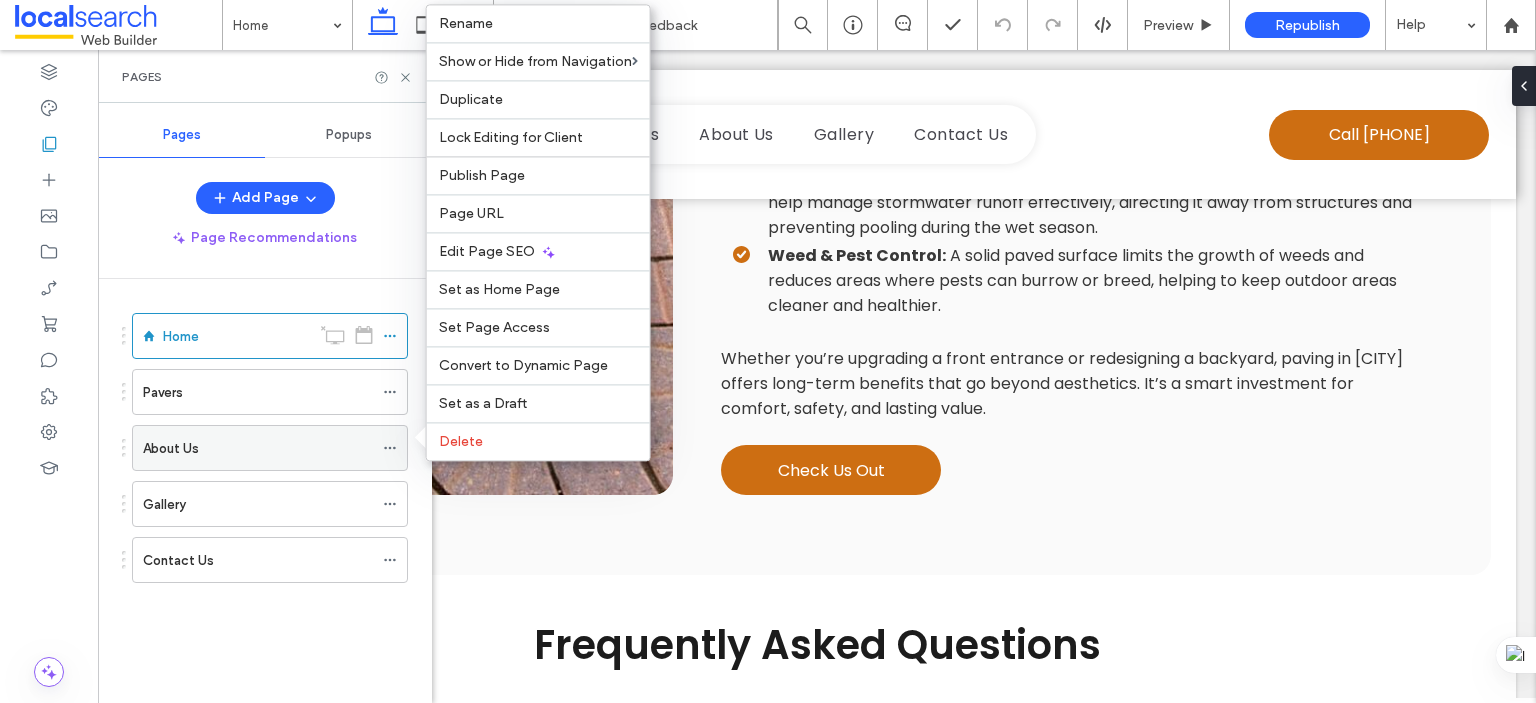 click 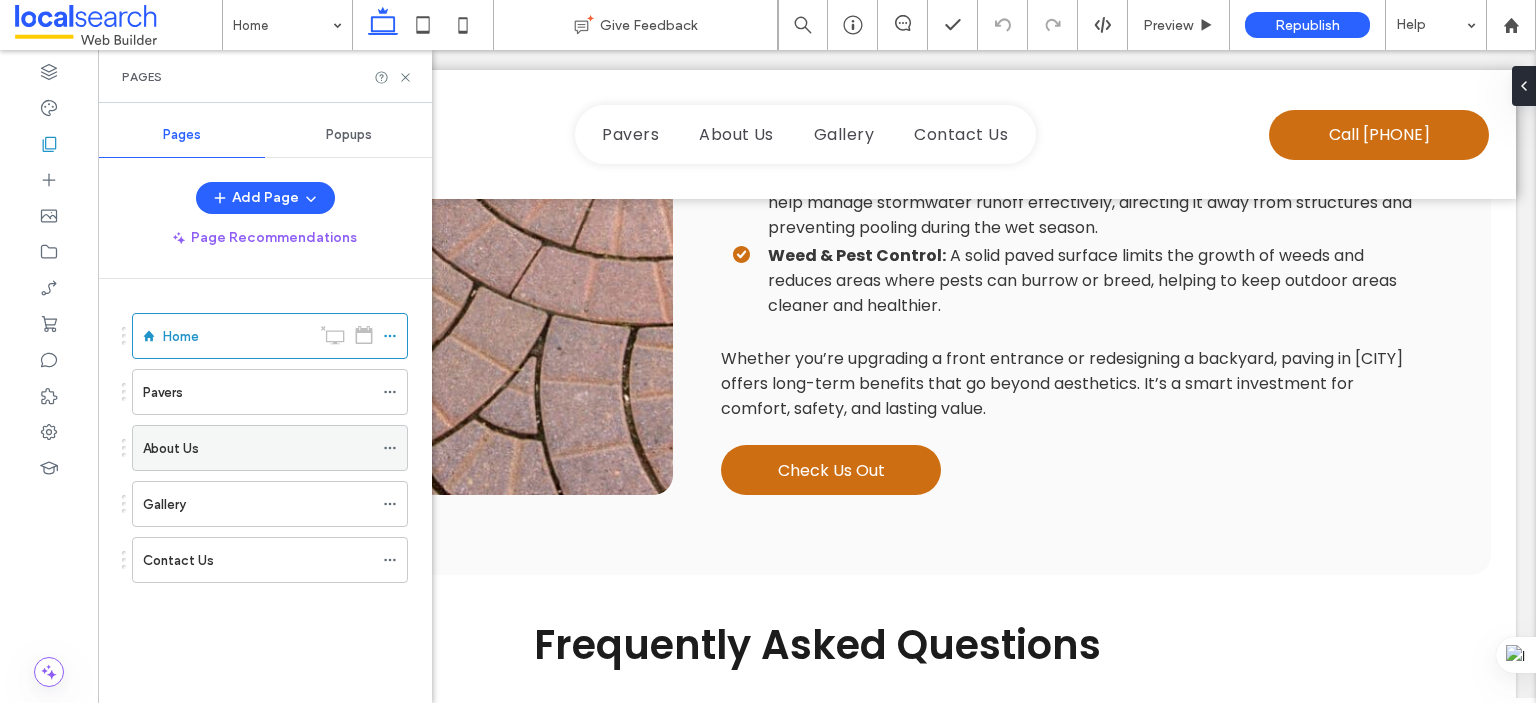 click 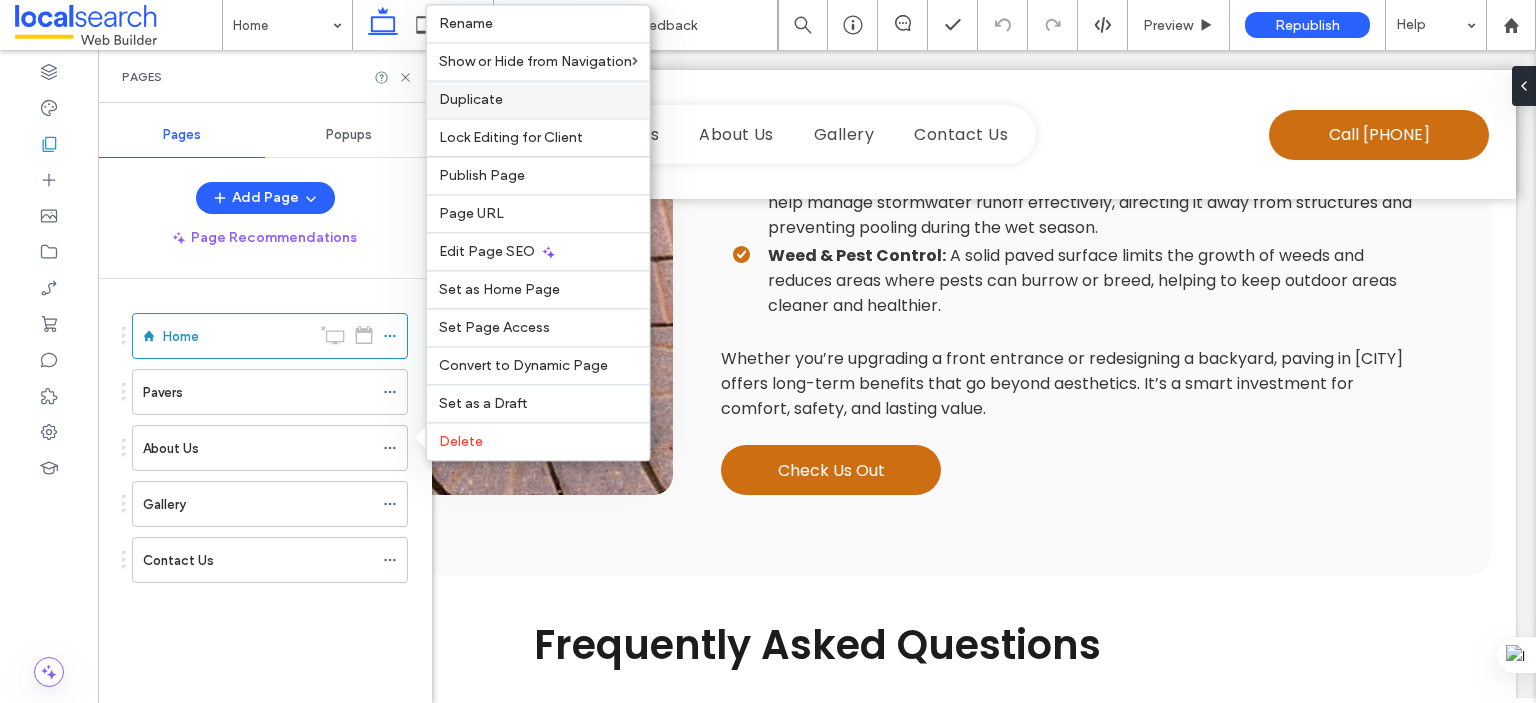 click on "Duplicate" at bounding box center (538, 99) 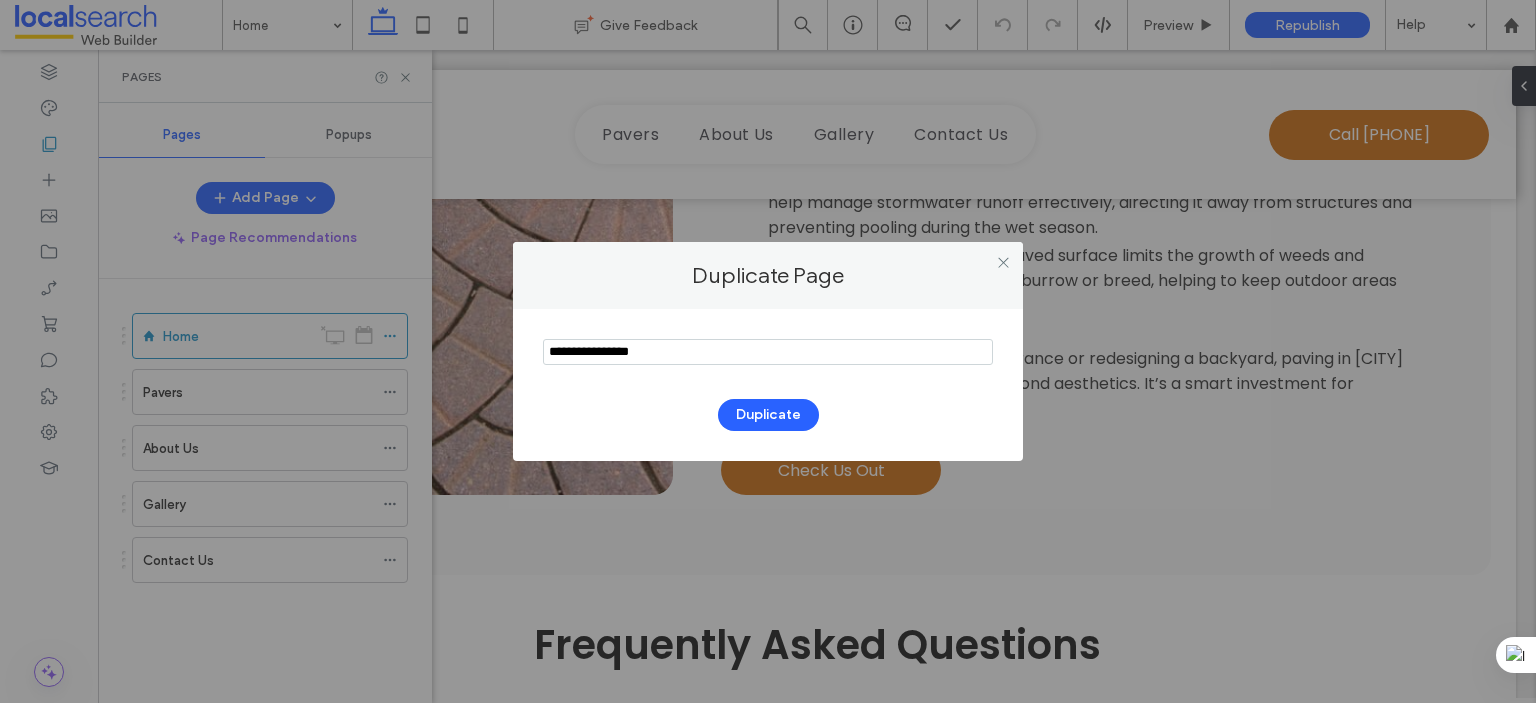 drag, startPoint x: 668, startPoint y: 355, endPoint x: 546, endPoint y: 355, distance: 122 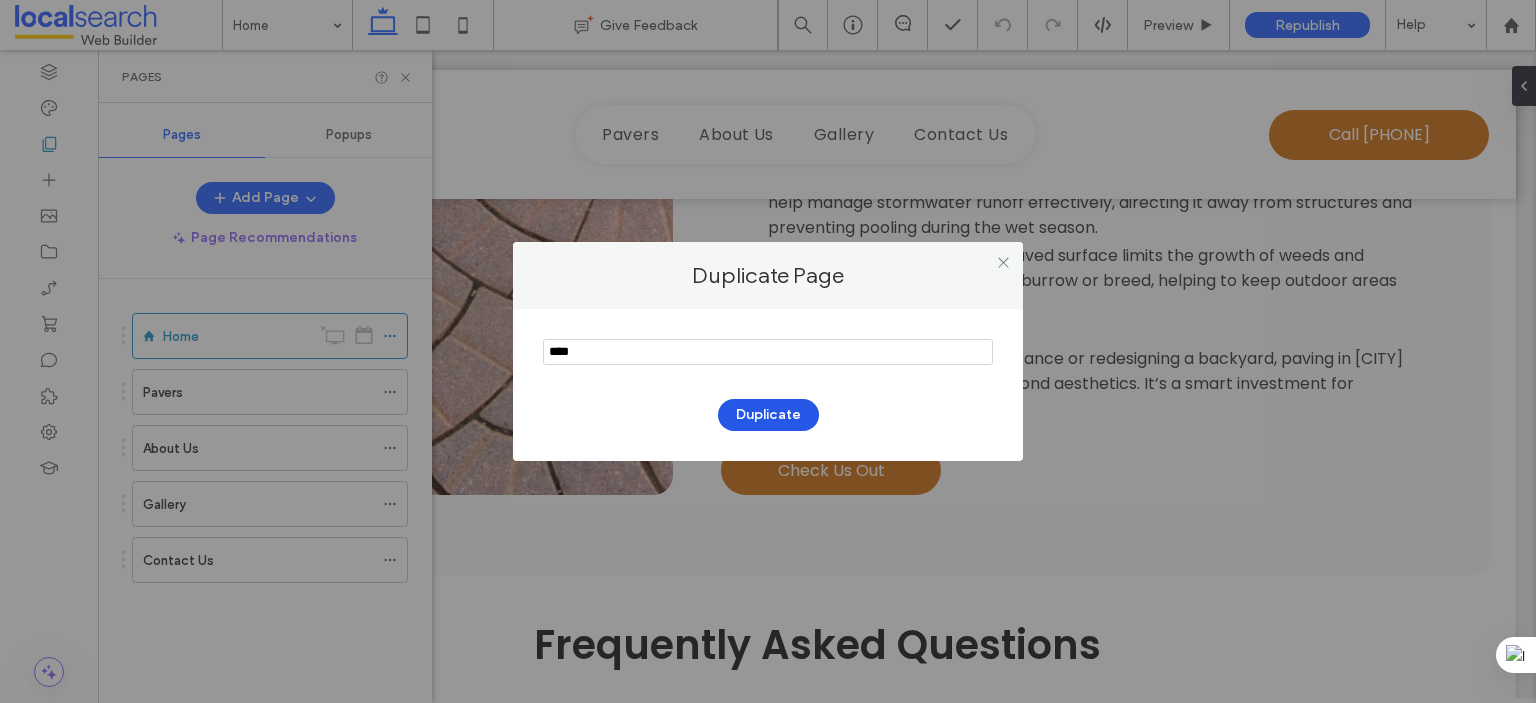 type on "****" 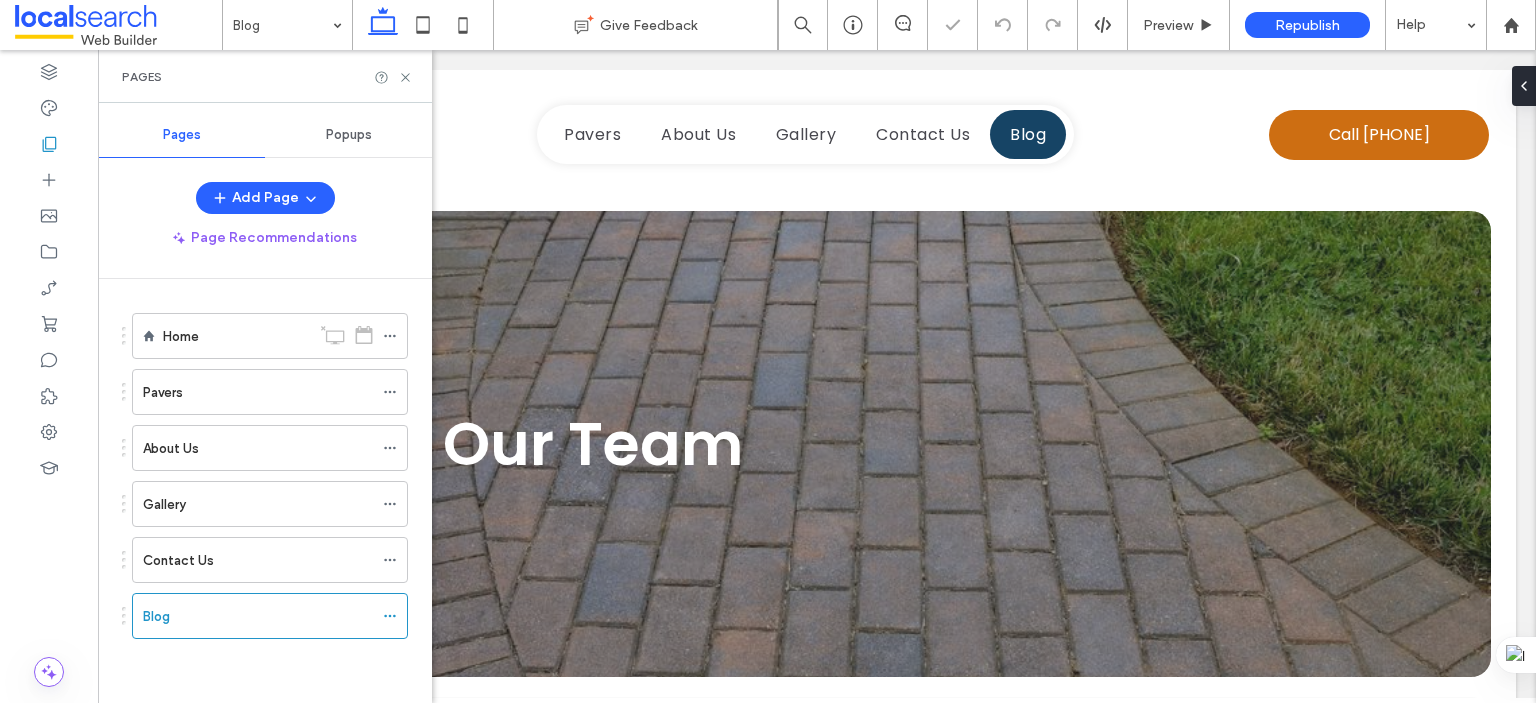 scroll, scrollTop: 0, scrollLeft: 0, axis: both 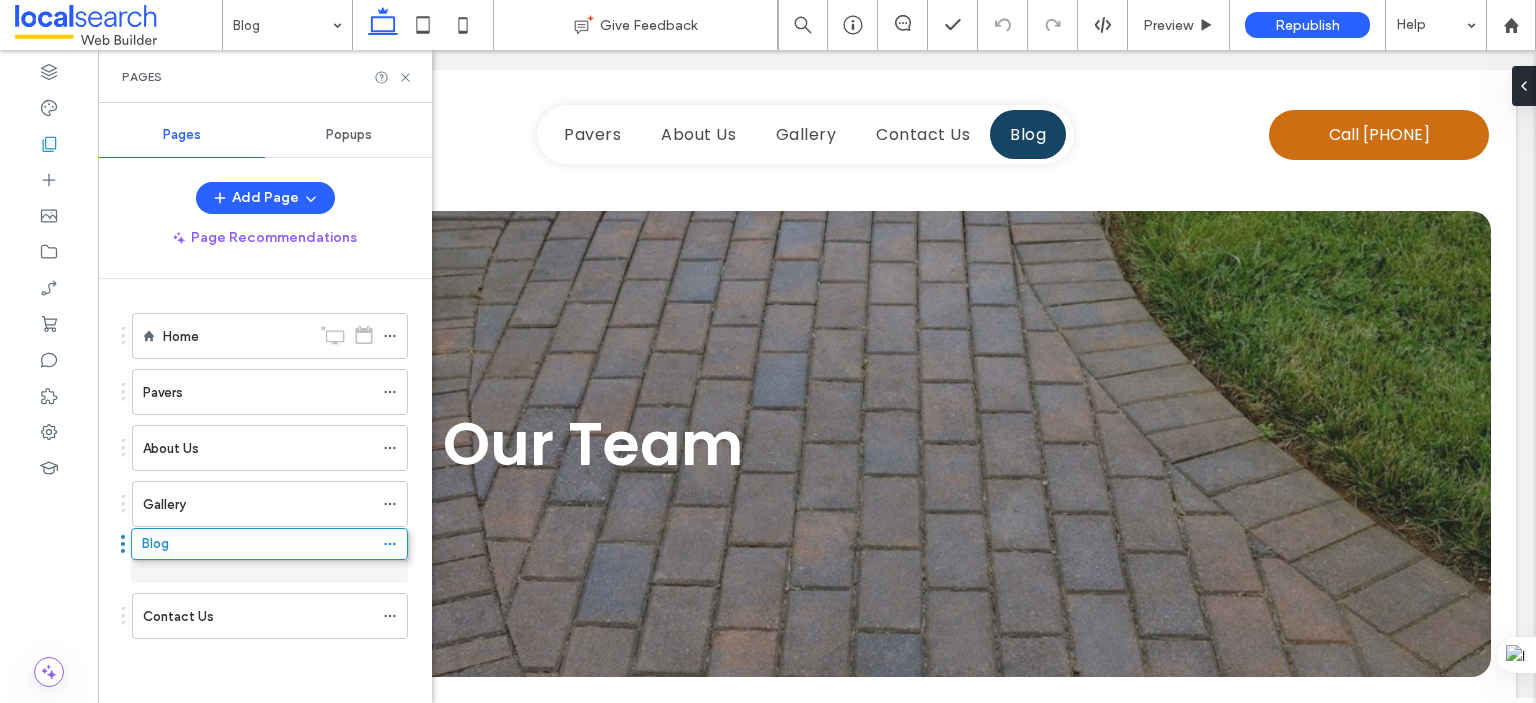 drag, startPoint x: 124, startPoint y: 614, endPoint x: 123, endPoint y: 552, distance: 62.008064 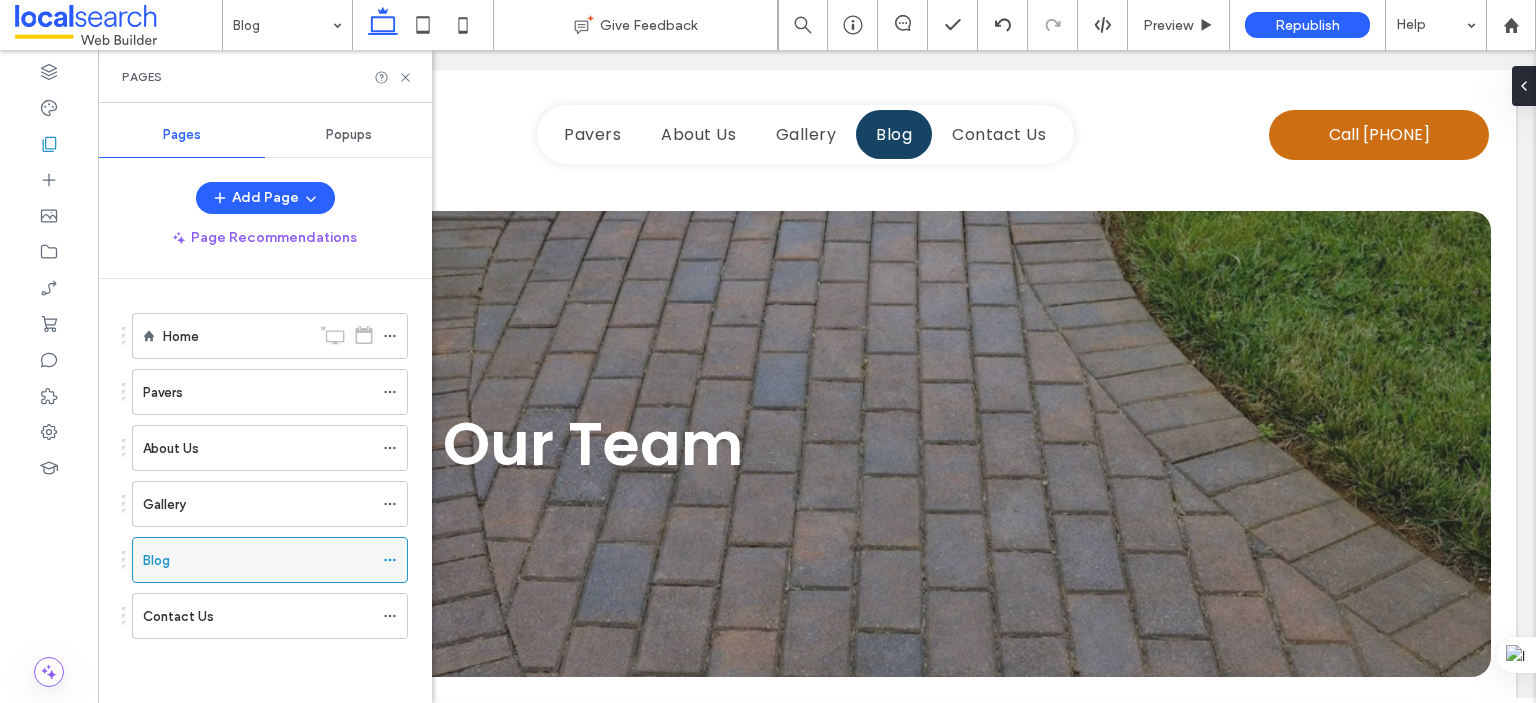 click on "Blog" at bounding box center (258, 560) 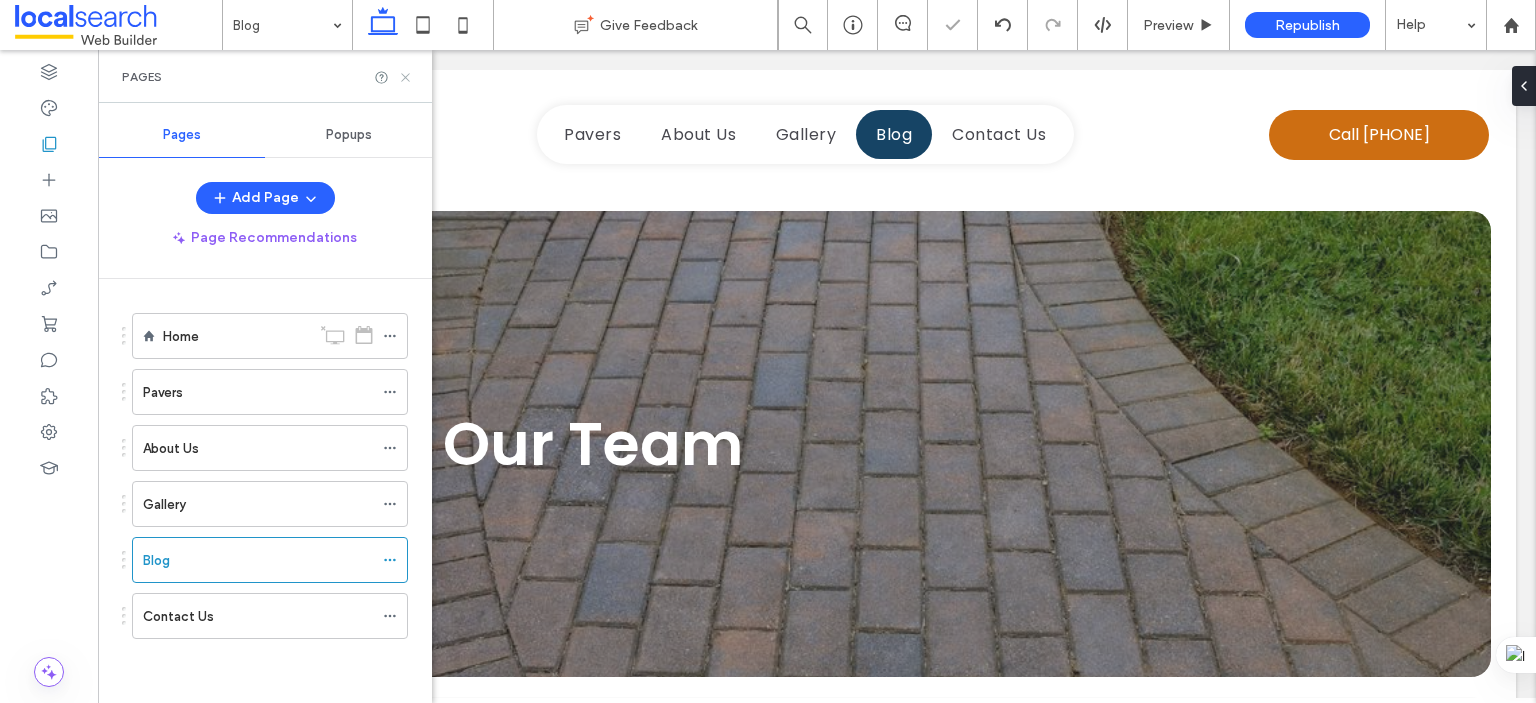 scroll, scrollTop: 0, scrollLeft: 0, axis: both 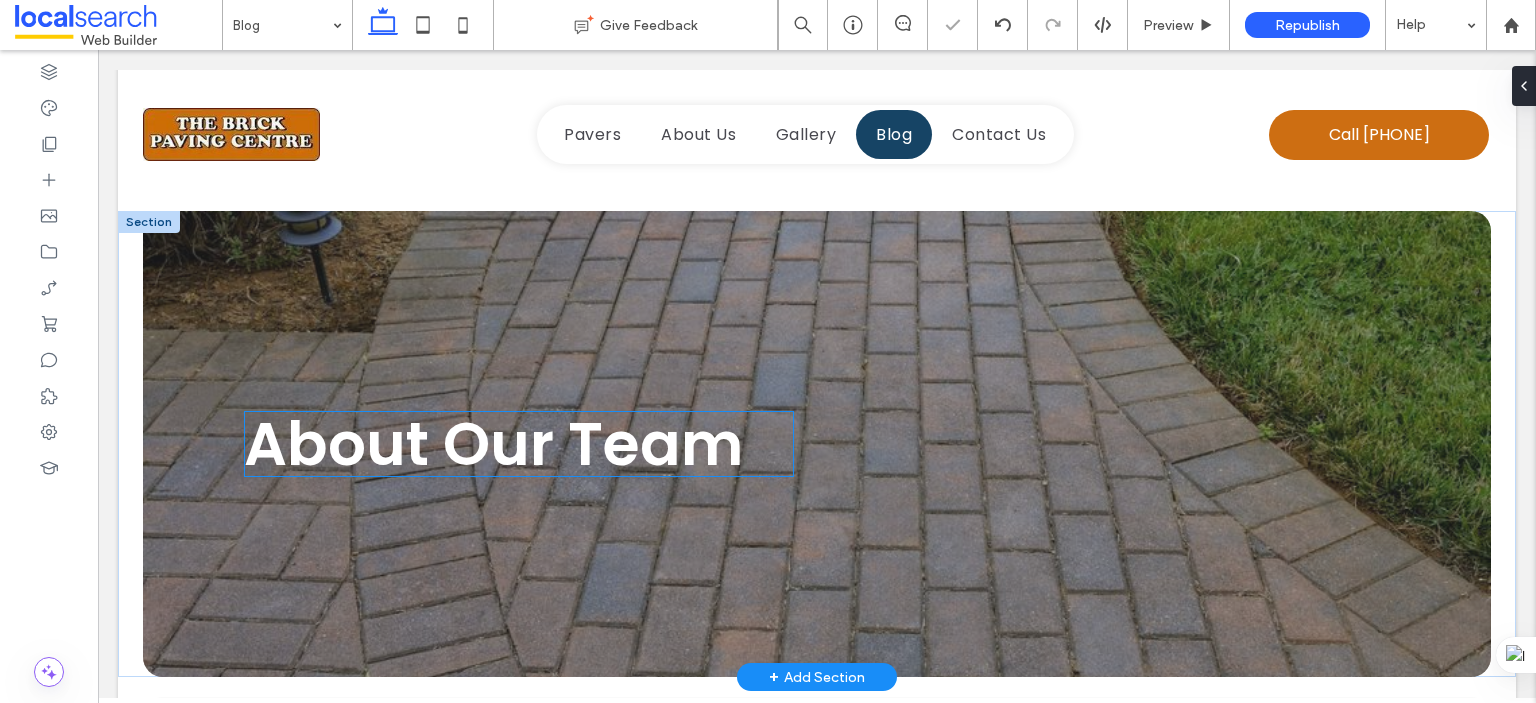 click on "About Our Team" at bounding box center [493, 444] 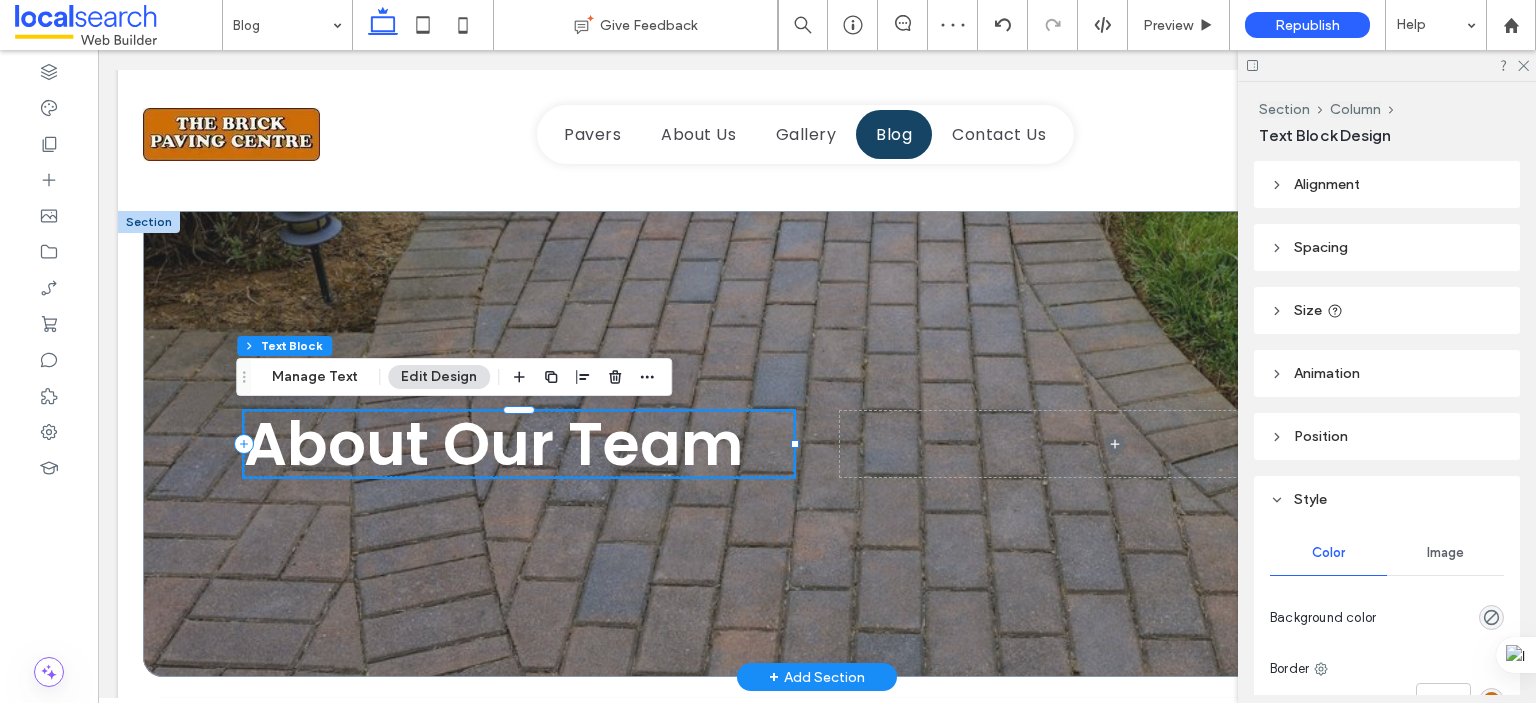 click on "About Our Team" at bounding box center (493, 444) 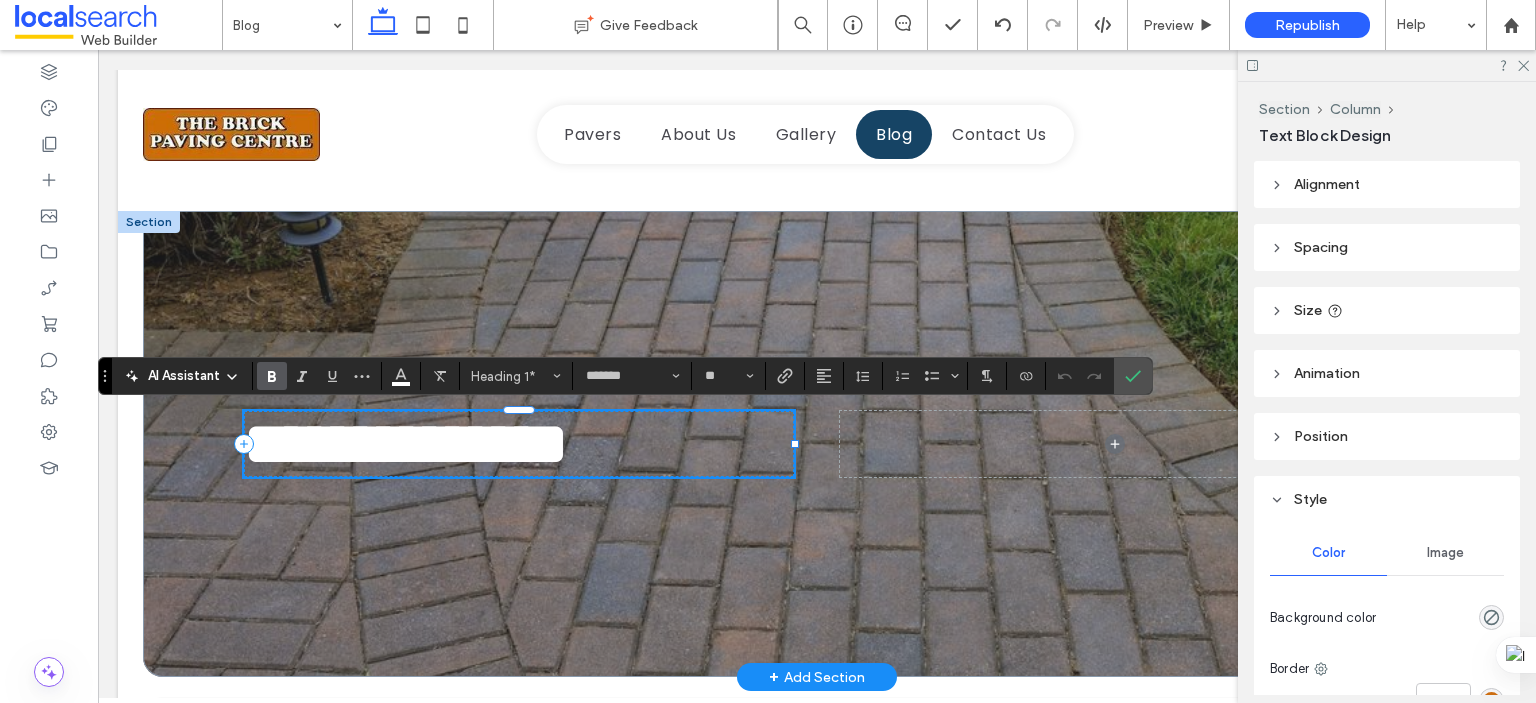type 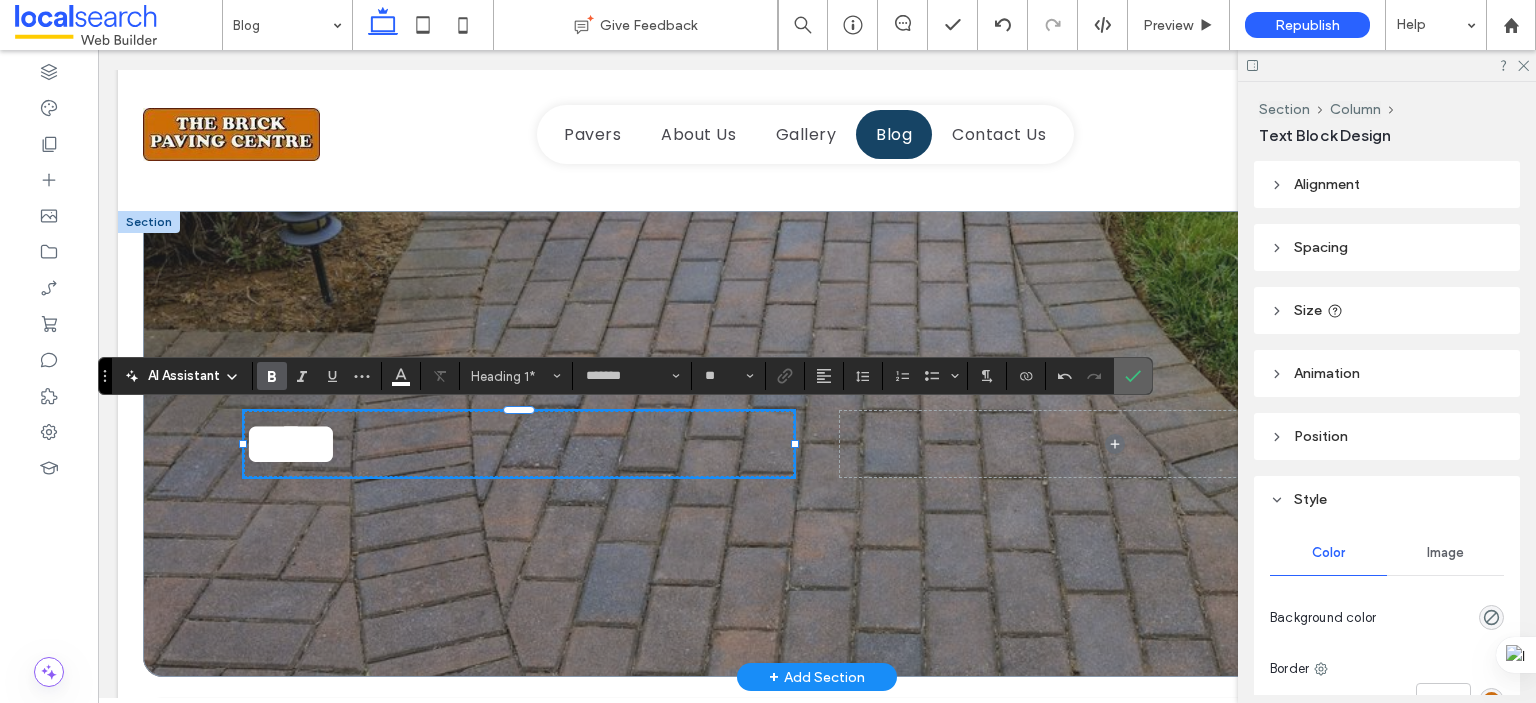 click at bounding box center (1133, 376) 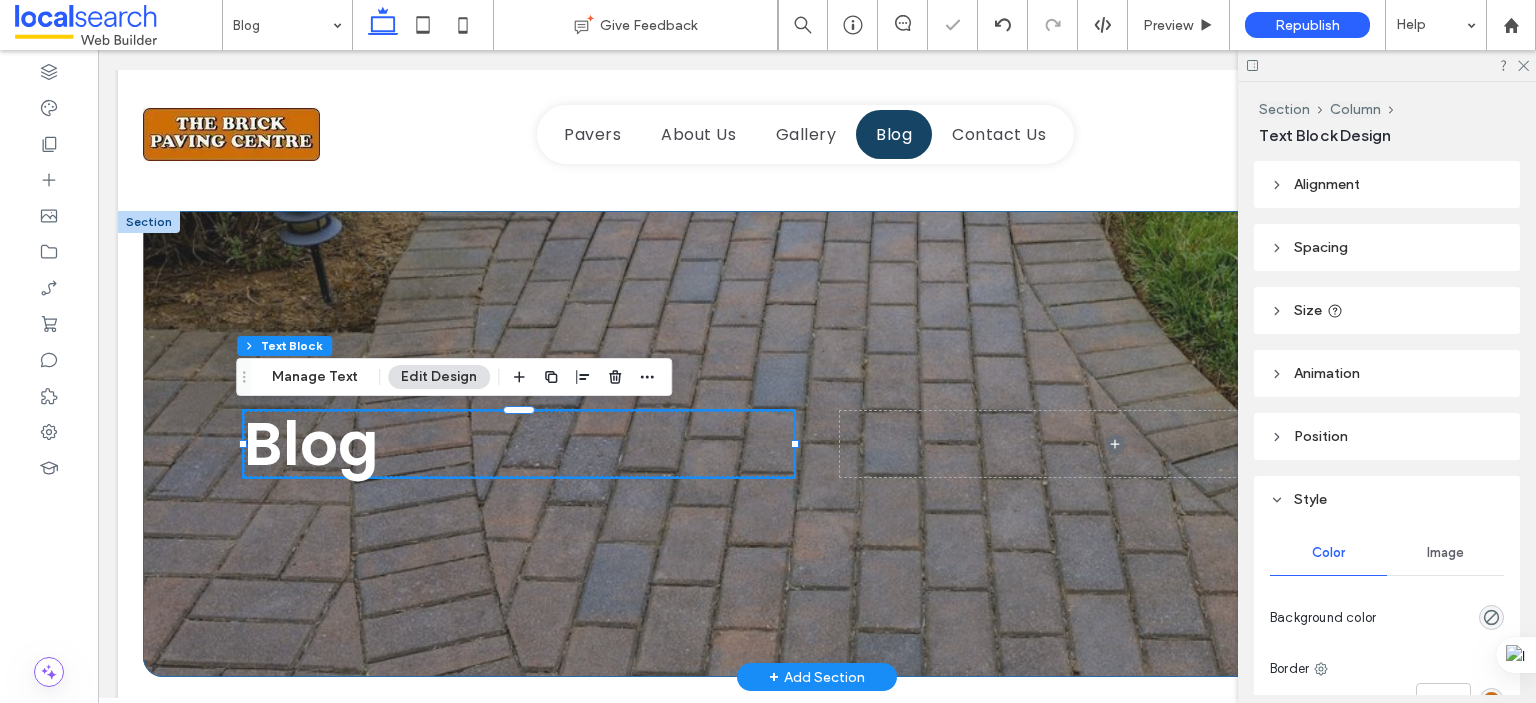 click on "Blog" at bounding box center (817, 444) 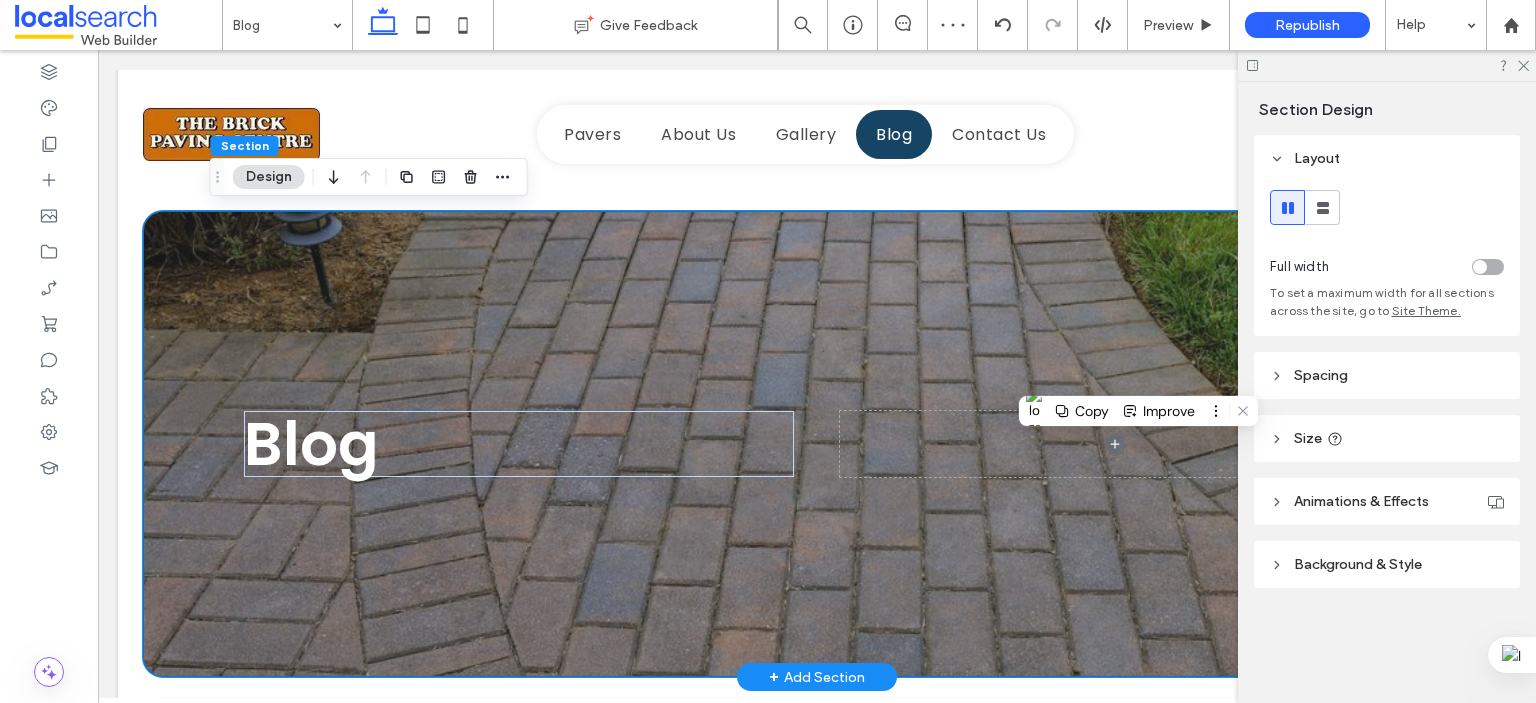 click on "Blog" at bounding box center [817, 444] 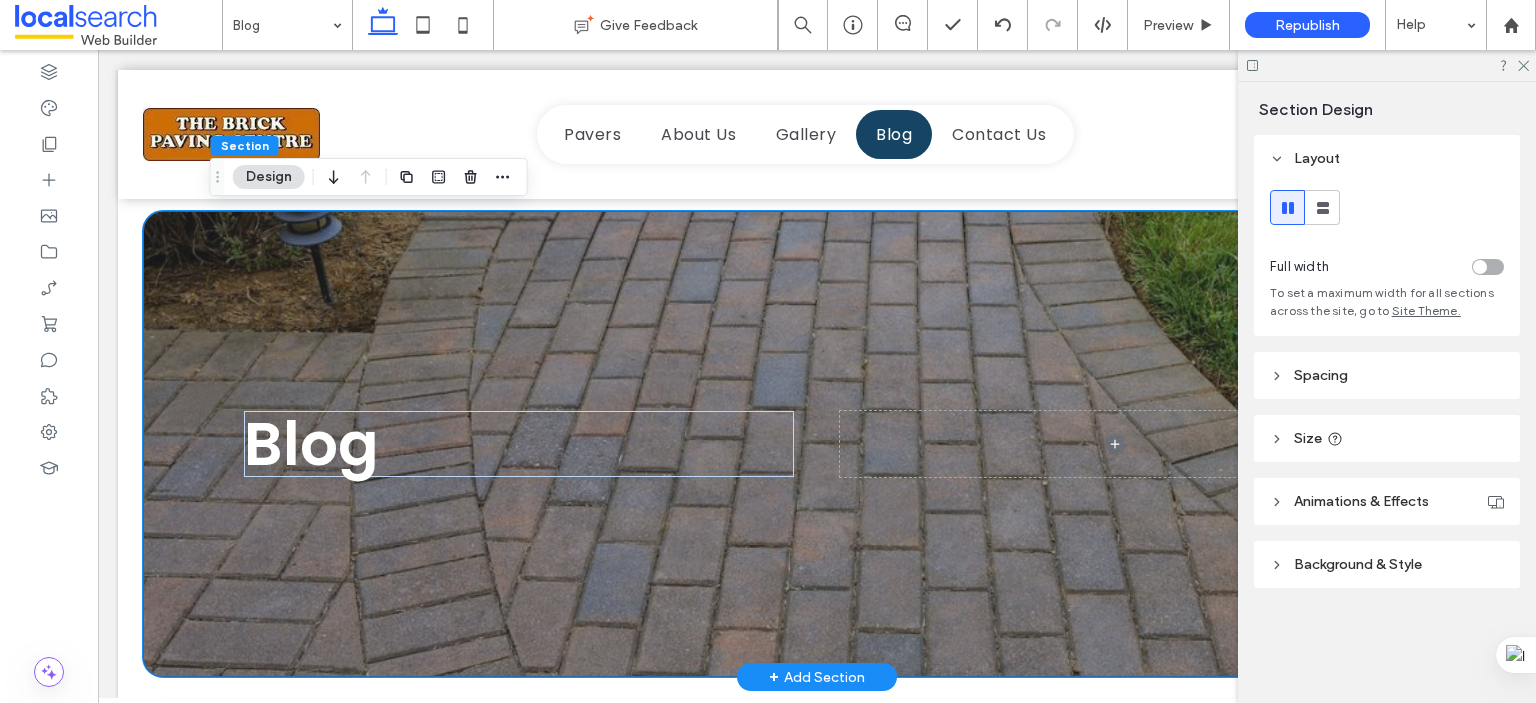 scroll, scrollTop: 100, scrollLeft: 0, axis: vertical 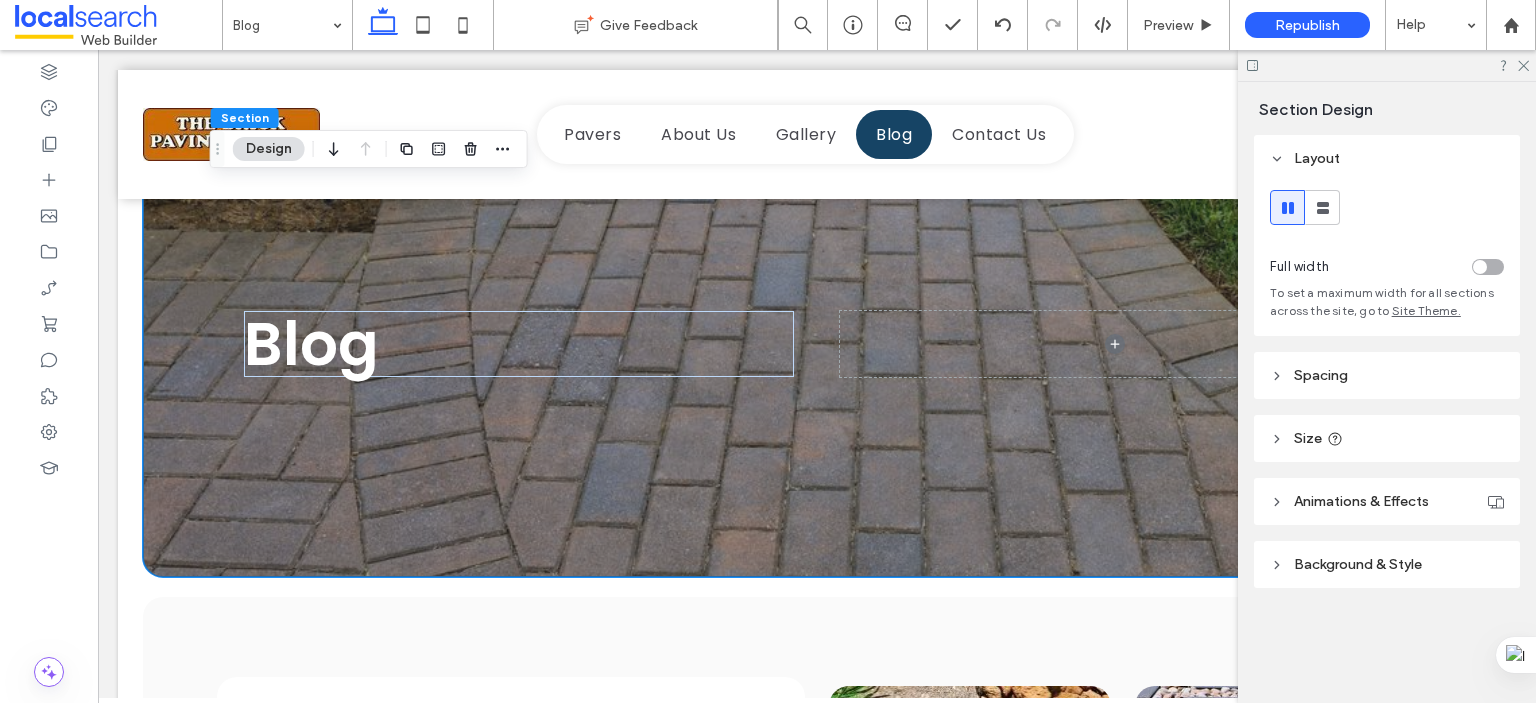 click 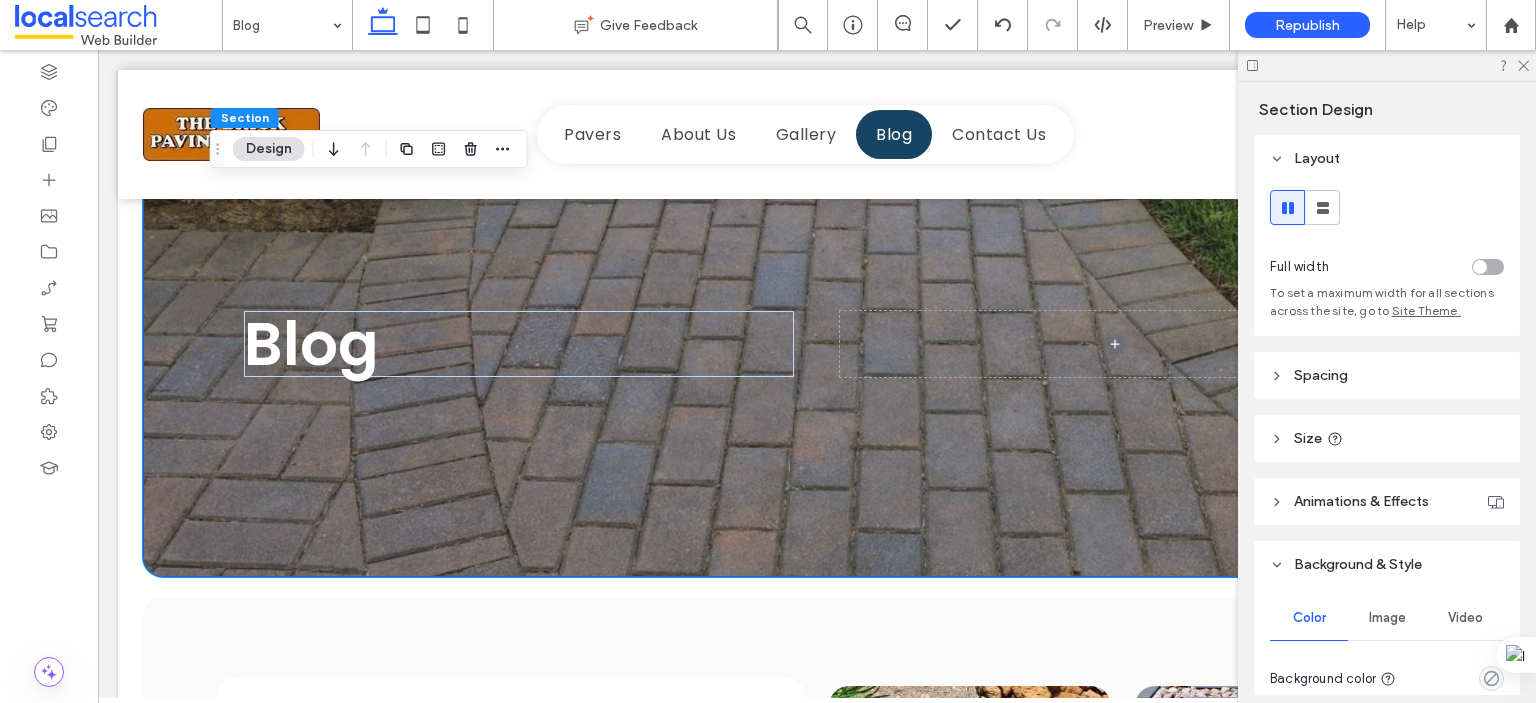scroll, scrollTop: 300, scrollLeft: 0, axis: vertical 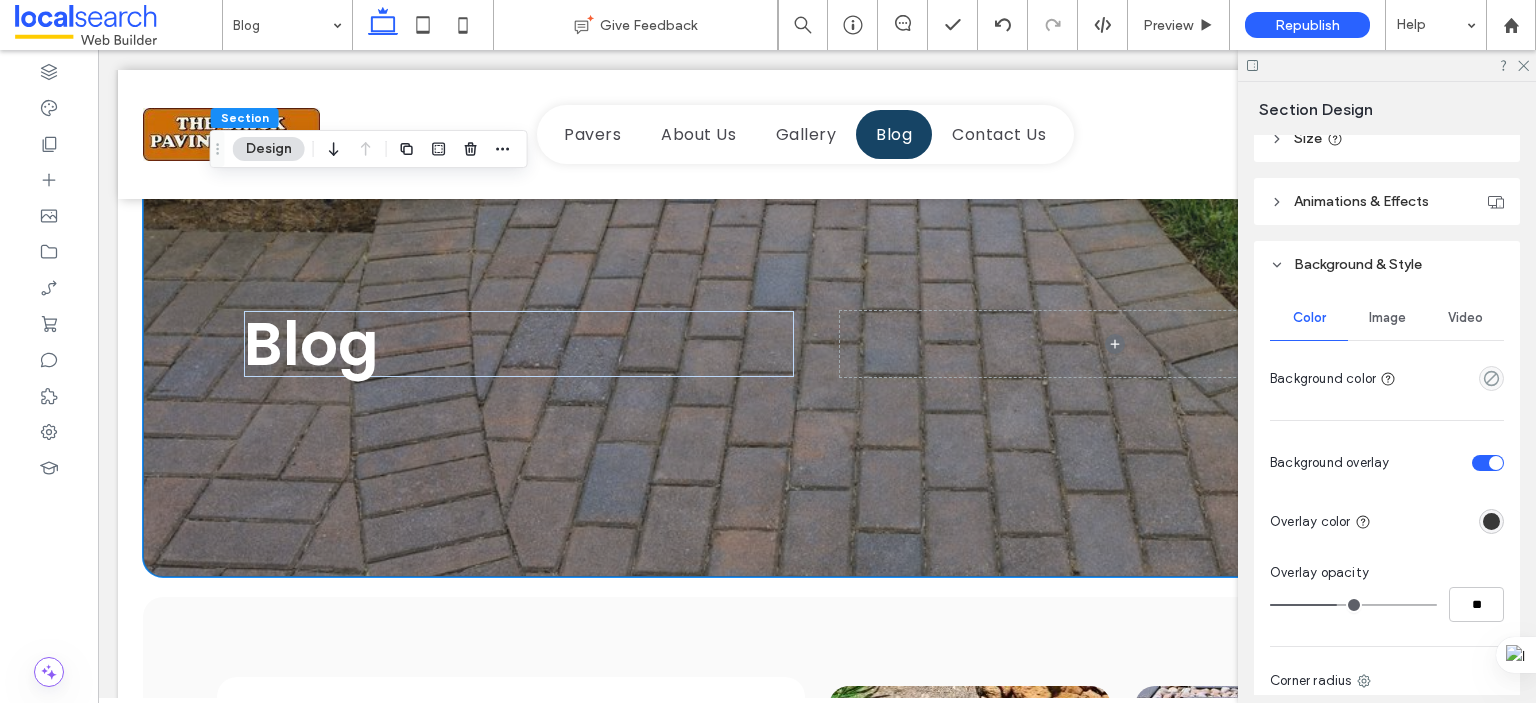 click on "Image" at bounding box center [1387, 318] 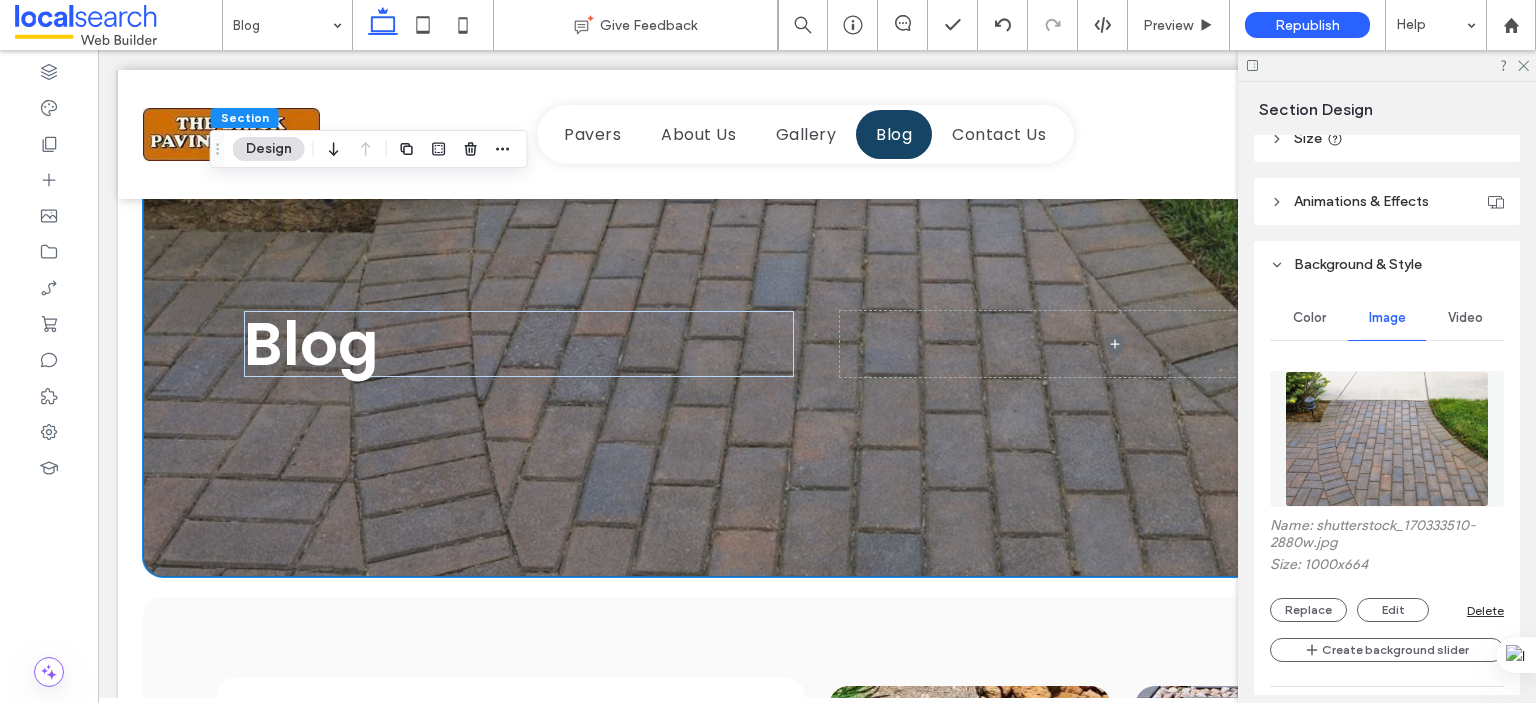 click at bounding box center (1387, 439) 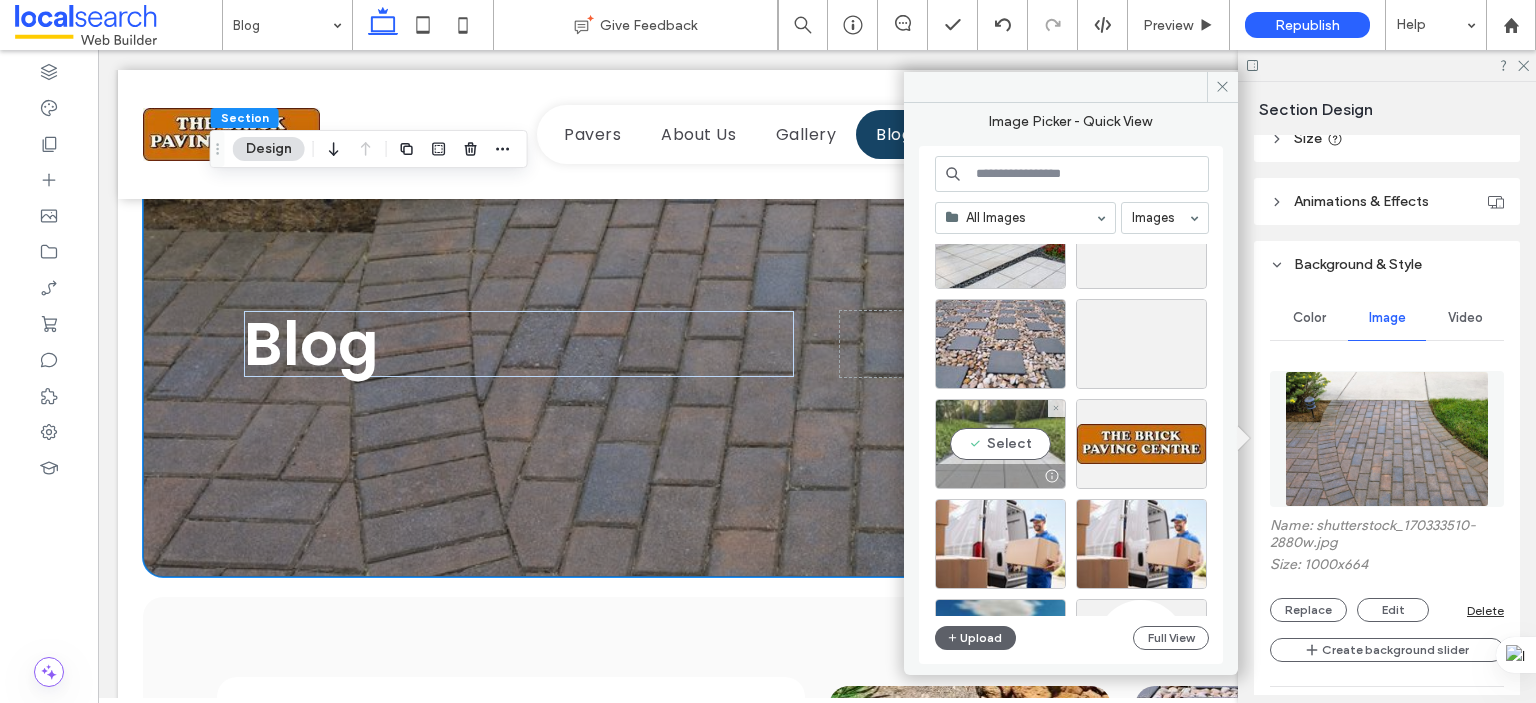 scroll, scrollTop: 1575, scrollLeft: 0, axis: vertical 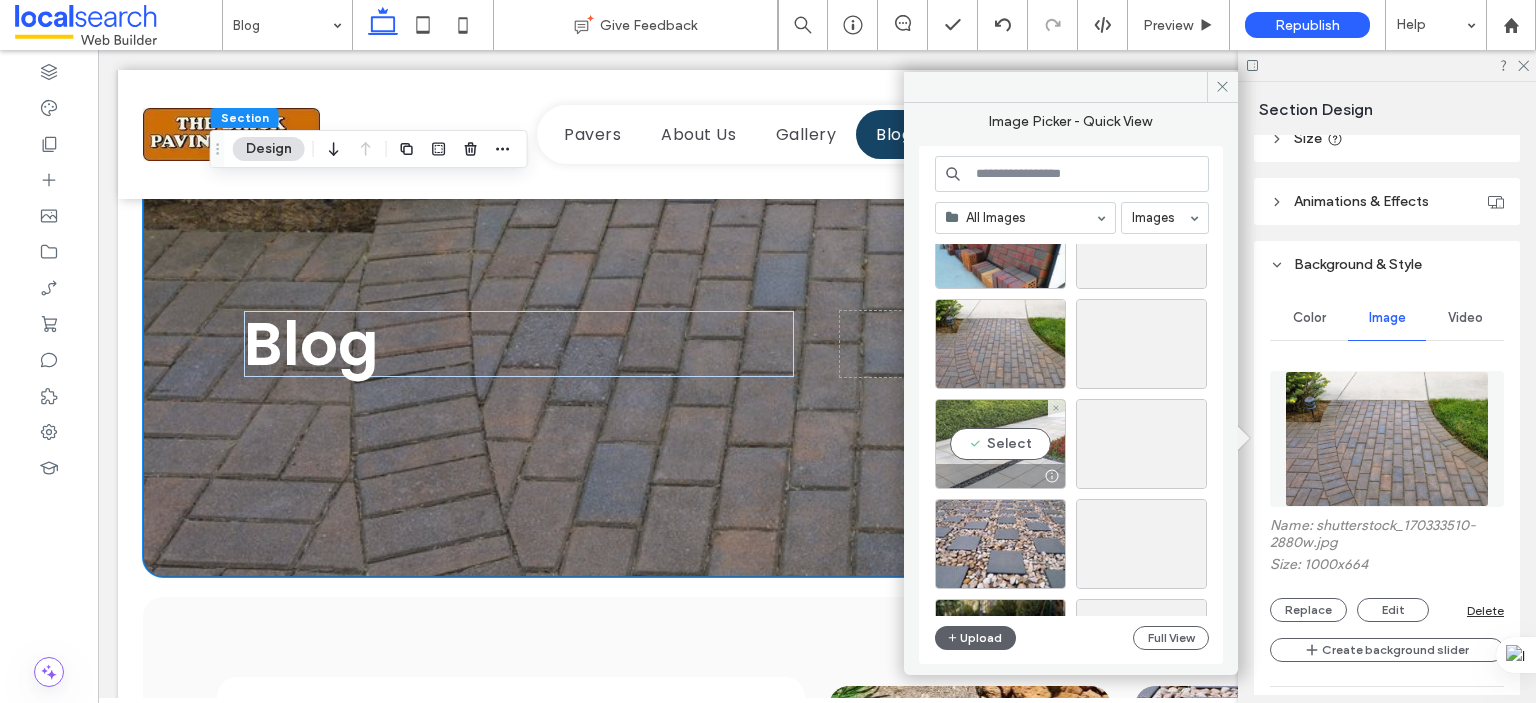 click on "Select" at bounding box center [1000, 444] 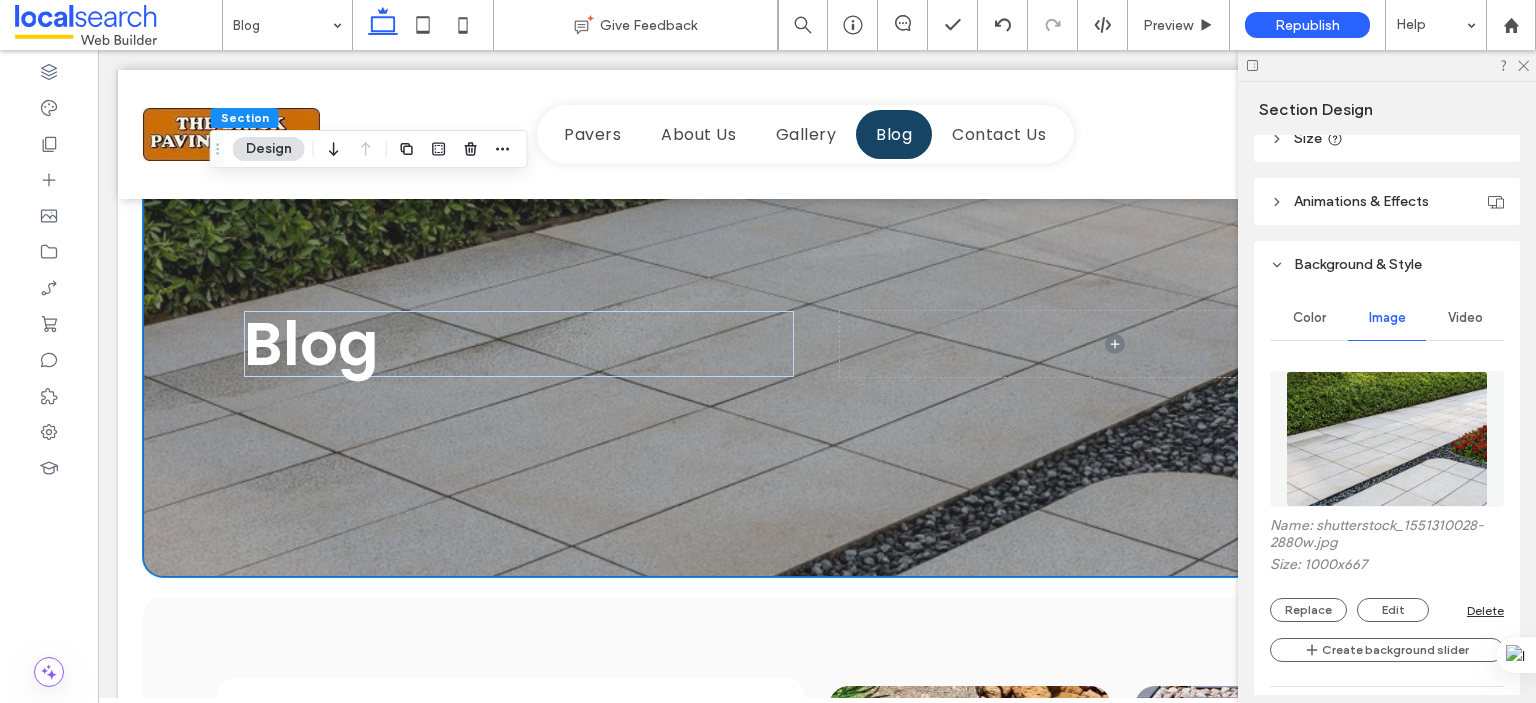 click at bounding box center [1387, 439] 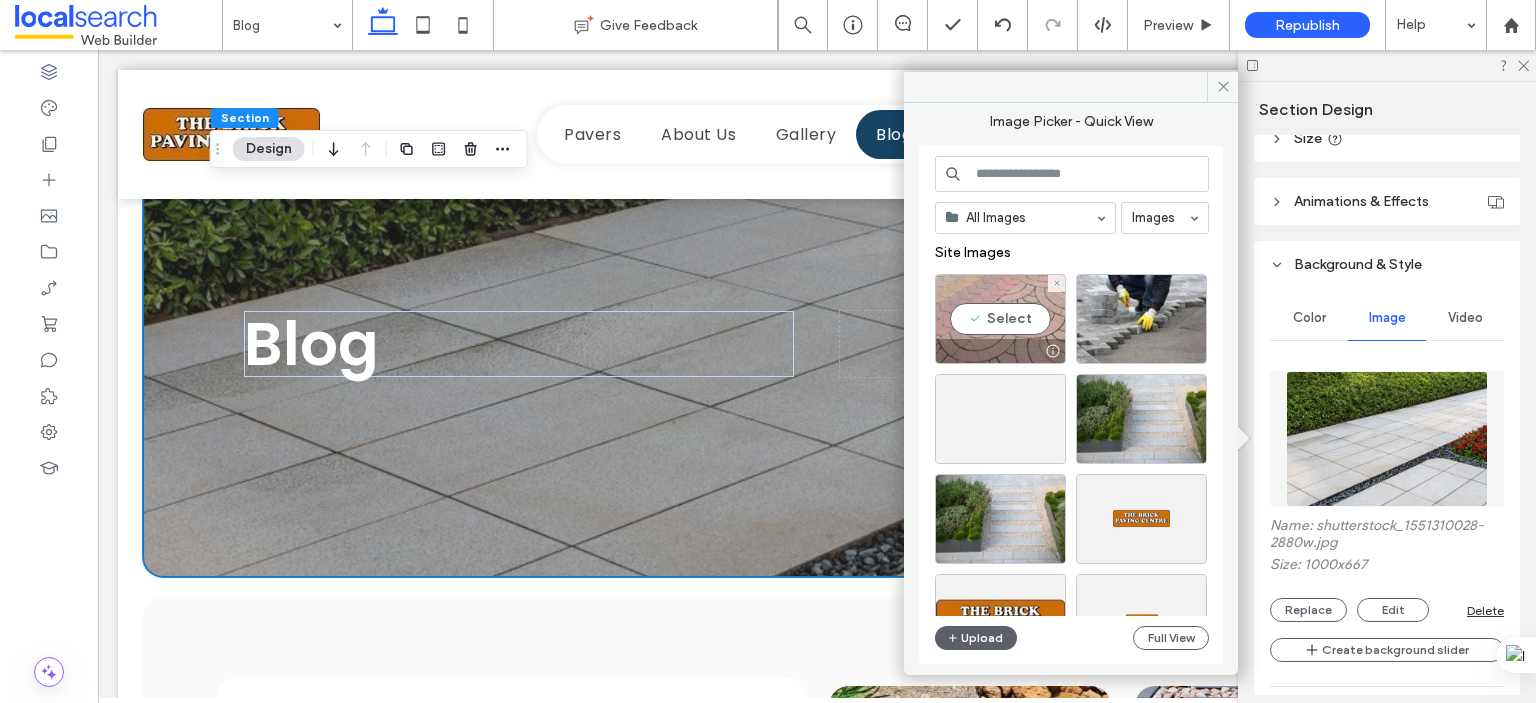 click on "Select" at bounding box center [1000, 319] 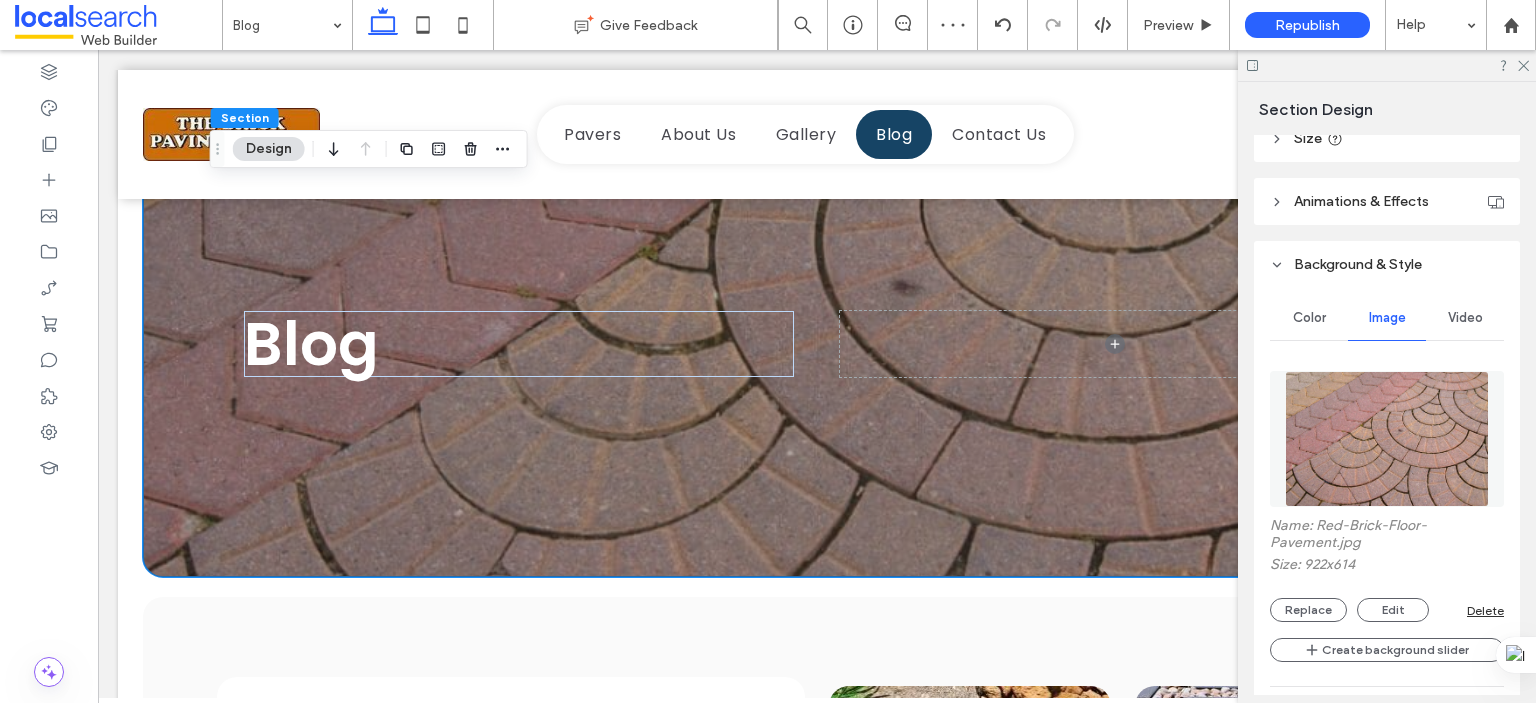 click at bounding box center [1386, 439] 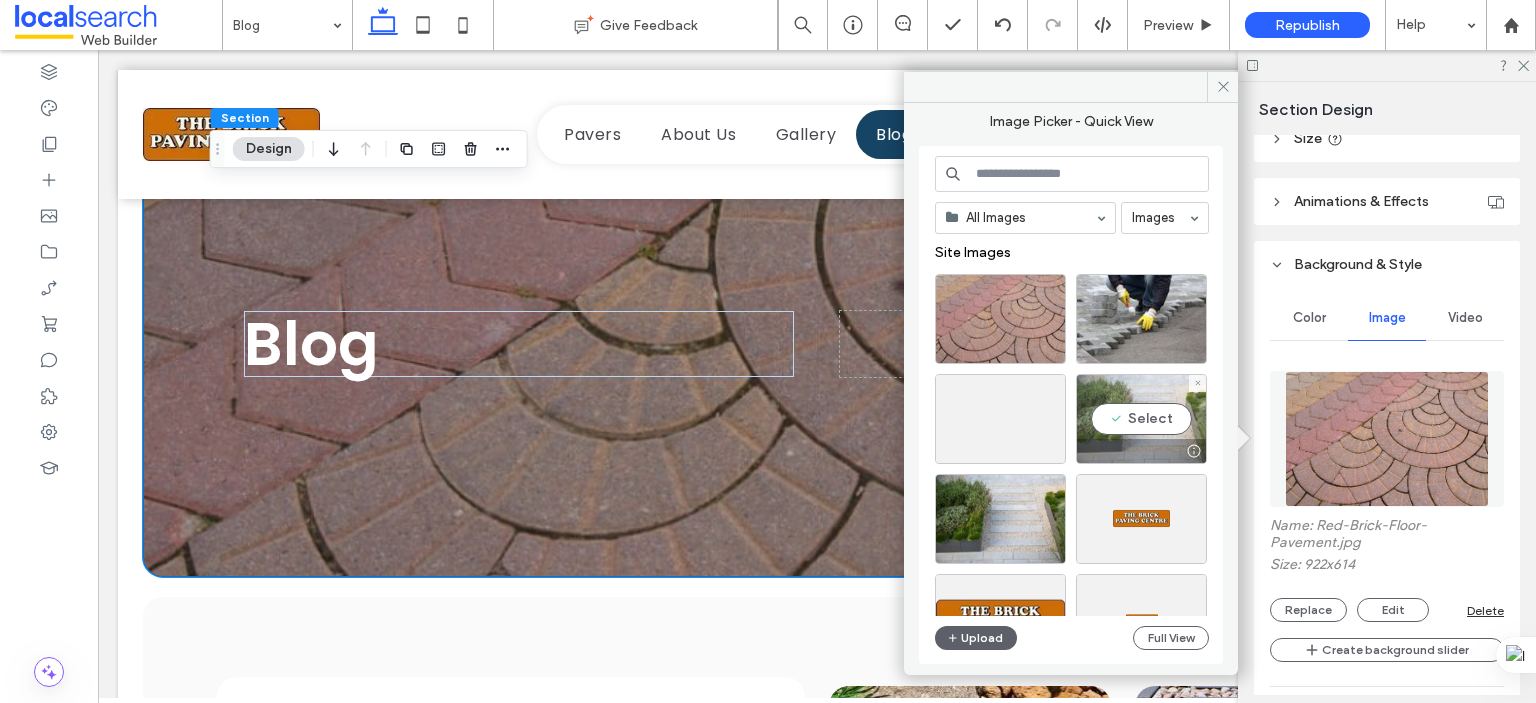 scroll, scrollTop: 200, scrollLeft: 0, axis: vertical 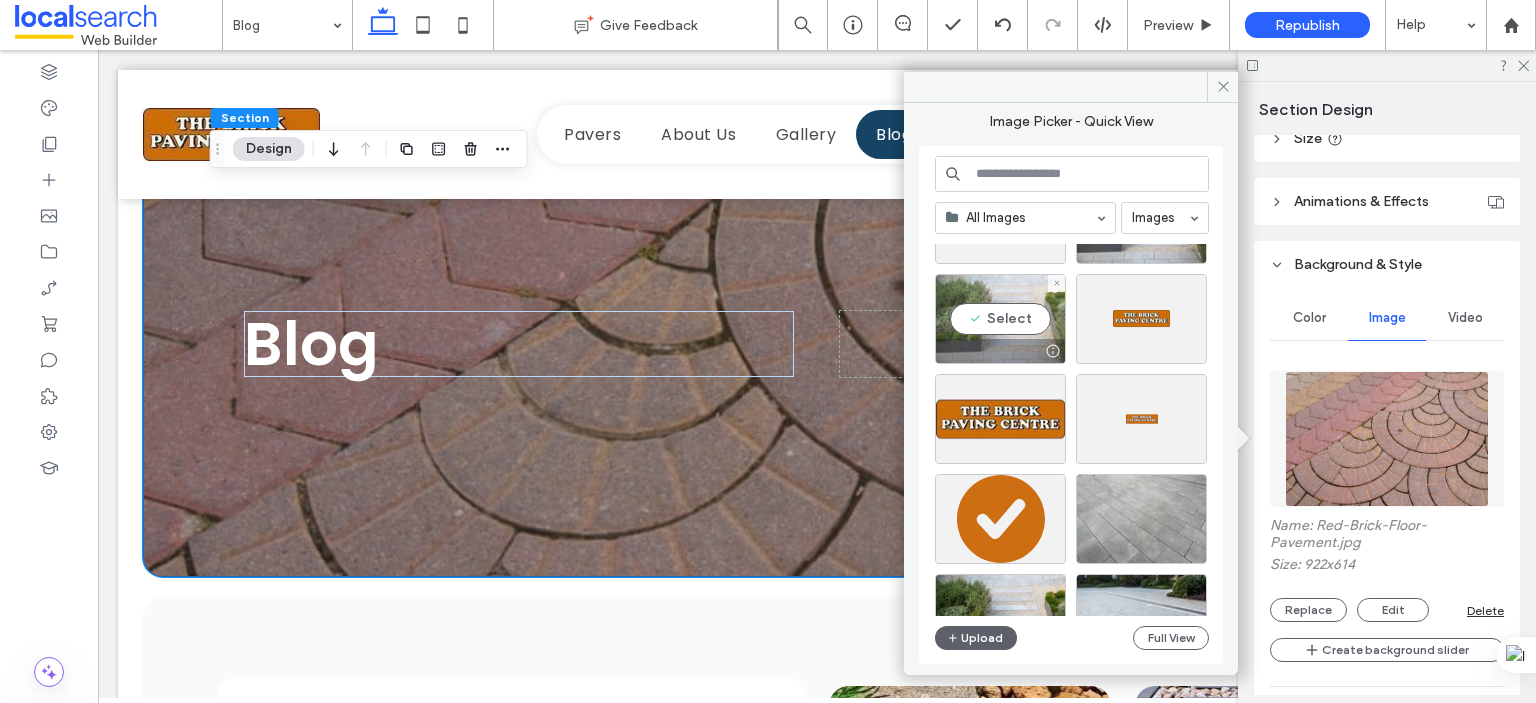 click on "Select" at bounding box center [1000, 319] 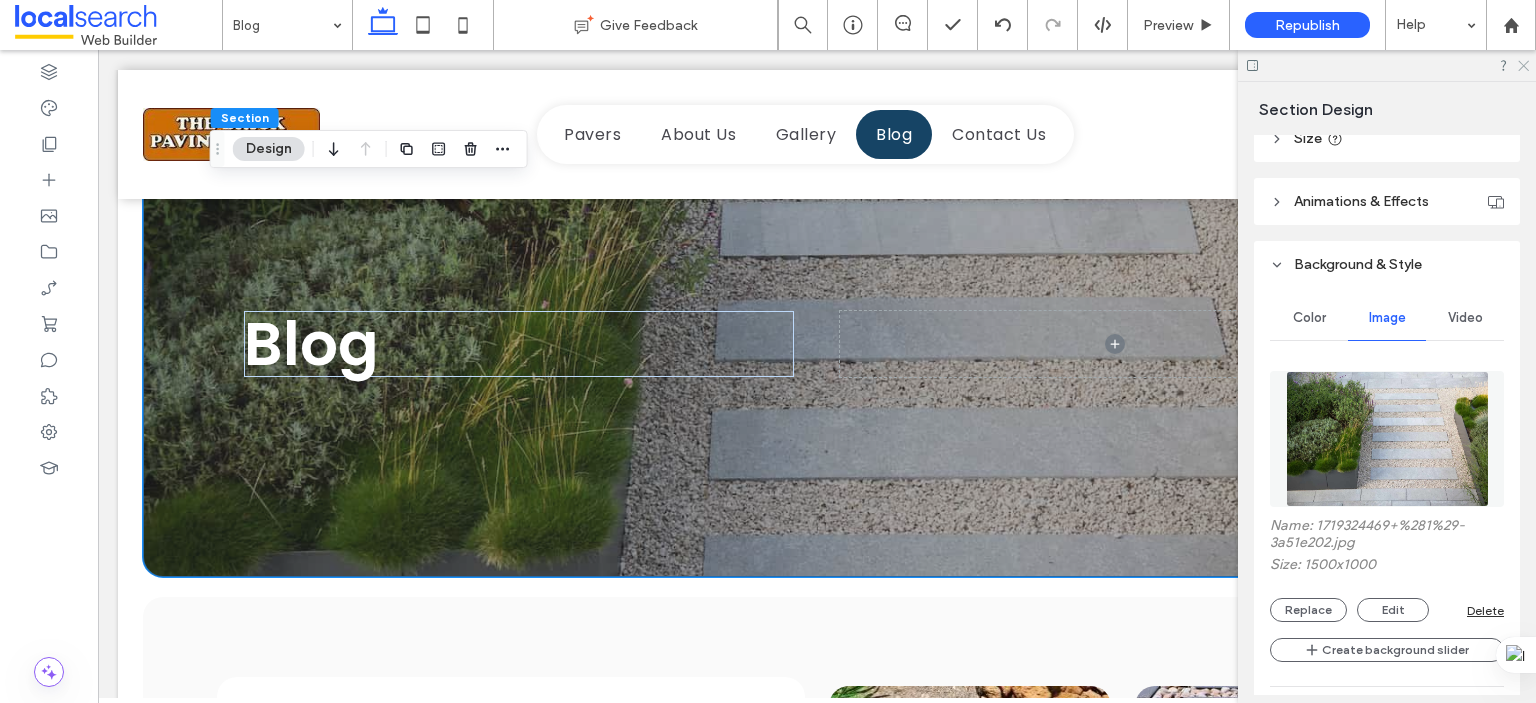 click 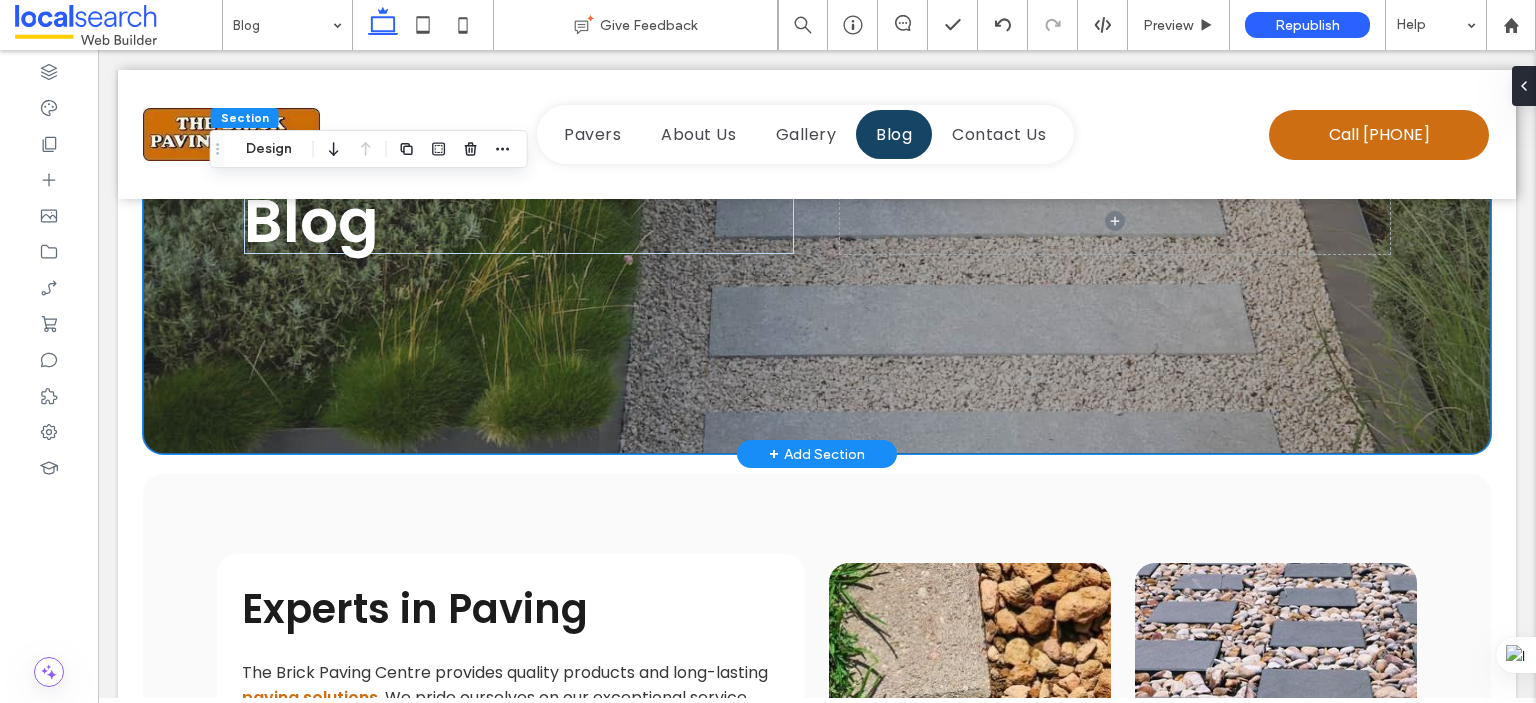 scroll, scrollTop: 400, scrollLeft: 0, axis: vertical 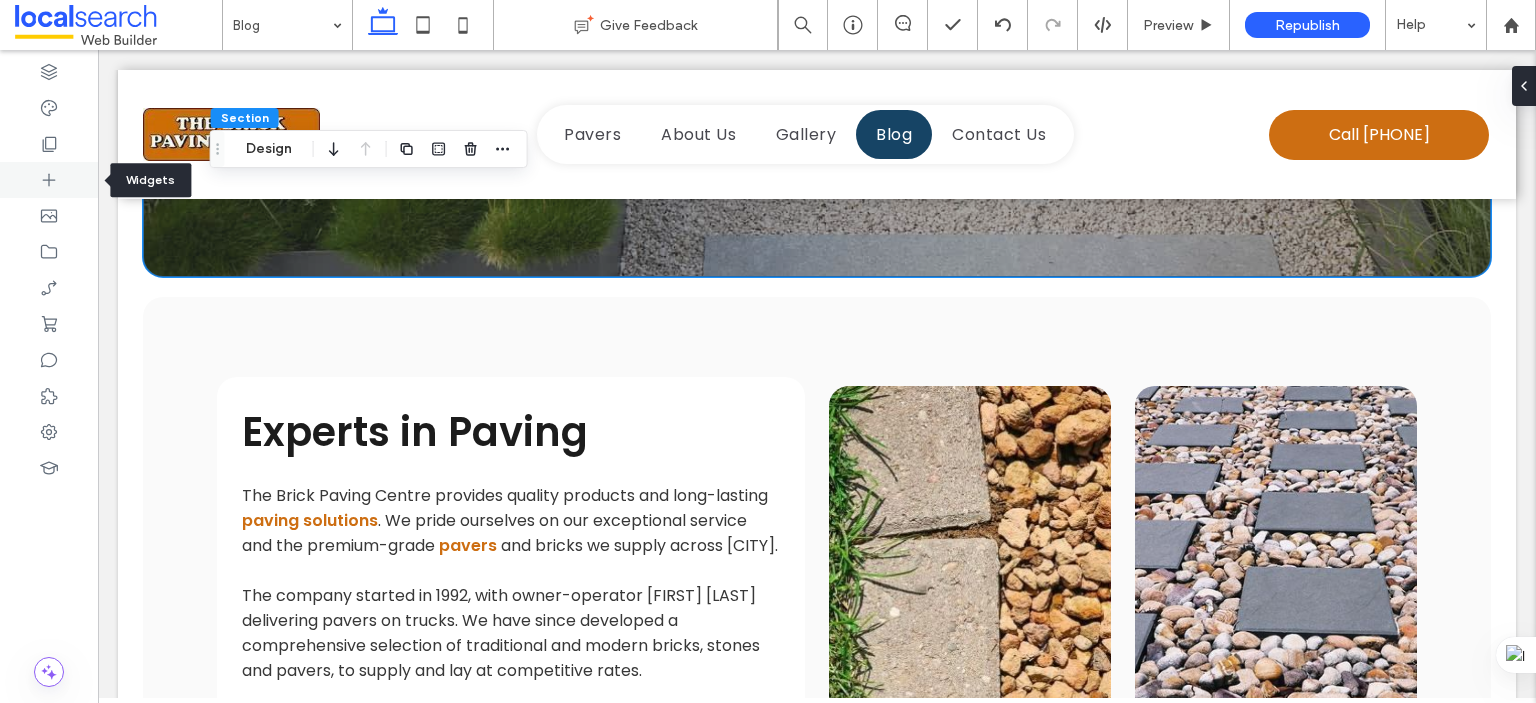 click 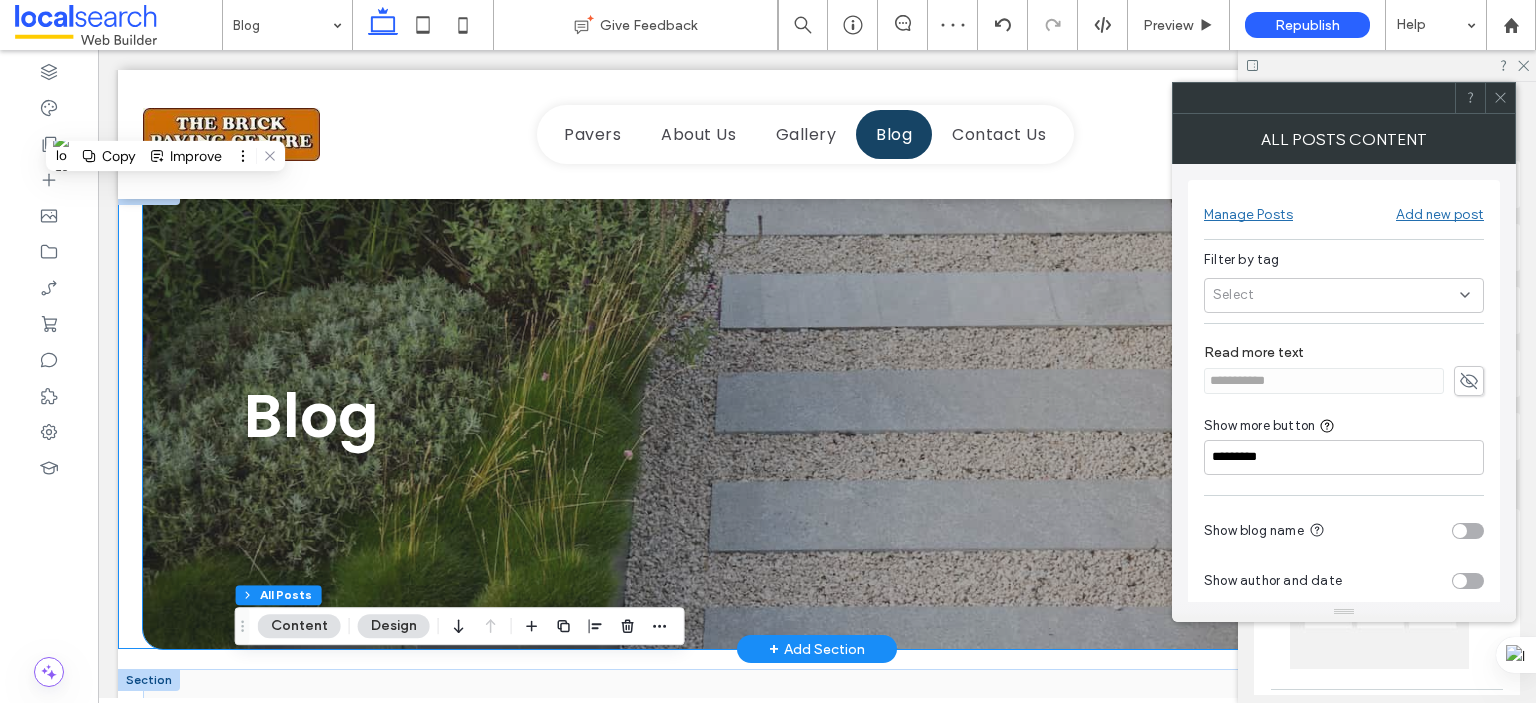 scroll, scrollTop: 0, scrollLeft: 0, axis: both 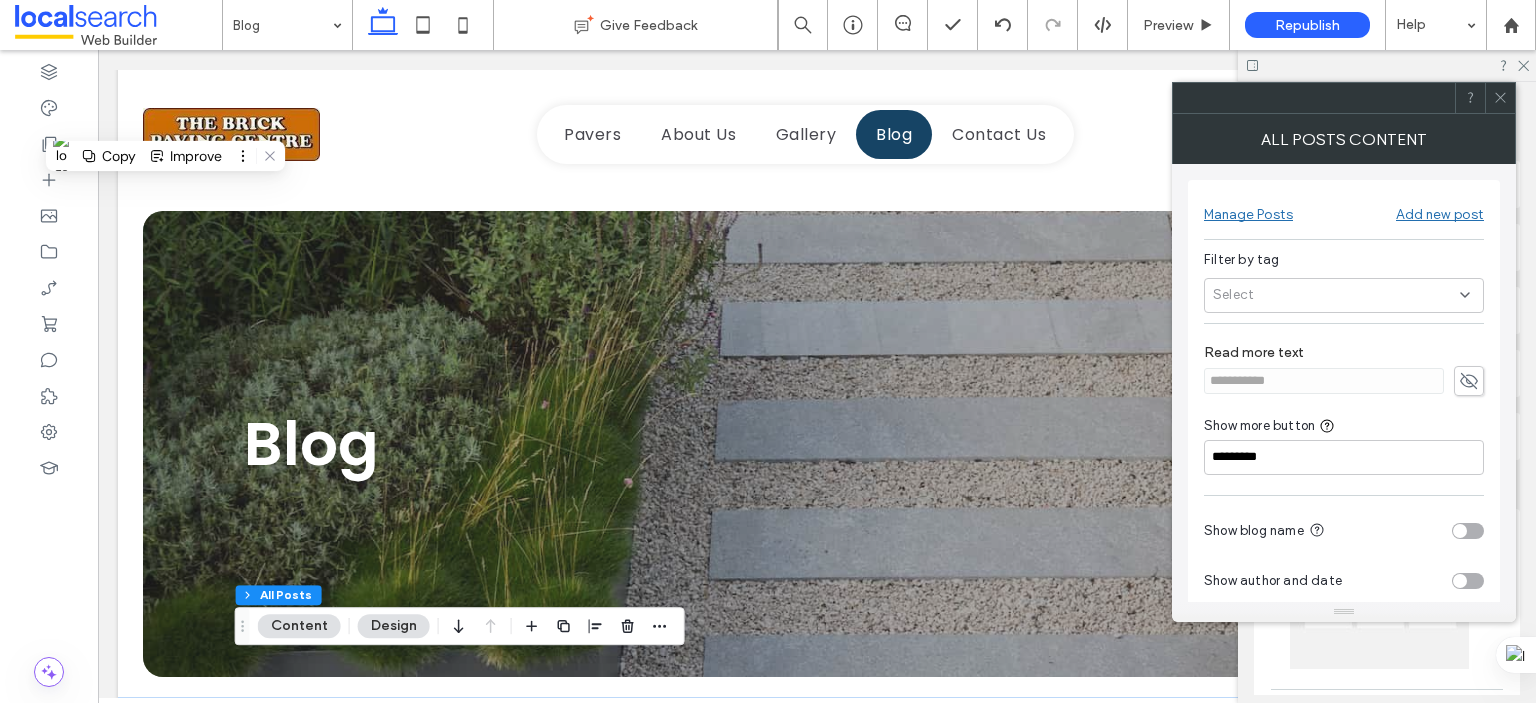 click at bounding box center (1500, 98) 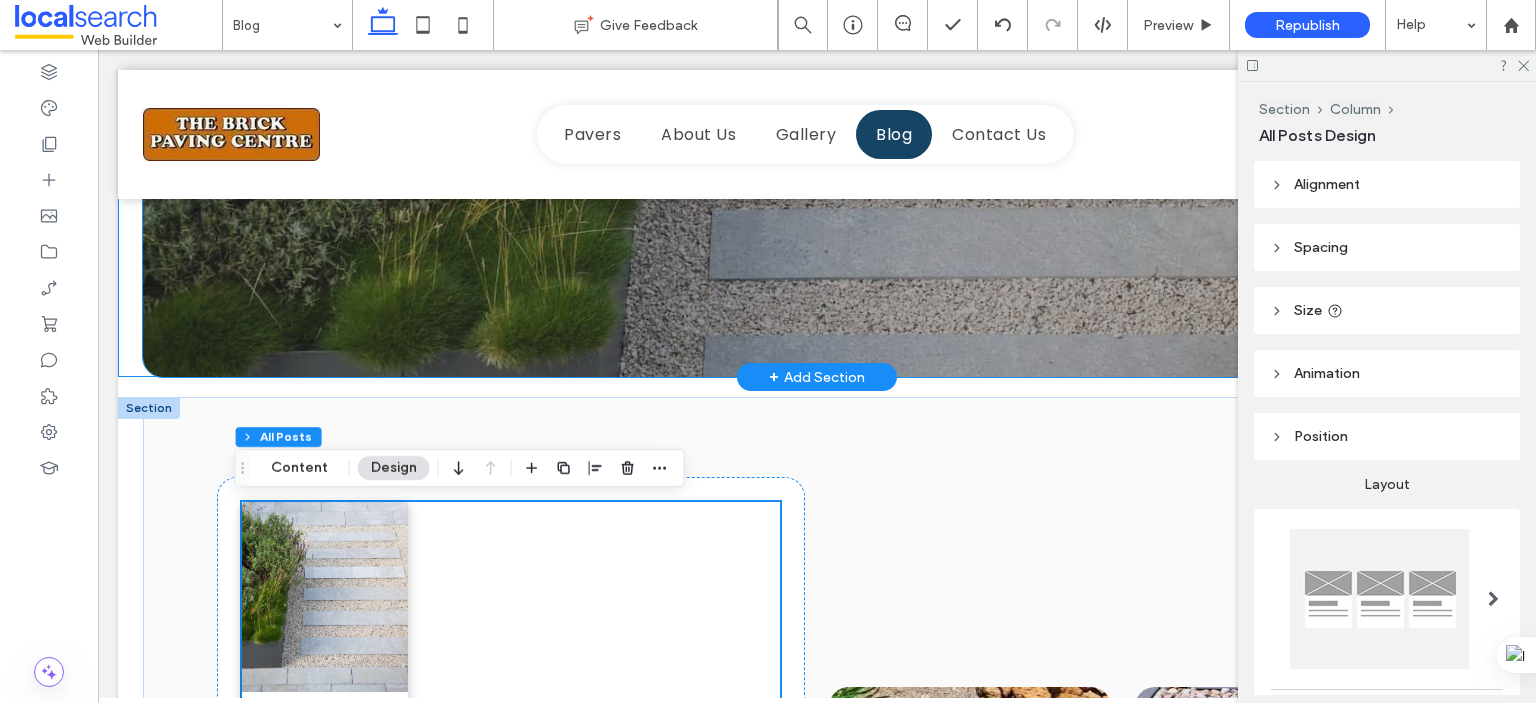 scroll, scrollTop: 600, scrollLeft: 0, axis: vertical 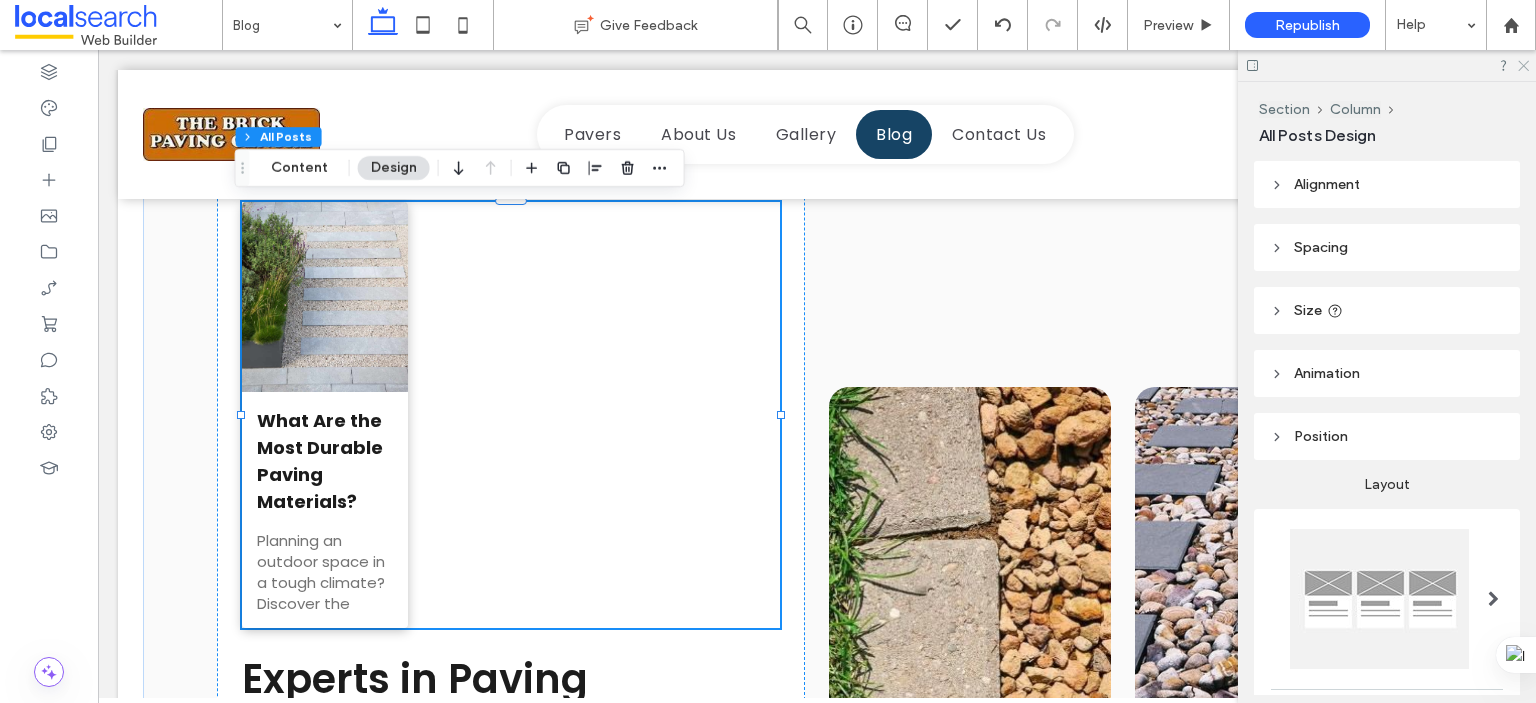 click 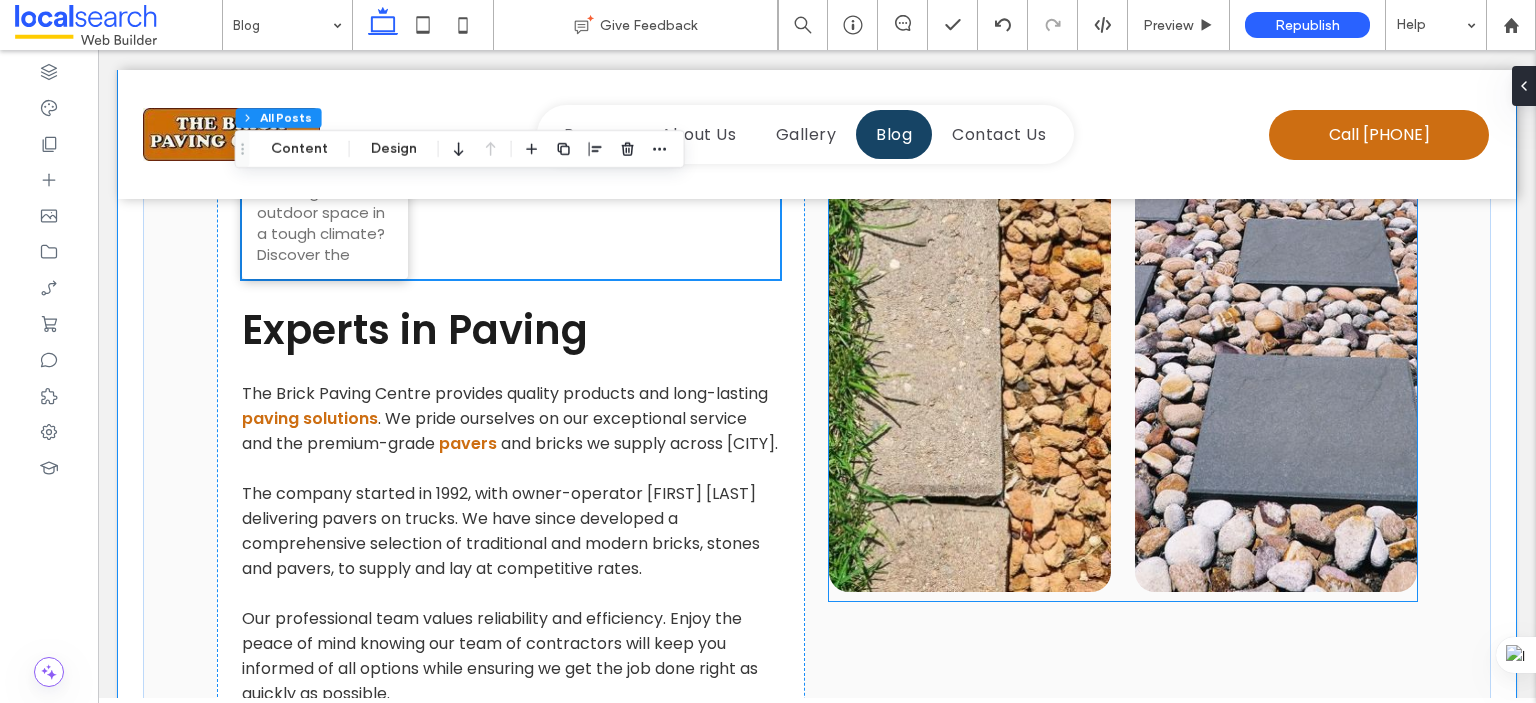 scroll, scrollTop: 1100, scrollLeft: 0, axis: vertical 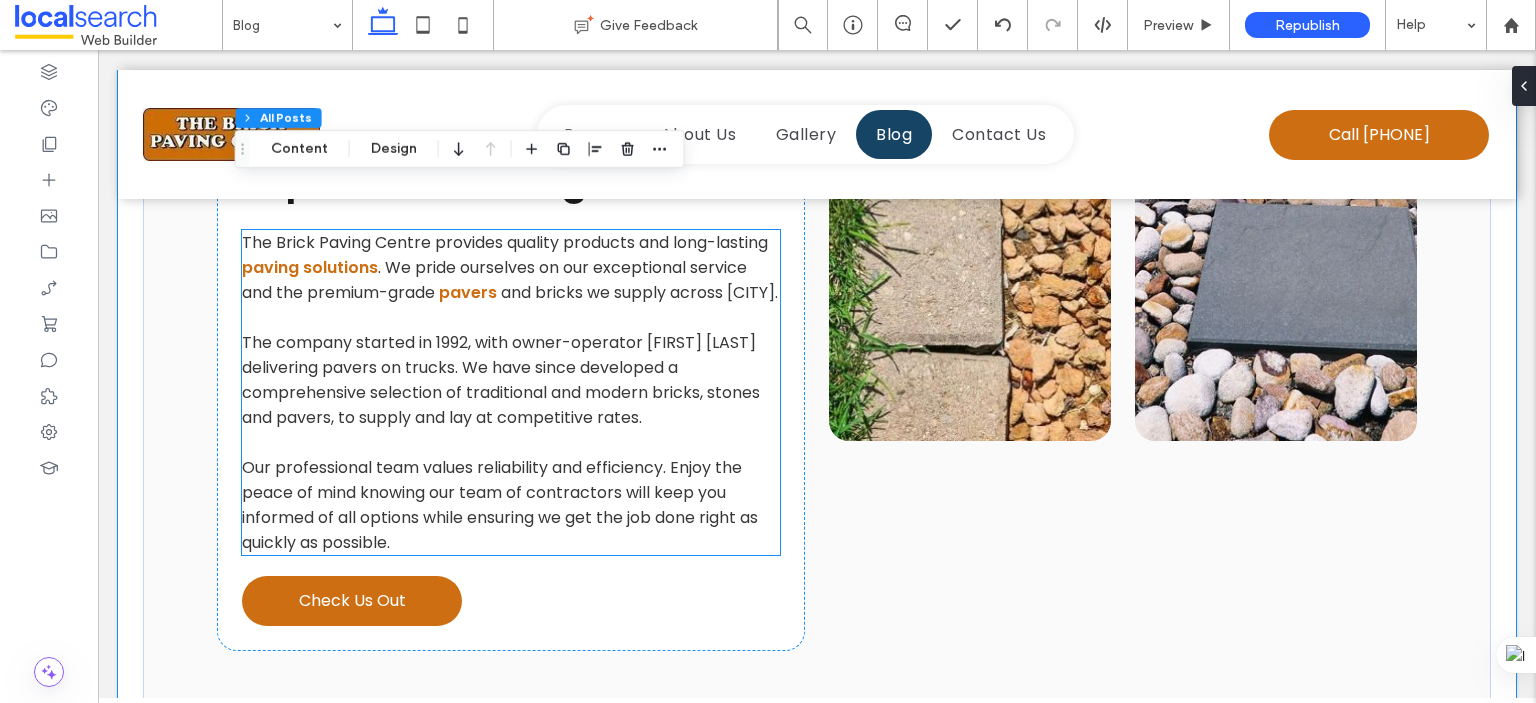 click on "we supply across Darwin." at bounding box center [682, 292] 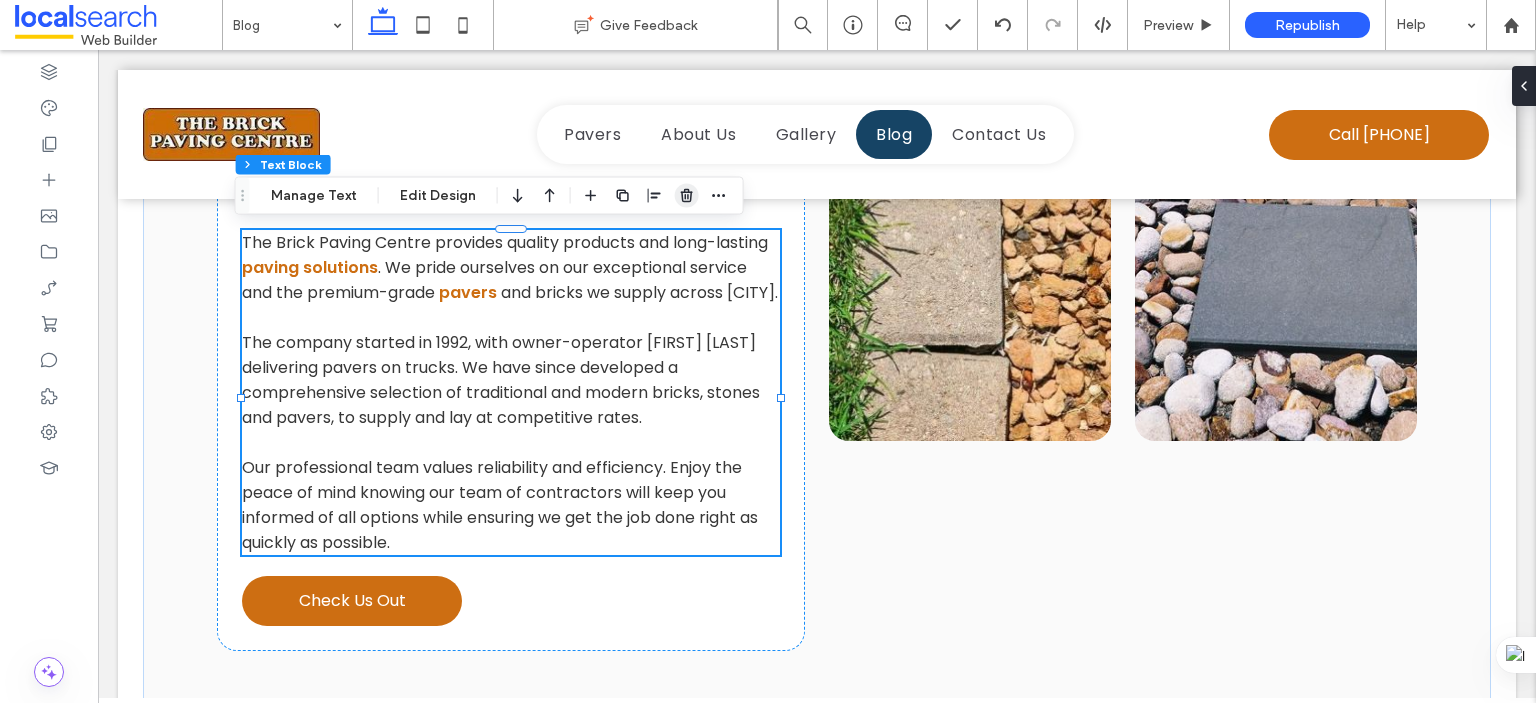 click 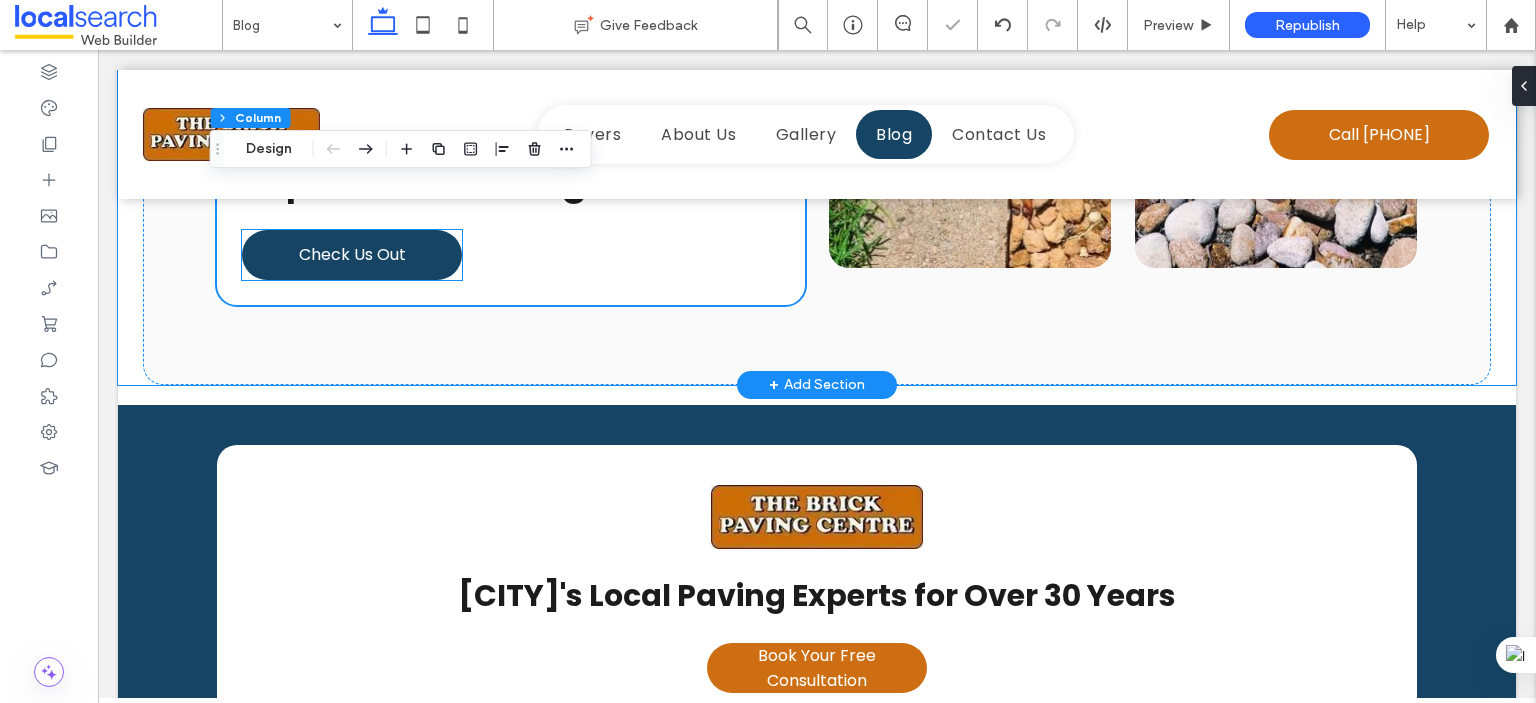 click on "Check Us Out" at bounding box center [352, 255] 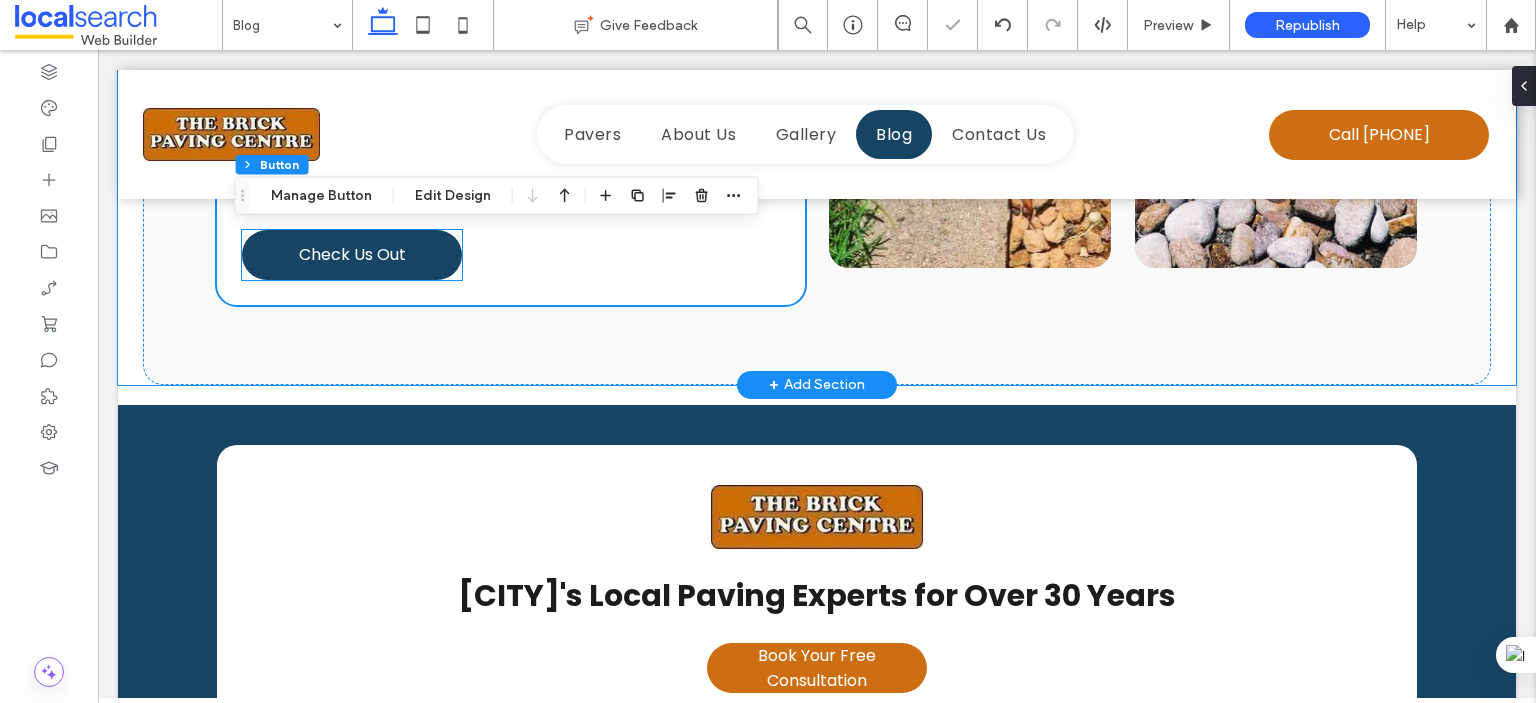 type on "**" 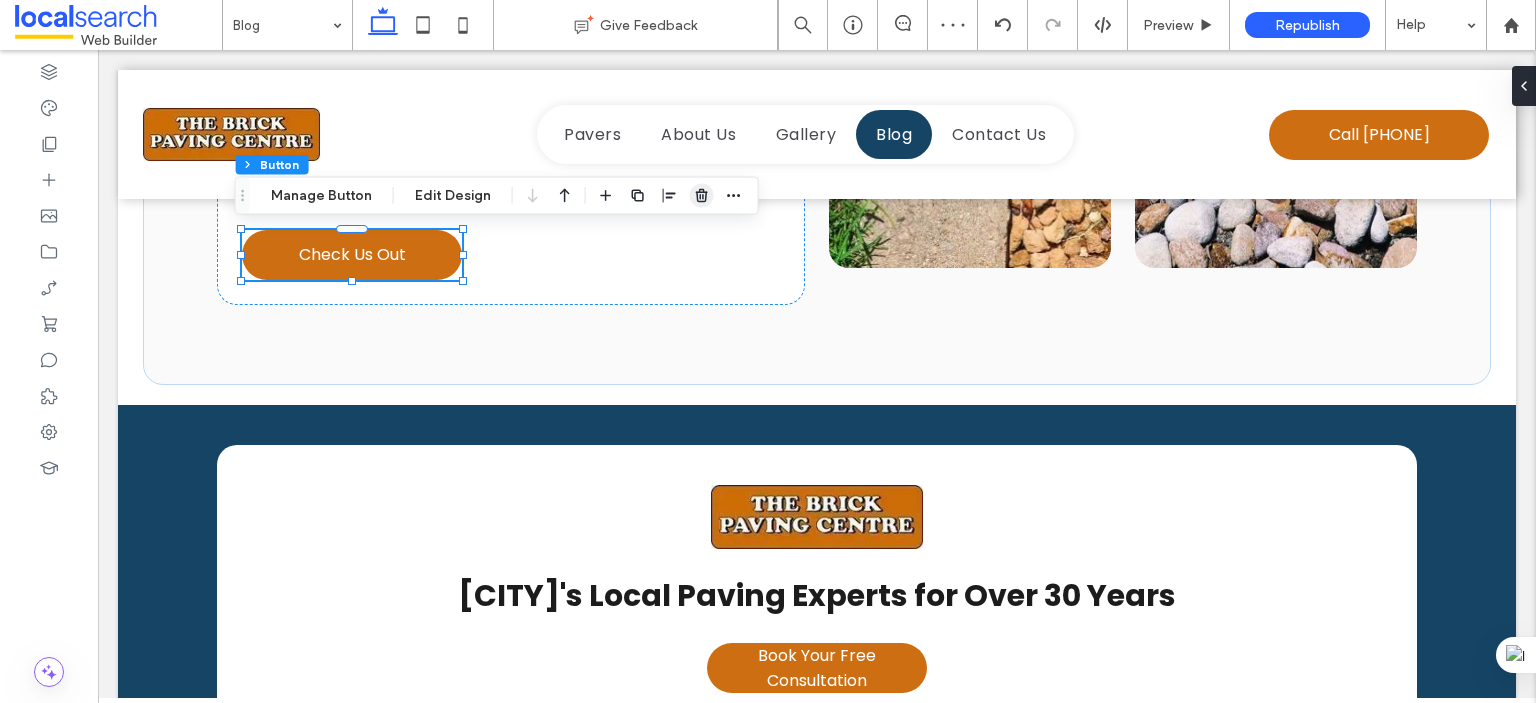 click 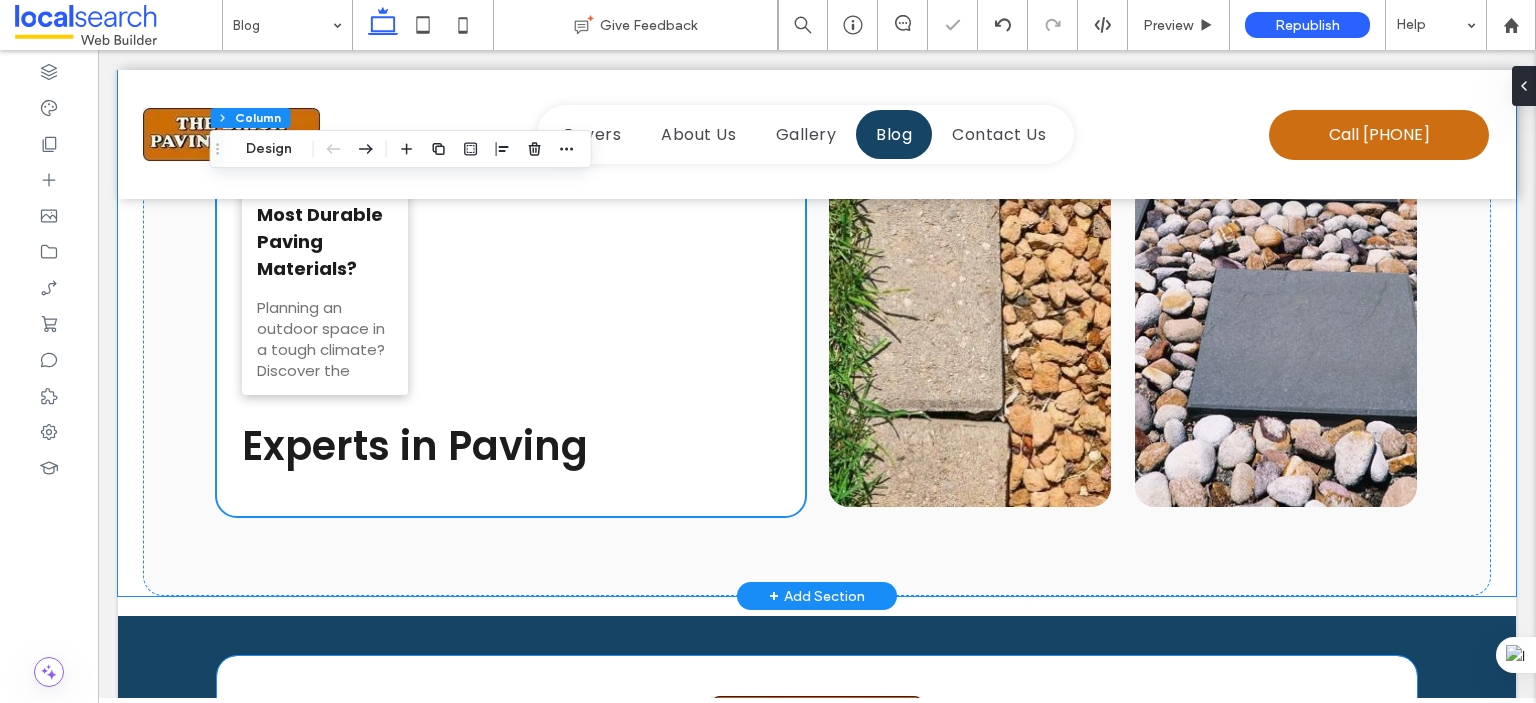 scroll, scrollTop: 800, scrollLeft: 0, axis: vertical 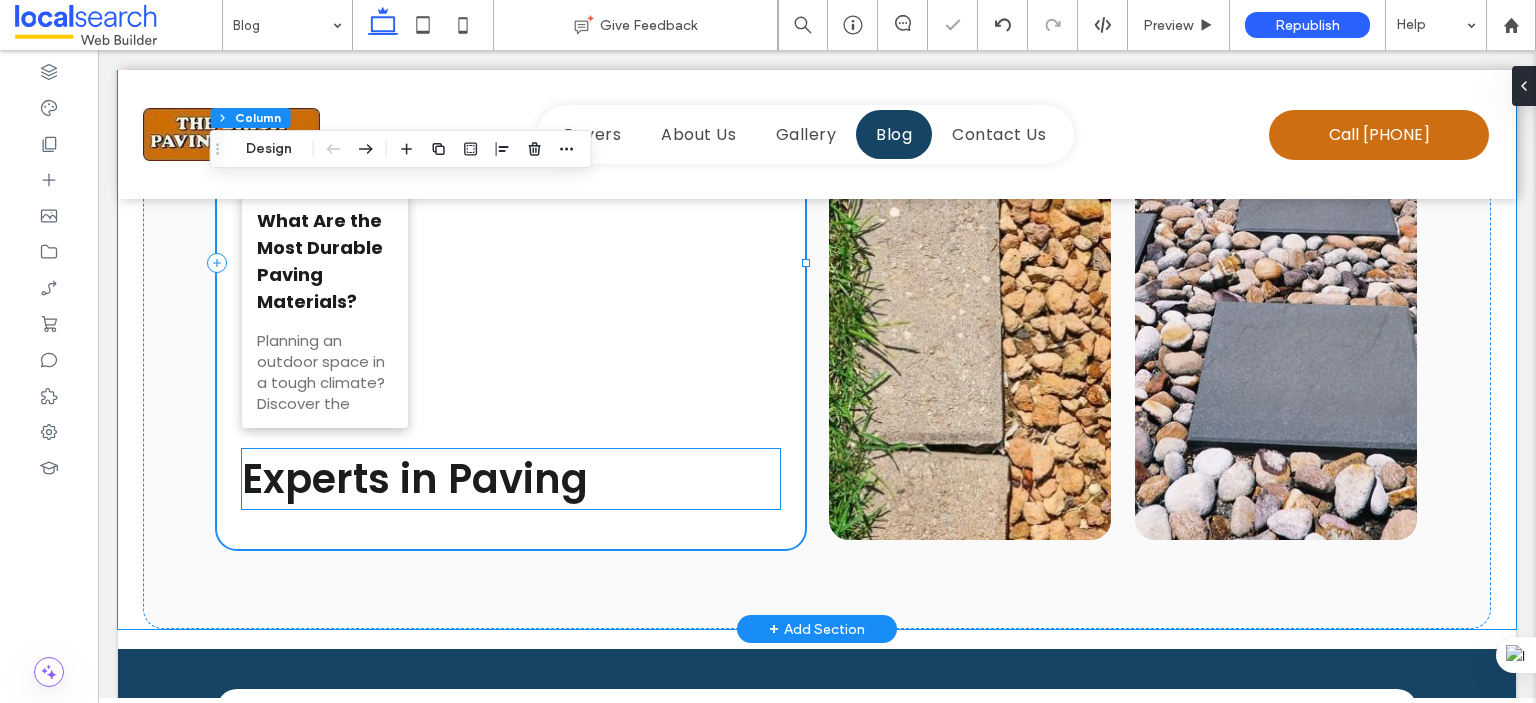 click on "Experts in Paving" at bounding box center (511, 479) 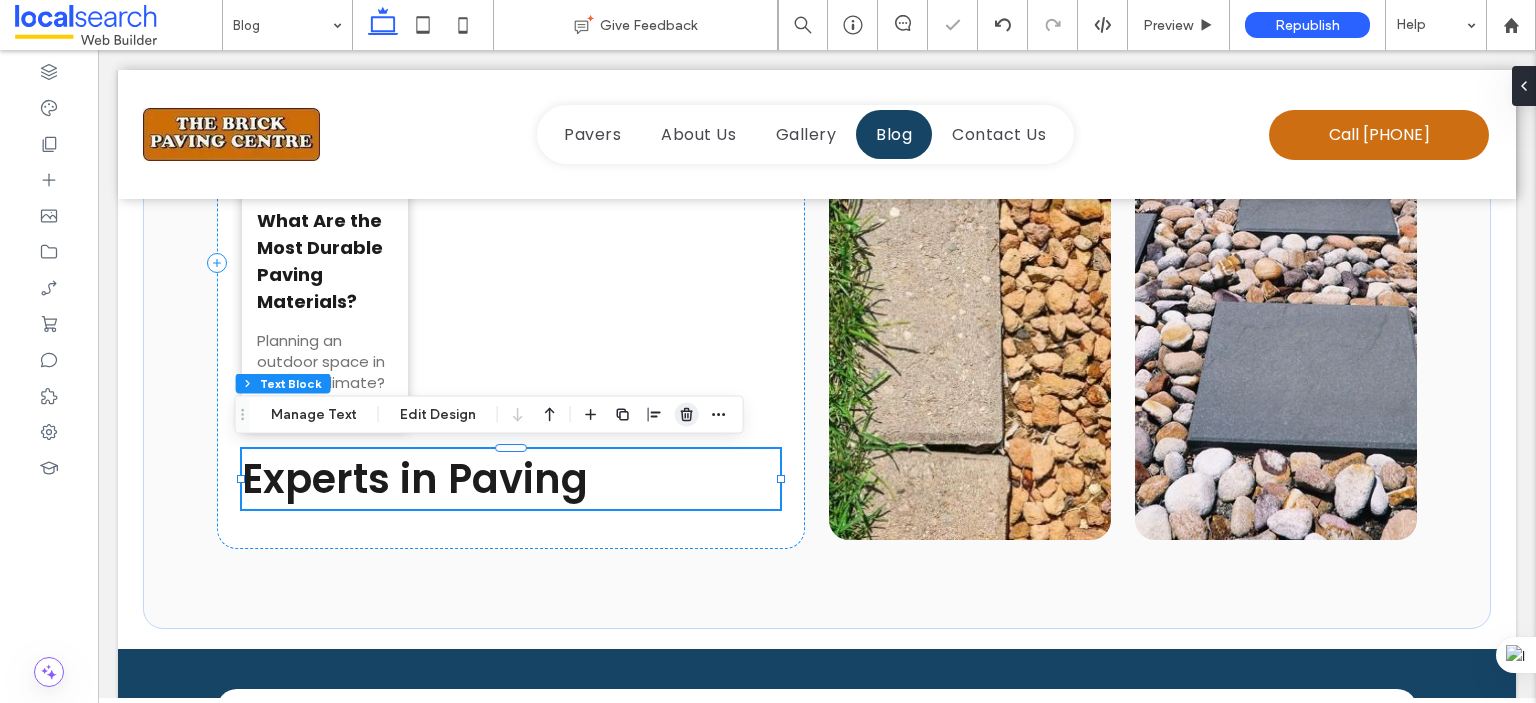 click 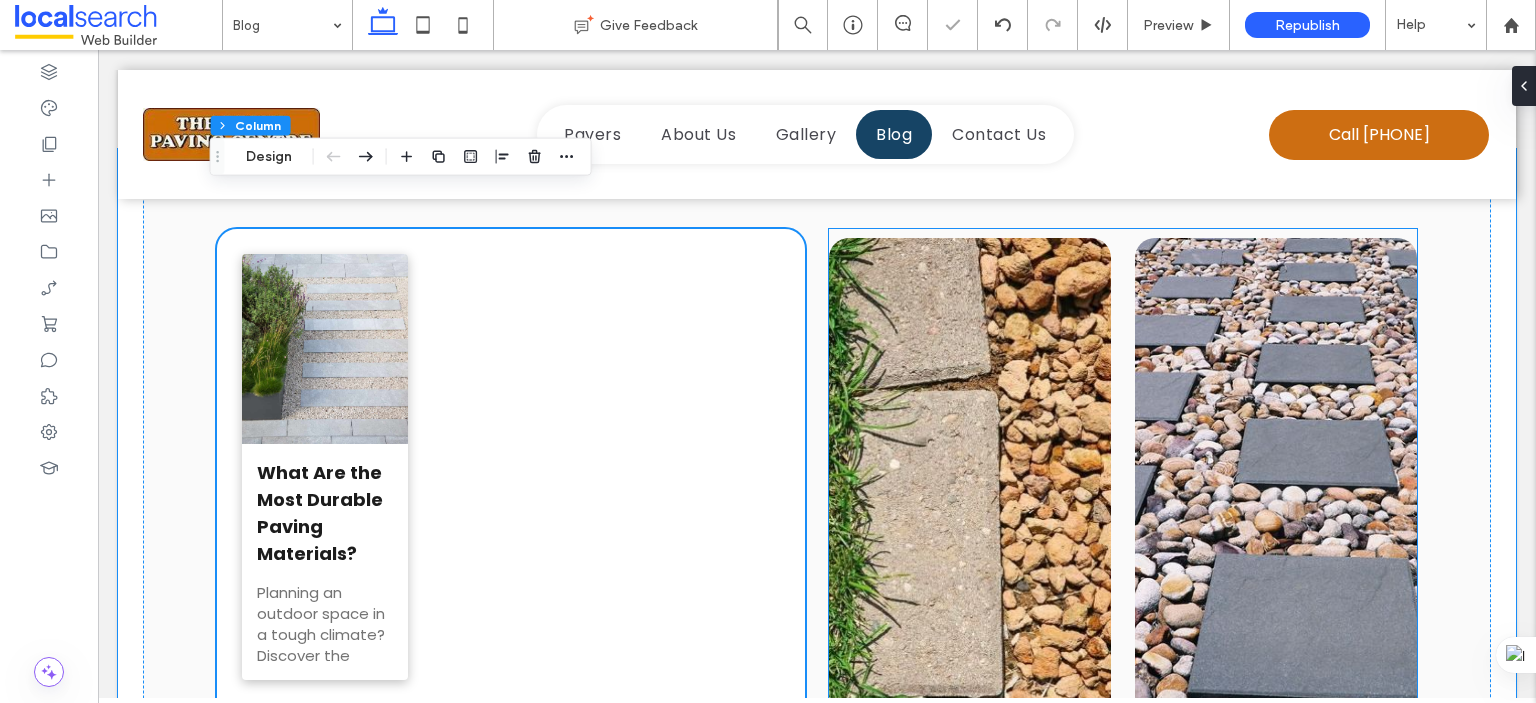 scroll, scrollTop: 500, scrollLeft: 0, axis: vertical 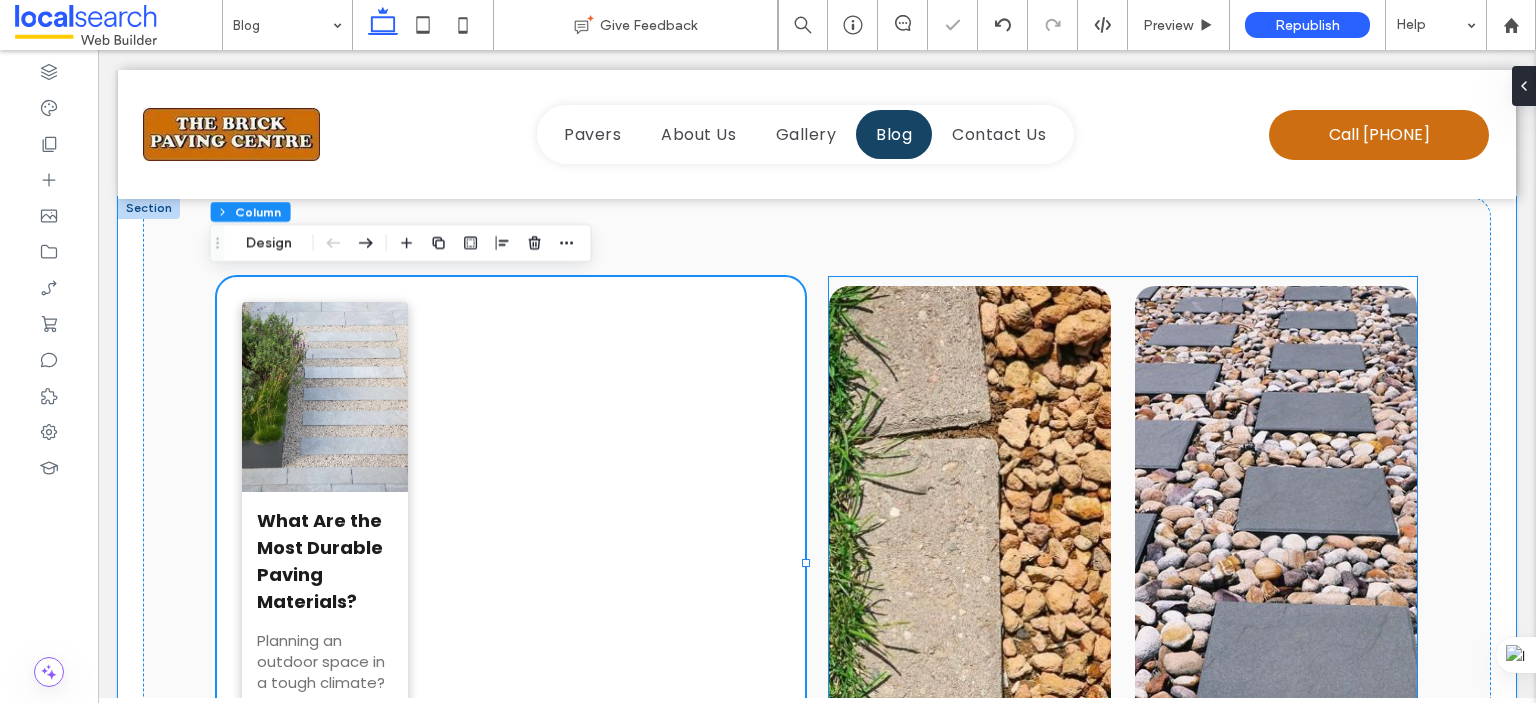 click at bounding box center (1276, 563) 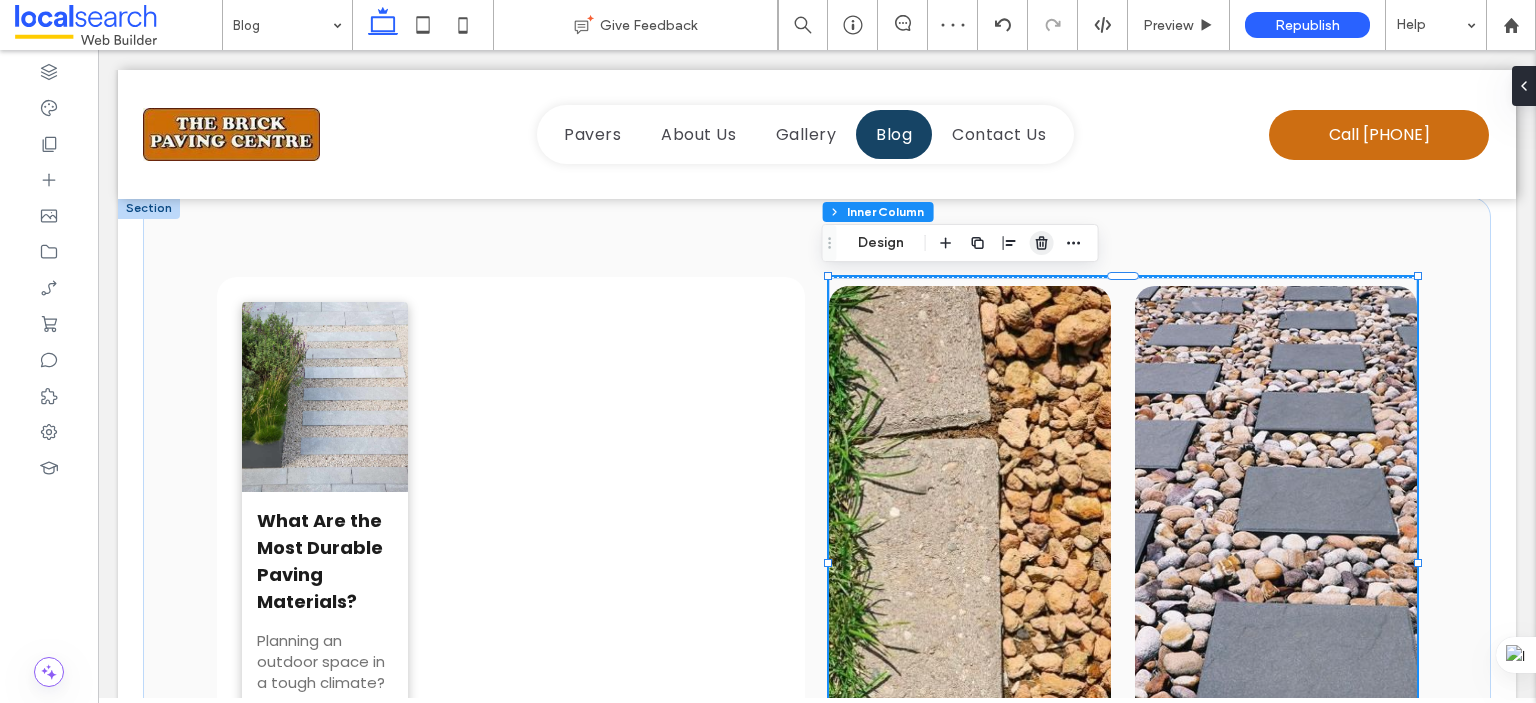 click 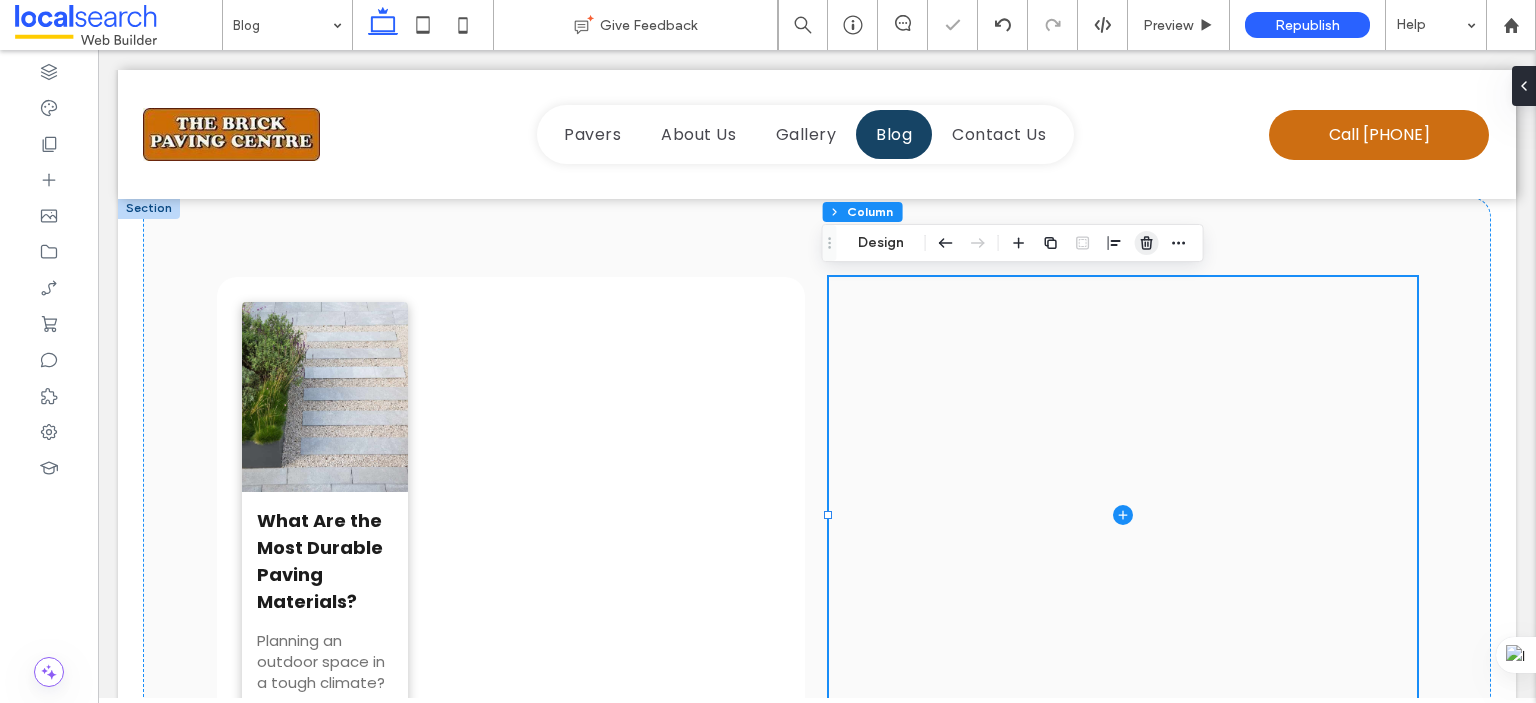 click 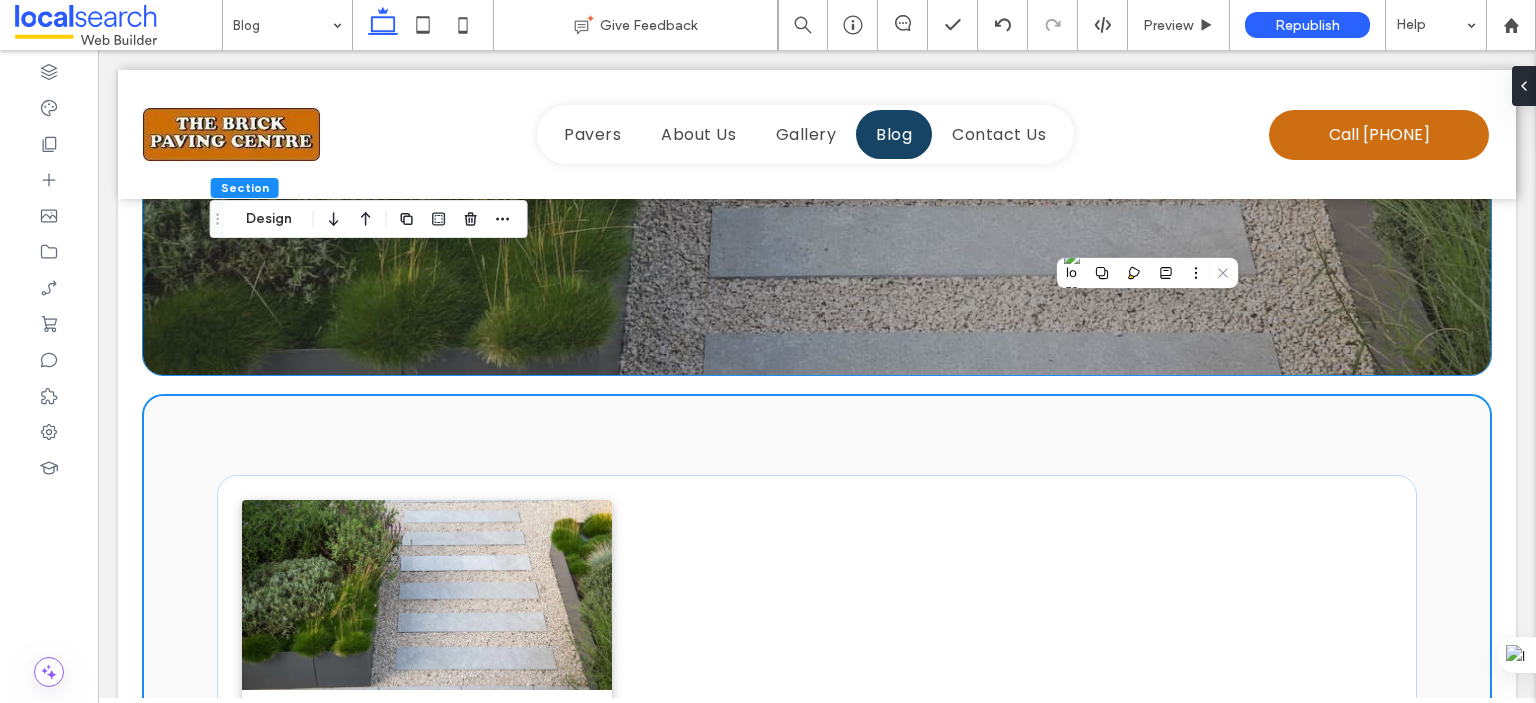 scroll, scrollTop: 300, scrollLeft: 0, axis: vertical 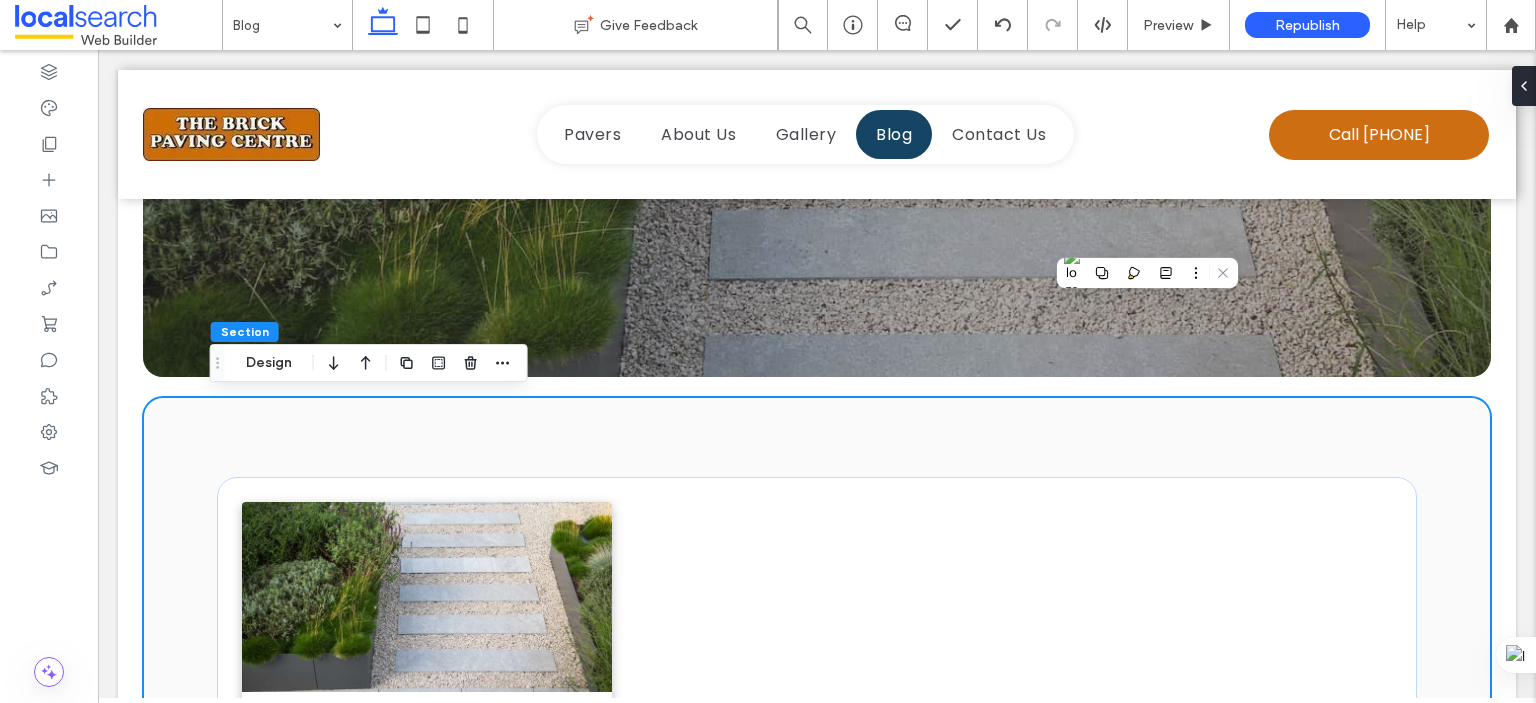 click on "Blog
Section + Add Section
What Are the Most Durable Paving Materials?
By The Brick Paving Centre
•
August 3, 2025
Planning an outdoor space in a tough climate? Discover the most durable paving materials for areas like Darwin that demand strength and longevity.
Section + Add Section" at bounding box center [817, 445] 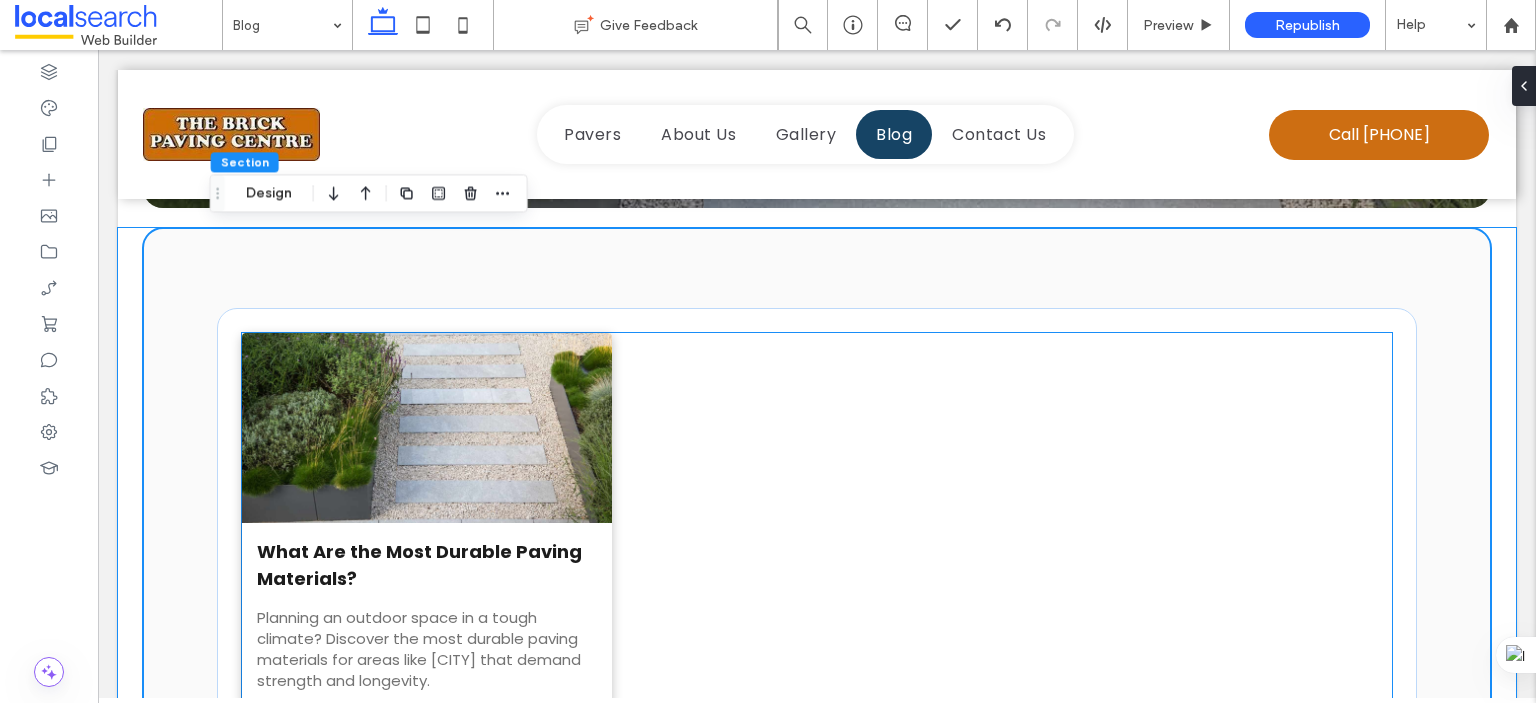 scroll, scrollTop: 600, scrollLeft: 0, axis: vertical 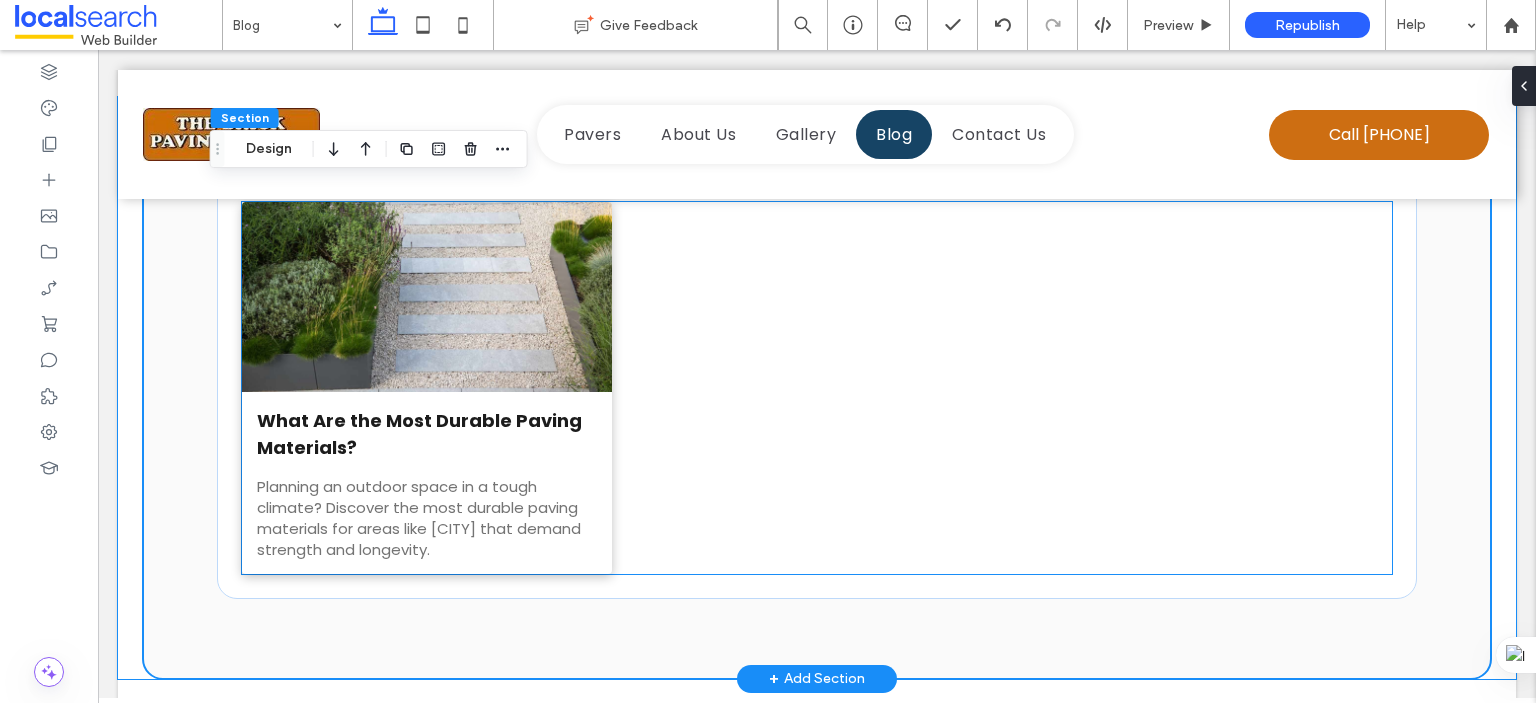 click on "What Are the Most Durable Paving Materials?
By The Brick Paving Centre
•
August 3, 2025
Planning an outdoor space in a tough climate? Discover the most durable paving materials for areas like Darwin that demand strength and longevity." at bounding box center (817, 388) 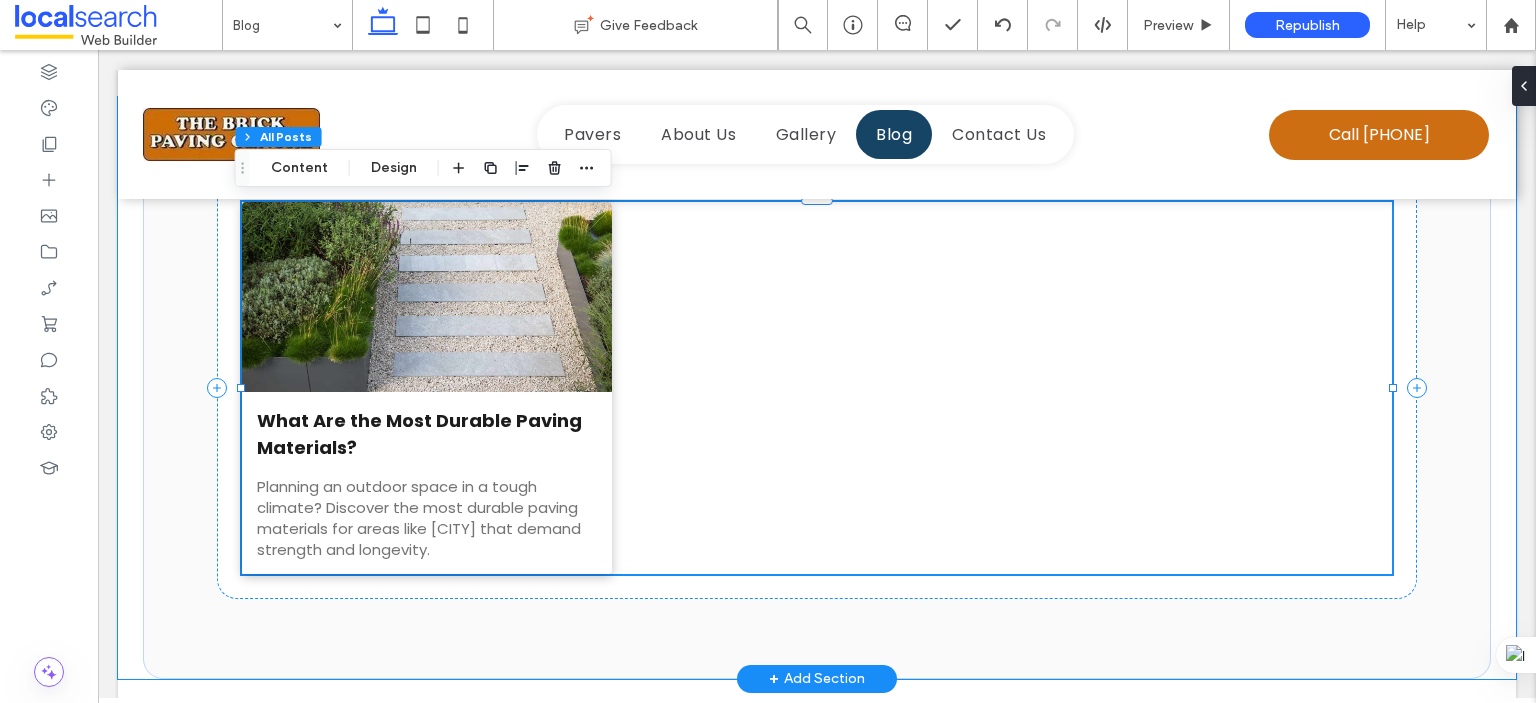 click at bounding box center [427, 296] 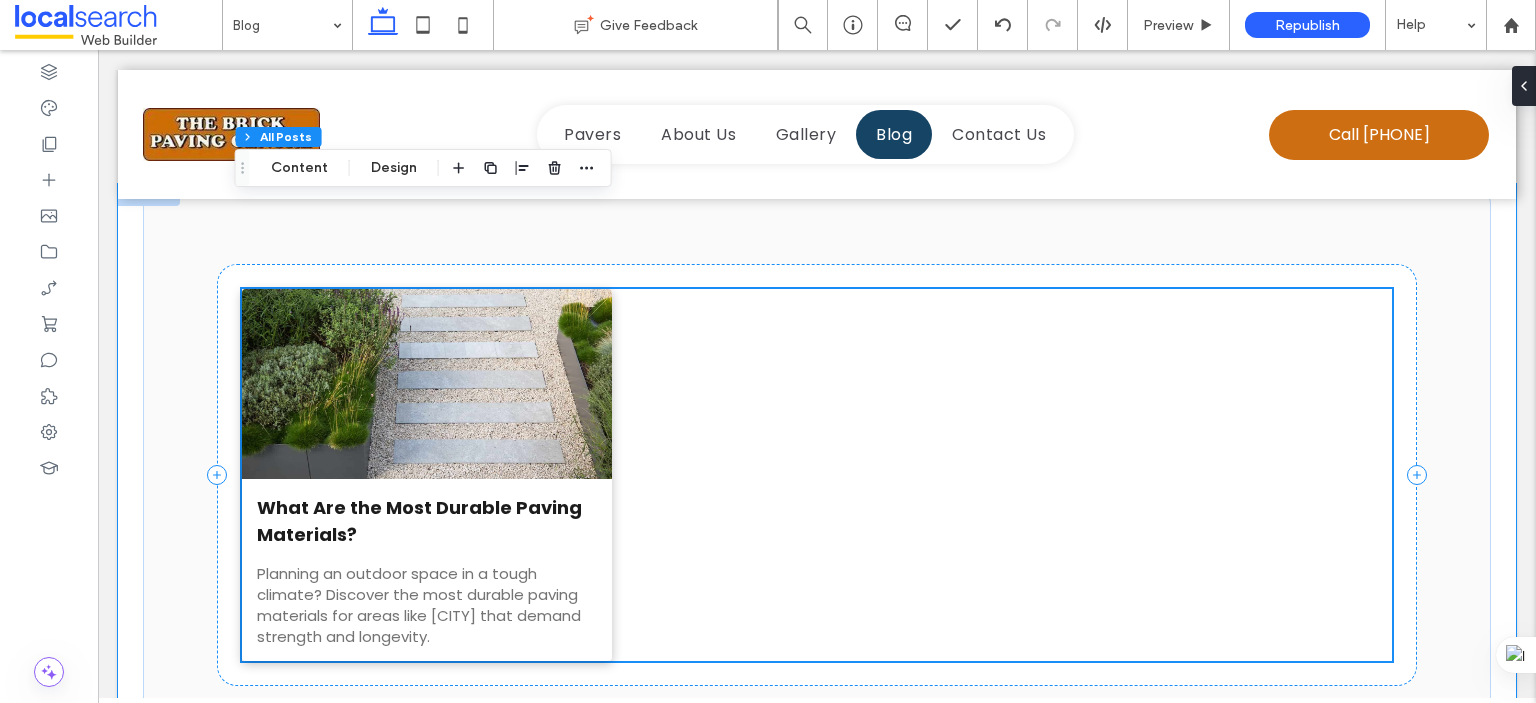 scroll, scrollTop: 400, scrollLeft: 0, axis: vertical 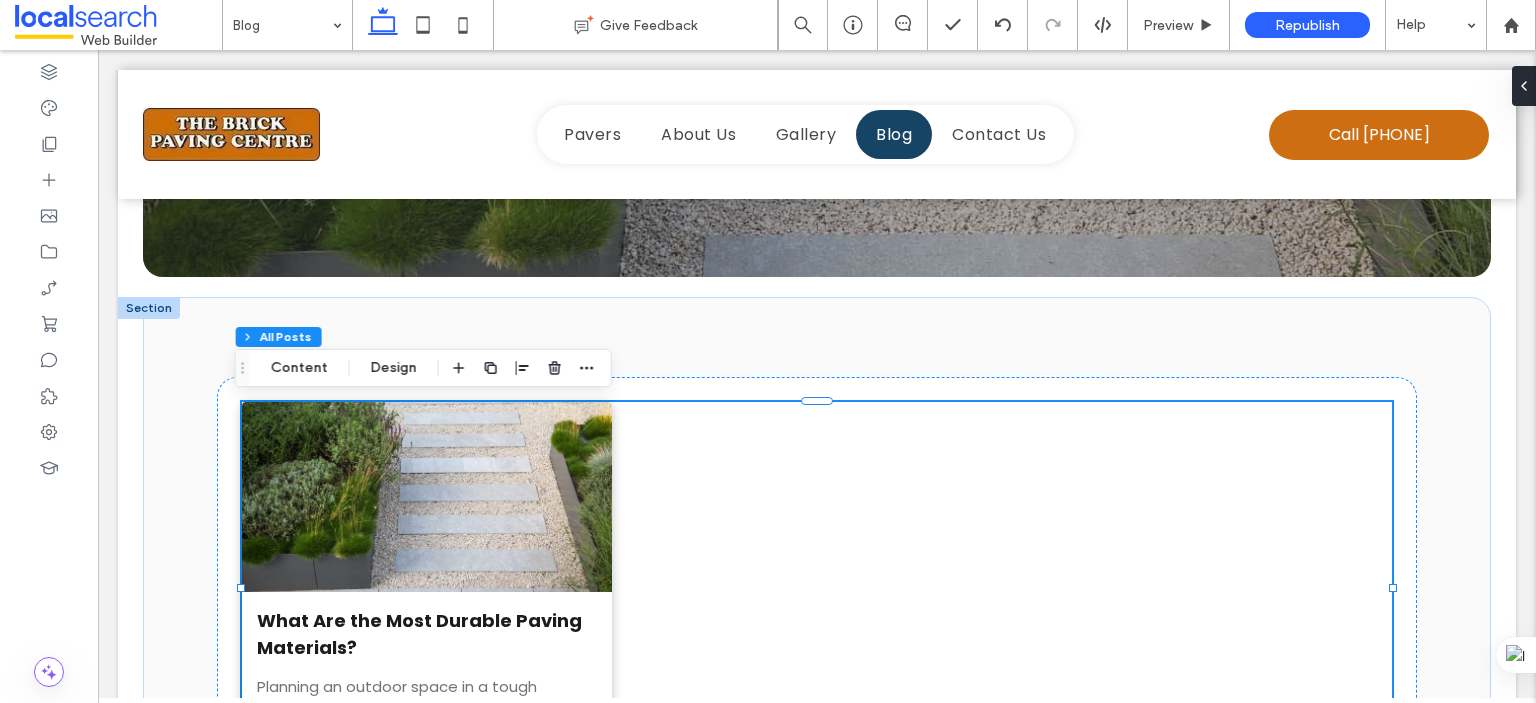 click on "Design" at bounding box center [394, 368] 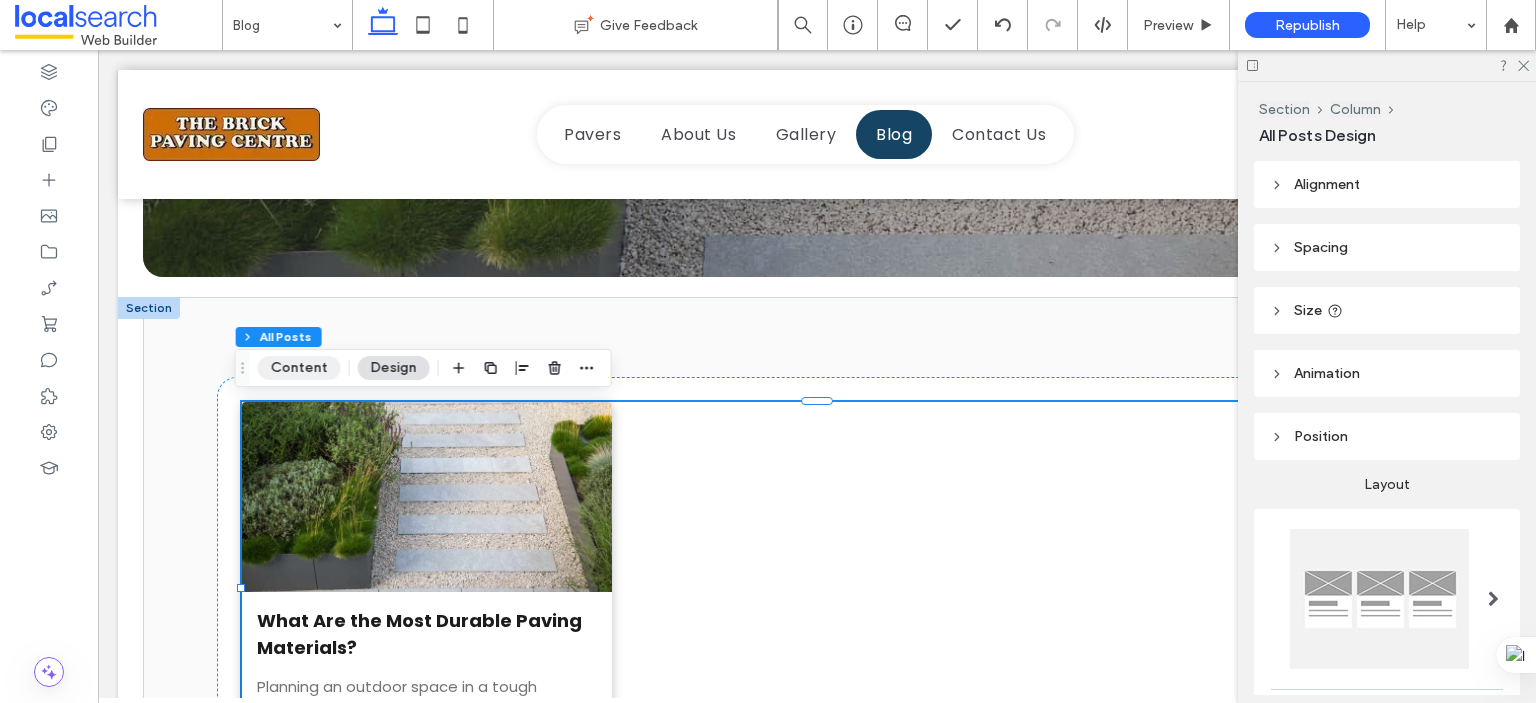 click on "Content" at bounding box center (299, 368) 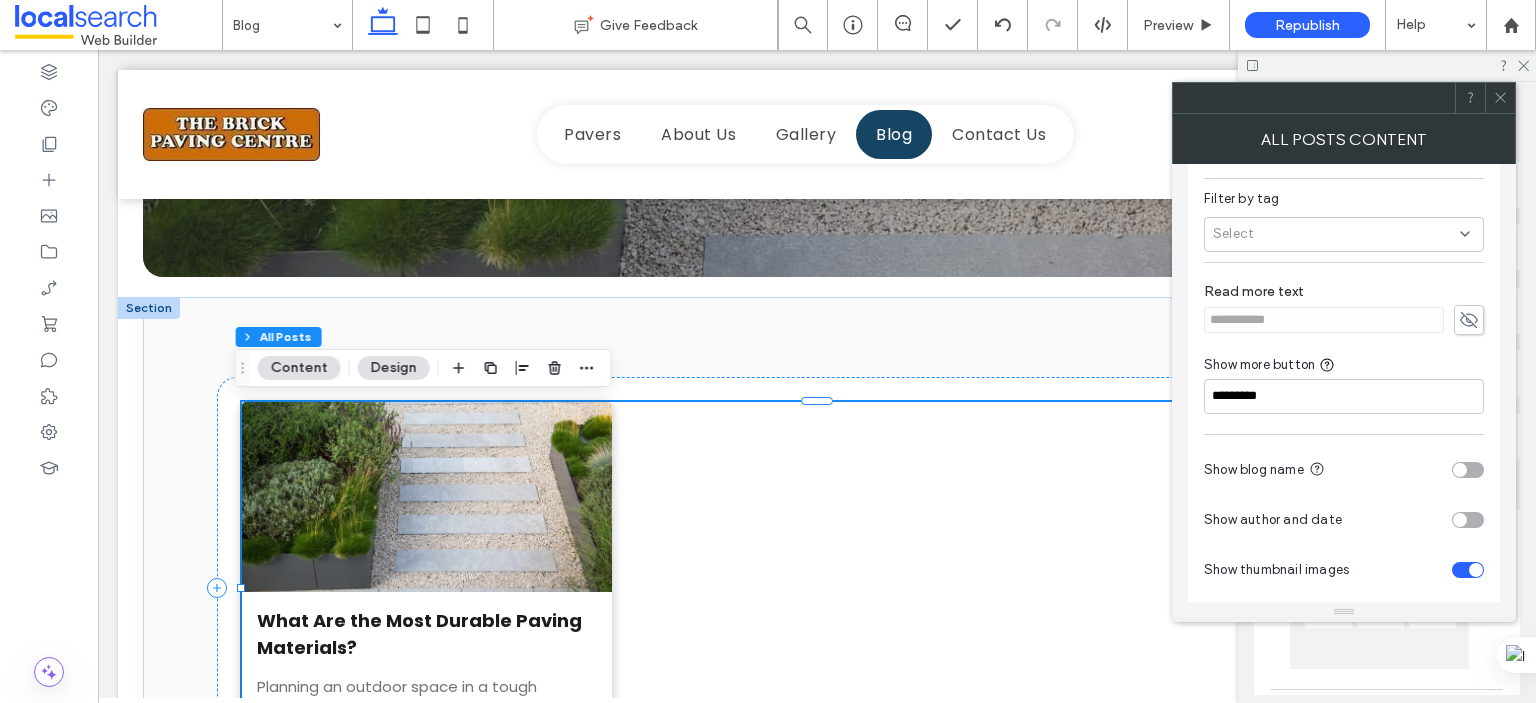 scroll, scrollTop: 122, scrollLeft: 0, axis: vertical 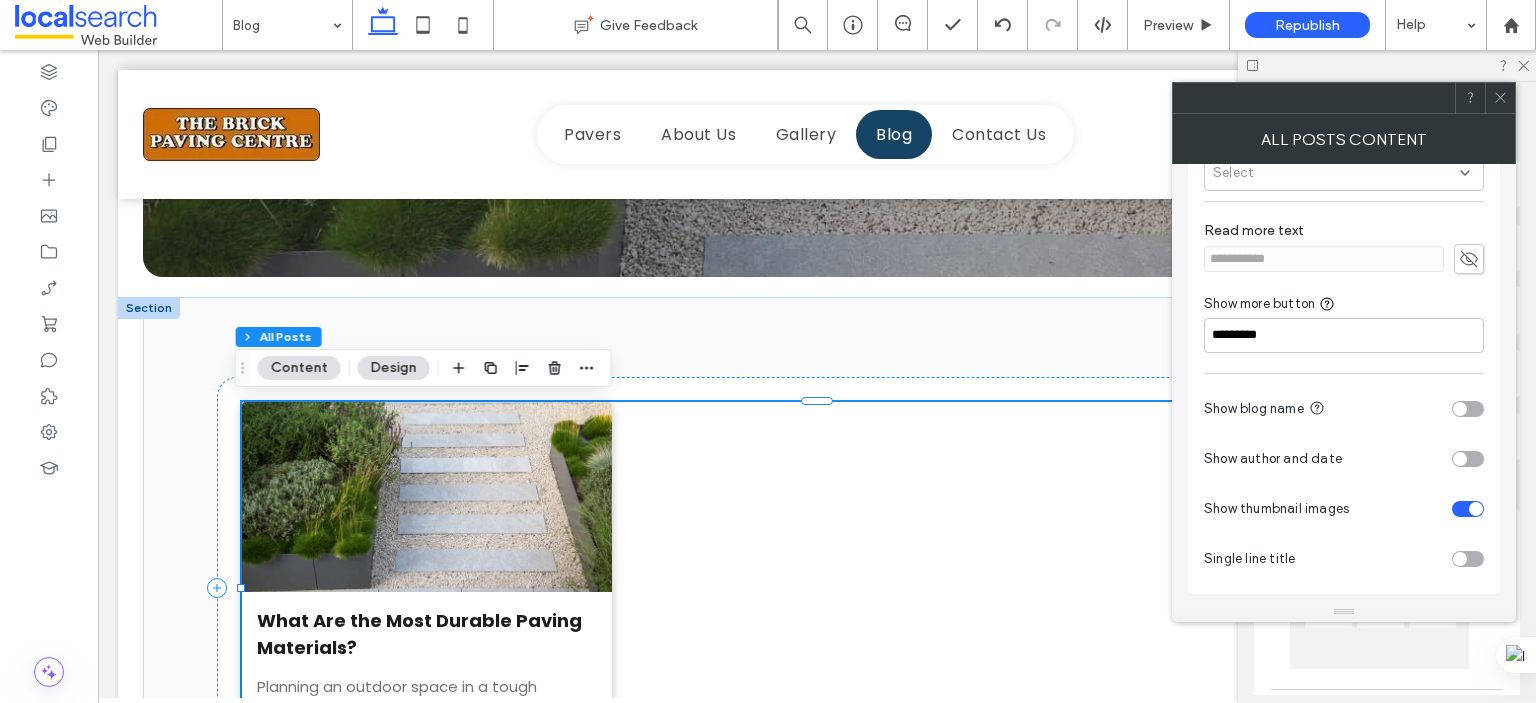 click at bounding box center (1468, 459) 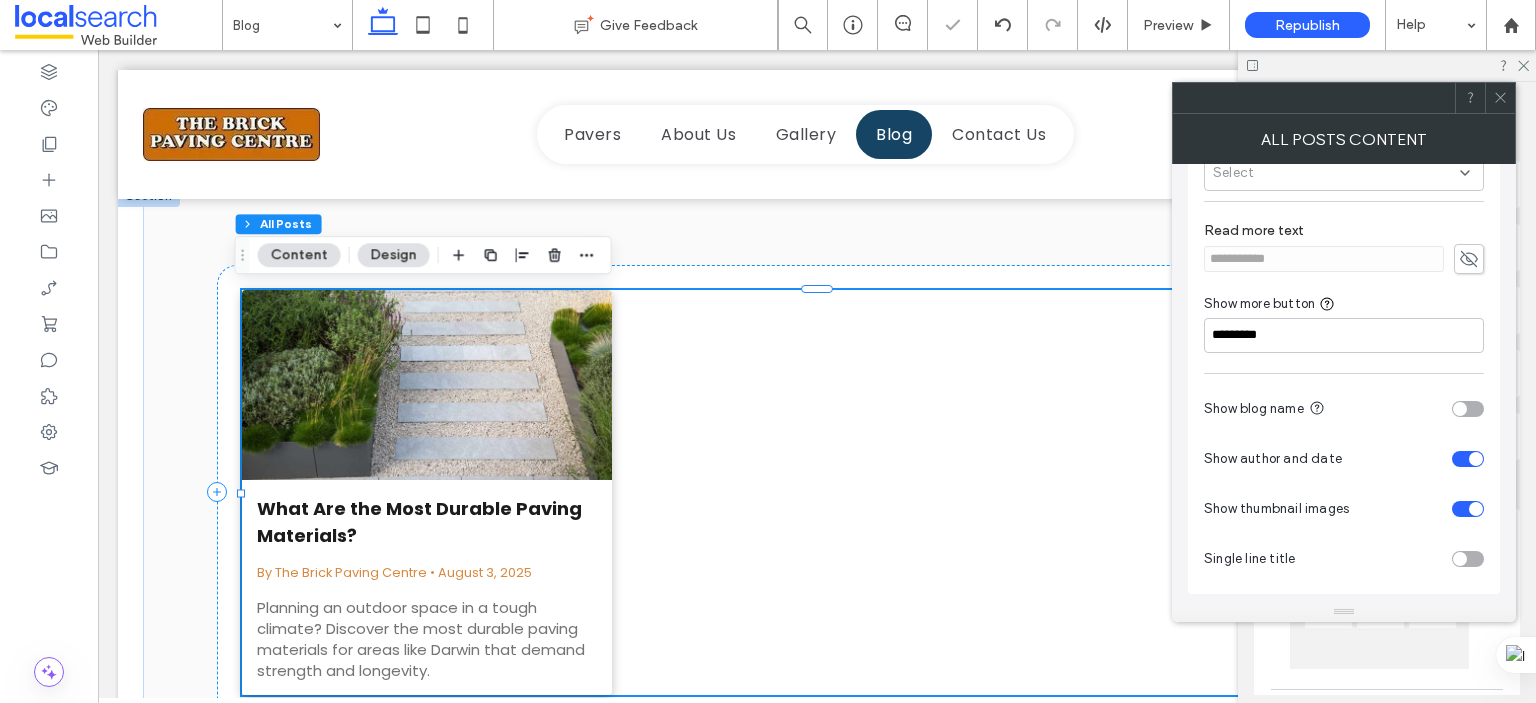 scroll, scrollTop: 400, scrollLeft: 0, axis: vertical 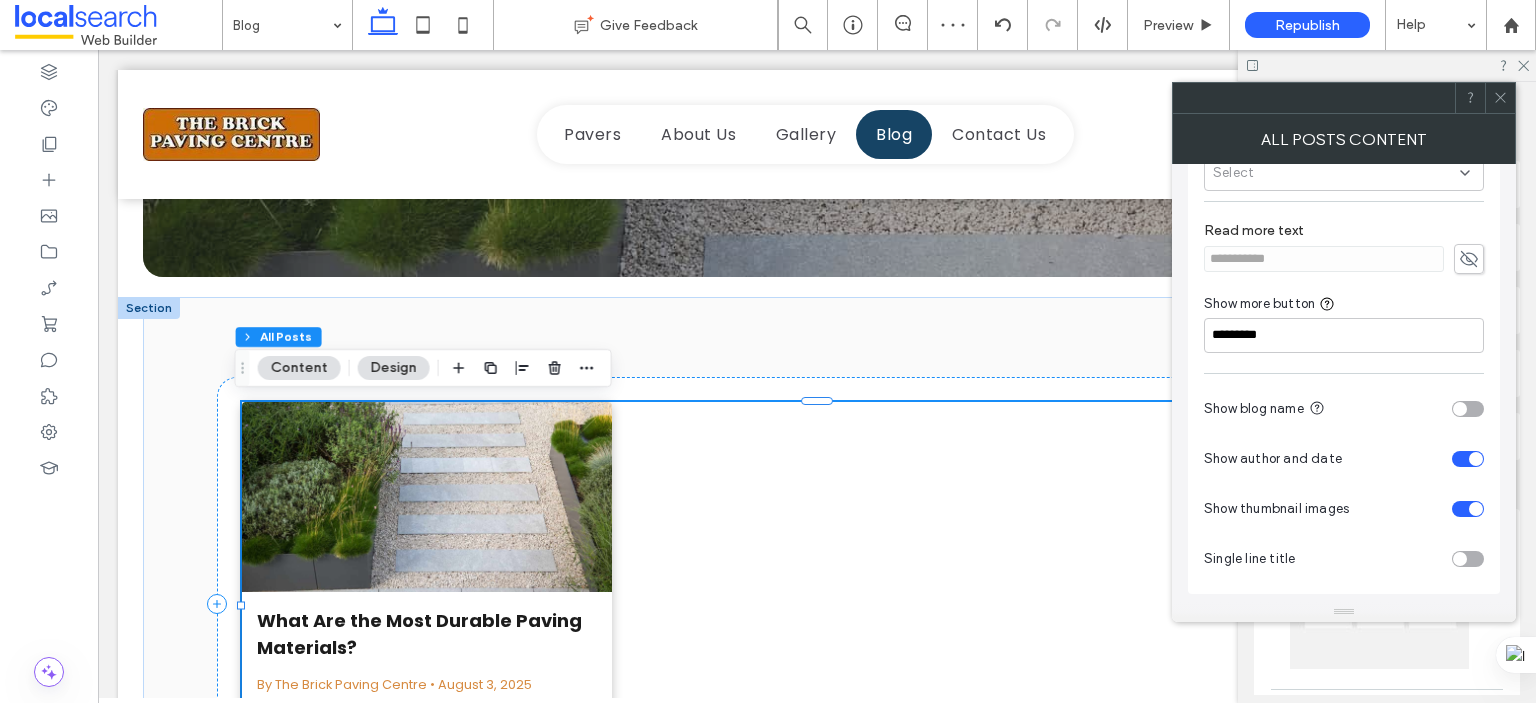 click on "Design" at bounding box center (394, 368) 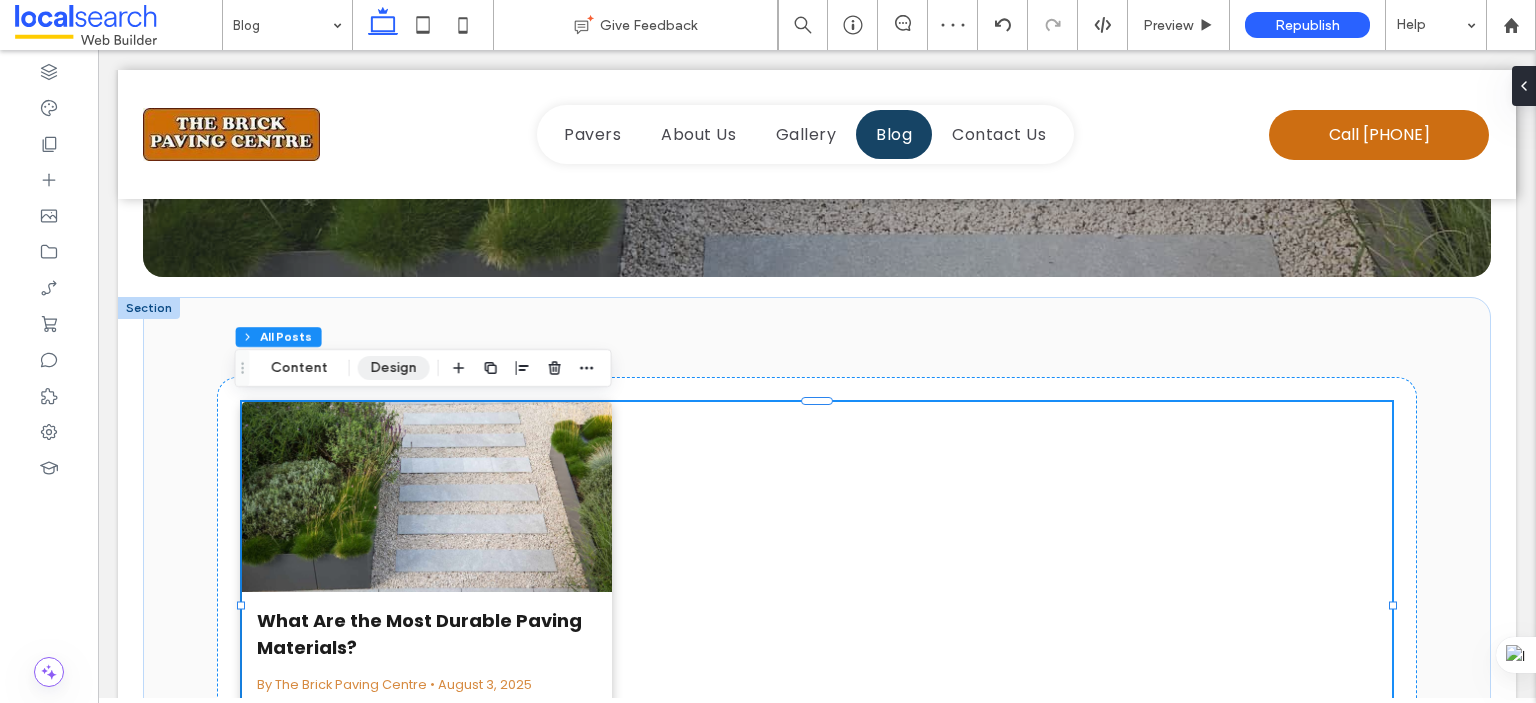 click on "Design" at bounding box center (394, 368) 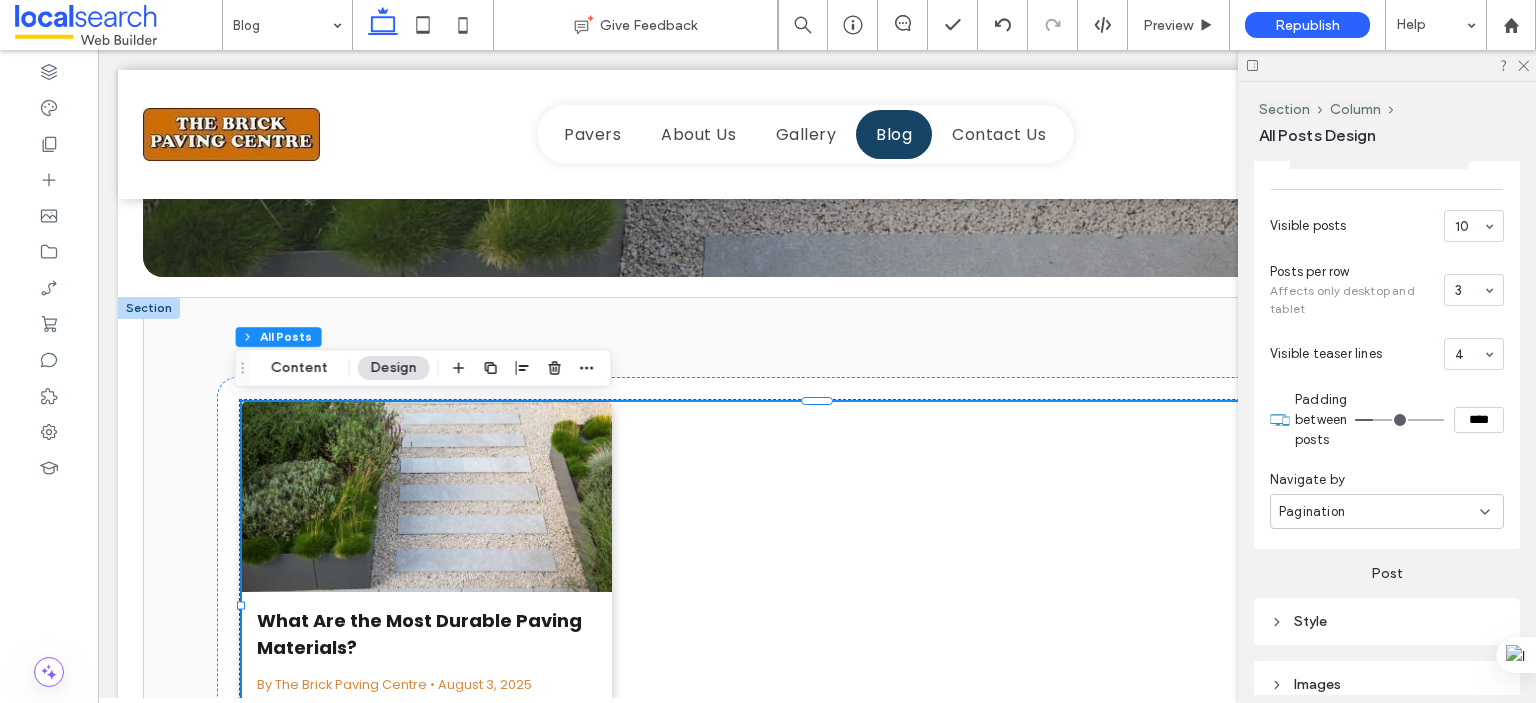 scroll, scrollTop: 700, scrollLeft: 0, axis: vertical 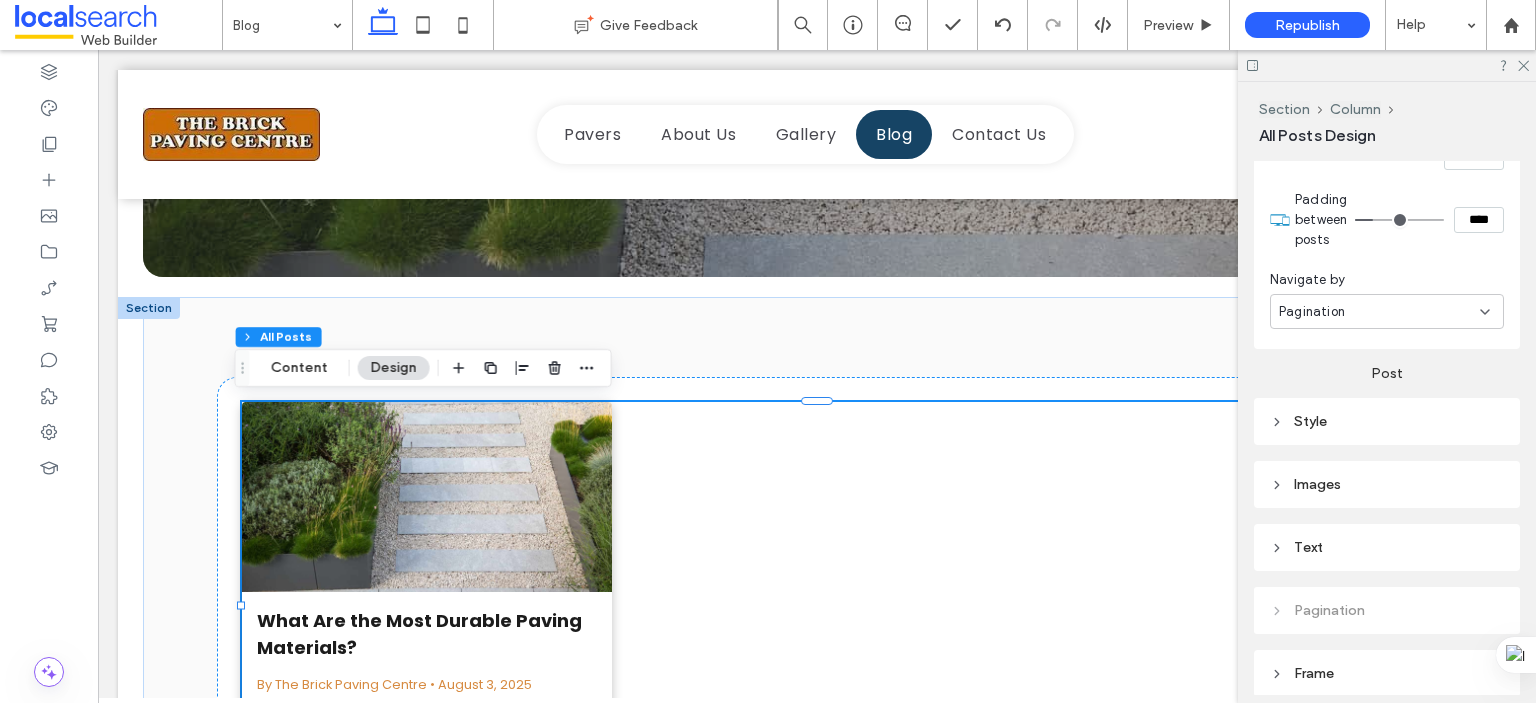 click 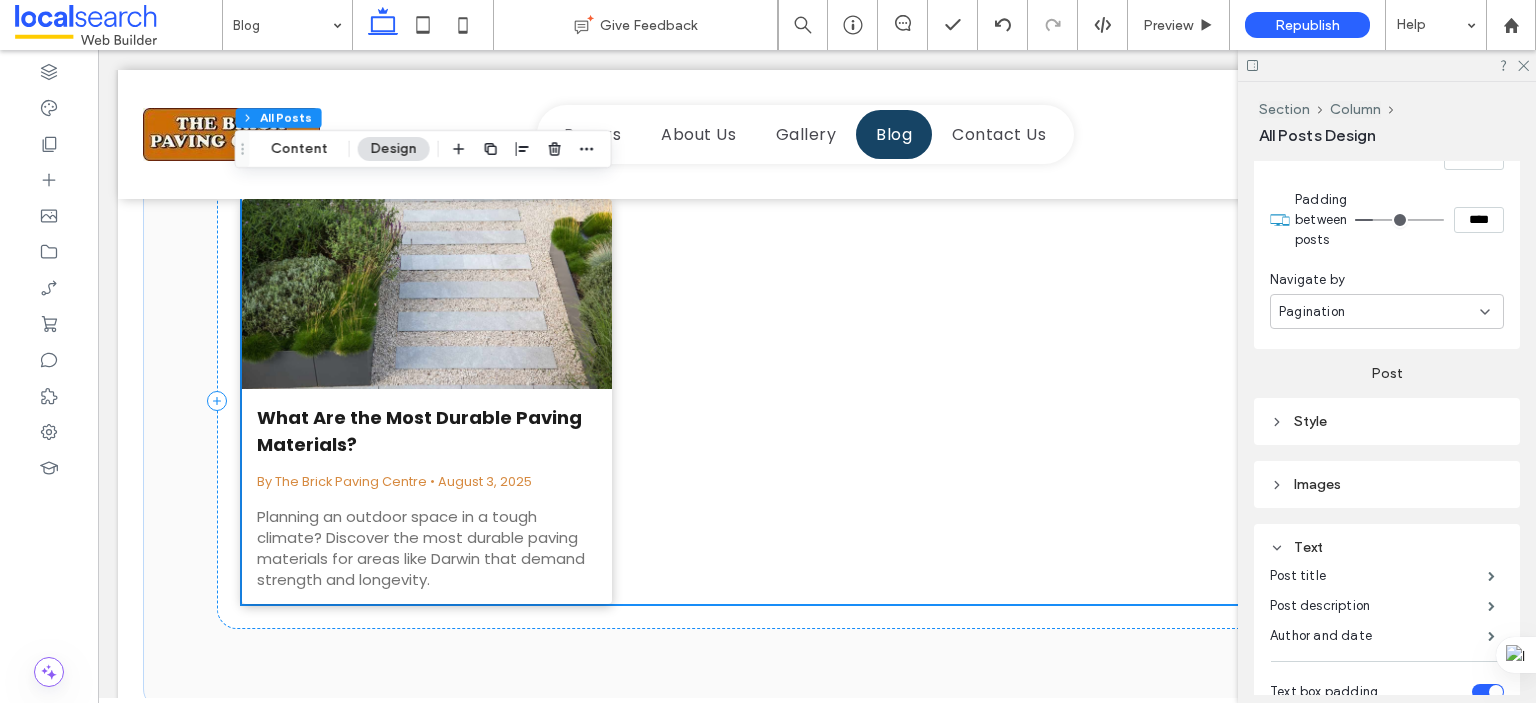 scroll, scrollTop: 600, scrollLeft: 0, axis: vertical 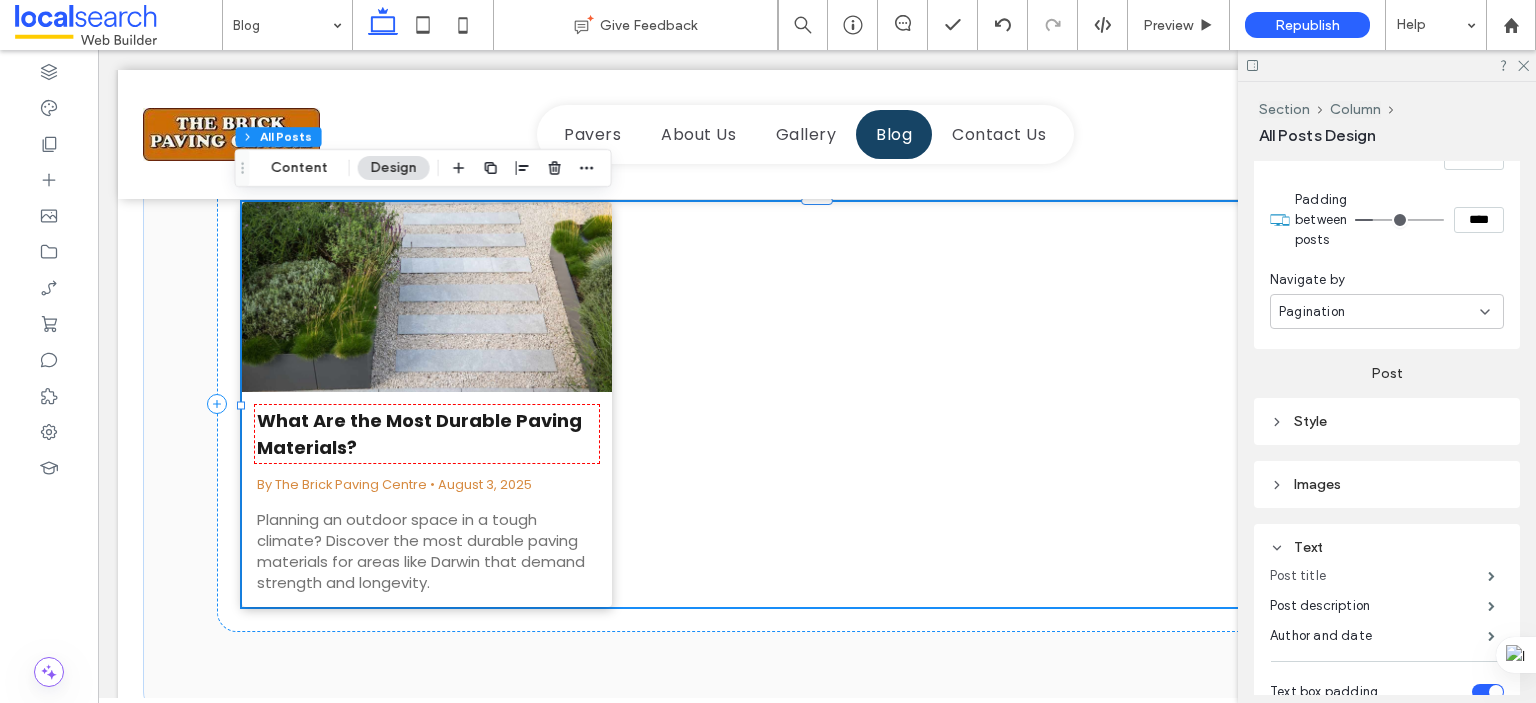 click on "Post title" at bounding box center (1379, 576) 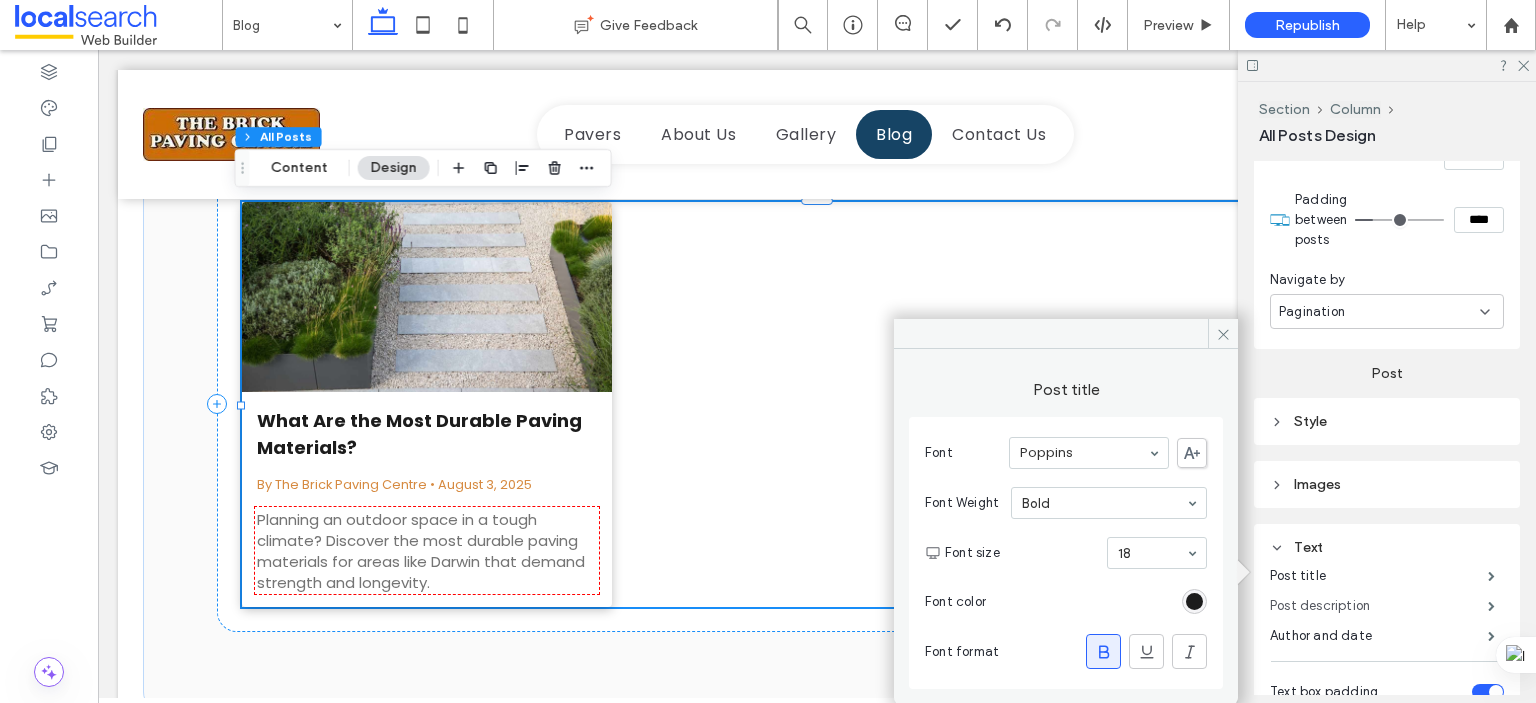 click on "Post description" at bounding box center [1379, 606] 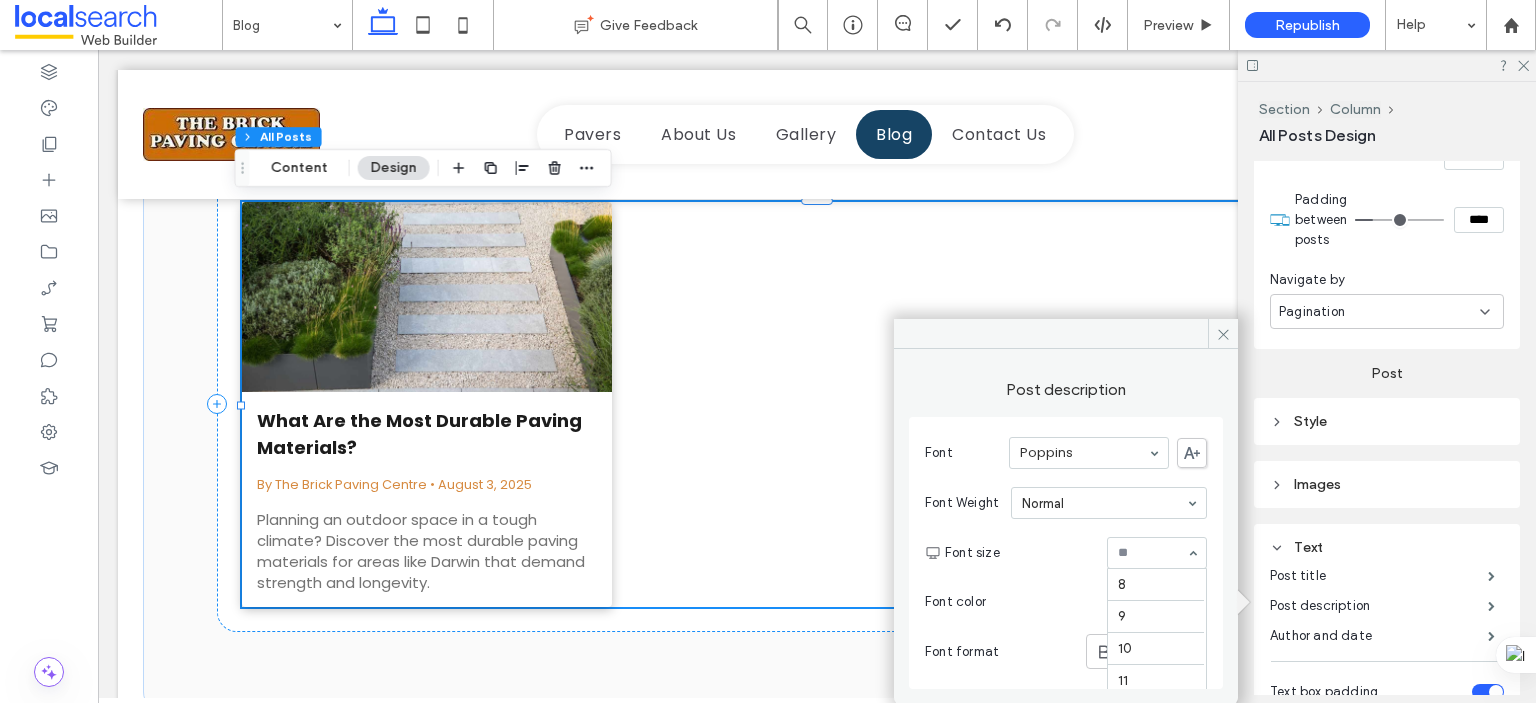 scroll, scrollTop: 196, scrollLeft: 0, axis: vertical 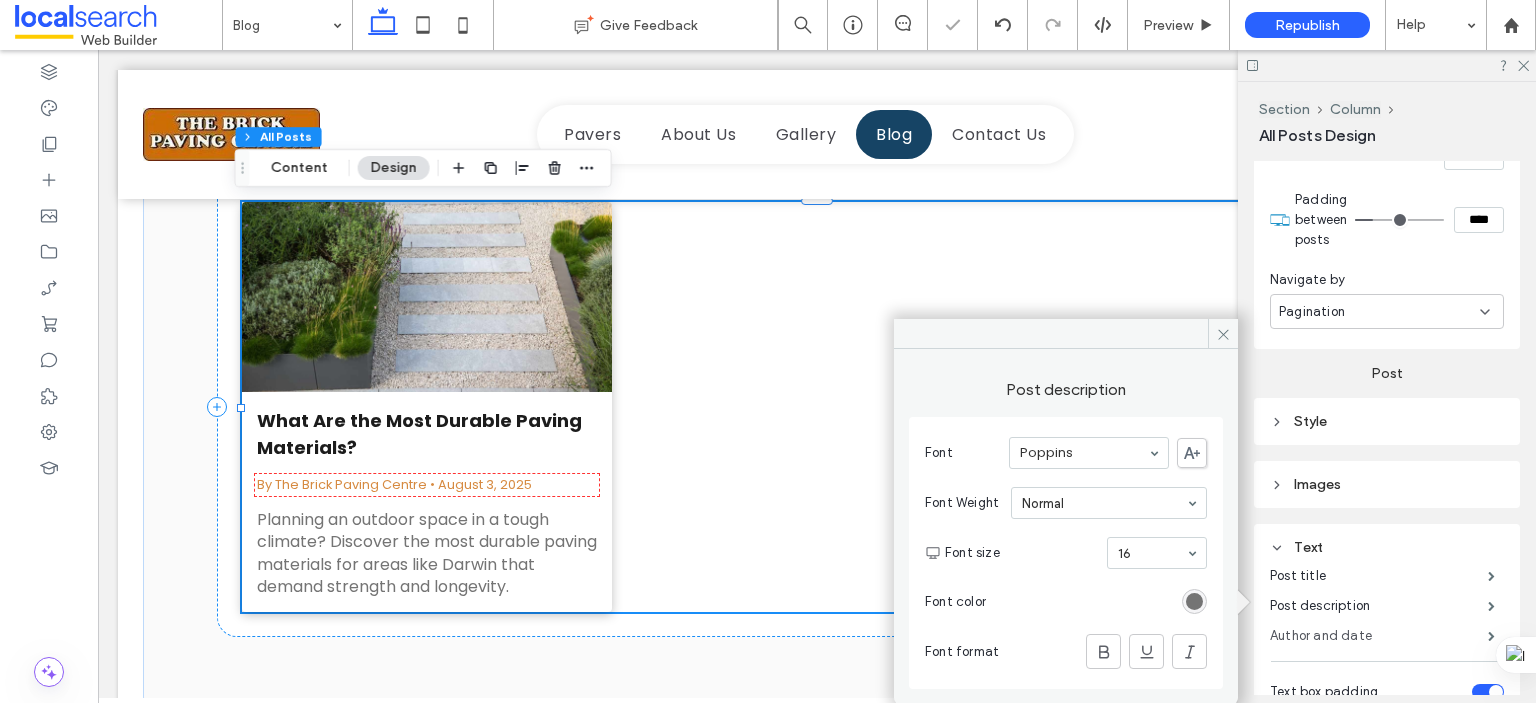 click on "Author and date" at bounding box center [1379, 636] 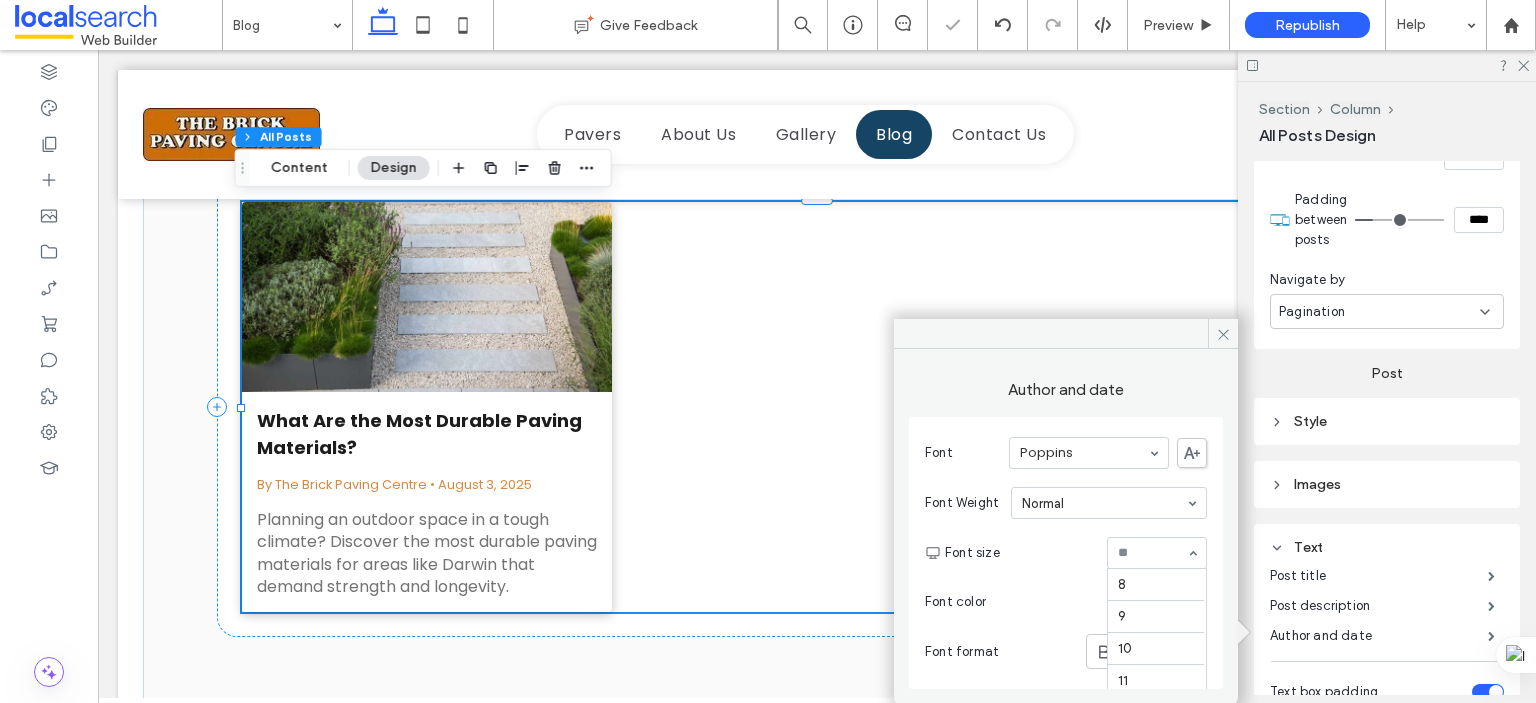 scroll, scrollTop: 131, scrollLeft: 0, axis: vertical 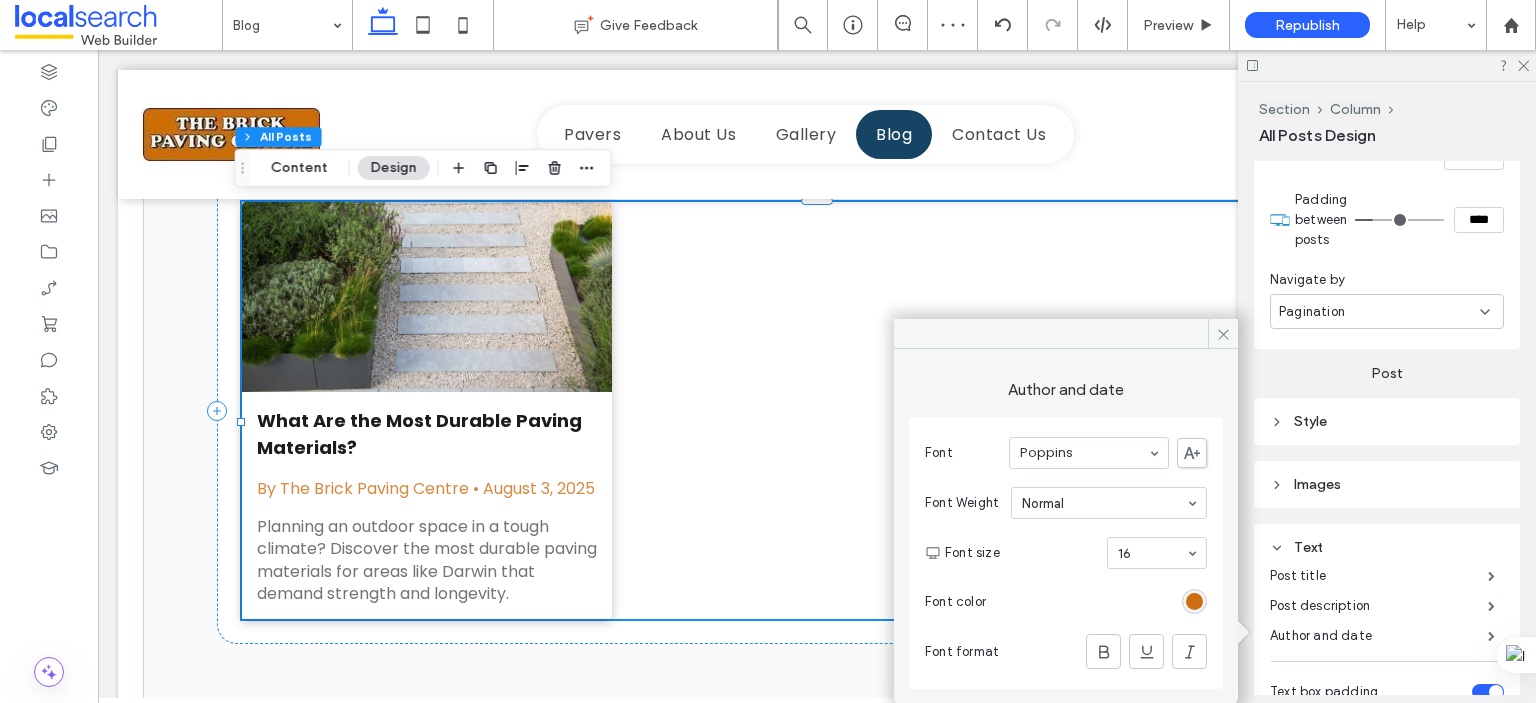 click on "Post Style Images Text Post title Post description Author and date Text box padding Alignment Text direction Pagination" at bounding box center [1387, 622] 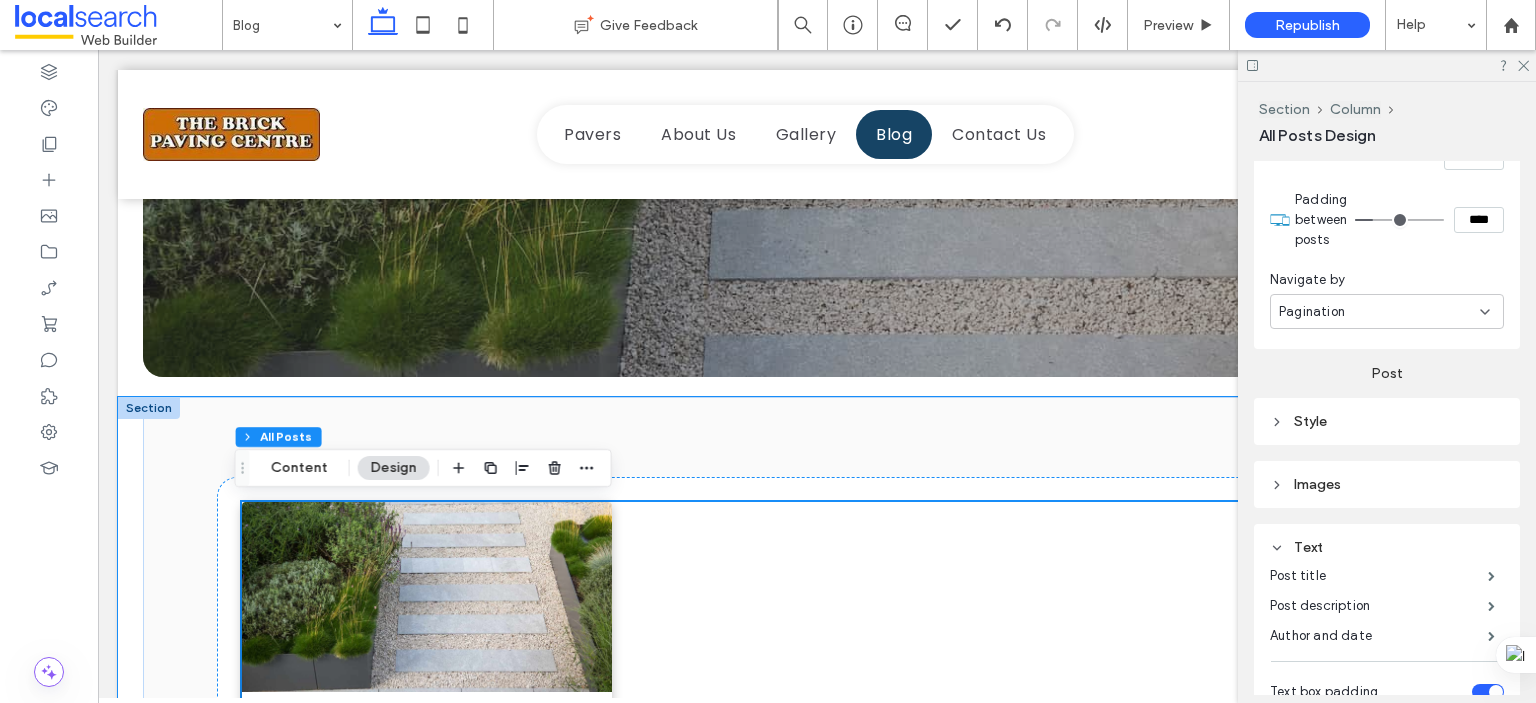 scroll, scrollTop: 0, scrollLeft: 0, axis: both 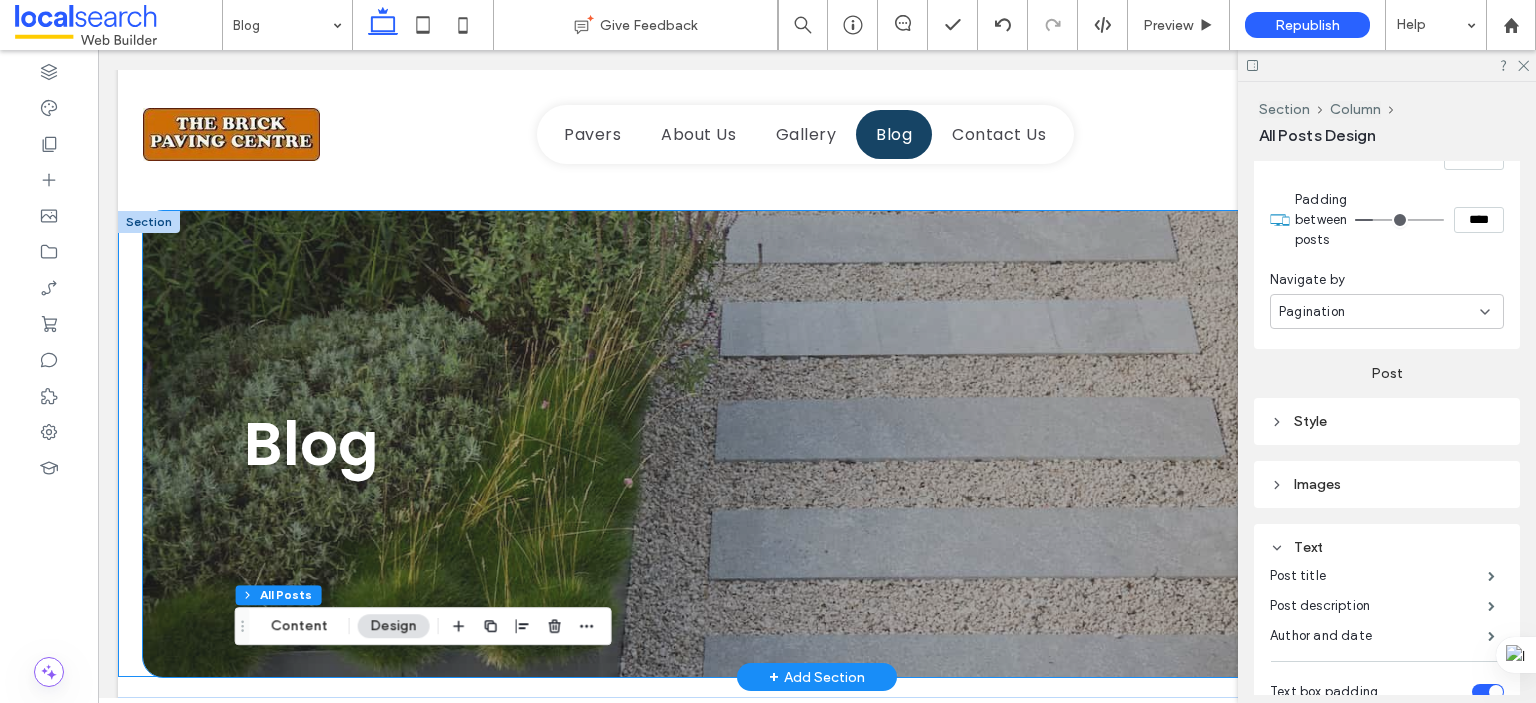 click on "Blog" at bounding box center [817, 444] 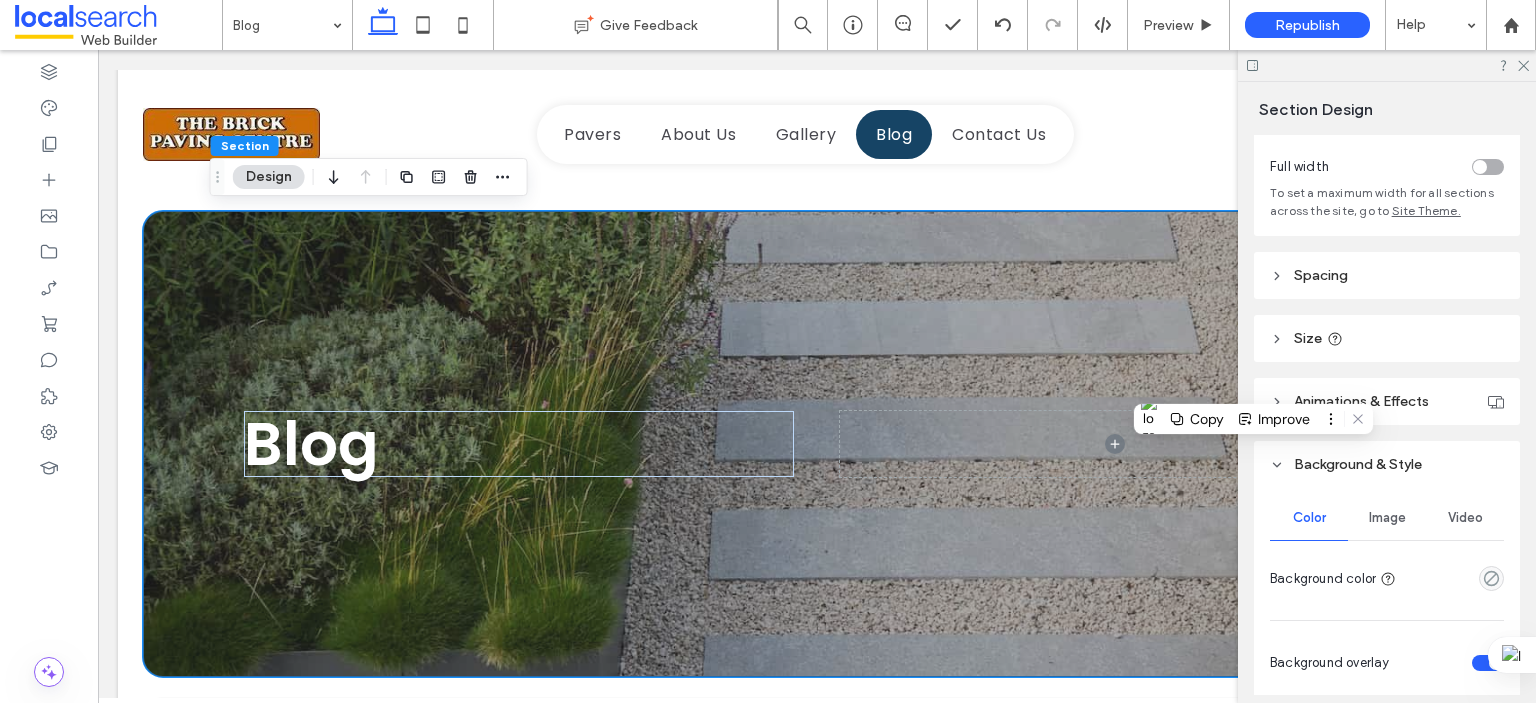 click on "Image" at bounding box center [1387, 518] 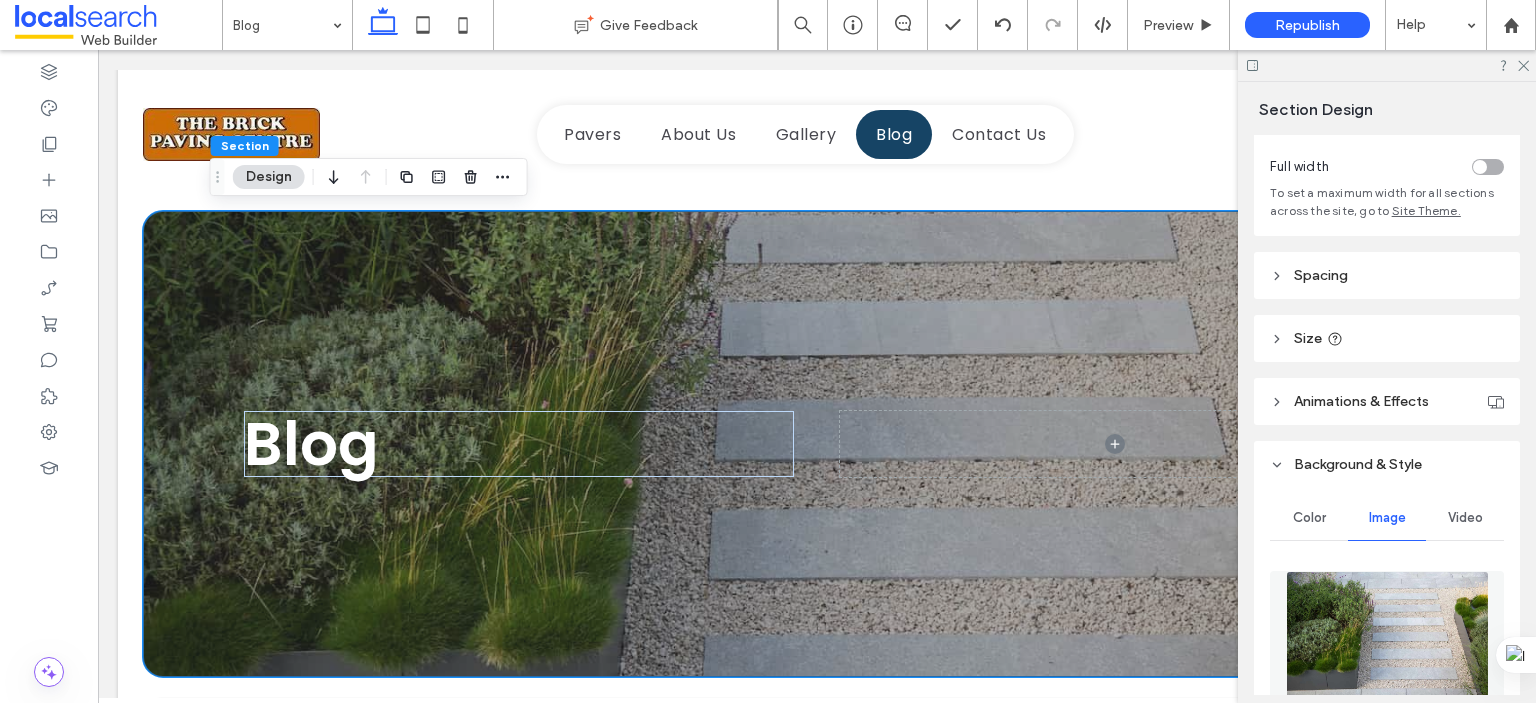 scroll, scrollTop: 400, scrollLeft: 0, axis: vertical 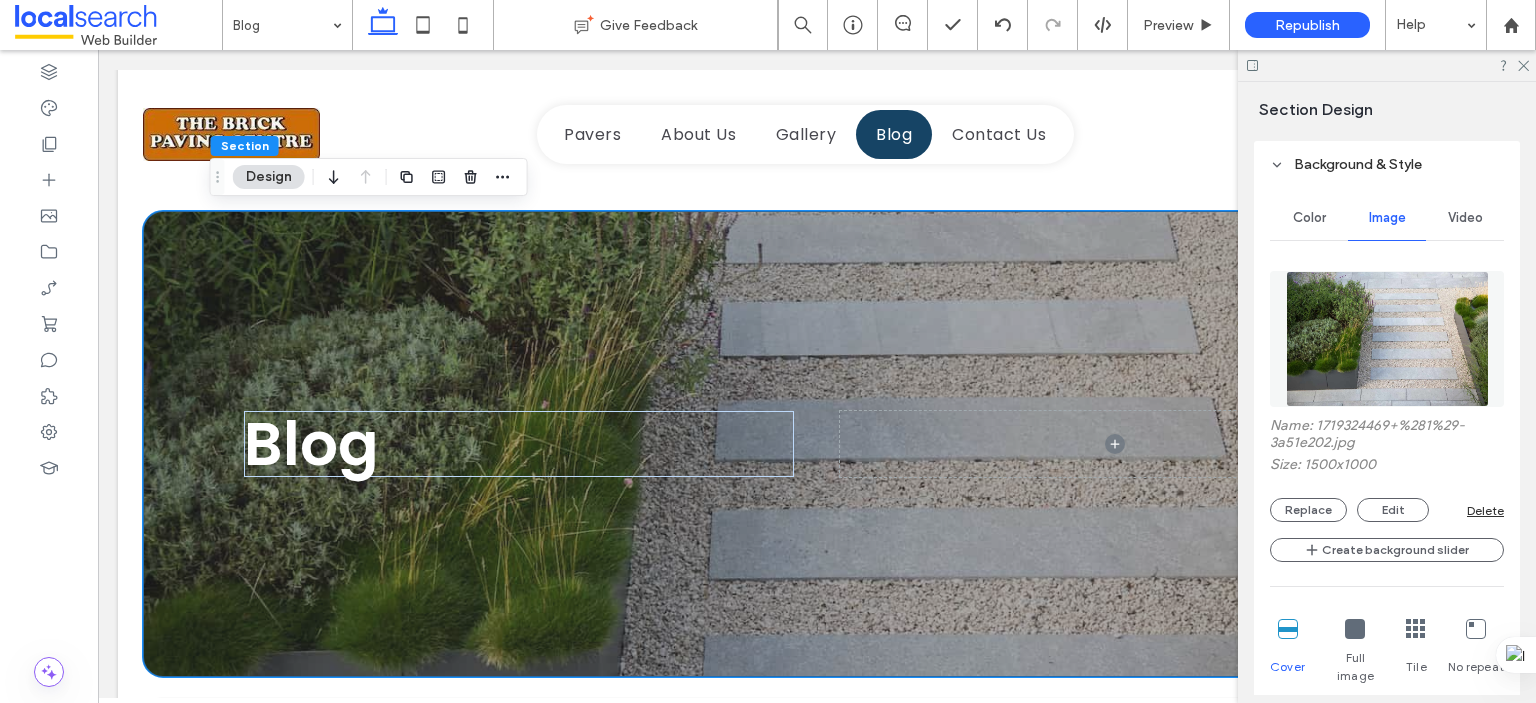 click at bounding box center [1387, 339] 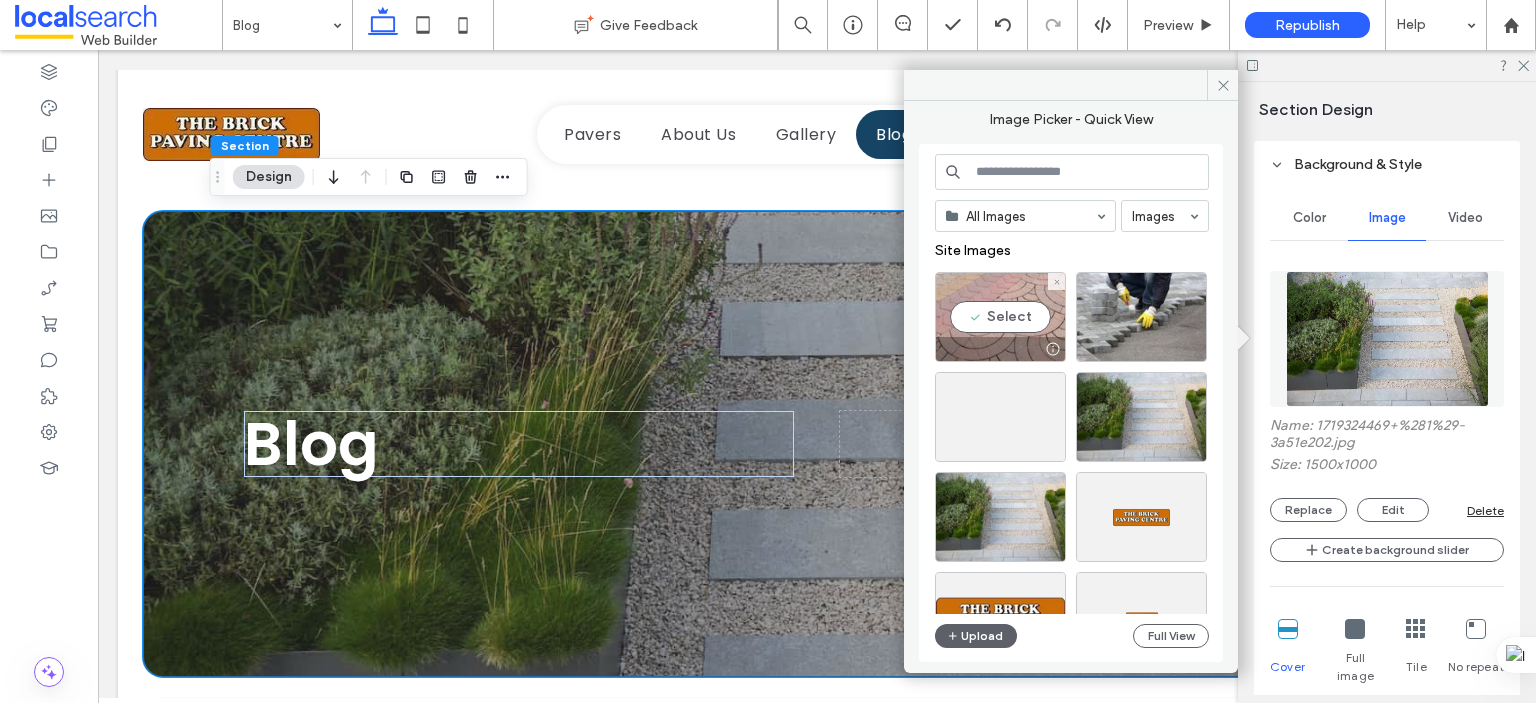 click on "Select" at bounding box center [1000, 317] 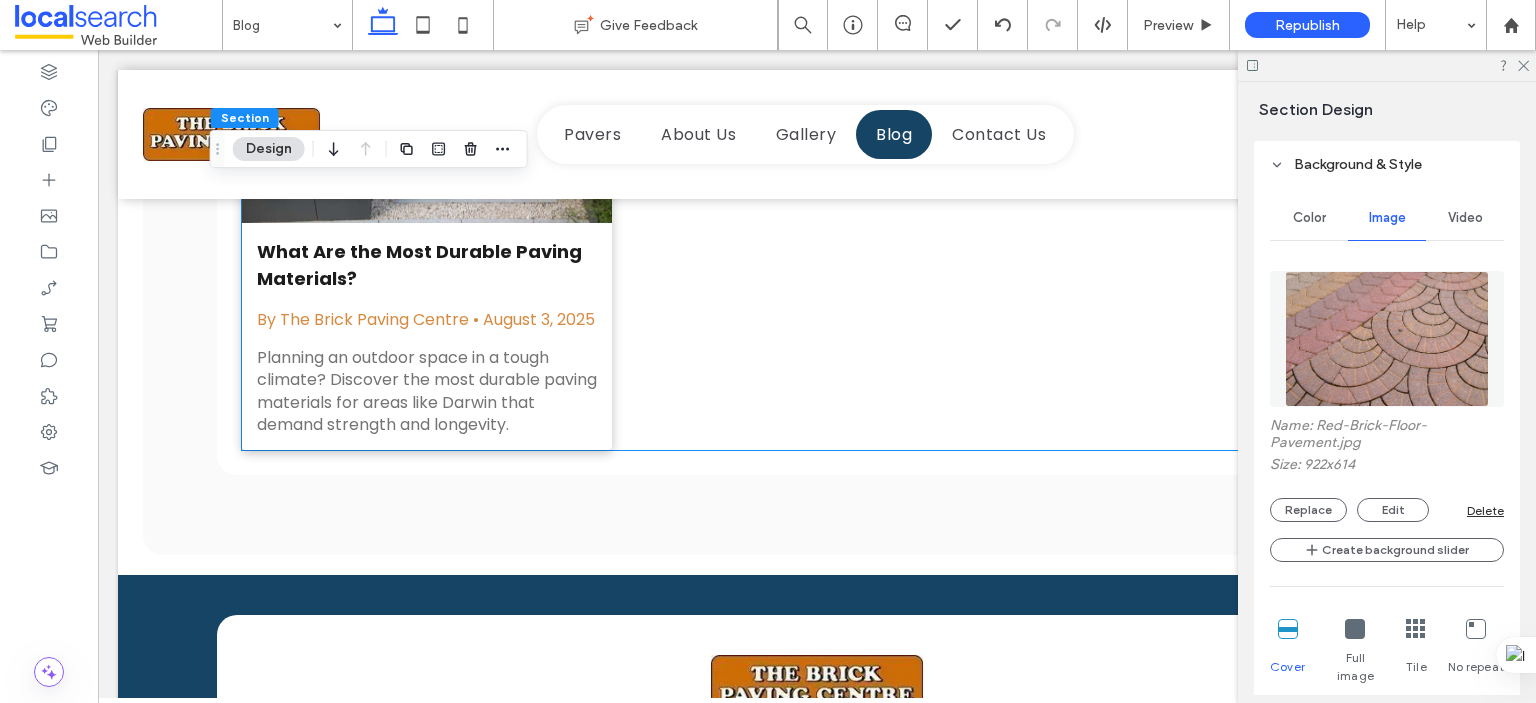 scroll, scrollTop: 800, scrollLeft: 0, axis: vertical 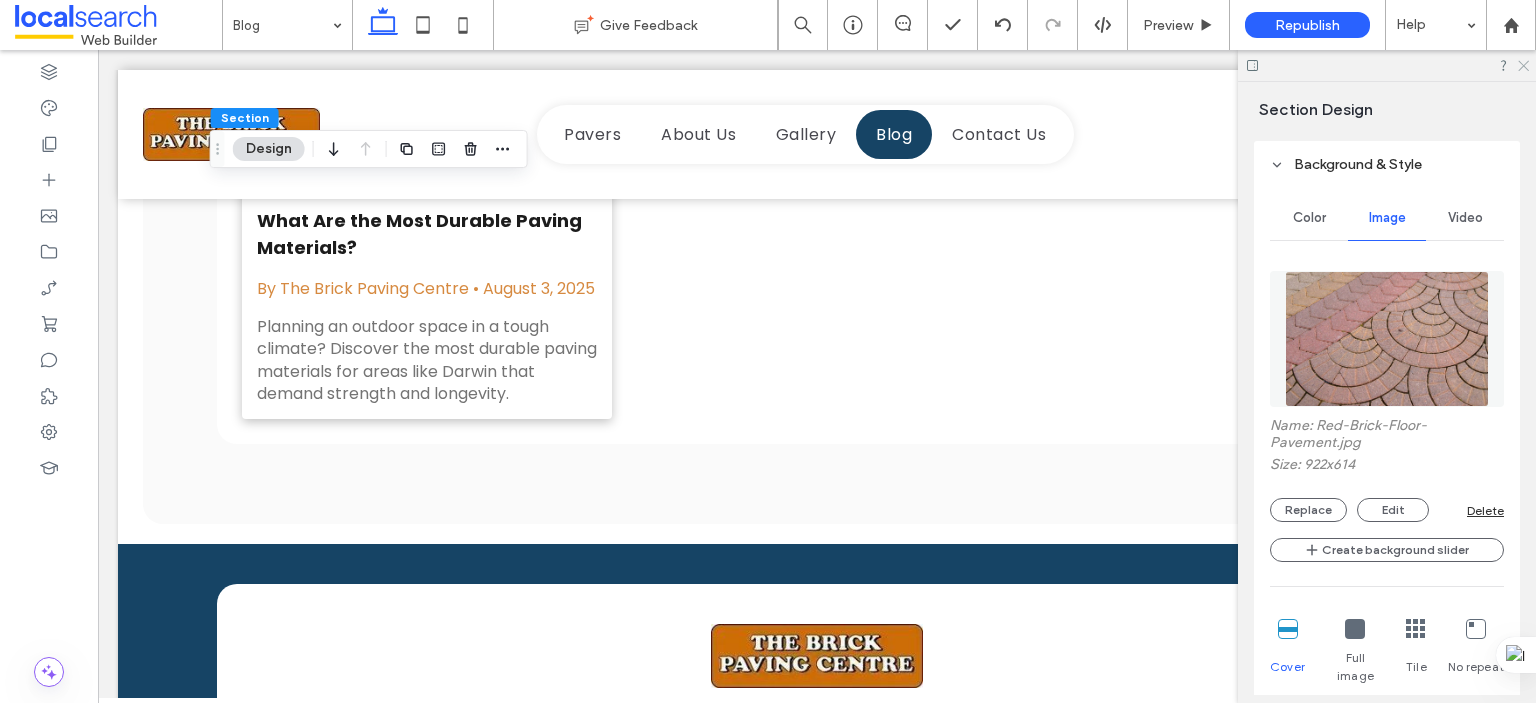 click 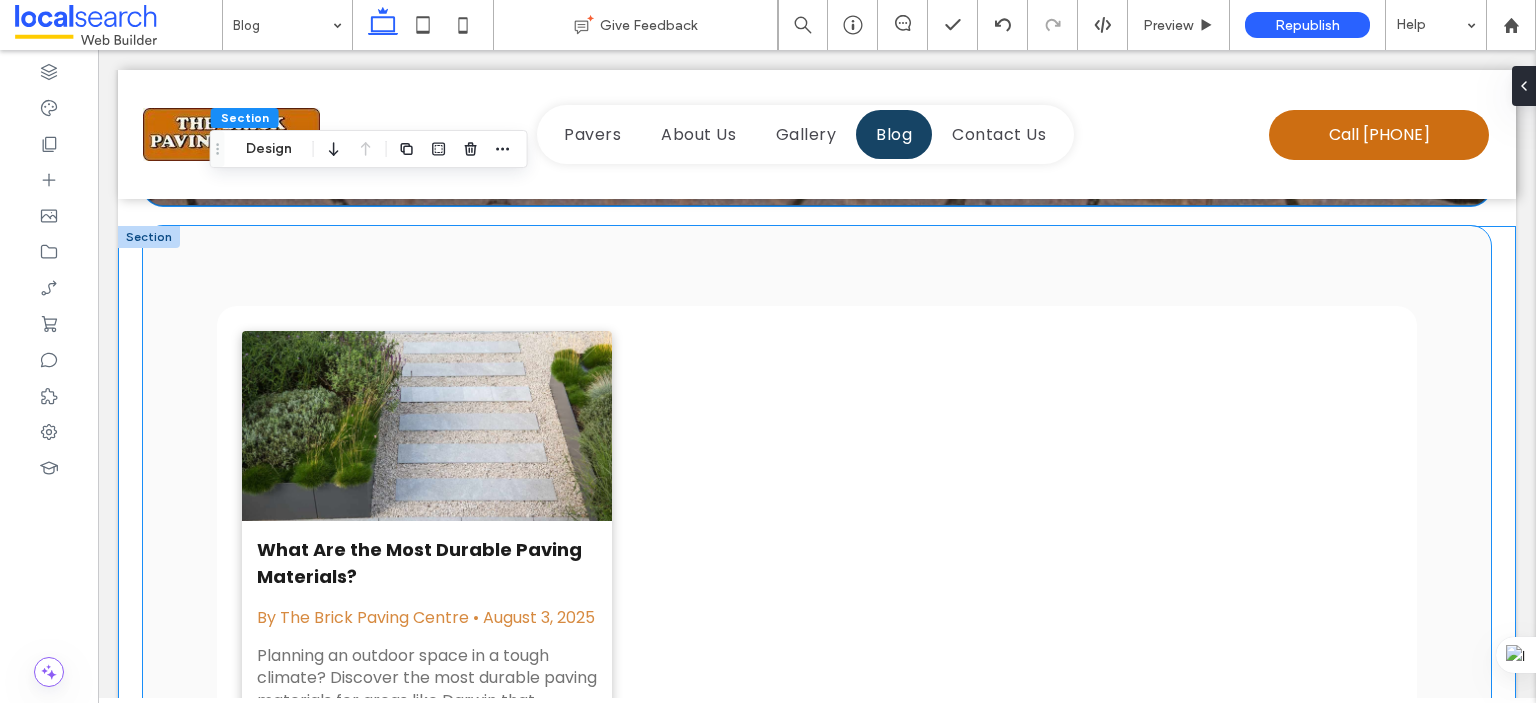 scroll, scrollTop: 500, scrollLeft: 0, axis: vertical 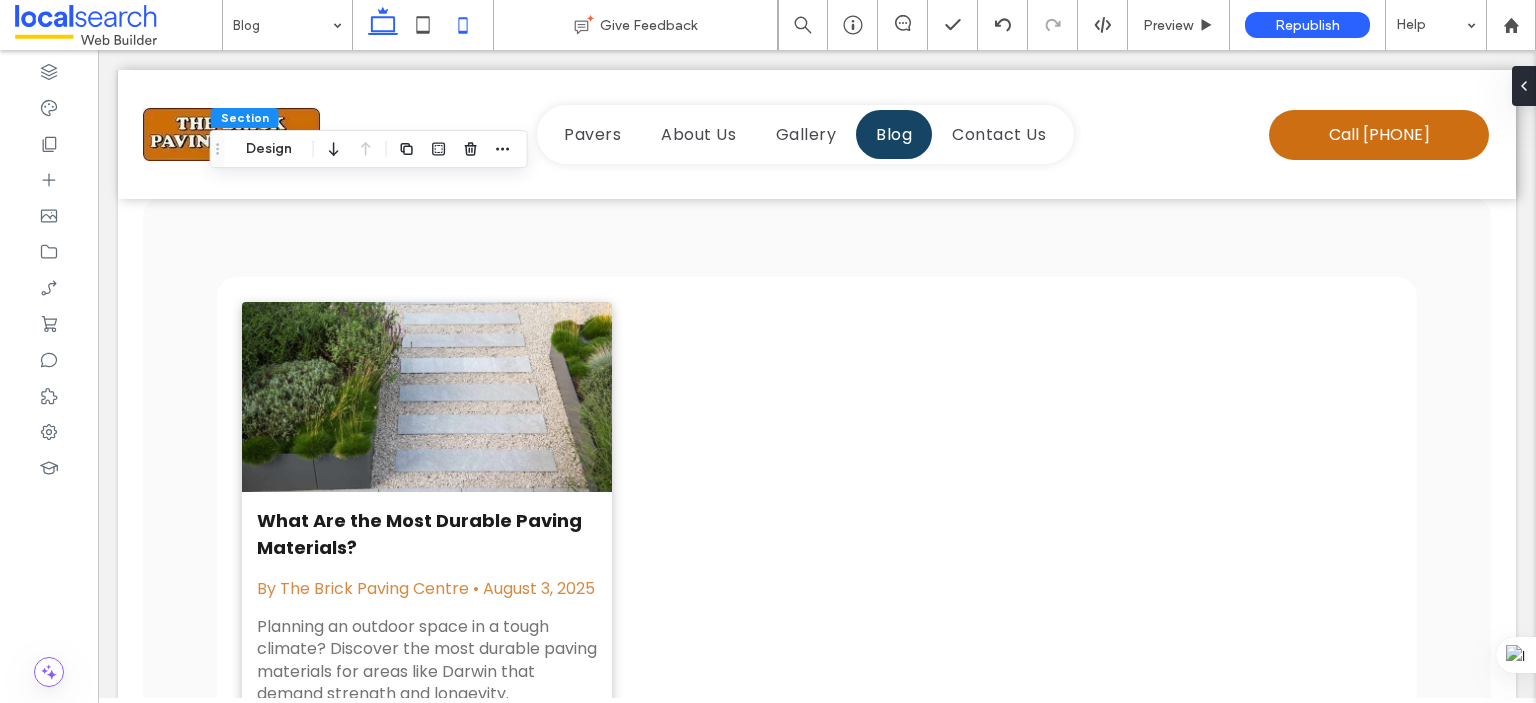 click 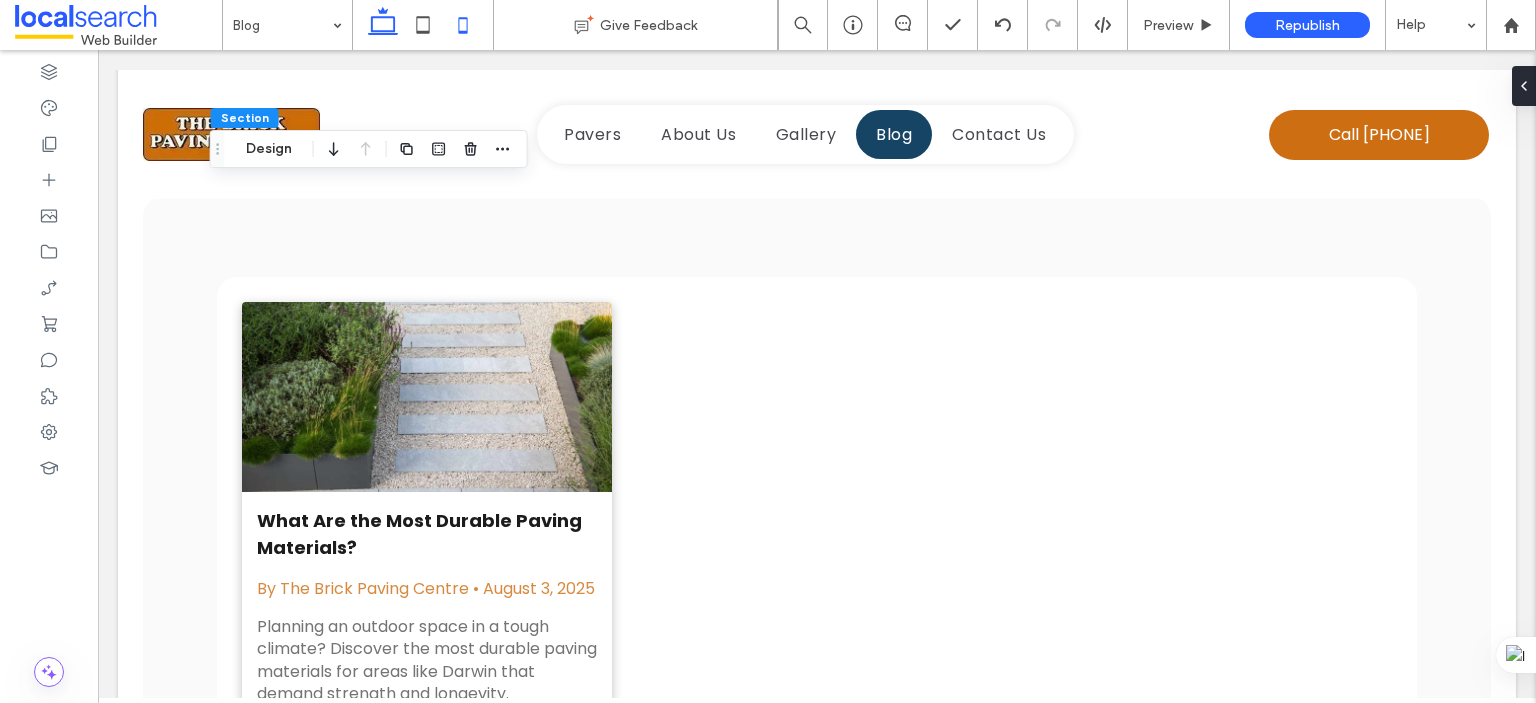 type on "**" 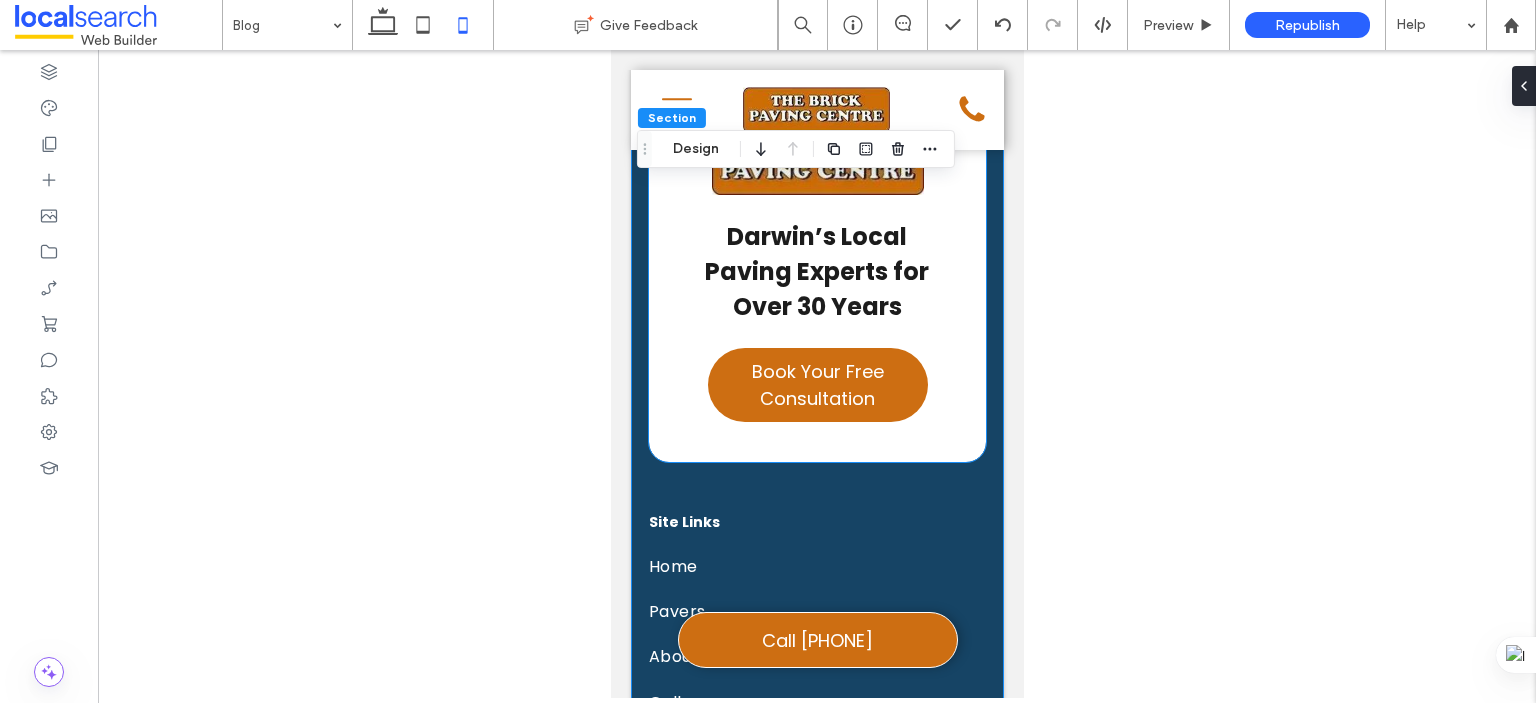 scroll, scrollTop: 1000, scrollLeft: 0, axis: vertical 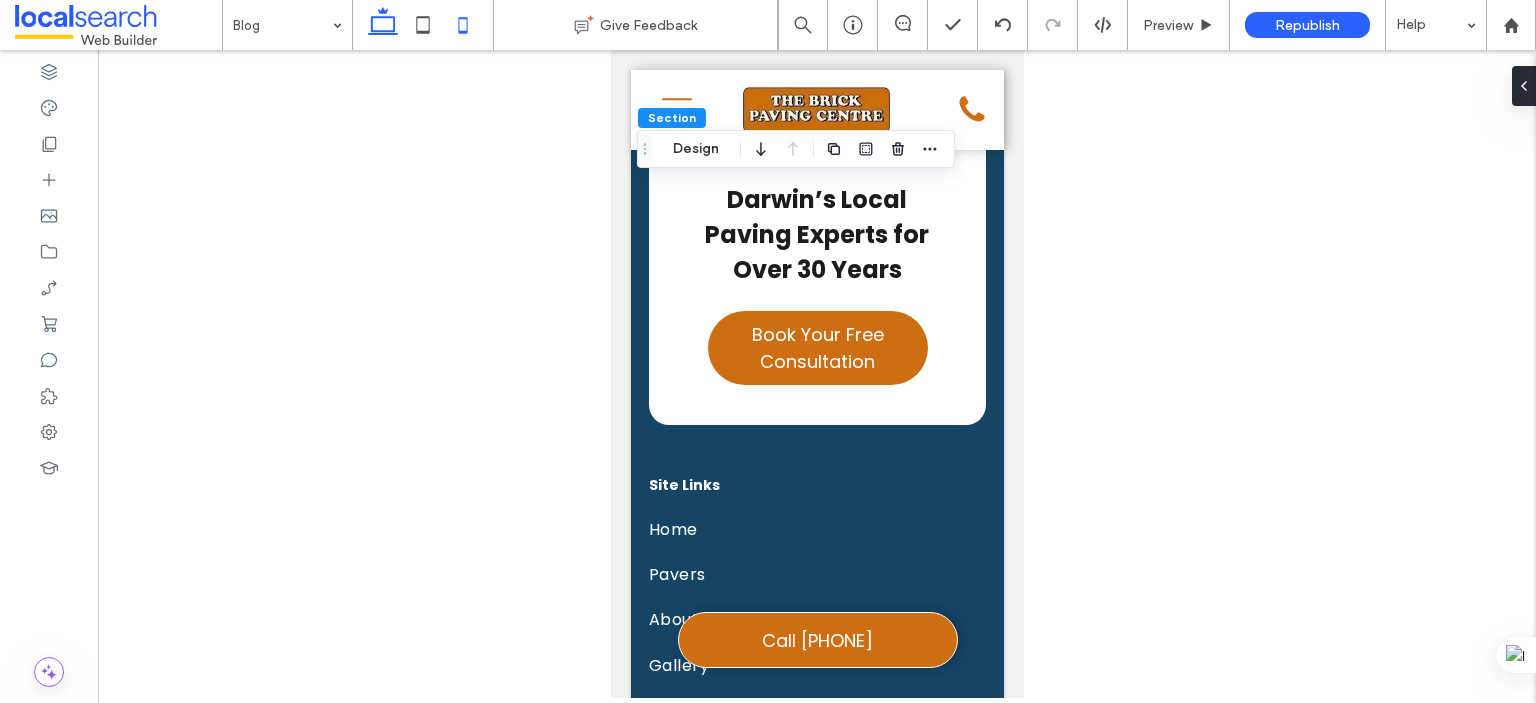 click 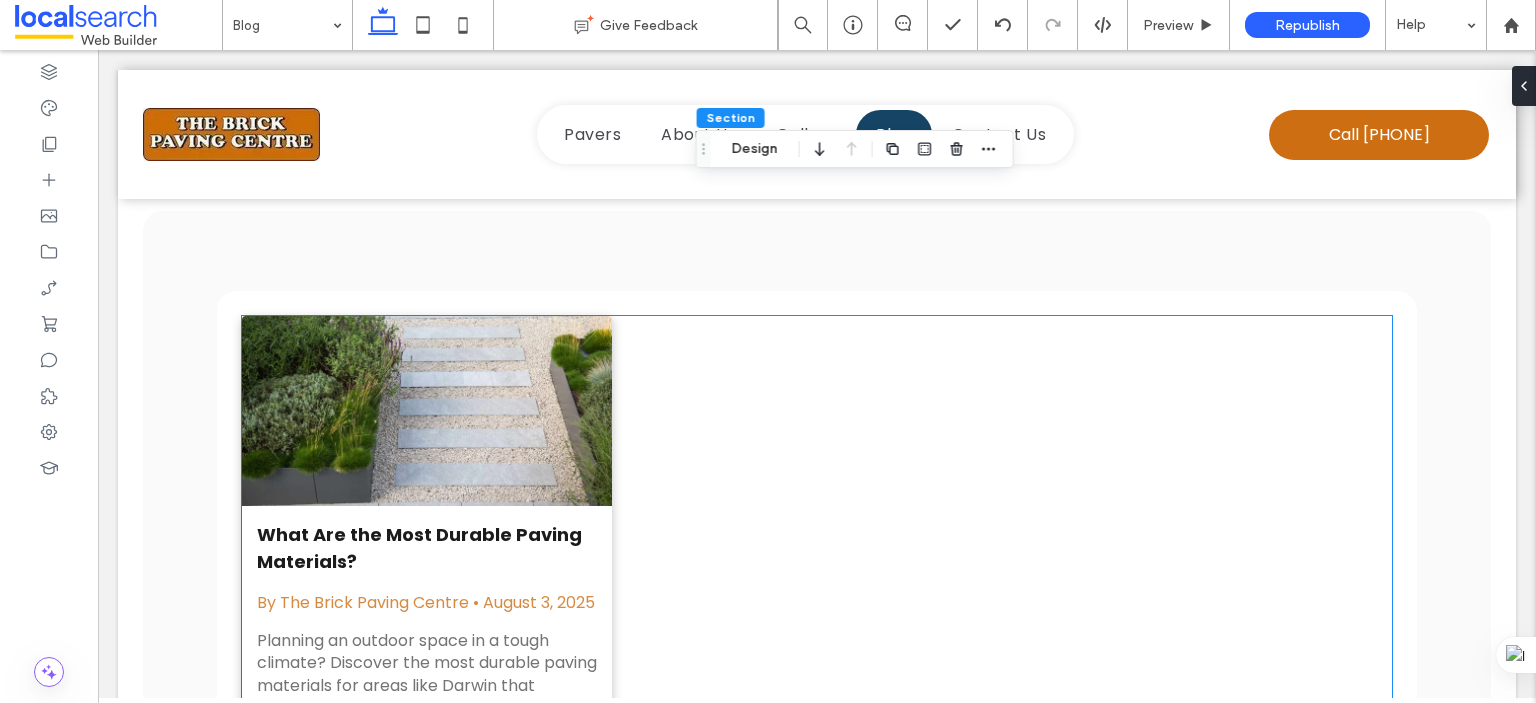 scroll, scrollTop: 368, scrollLeft: 0, axis: vertical 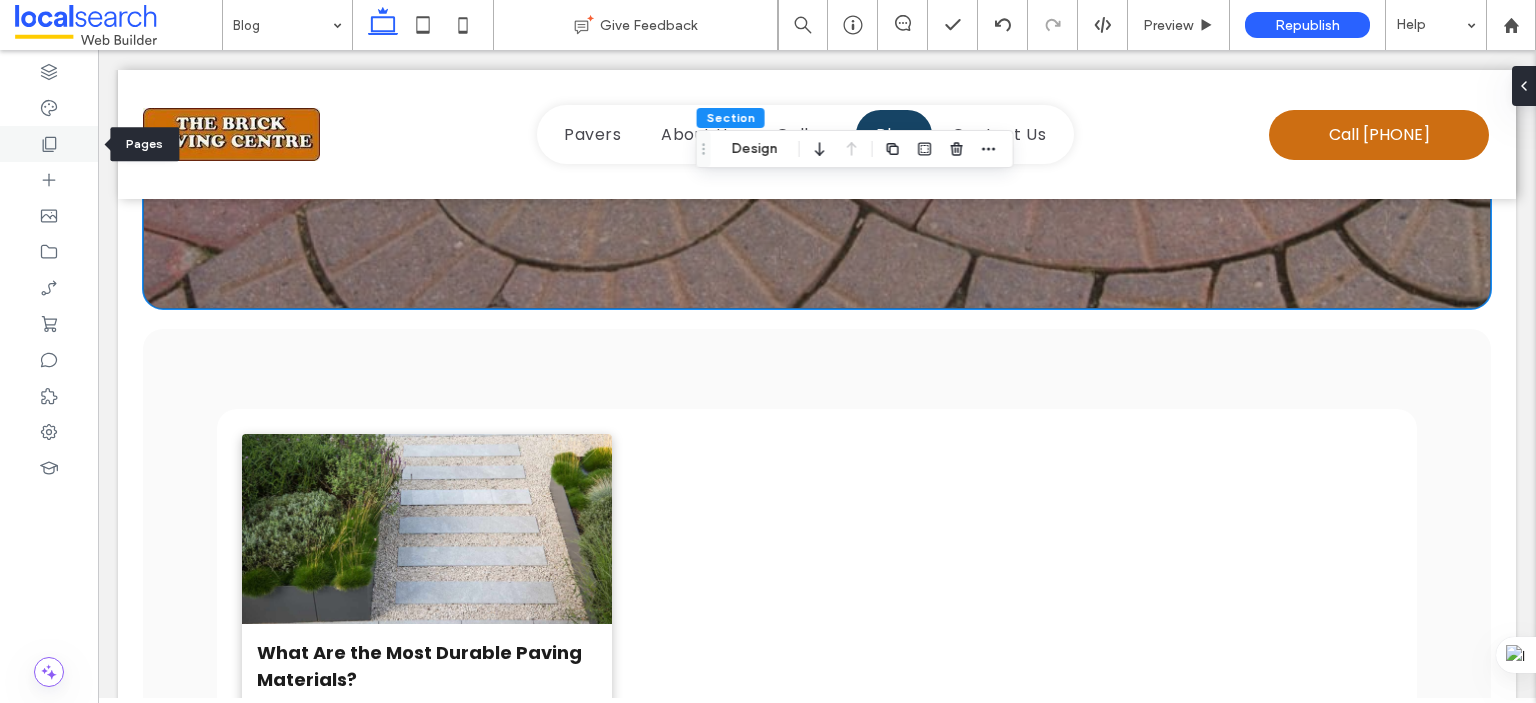 click 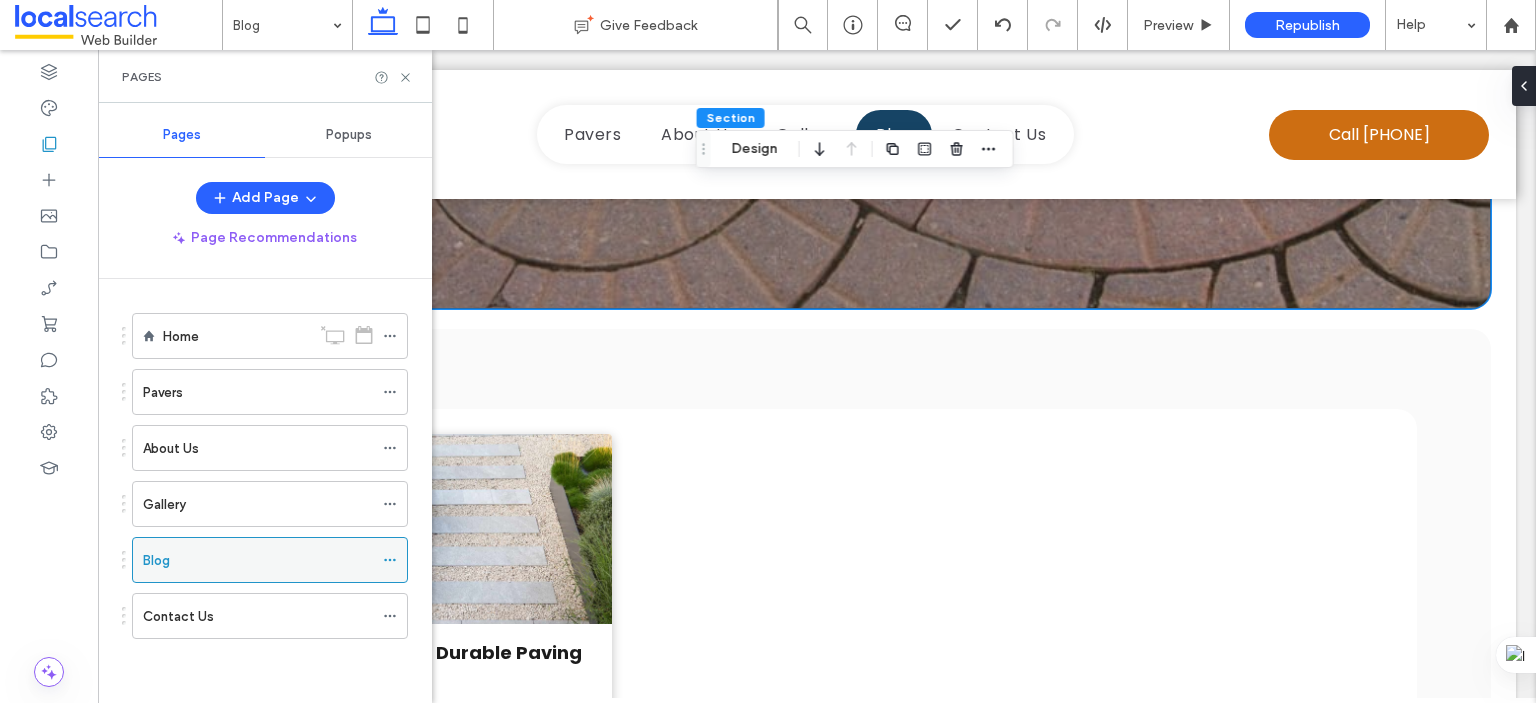 click 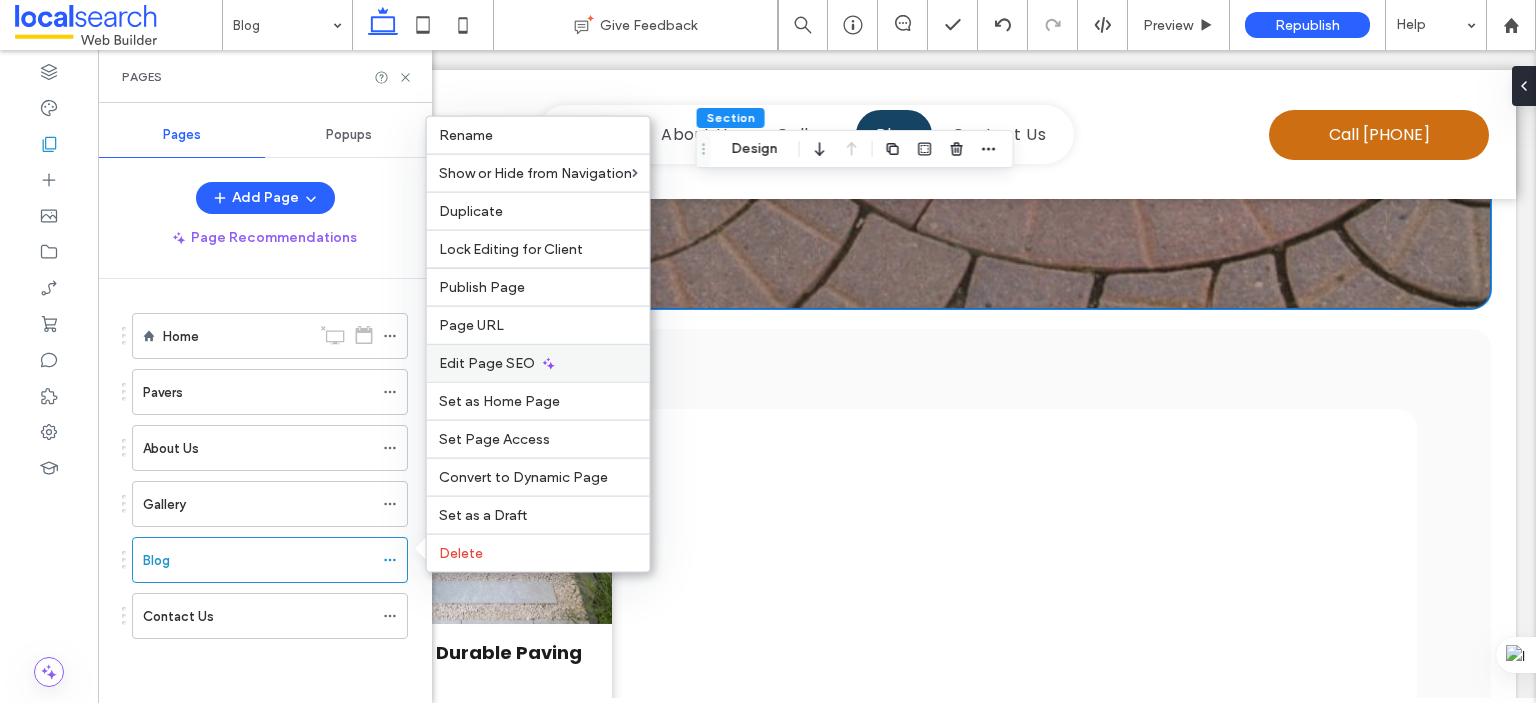 click on "Edit Page SEO" at bounding box center (487, 363) 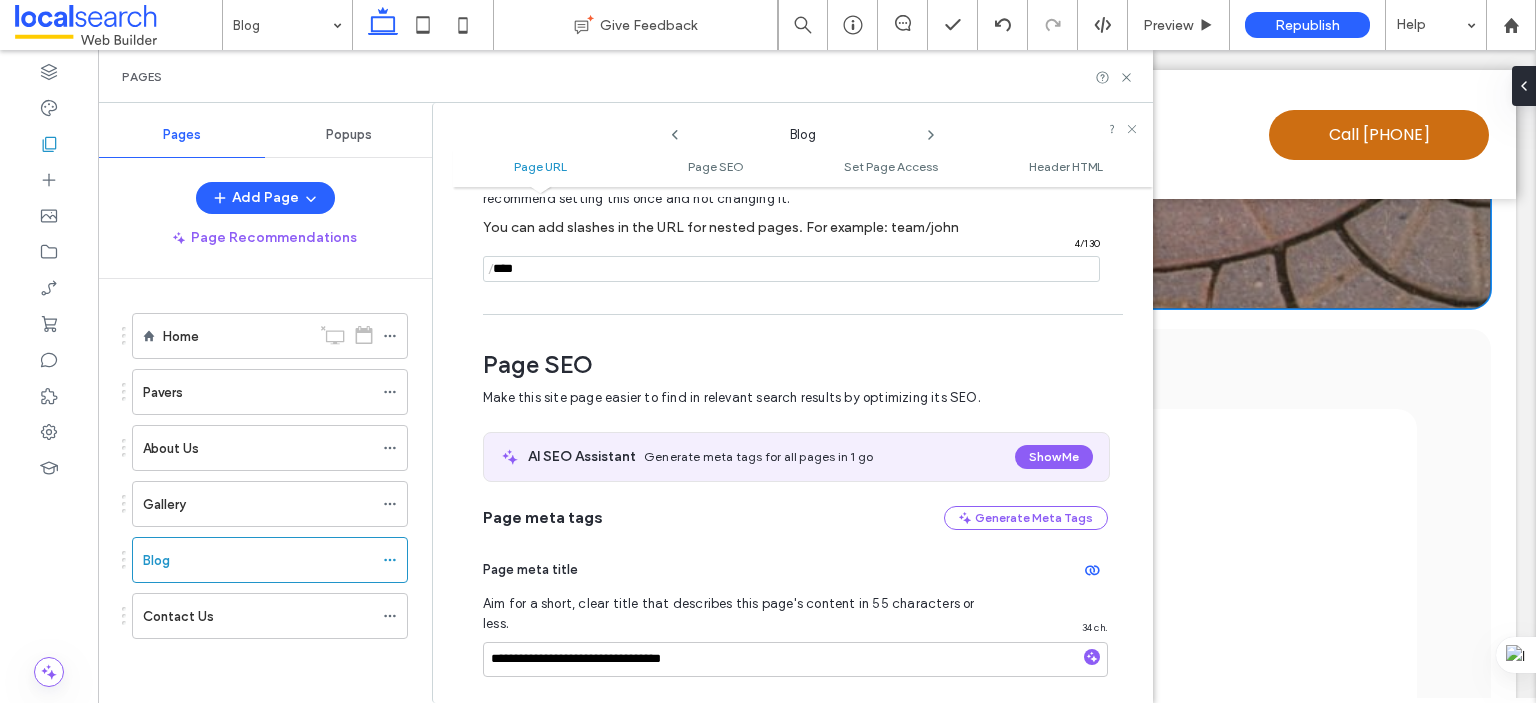 scroll, scrollTop: 274, scrollLeft: 0, axis: vertical 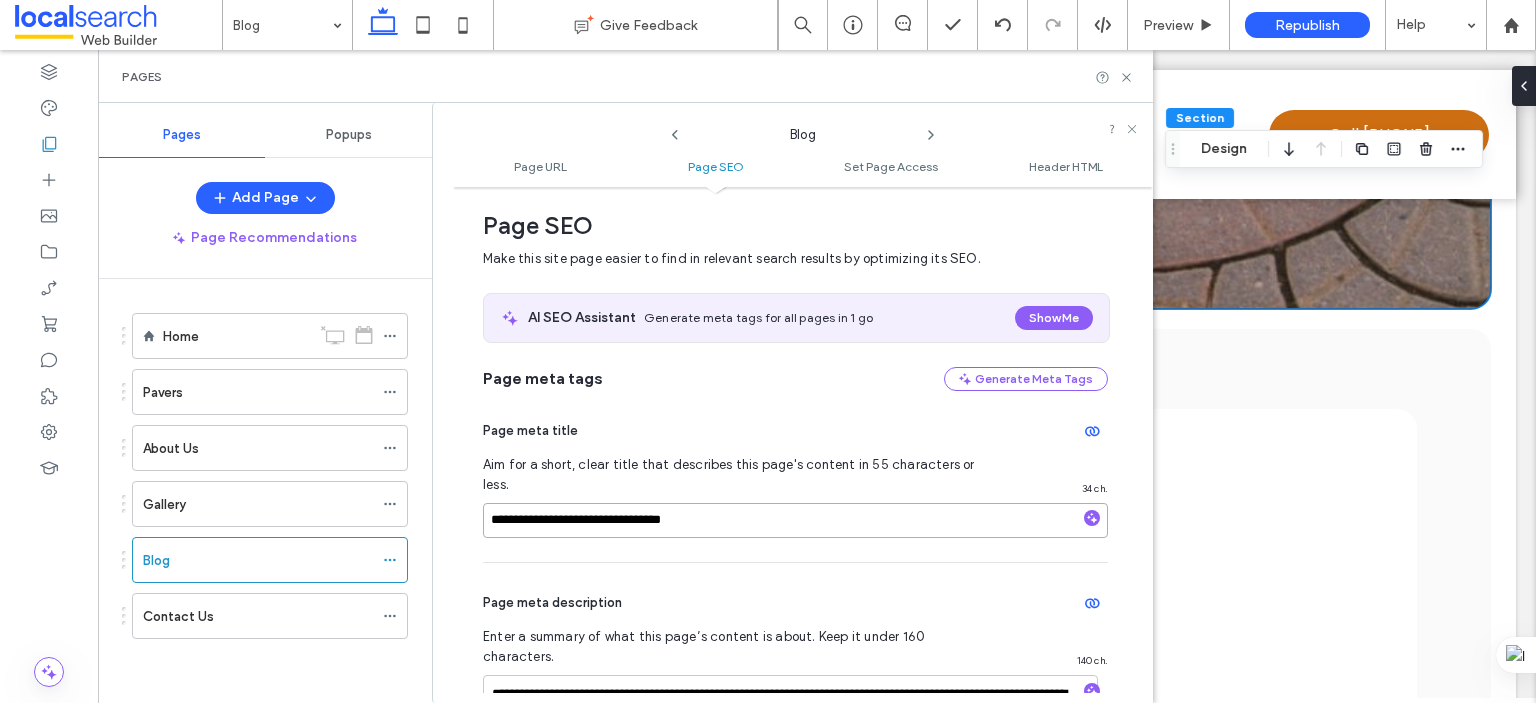 click on "**********" at bounding box center (795, 520) 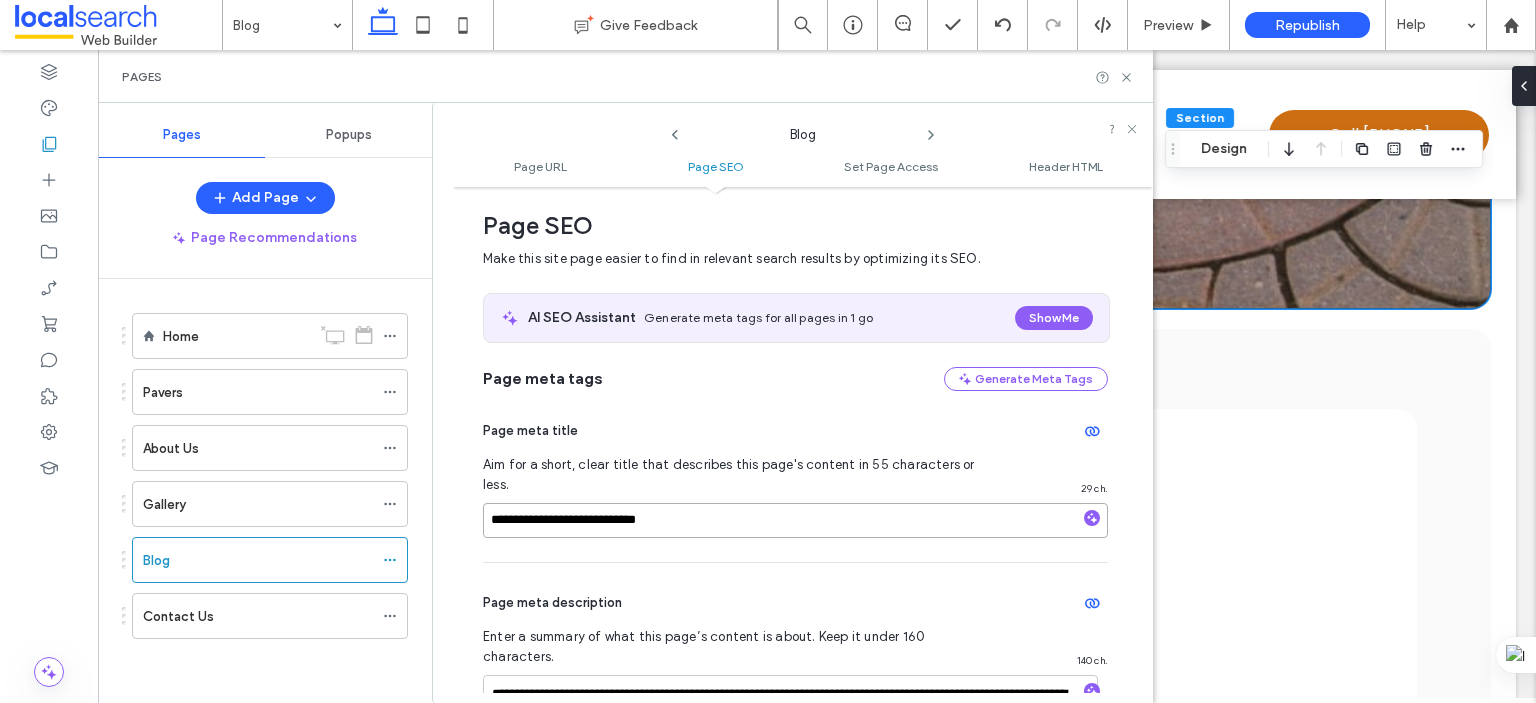 type on "**********" 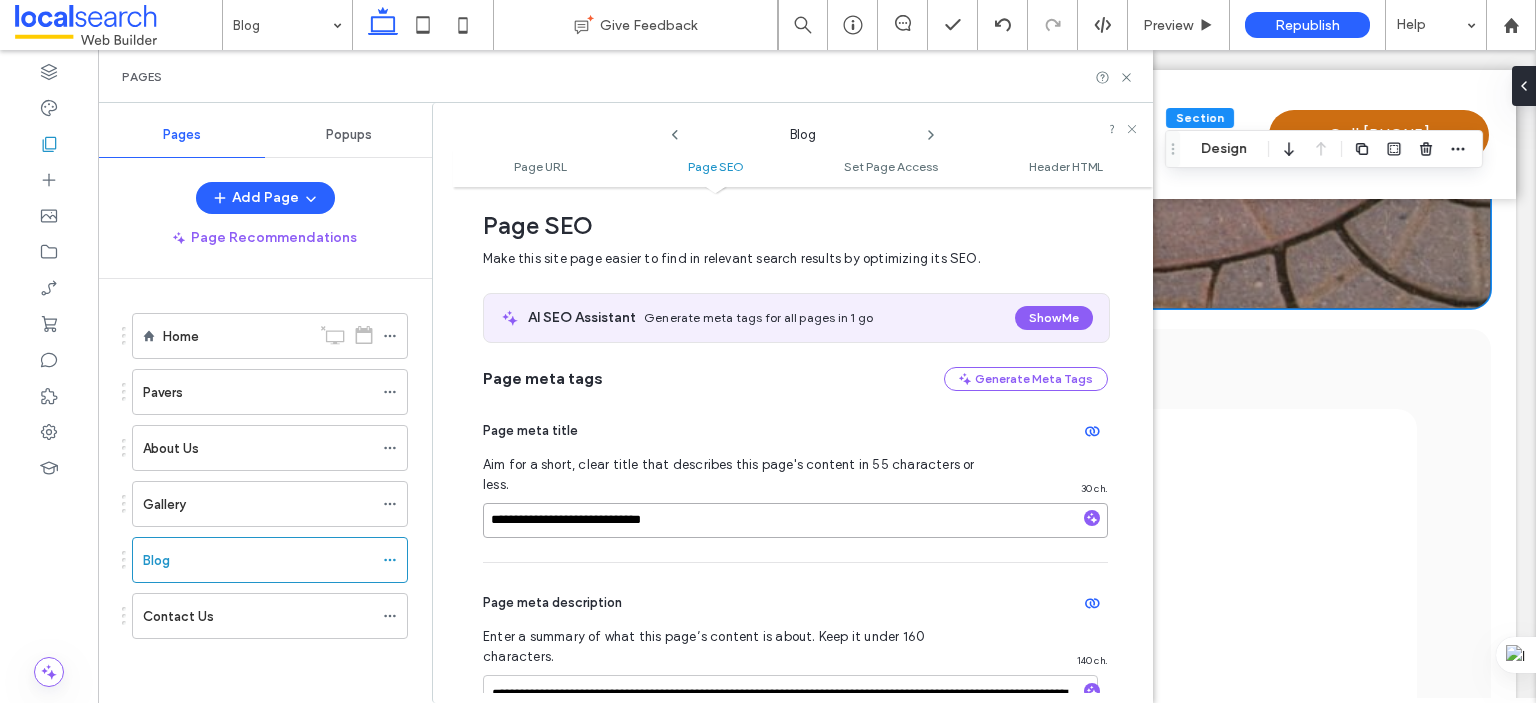 scroll, scrollTop: 474, scrollLeft: 0, axis: vertical 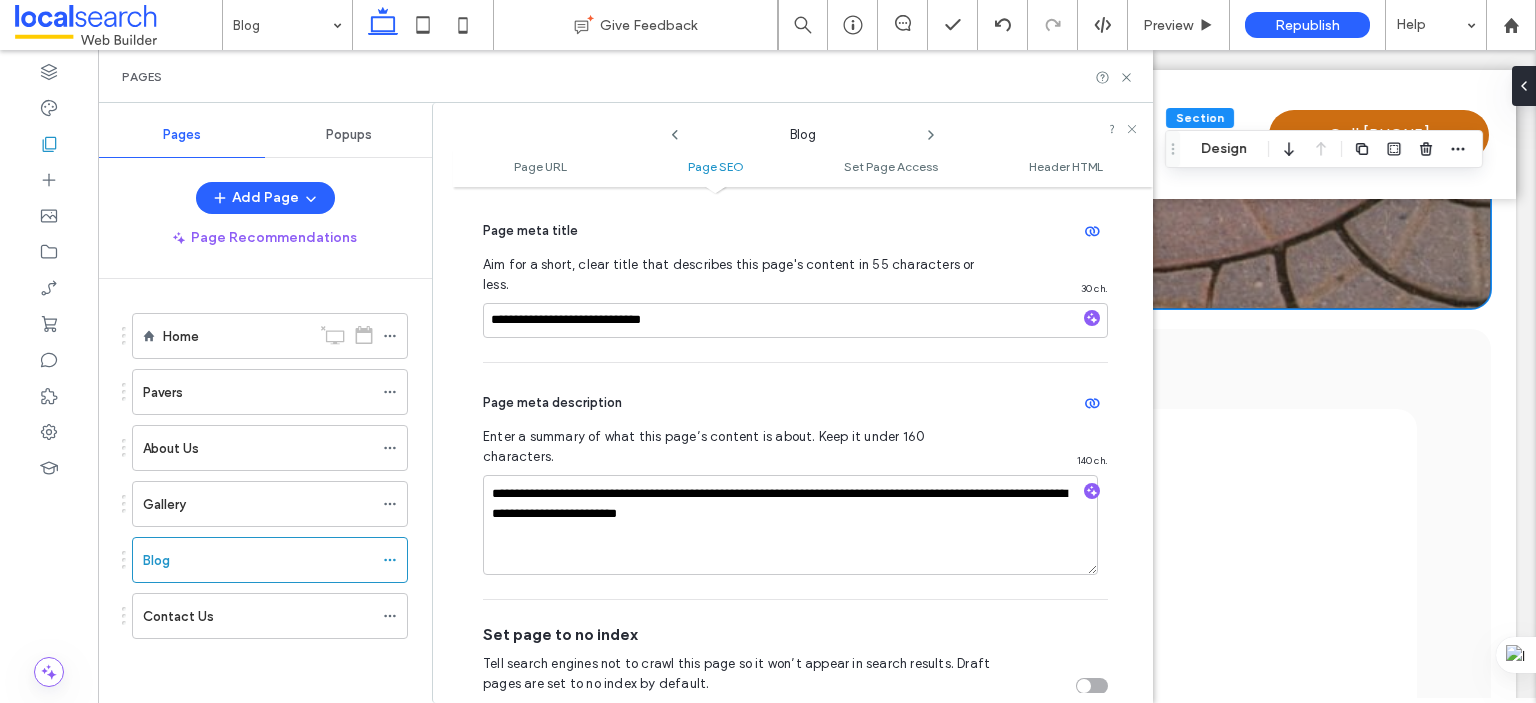 click on "Enter a summary of what this page’s content is about. Keep it under 160 characters." at bounding box center (740, 447) 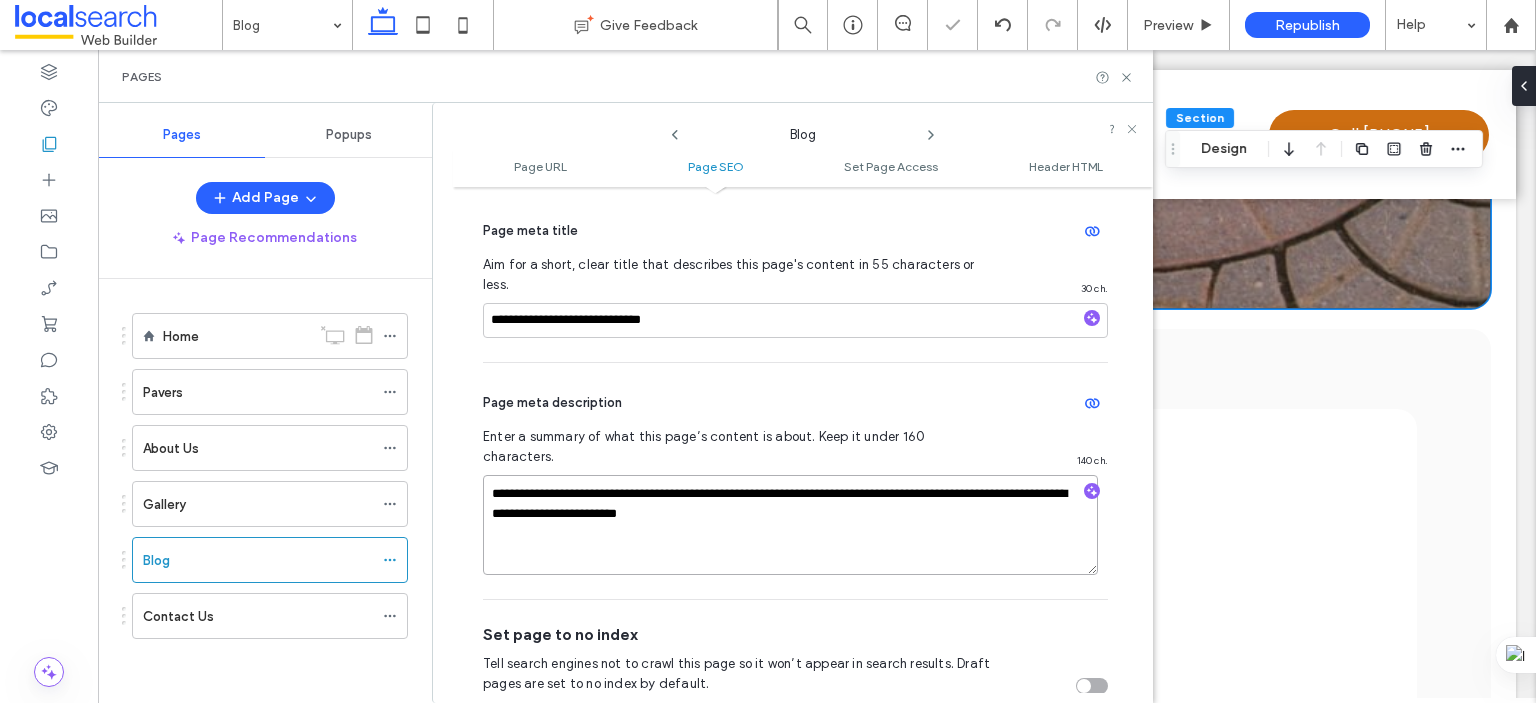 click on "**********" at bounding box center [790, 525] 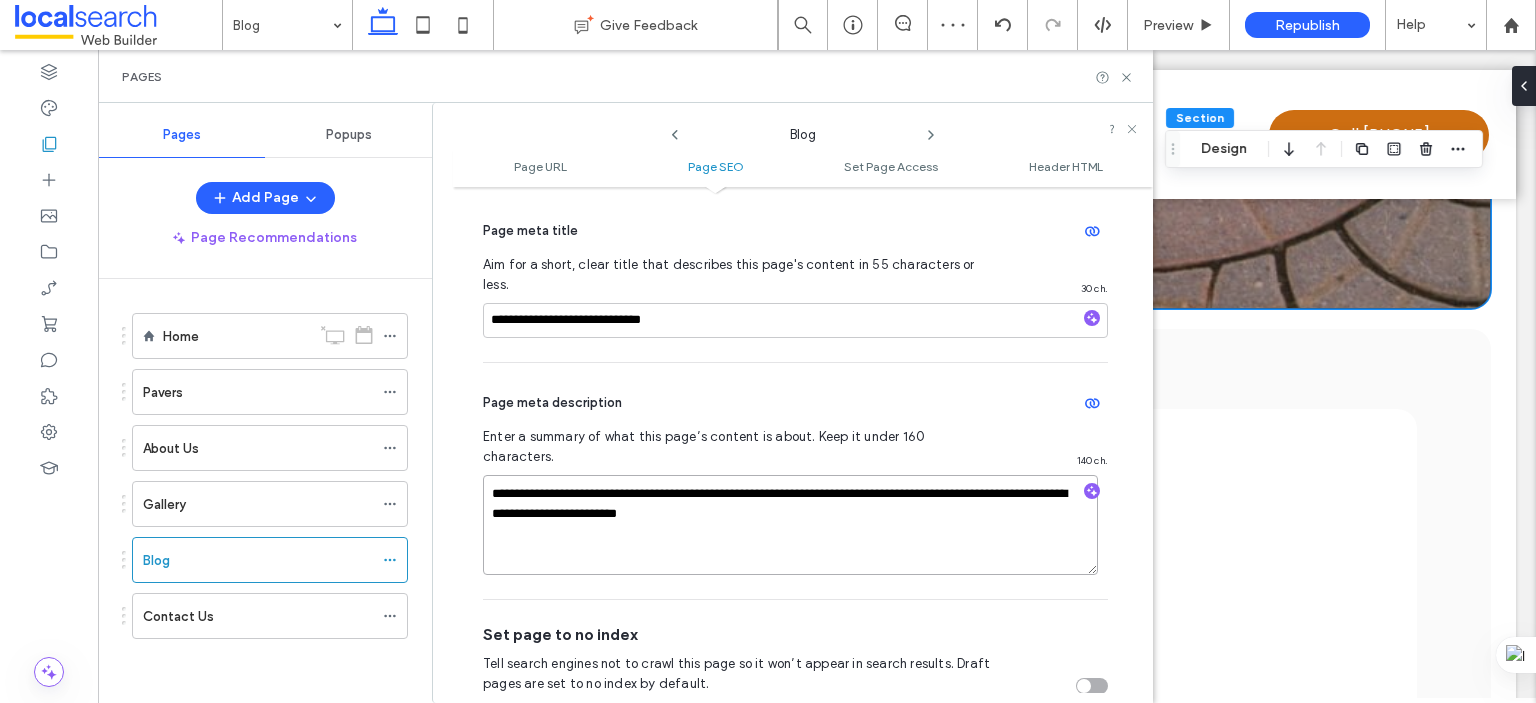 click on "**********" at bounding box center (790, 525) 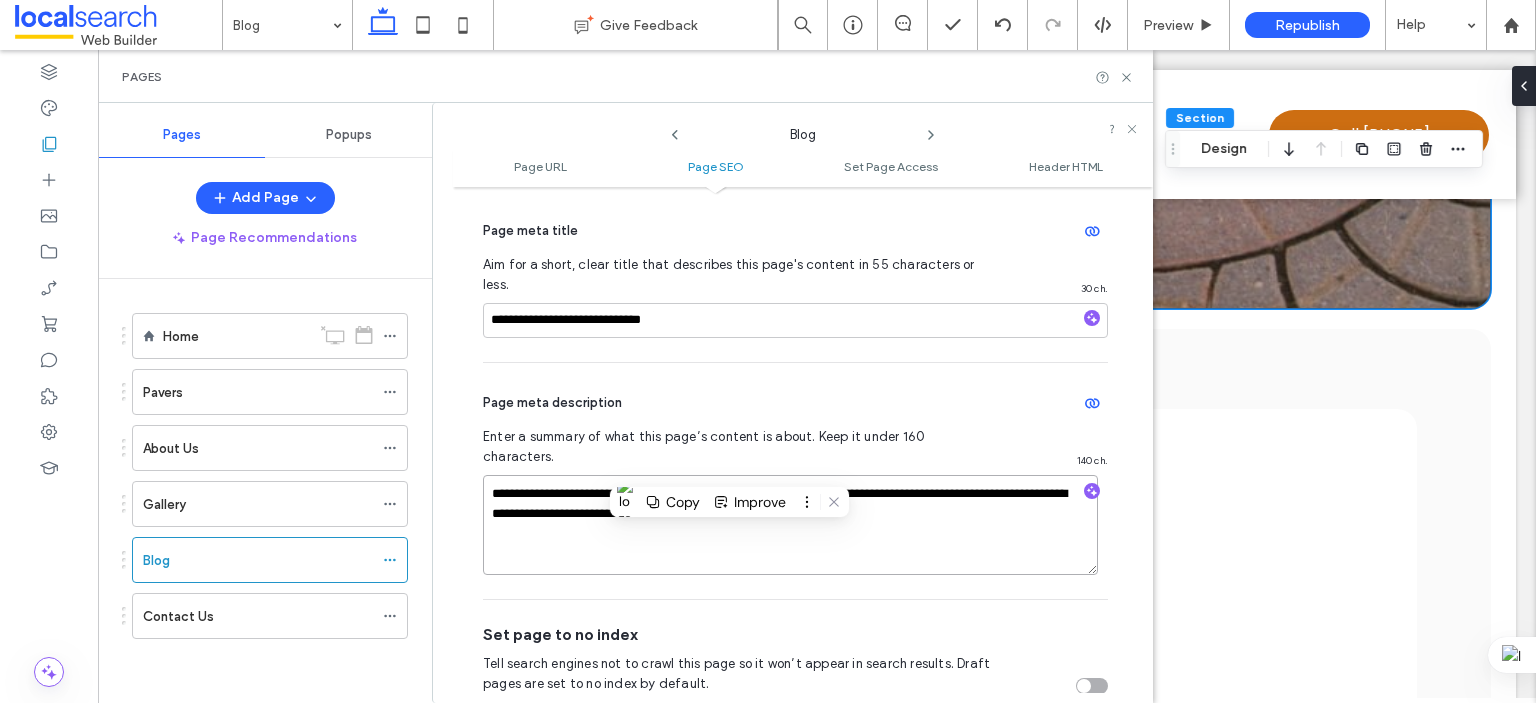 paste on "**********" 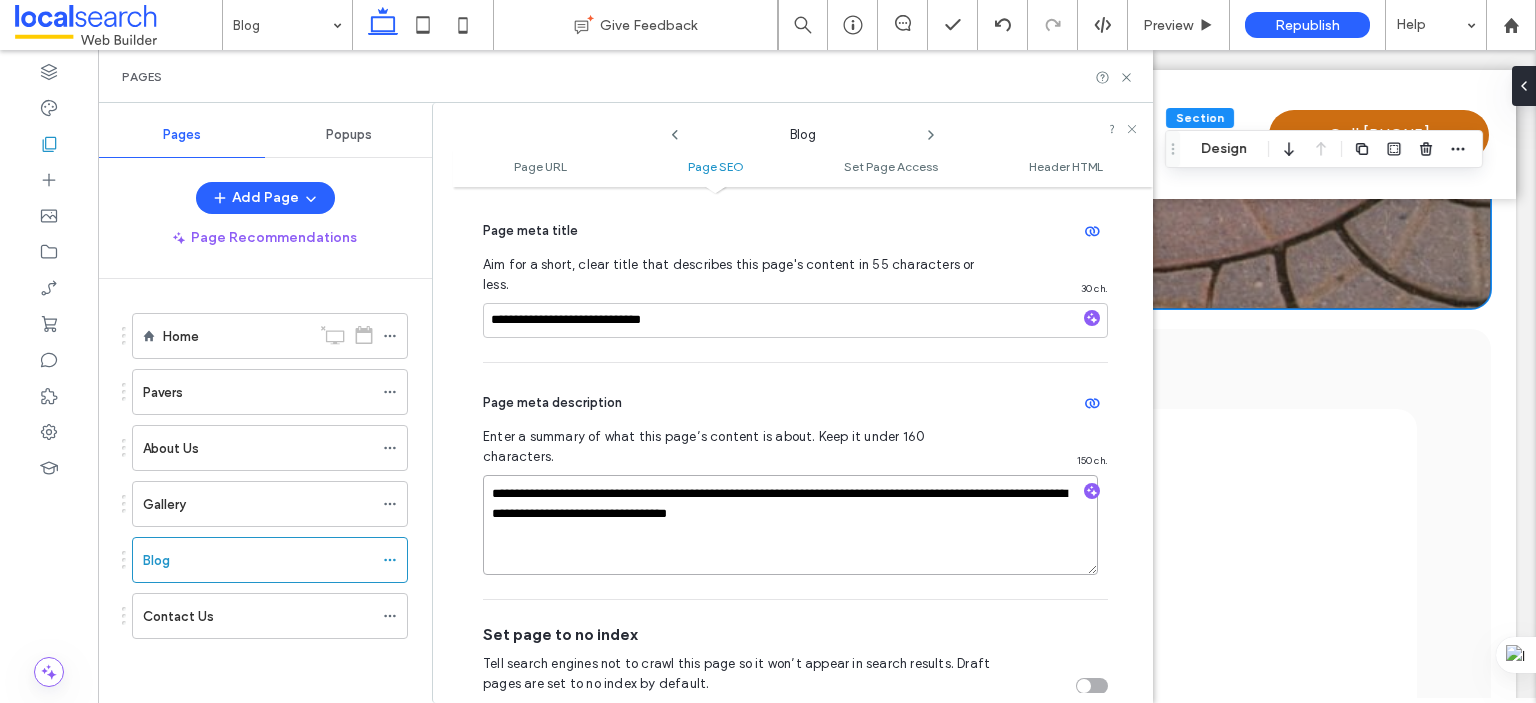 click on "**********" at bounding box center (790, 525) 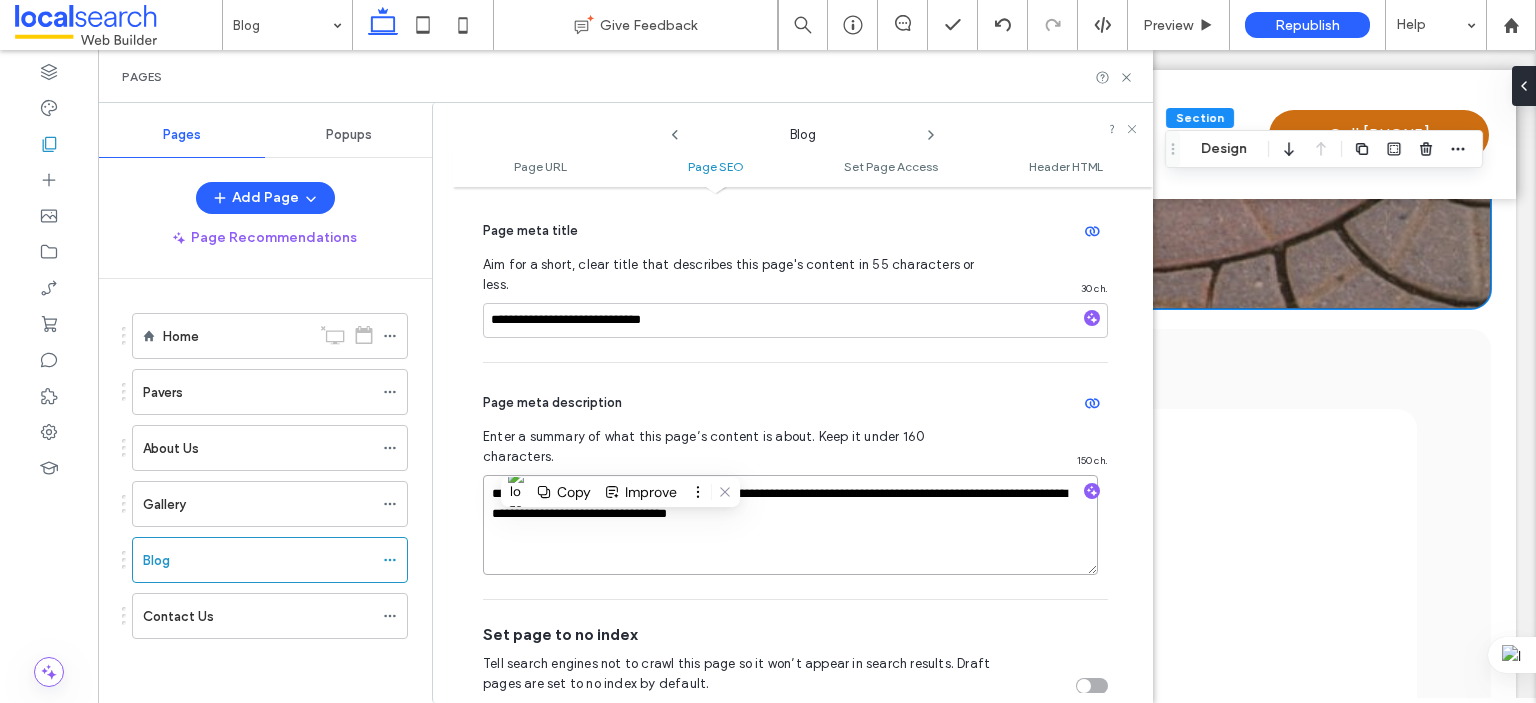 type on "**********" 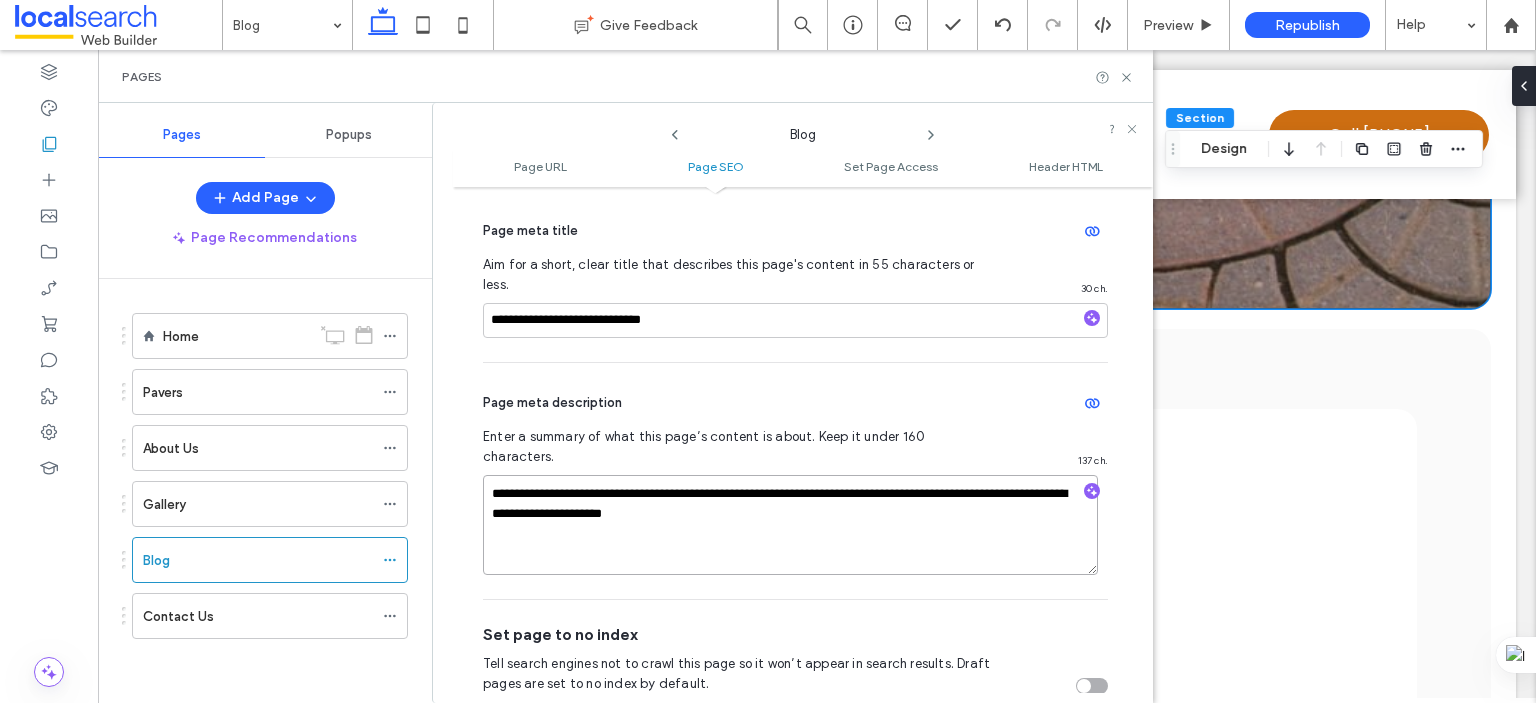 click on "**********" at bounding box center [790, 525] 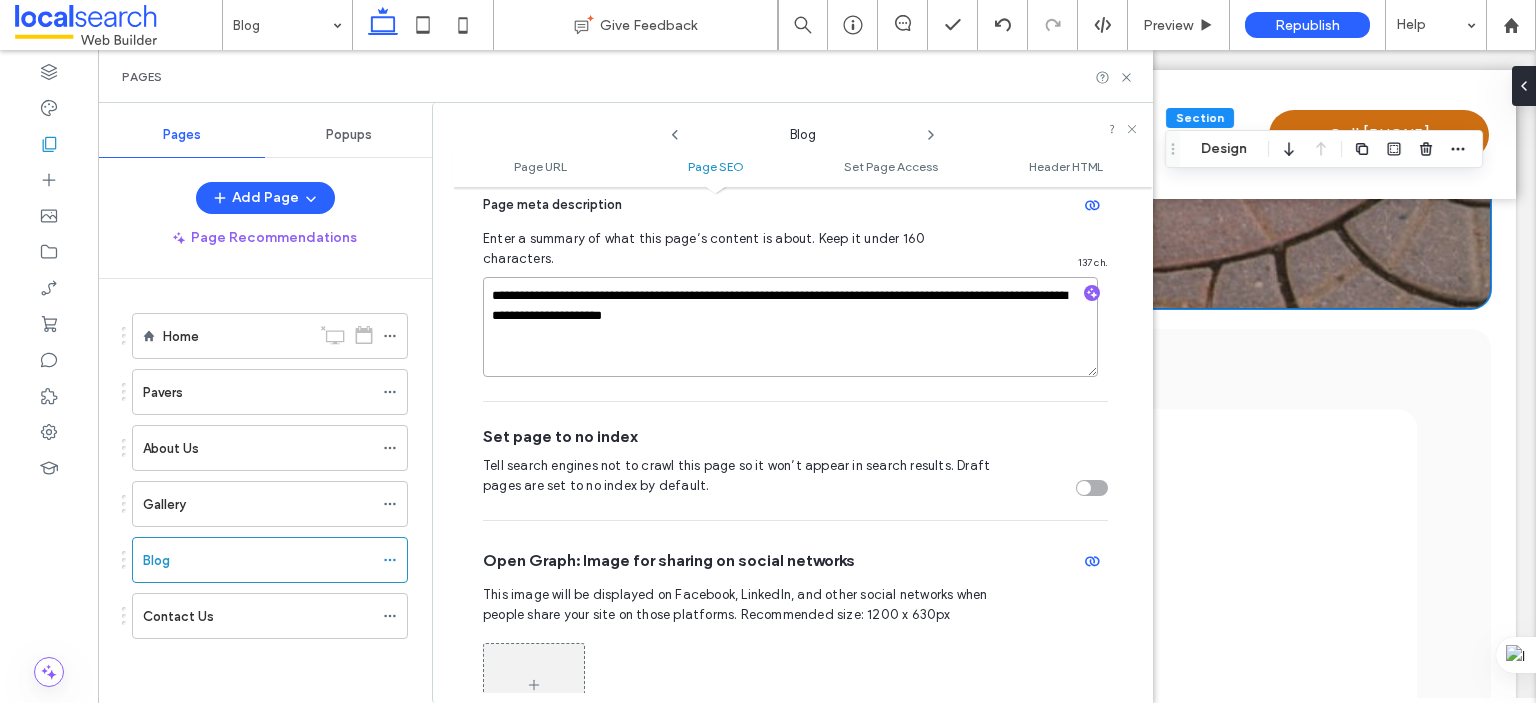 scroll, scrollTop: 674, scrollLeft: 0, axis: vertical 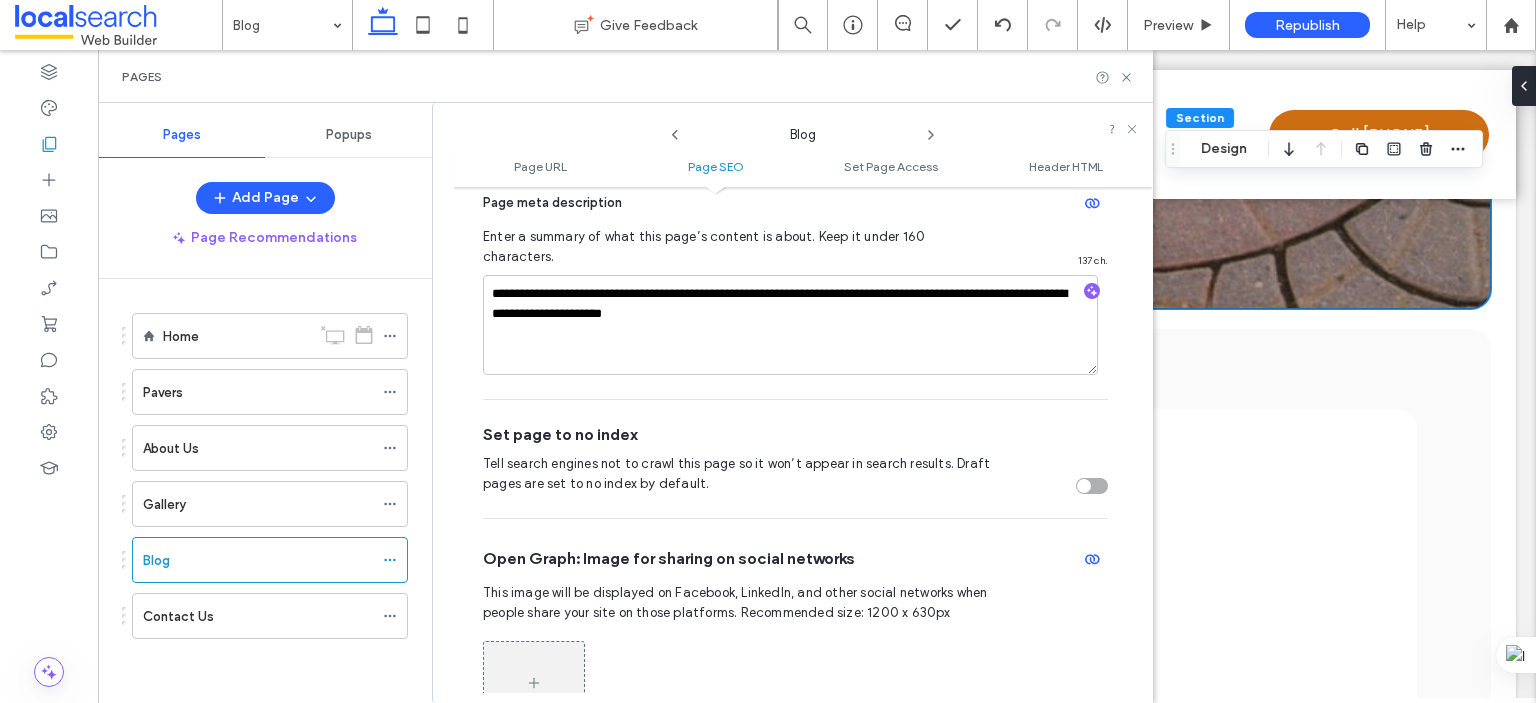 click on "**********" at bounding box center [803, 445] 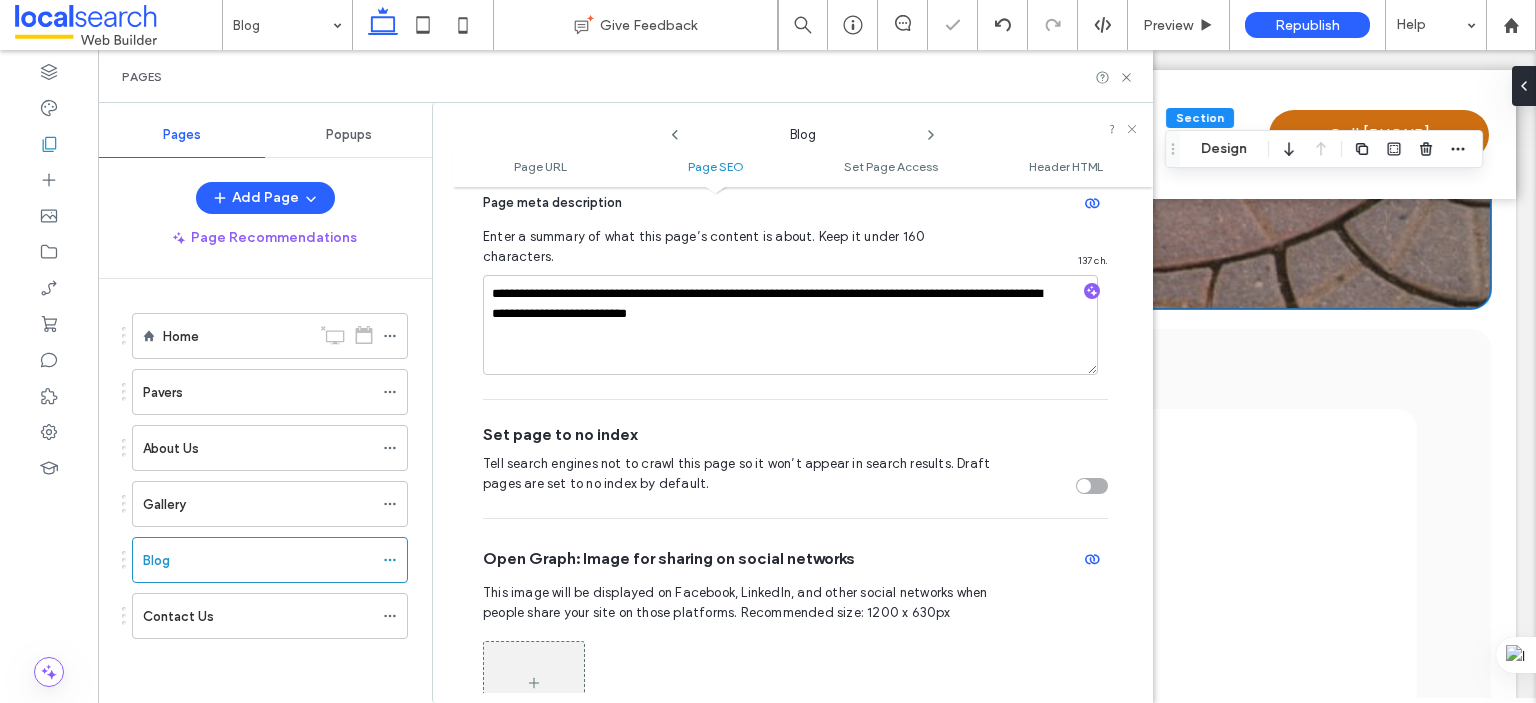 scroll, scrollTop: 474, scrollLeft: 0, axis: vertical 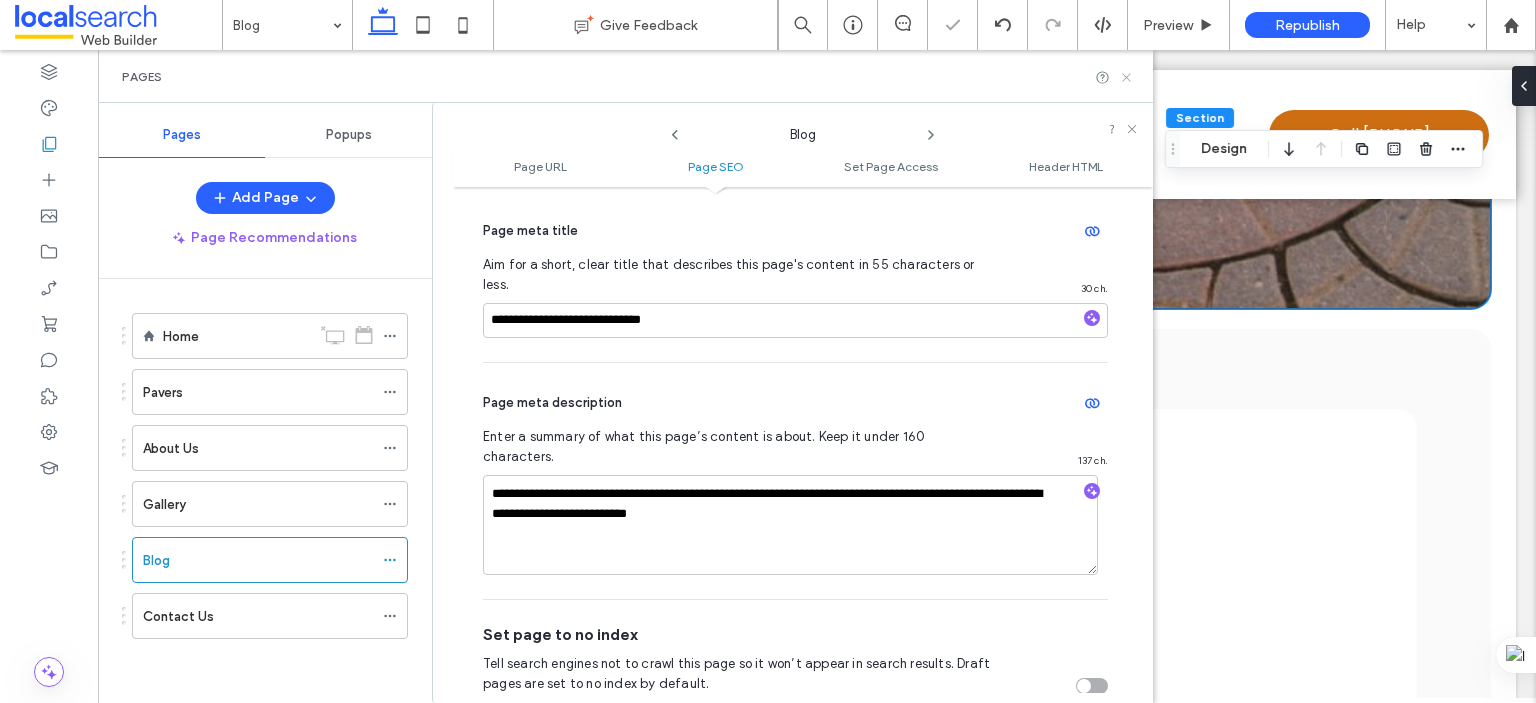 click 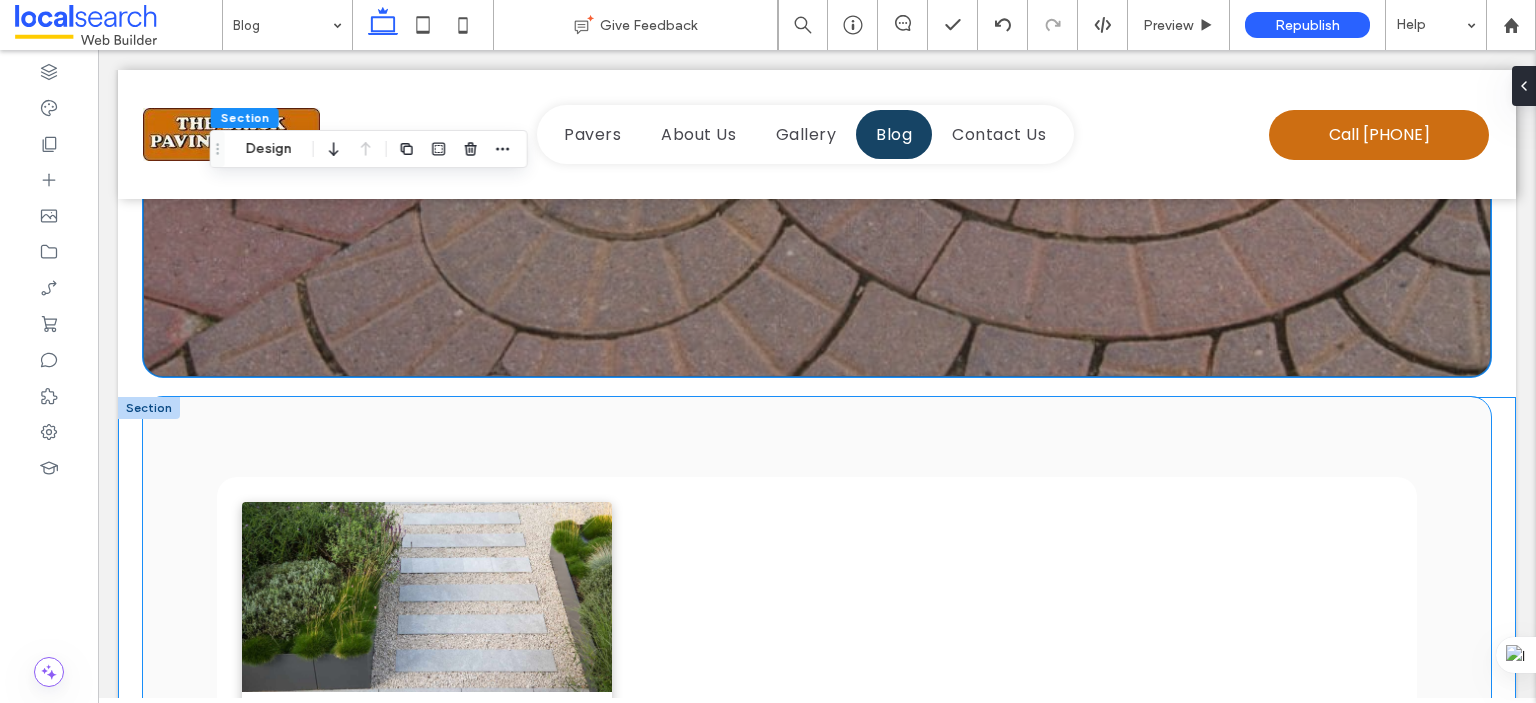 scroll, scrollTop: 0, scrollLeft: 0, axis: both 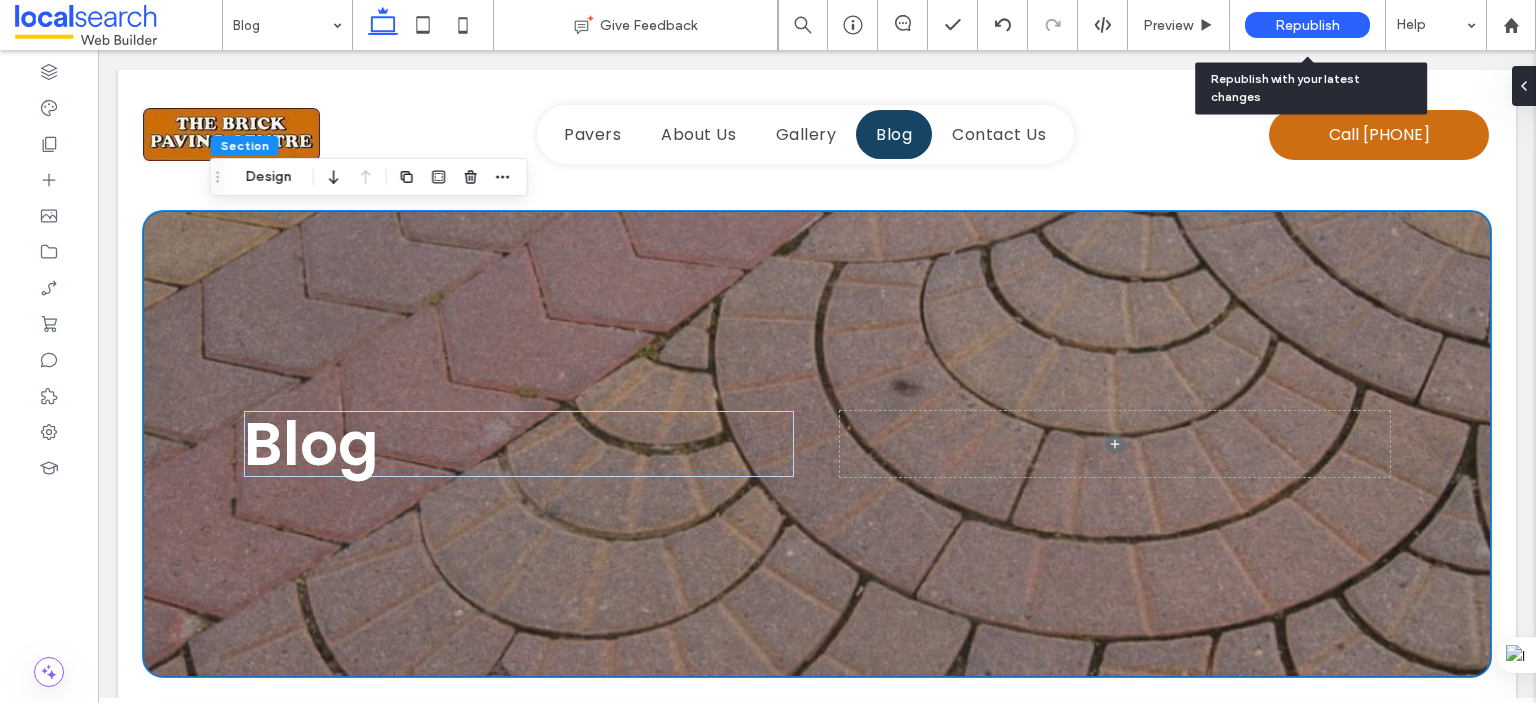 click on "Republish" at bounding box center (1307, 25) 